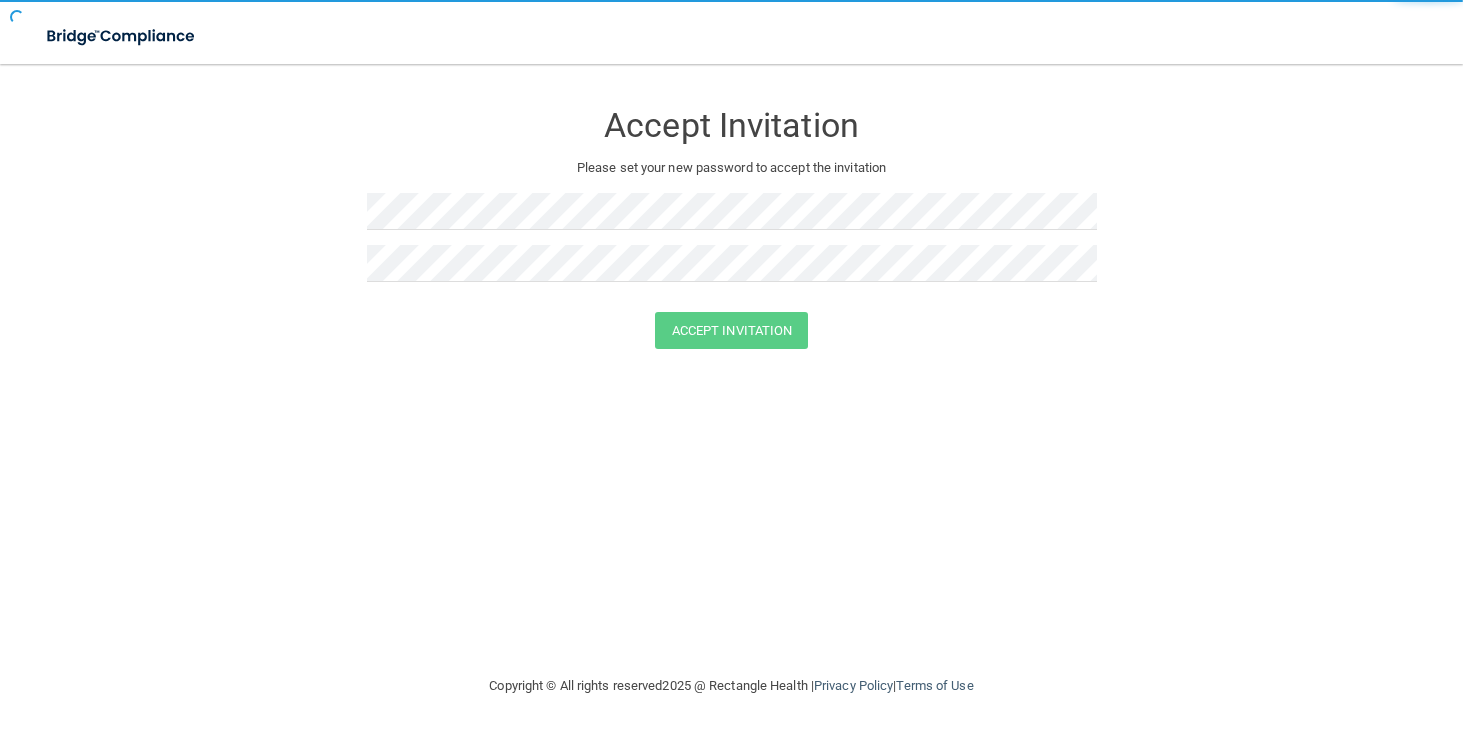 scroll, scrollTop: 0, scrollLeft: 0, axis: both 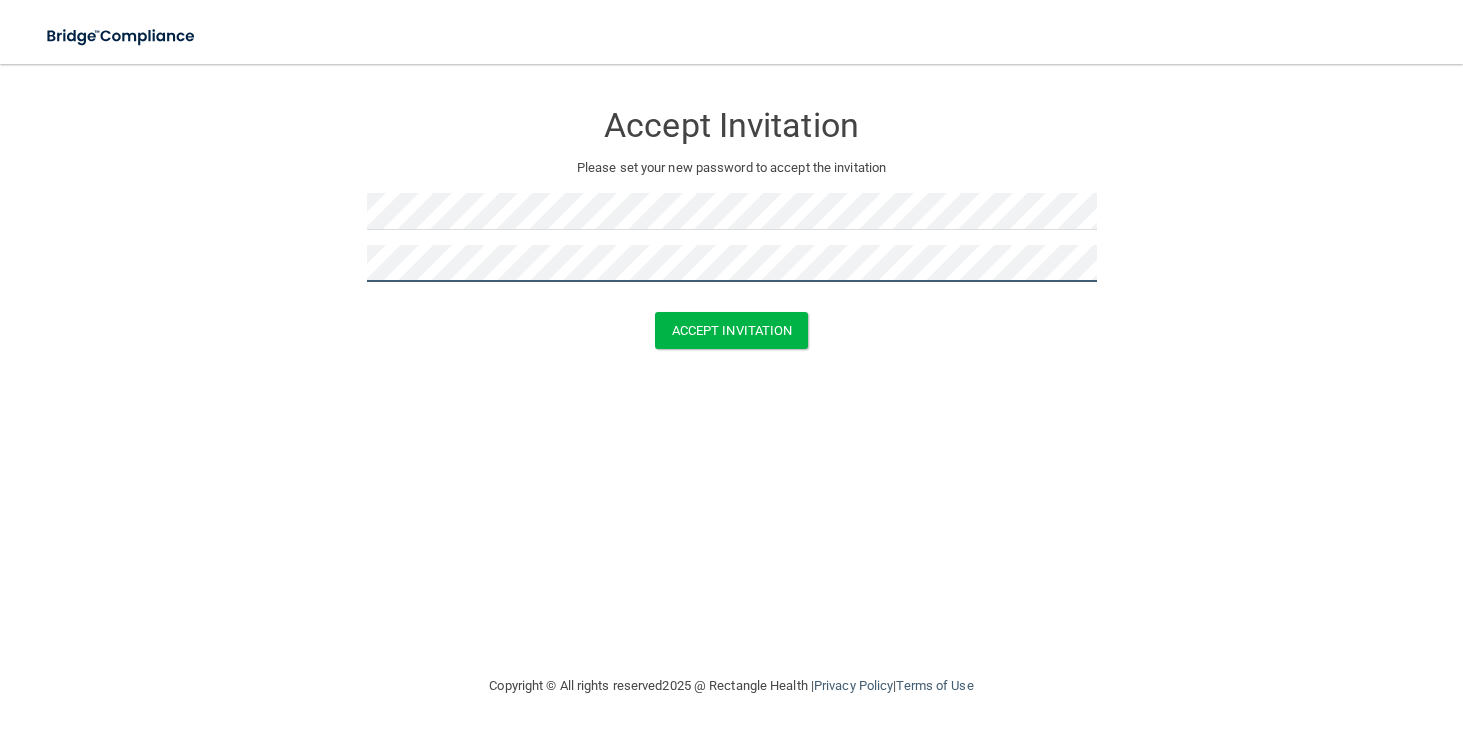 click on "Accept Invitation" at bounding box center (732, 330) 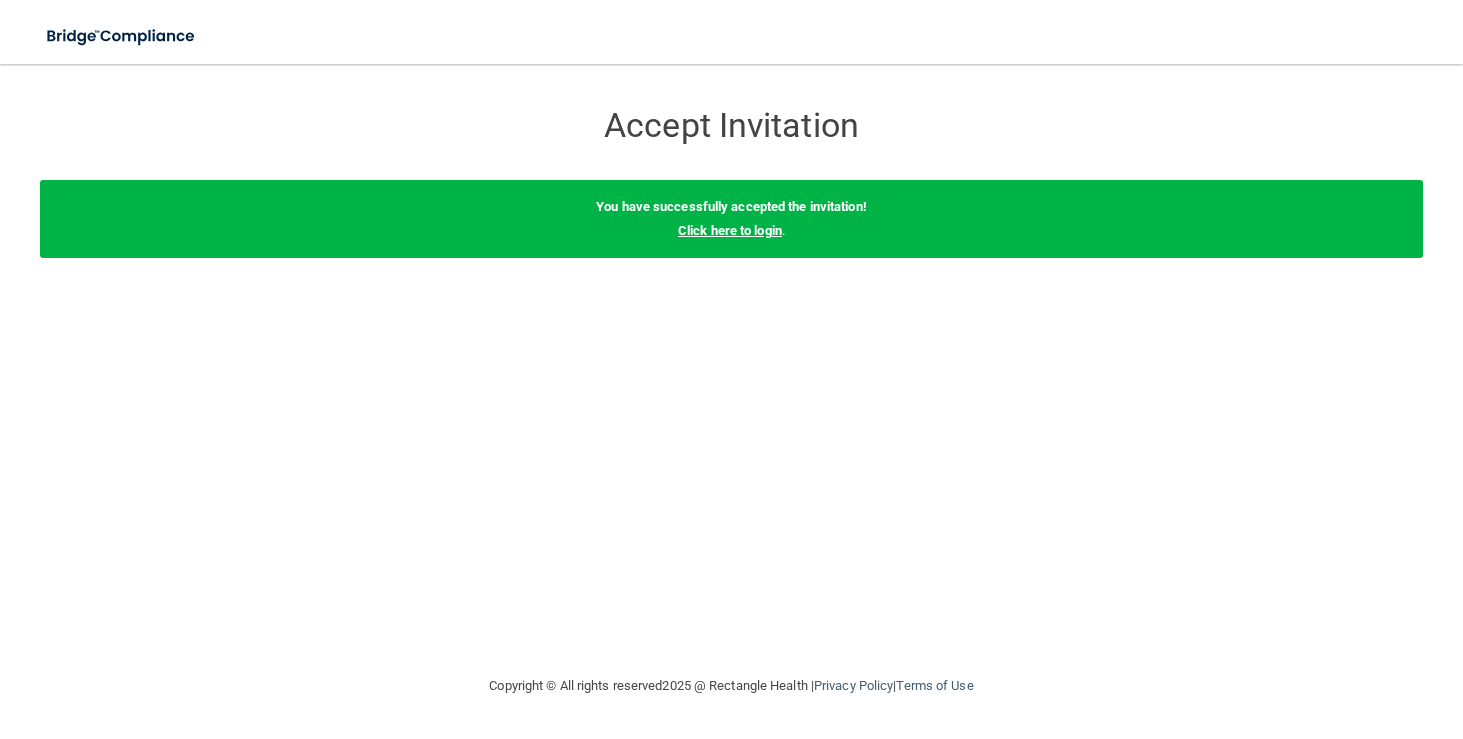 click on "Click here to login" at bounding box center (730, 230) 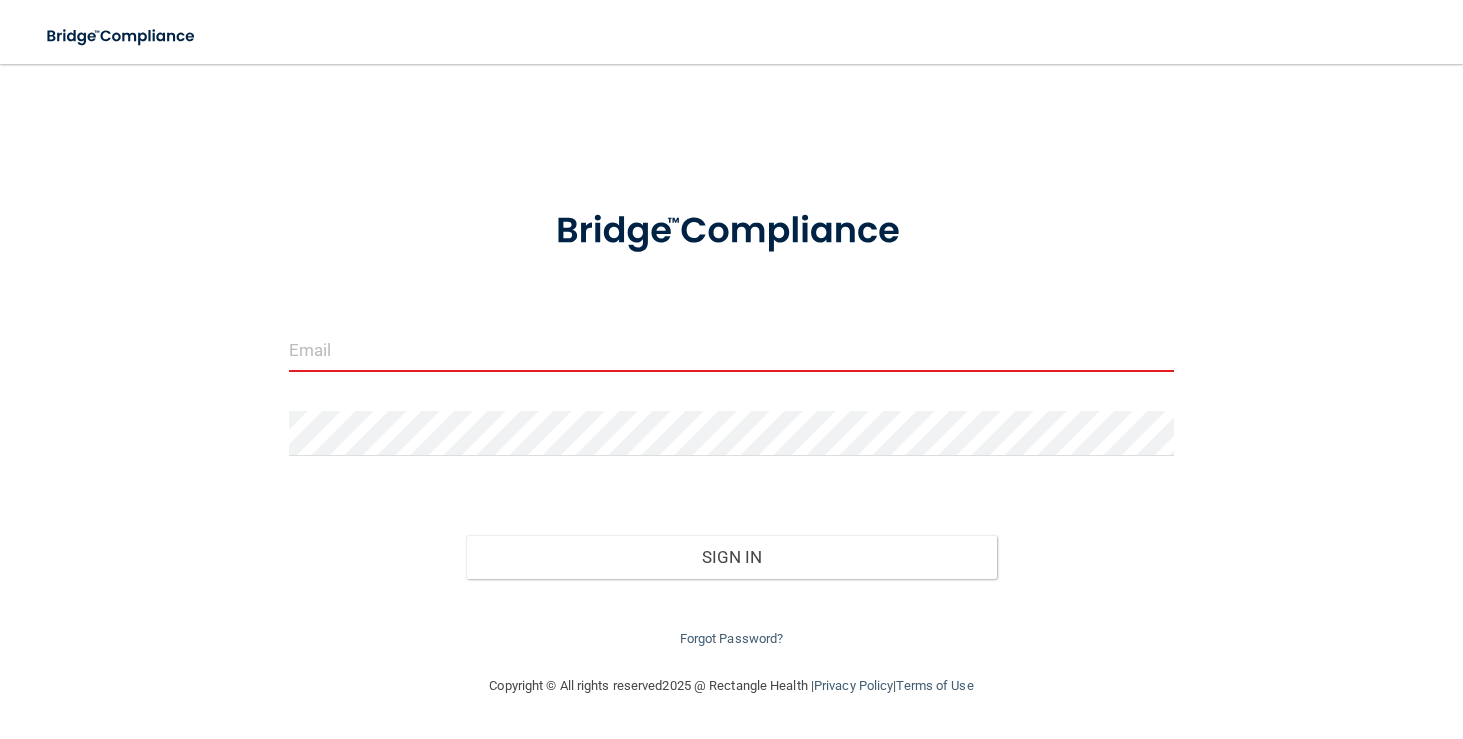 type on "[EMAIL]" 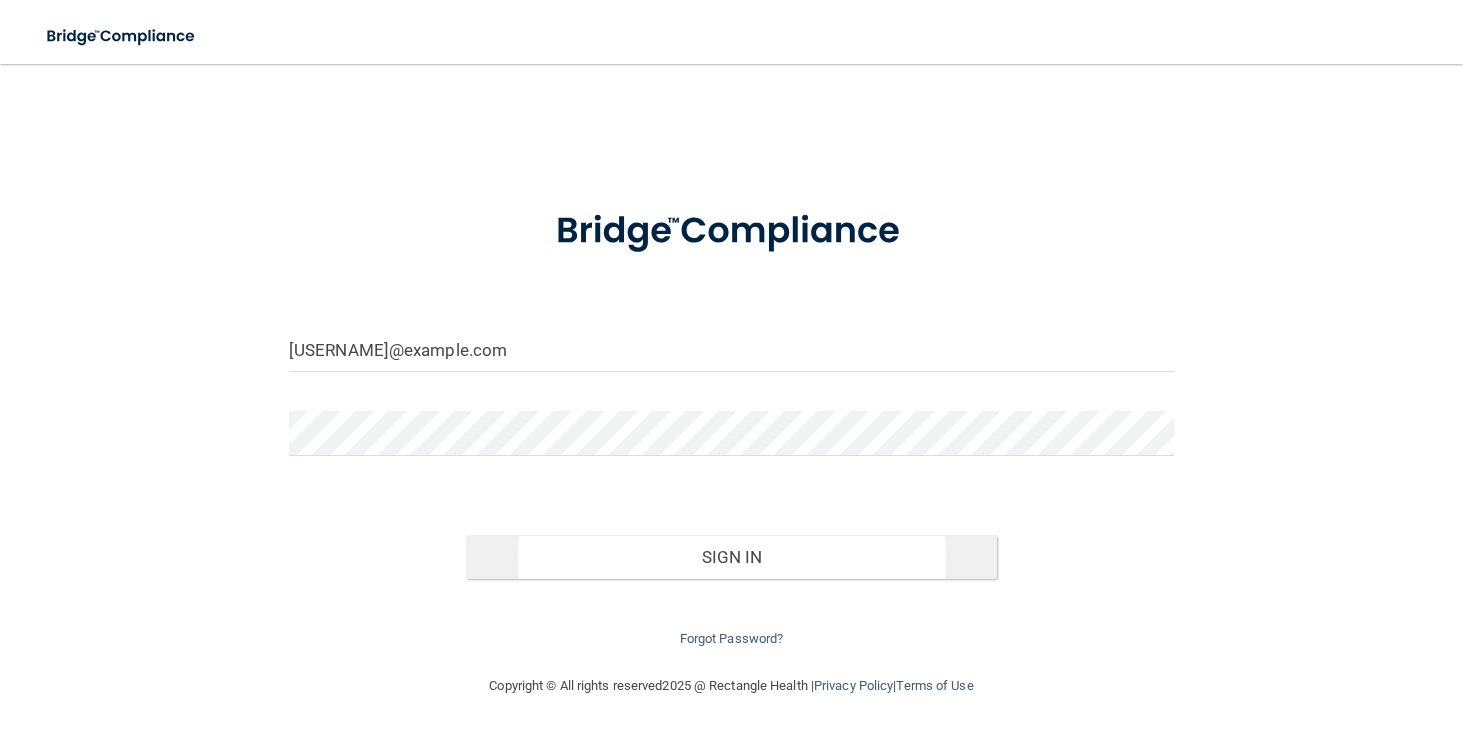 click on "Sign In" at bounding box center [731, 557] 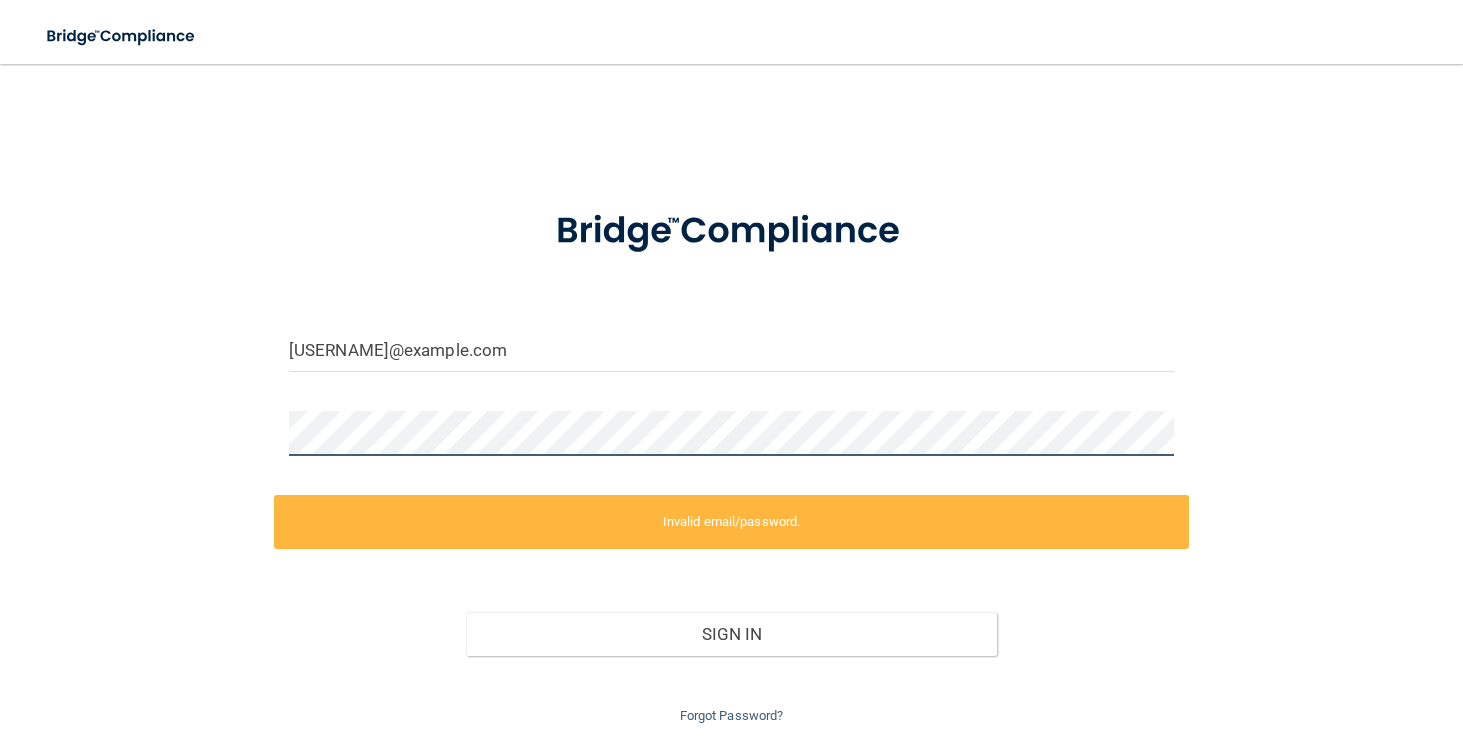 click on "jaquelynborcea@gmail.com                                    Invalid email/password.     You don't have permission to access that page.       Sign In            Forgot Password?" at bounding box center [731, 406] 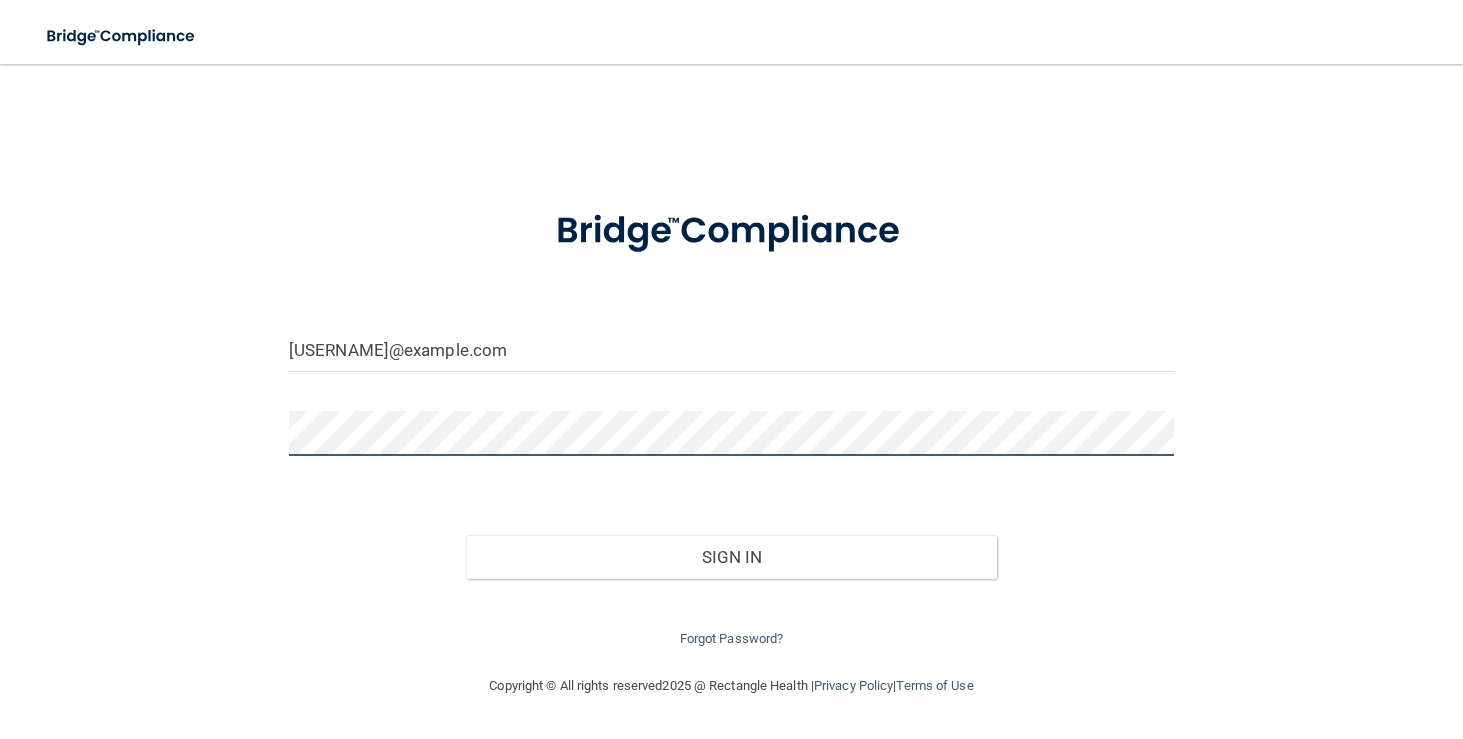 click on "Sign In" at bounding box center (731, 557) 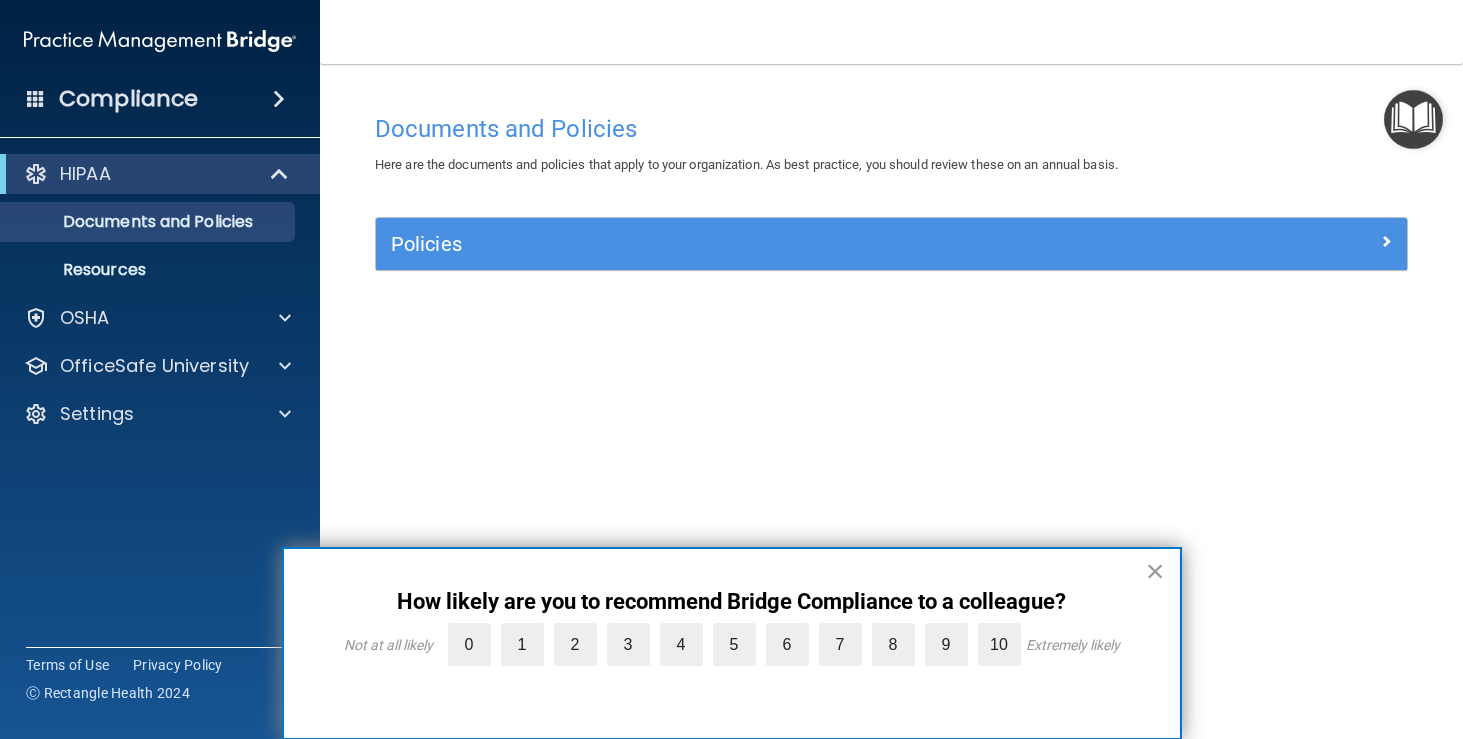 click on "×" at bounding box center (1155, 571) 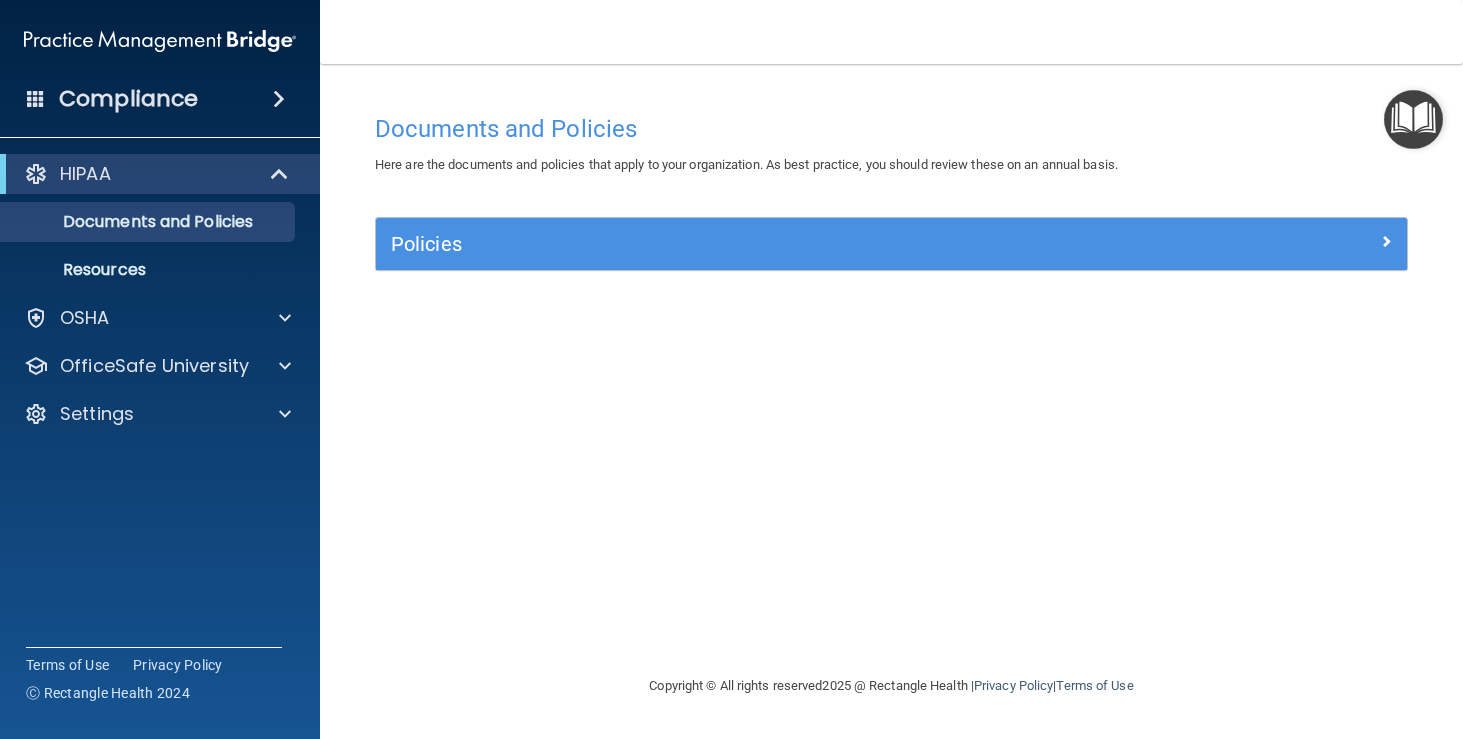 click on "Policies" at bounding box center (762, 244) 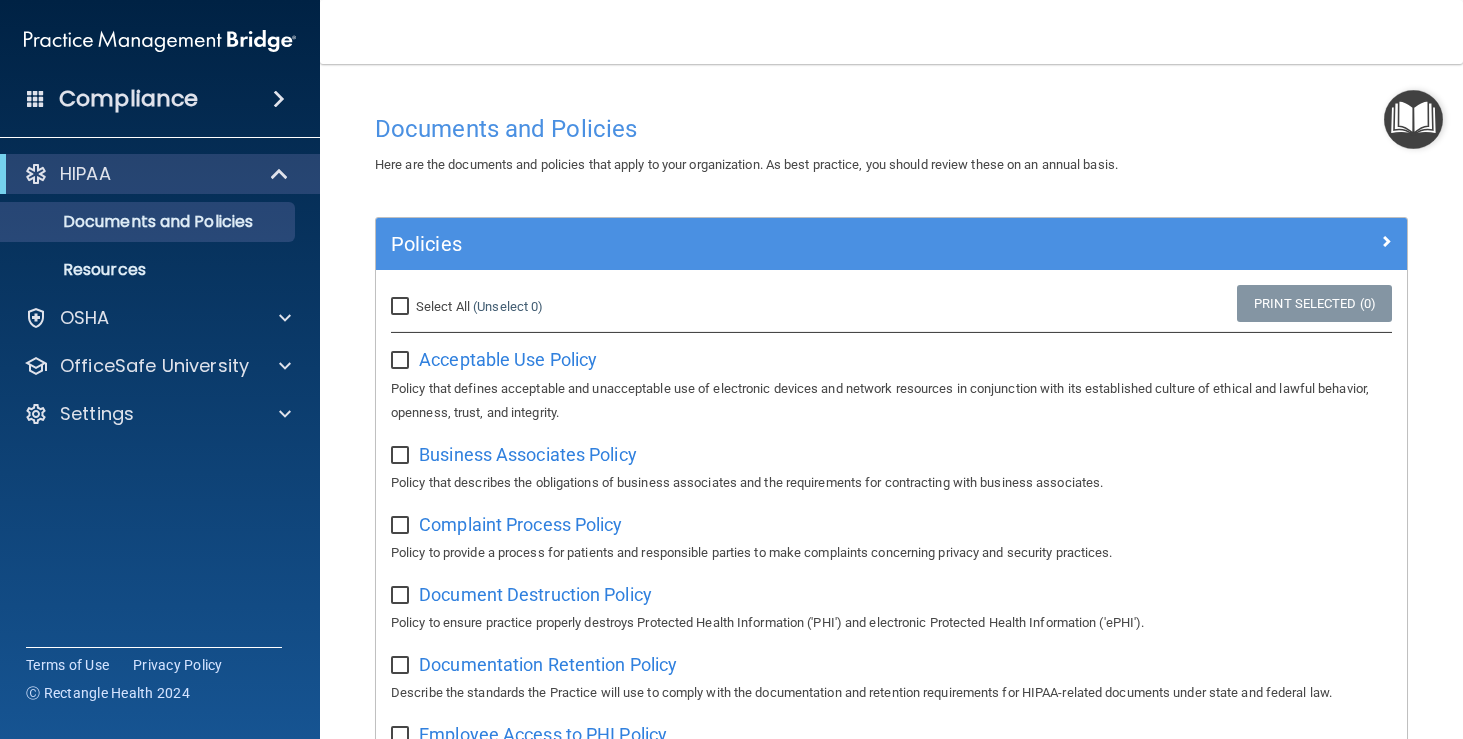 click on "Policies" at bounding box center (762, 244) 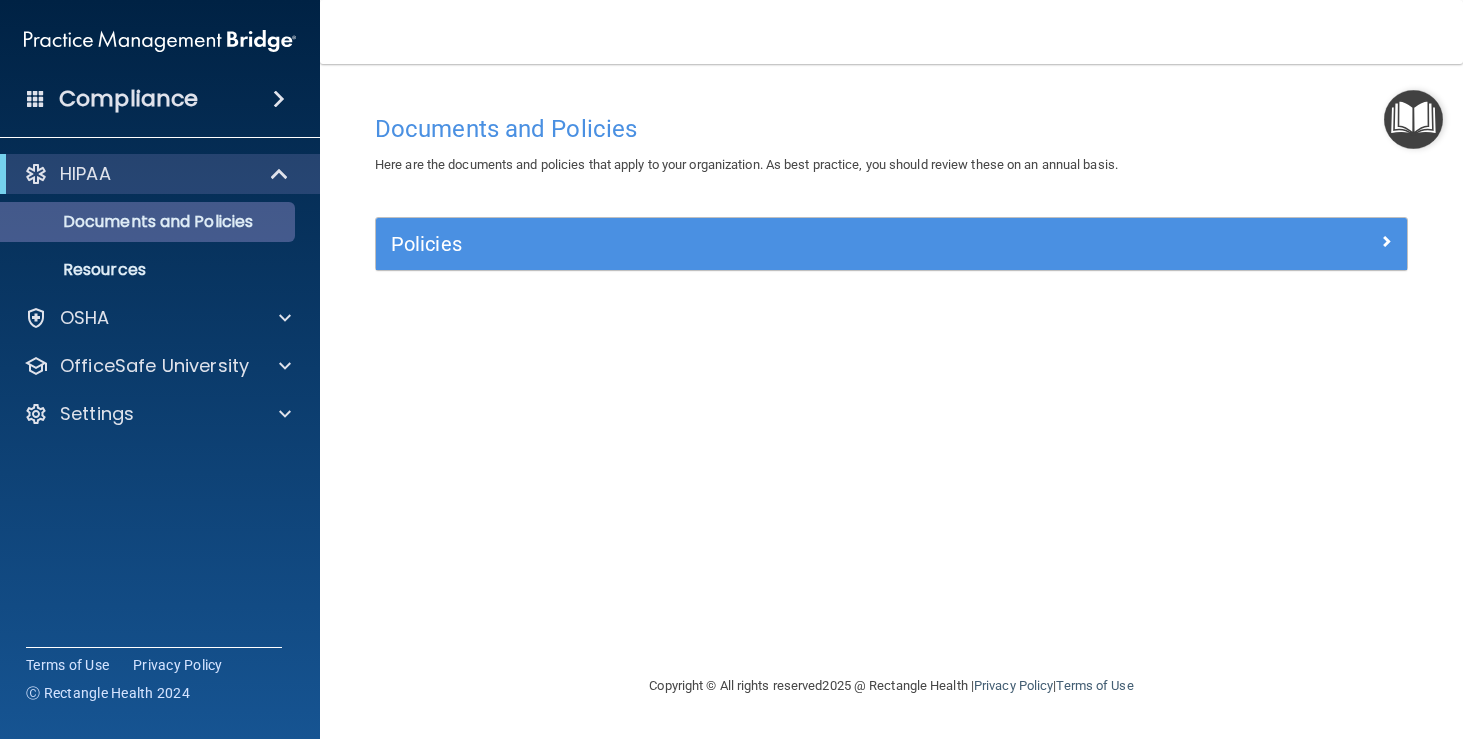 click on "Documents and Policies" at bounding box center [149, 222] 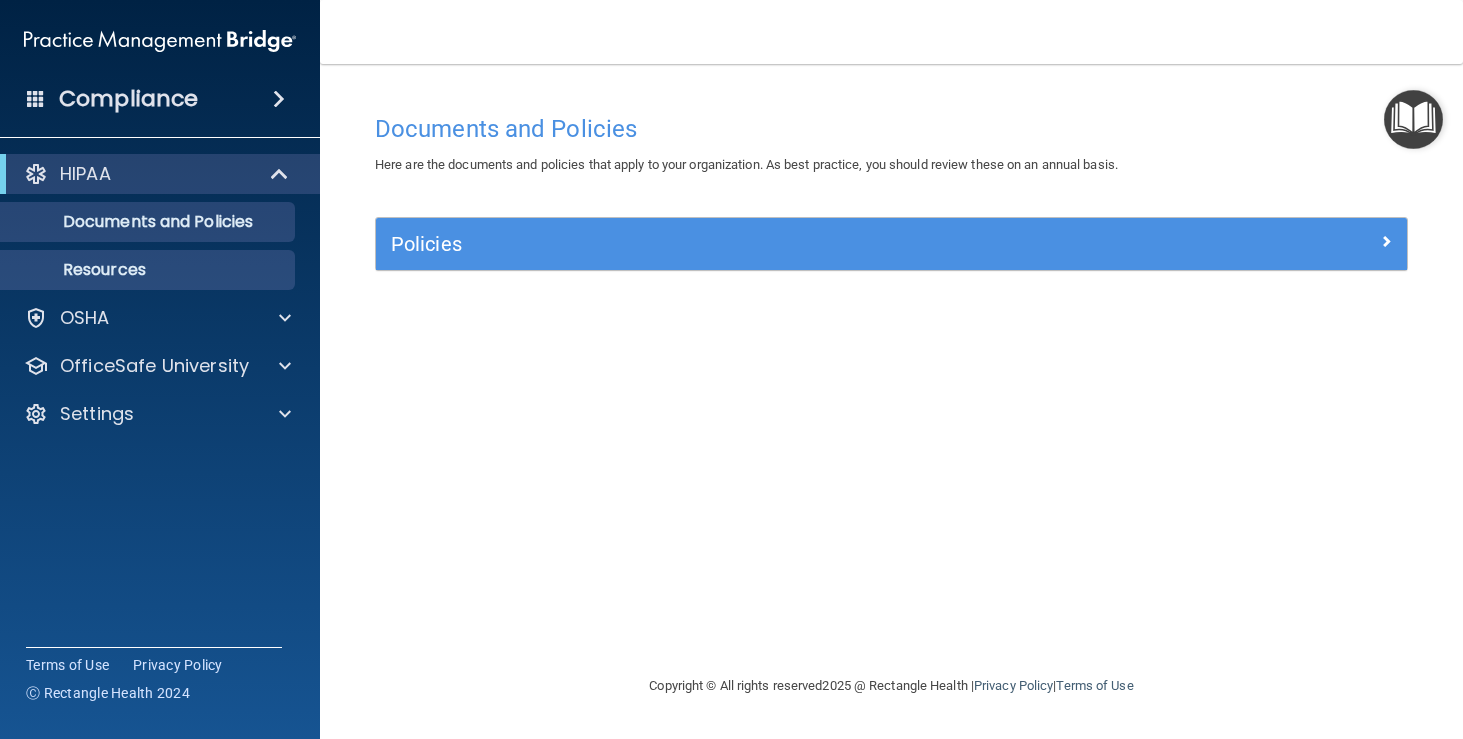 click on "Resources" at bounding box center [149, 270] 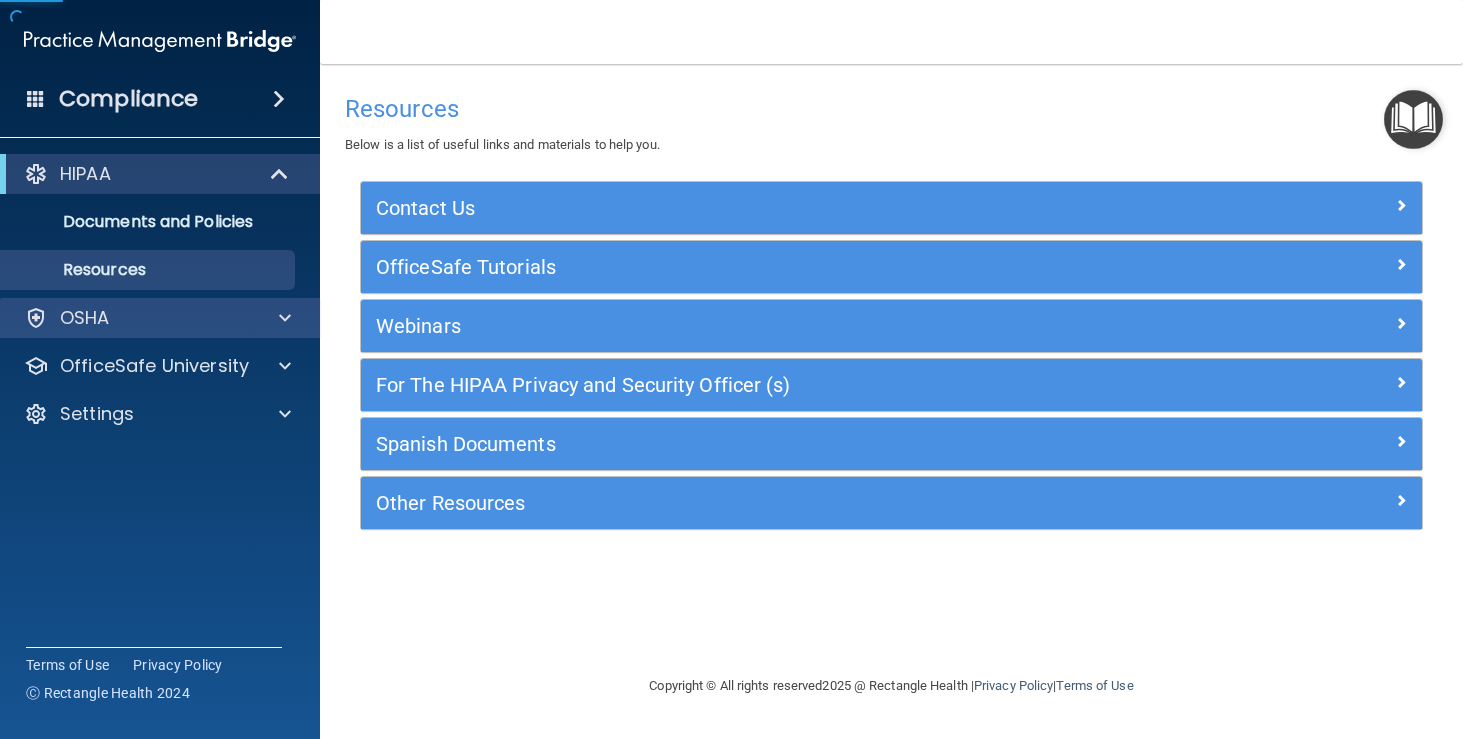 click on "OSHA" at bounding box center (133, 318) 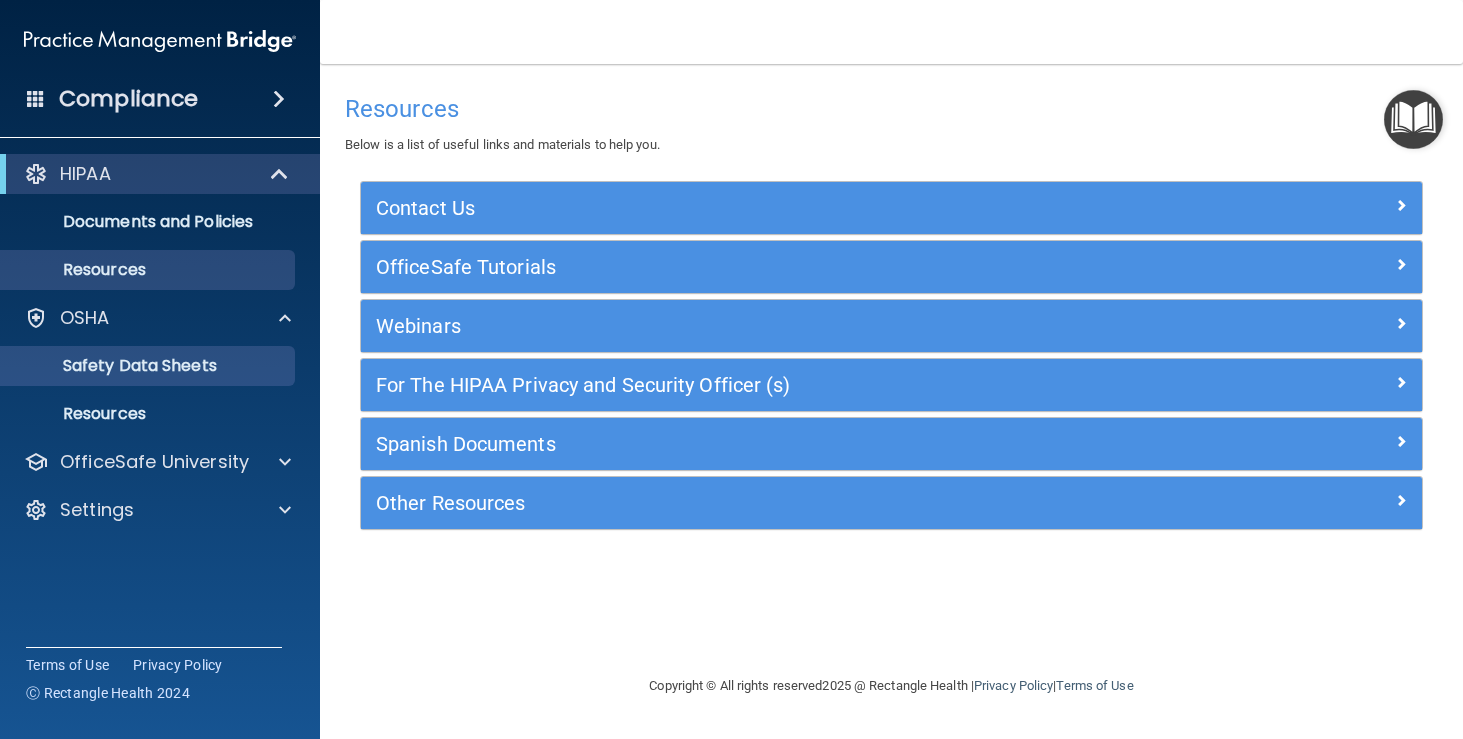 click on "Safety Data Sheets" at bounding box center [149, 366] 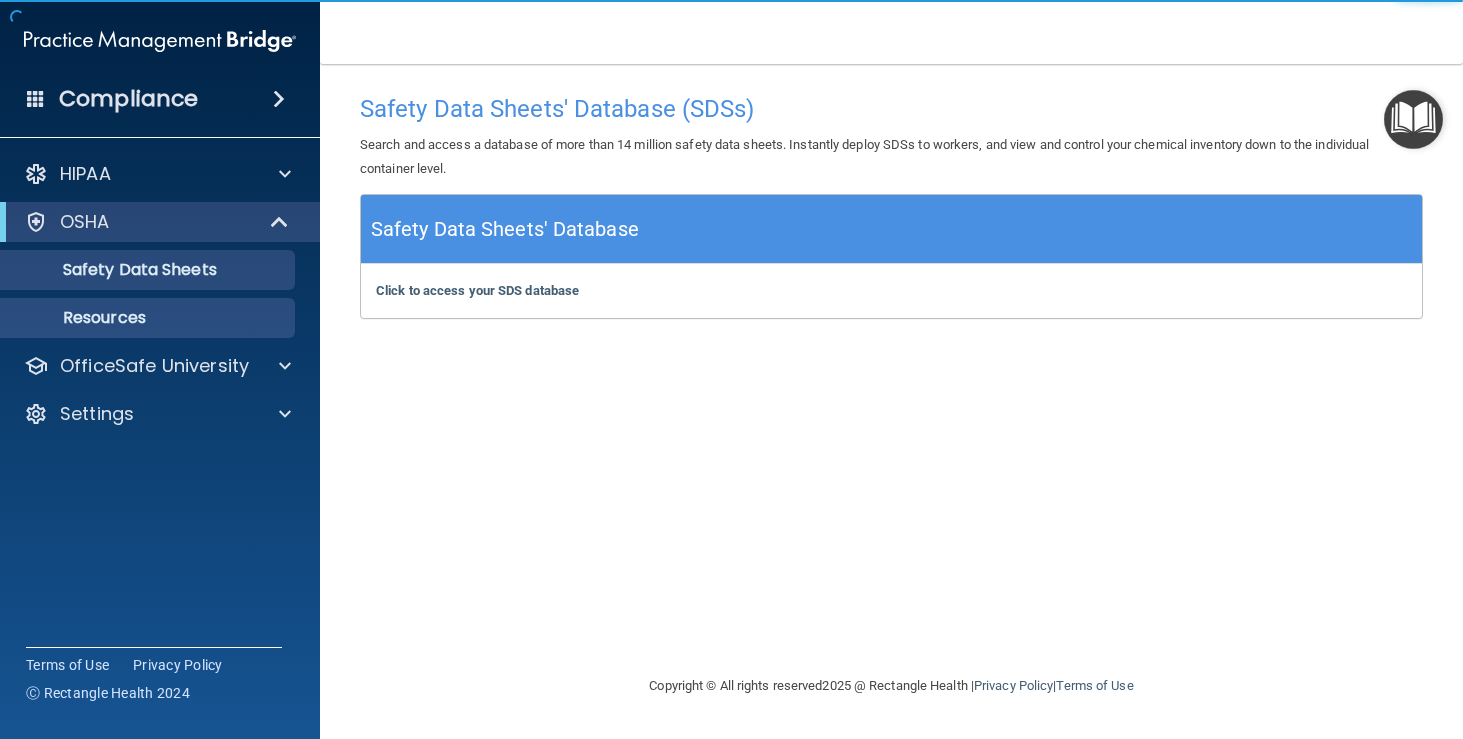 click on "Resources" at bounding box center (149, 318) 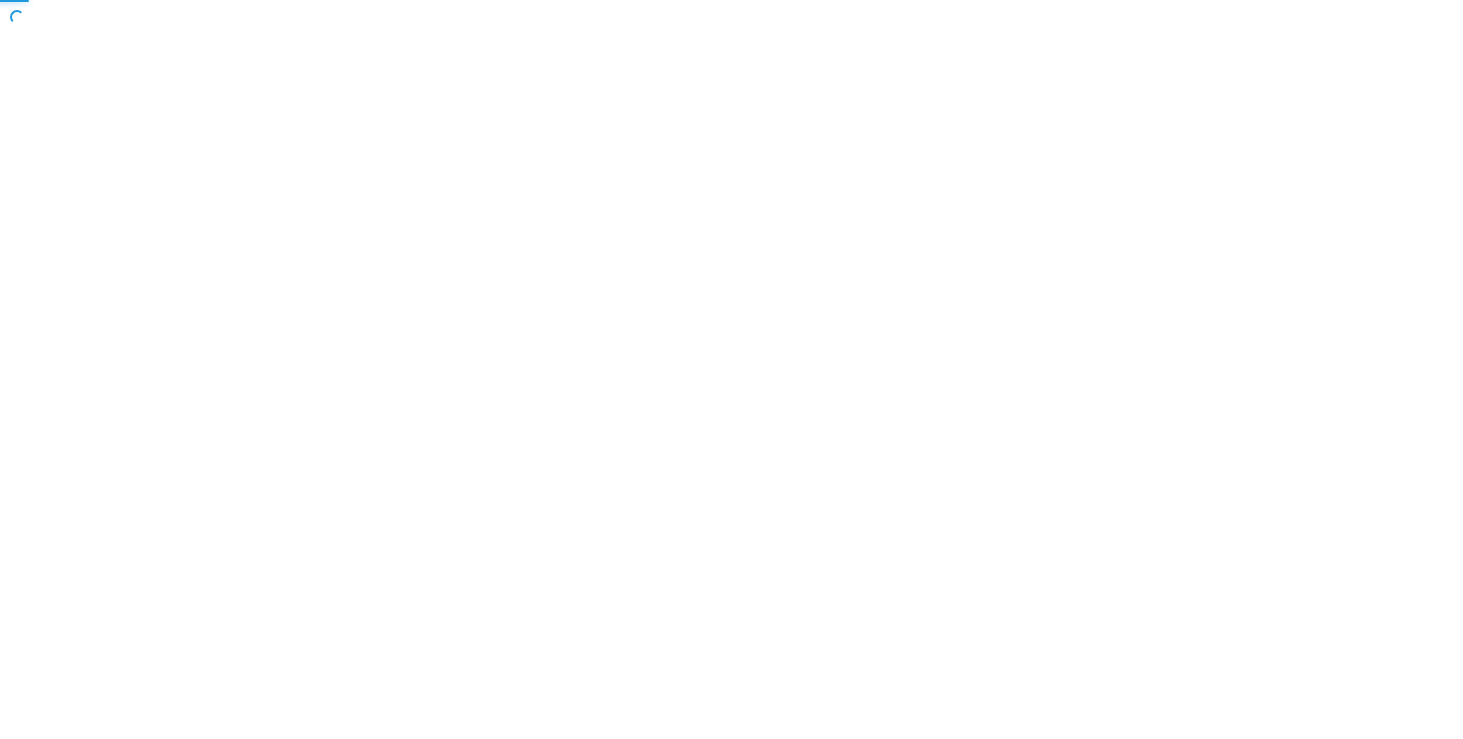 scroll, scrollTop: 0, scrollLeft: 0, axis: both 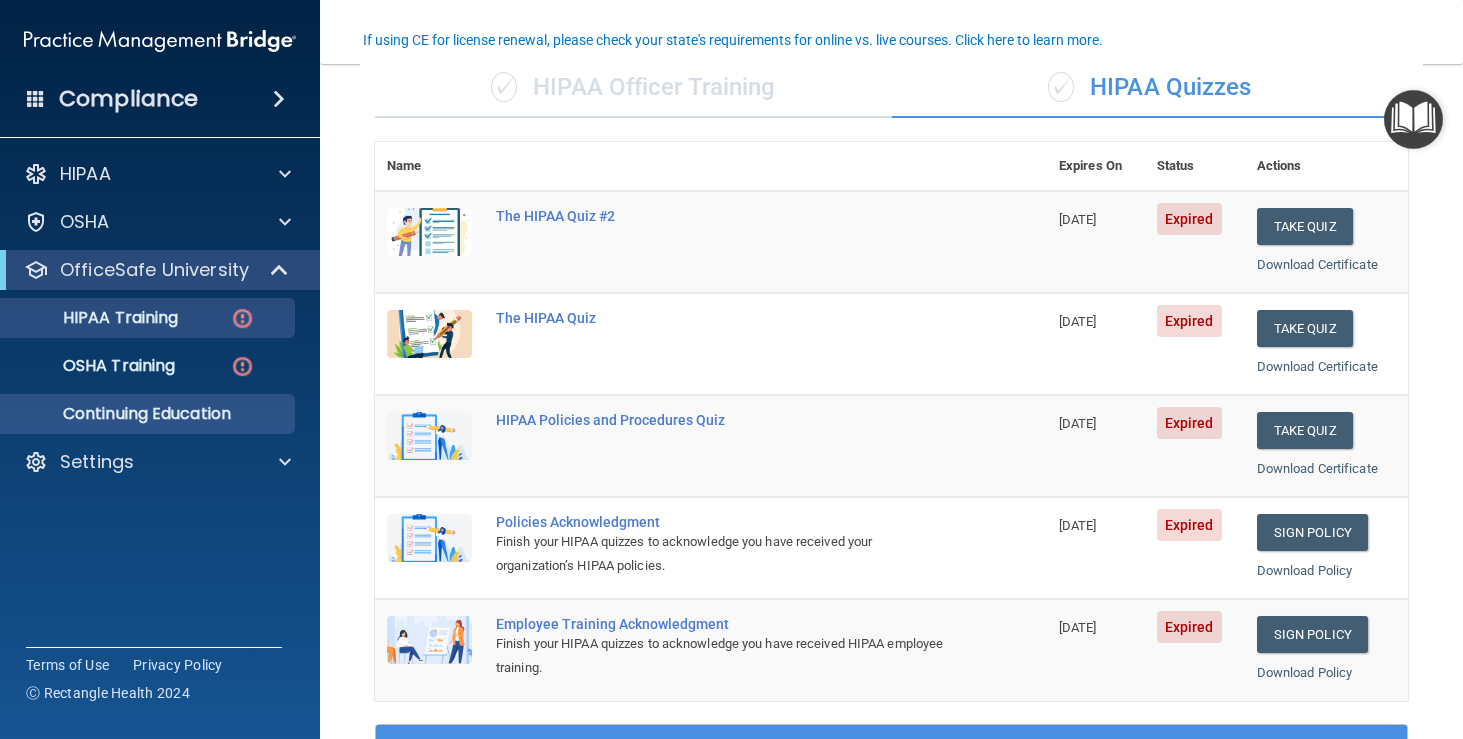 click on "Continuing Education" at bounding box center [149, 414] 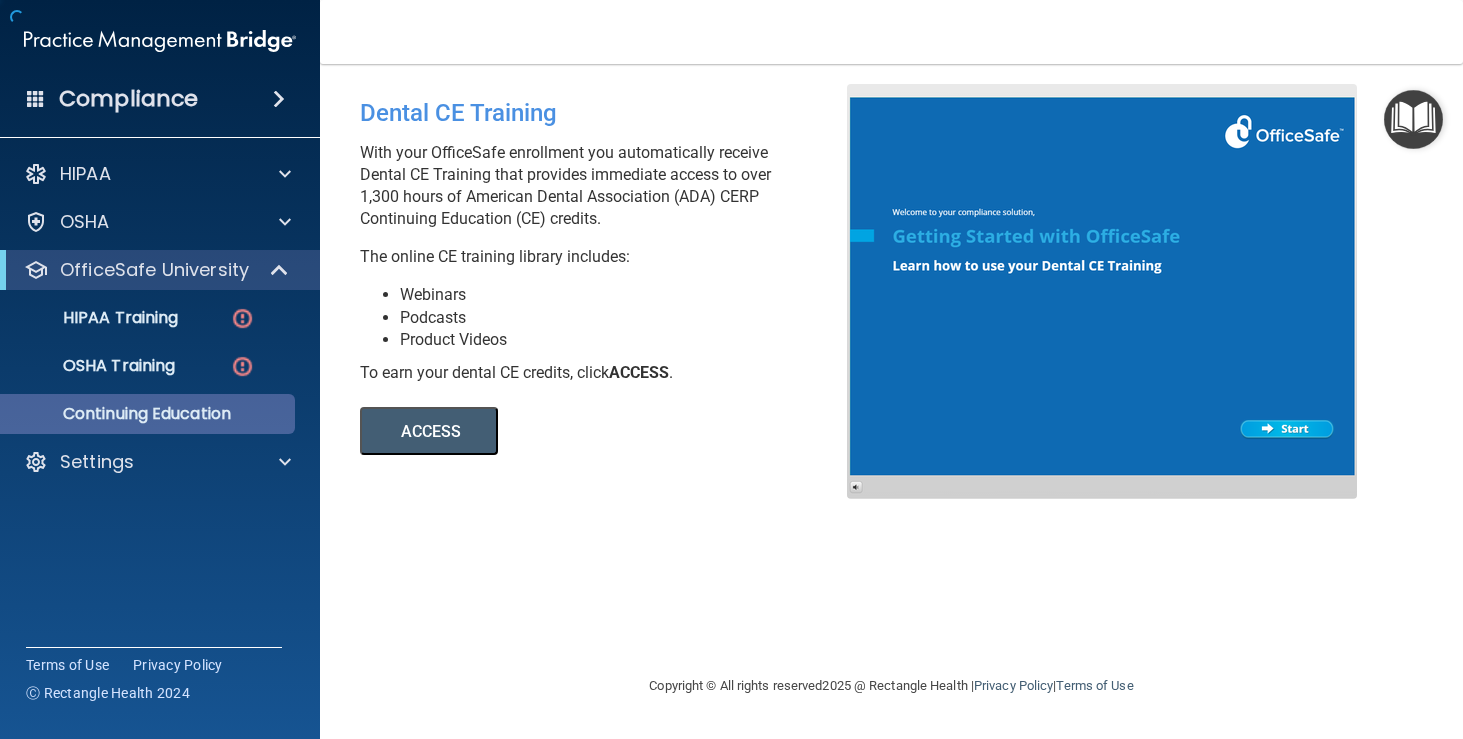 scroll, scrollTop: 0, scrollLeft: 0, axis: both 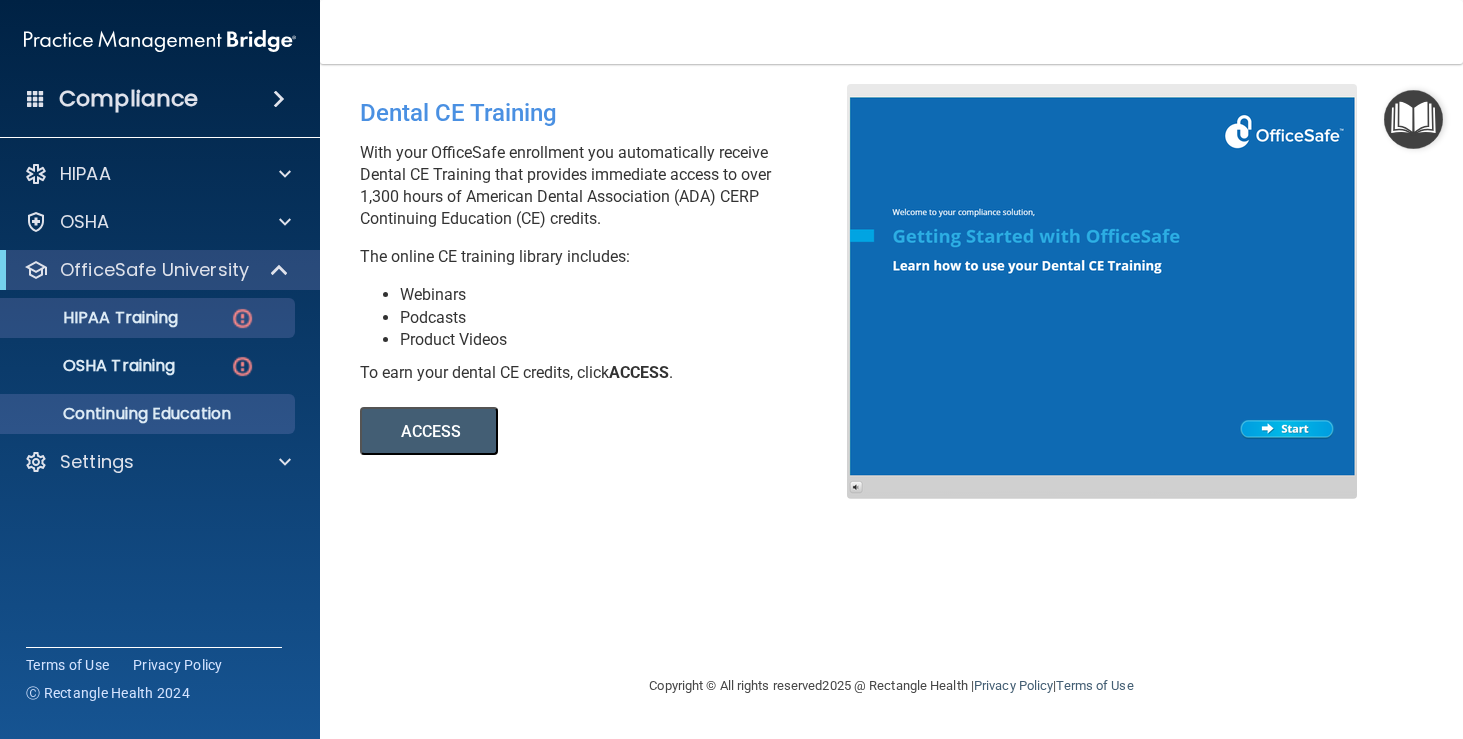 click on "HIPAA Training" at bounding box center (149, 318) 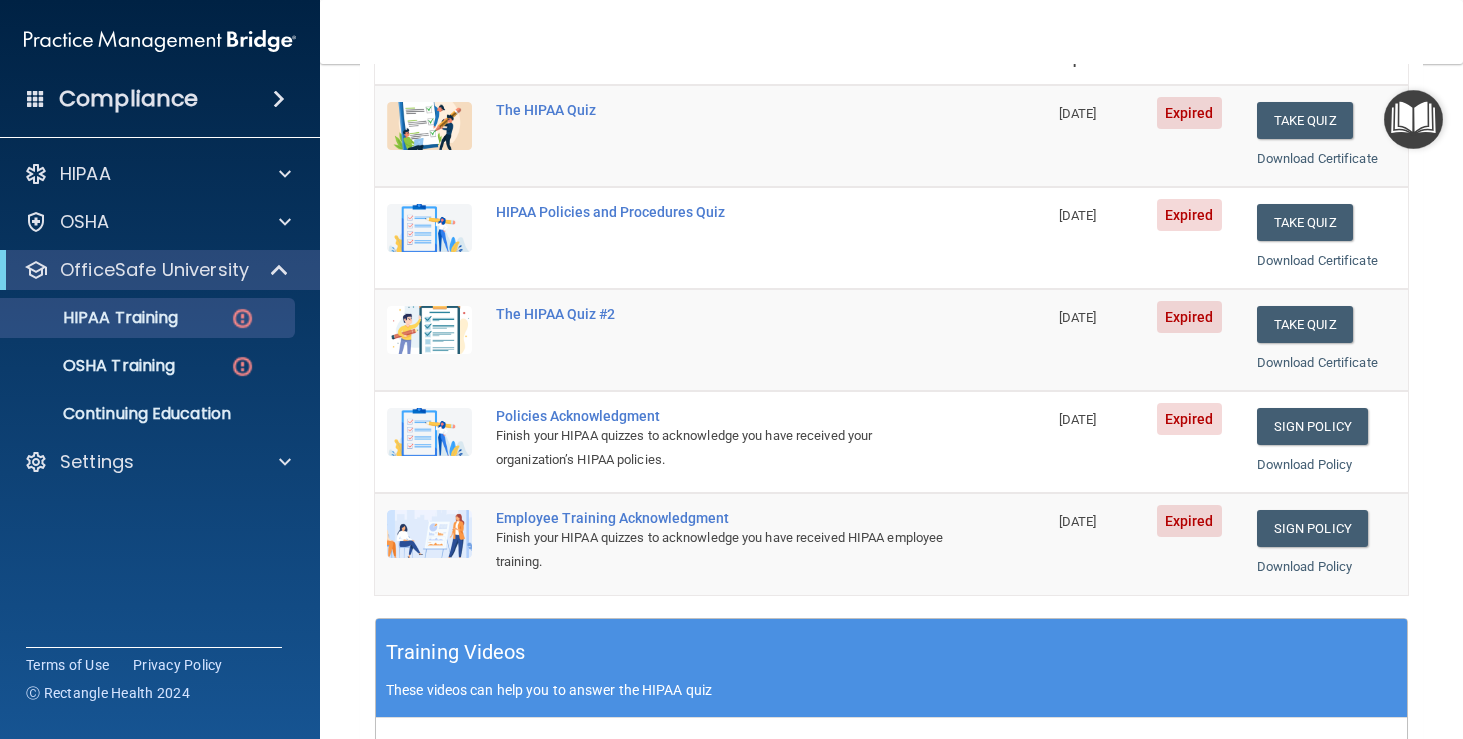 scroll, scrollTop: 181, scrollLeft: 0, axis: vertical 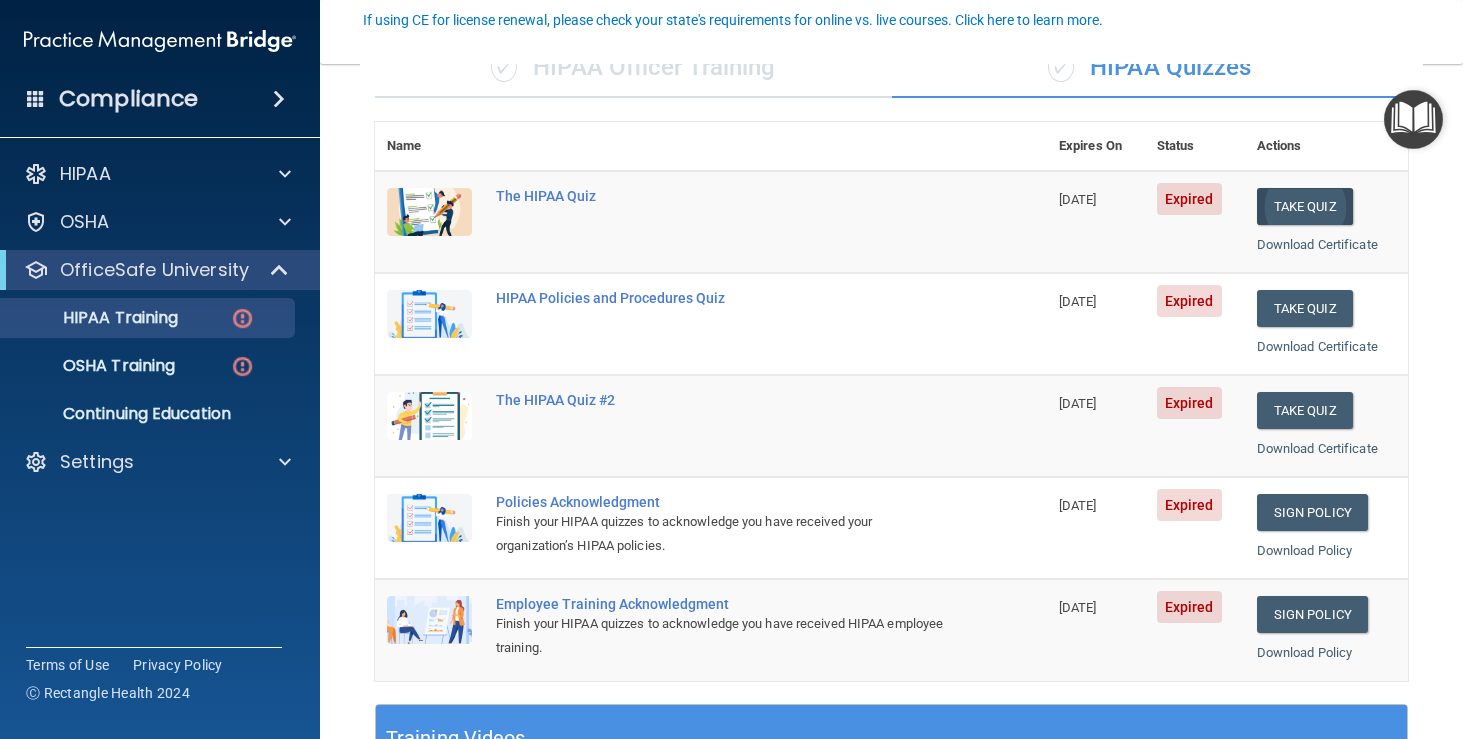 click on "Take Quiz" at bounding box center [1305, 206] 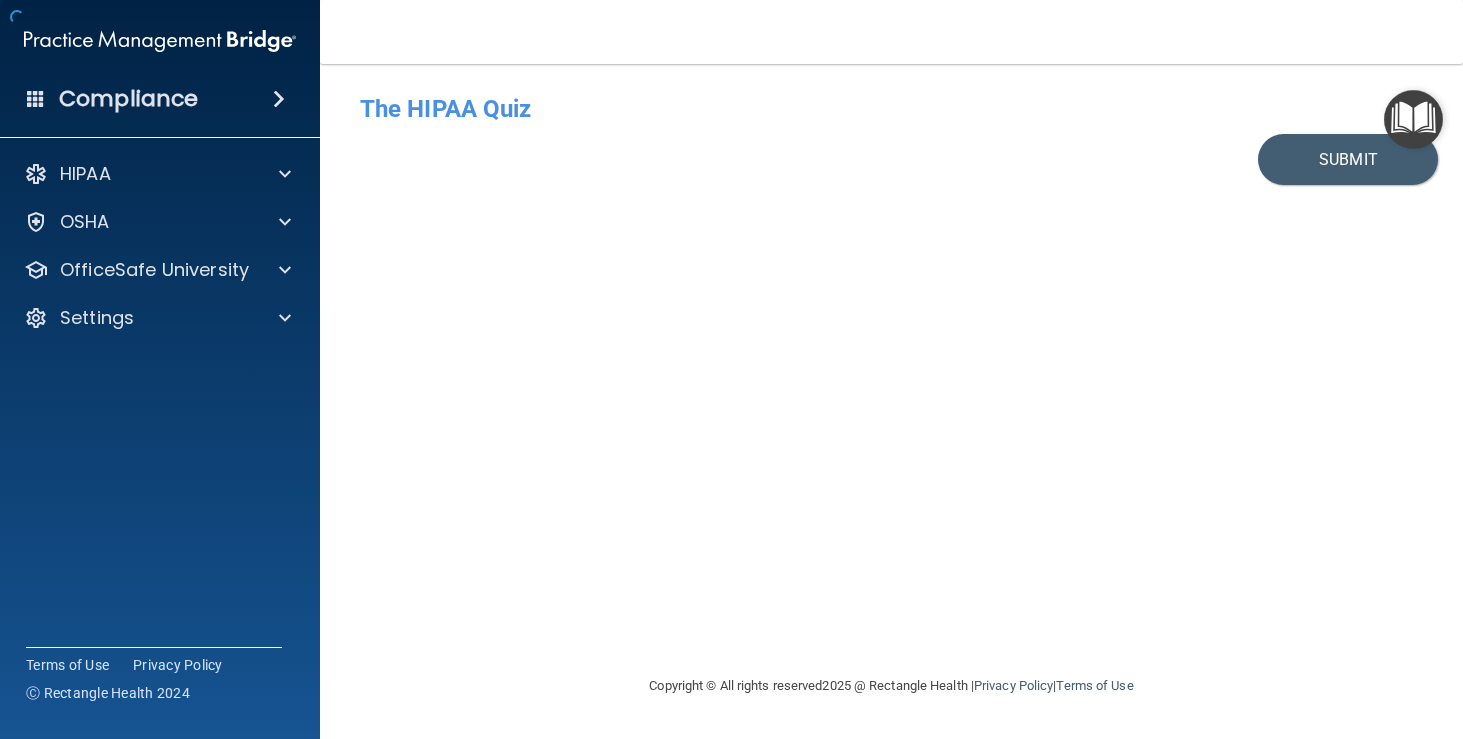 scroll, scrollTop: 0, scrollLeft: 0, axis: both 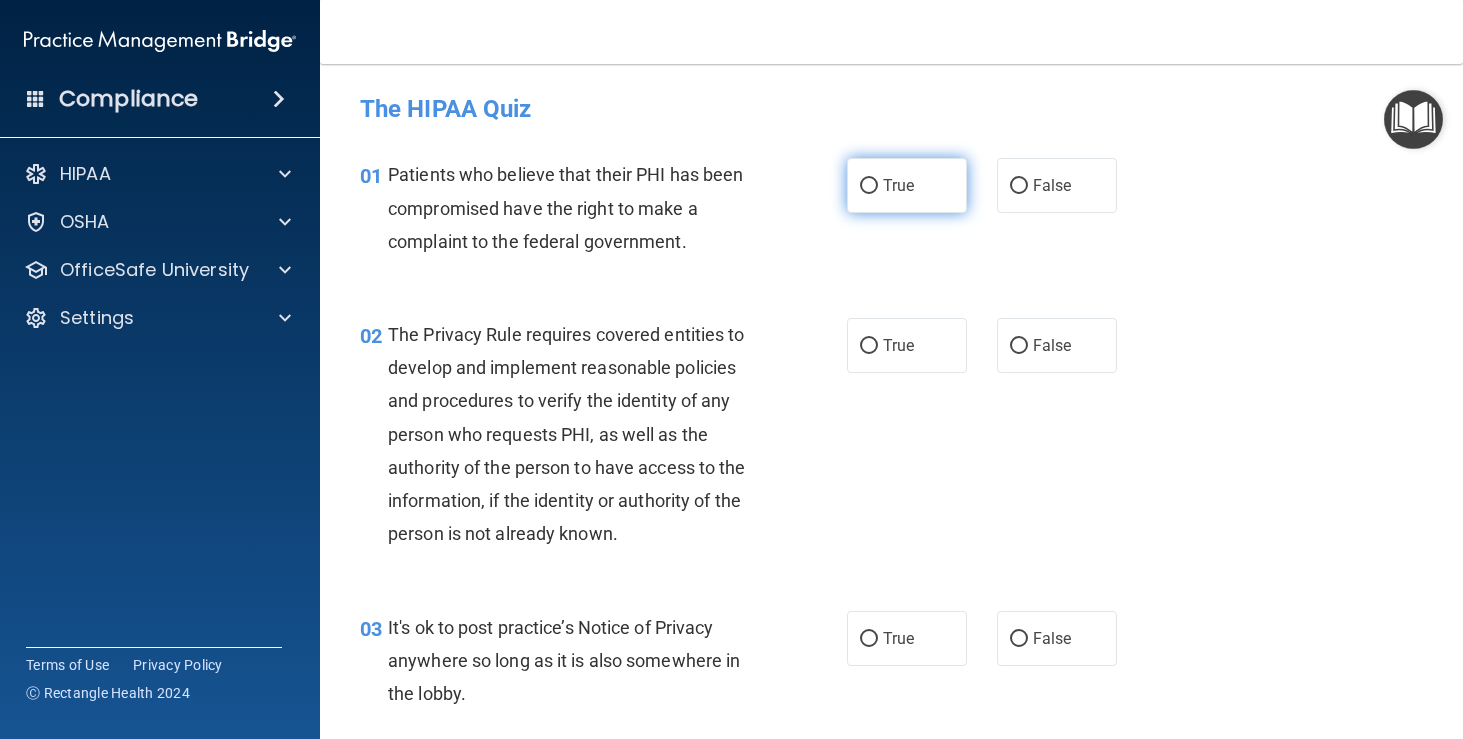 click on "True" at bounding box center (898, 185) 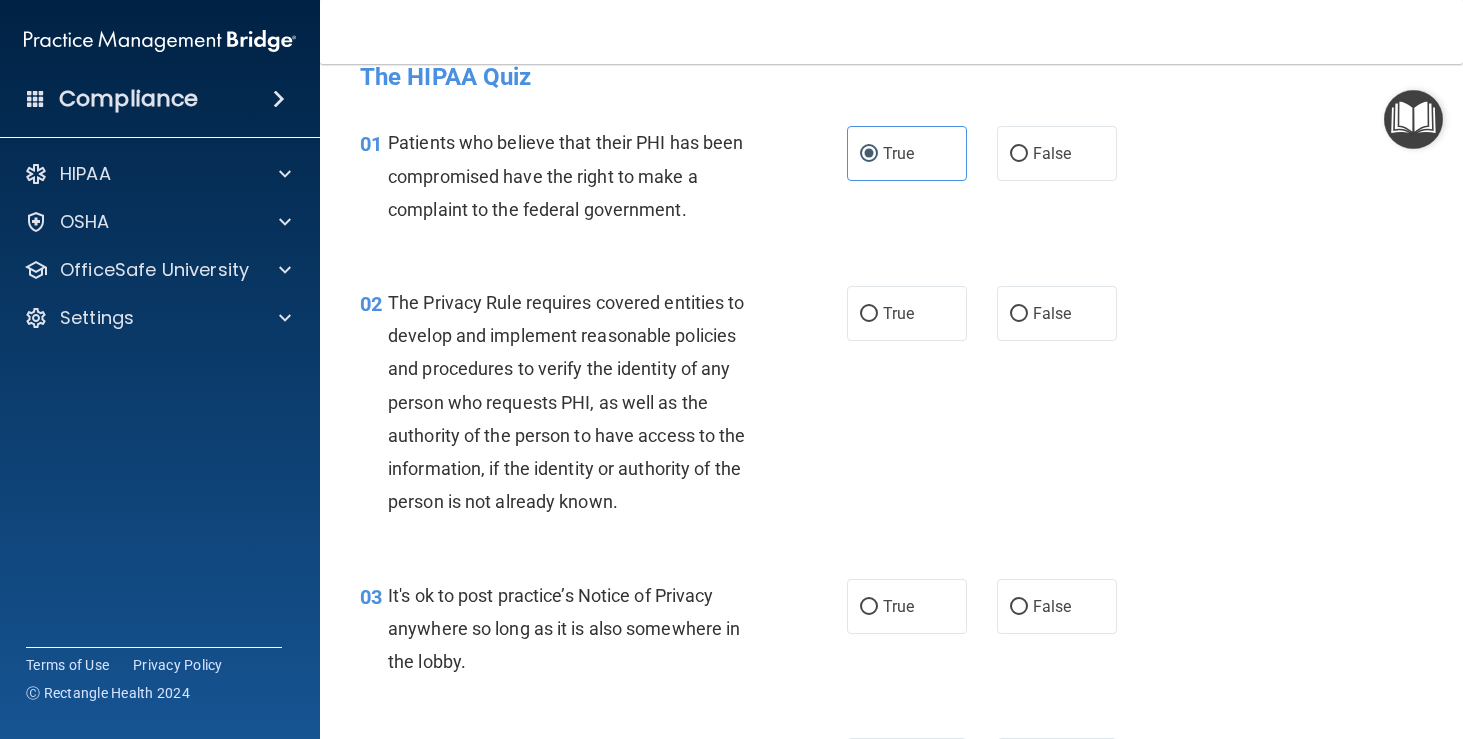 scroll, scrollTop: 144, scrollLeft: 0, axis: vertical 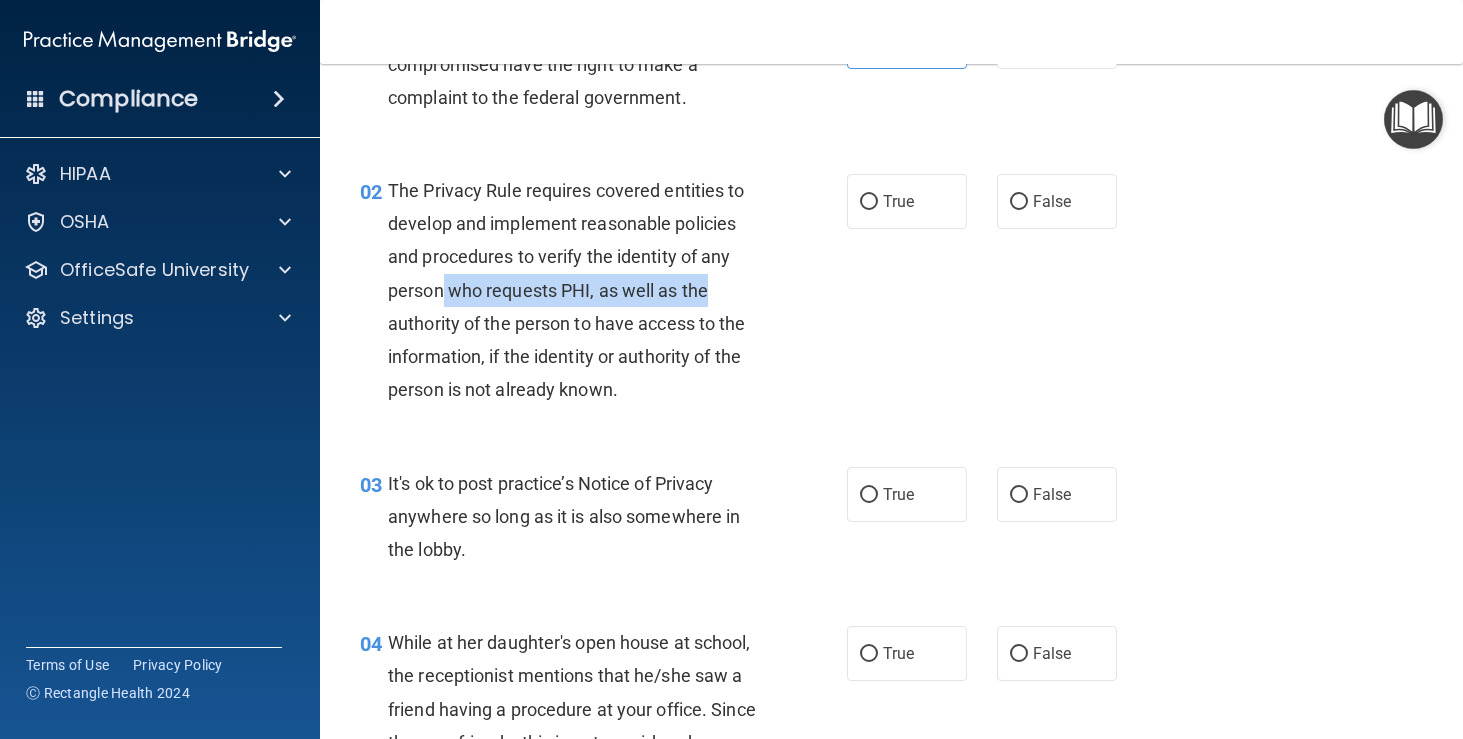 drag, startPoint x: 442, startPoint y: 284, endPoint x: 762, endPoint y: 287, distance: 320.01407 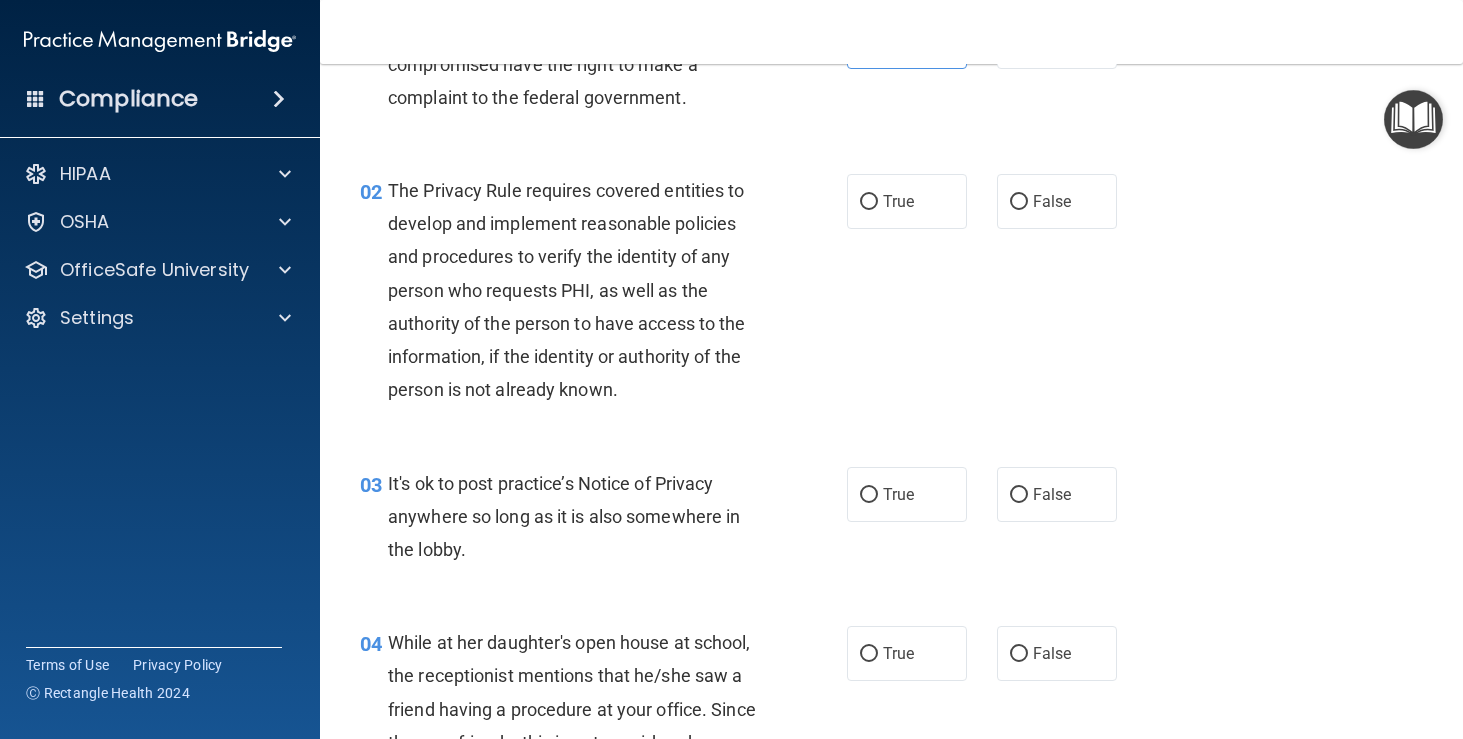 click on "The Privacy Rule requires covered entities to develop and implement reasonable policies and procedures to verify the identity of any person who requests PHI, as well as the authority of the person to have access to the information, if the identity or authority of the person is not already known." at bounding box center (567, 290) 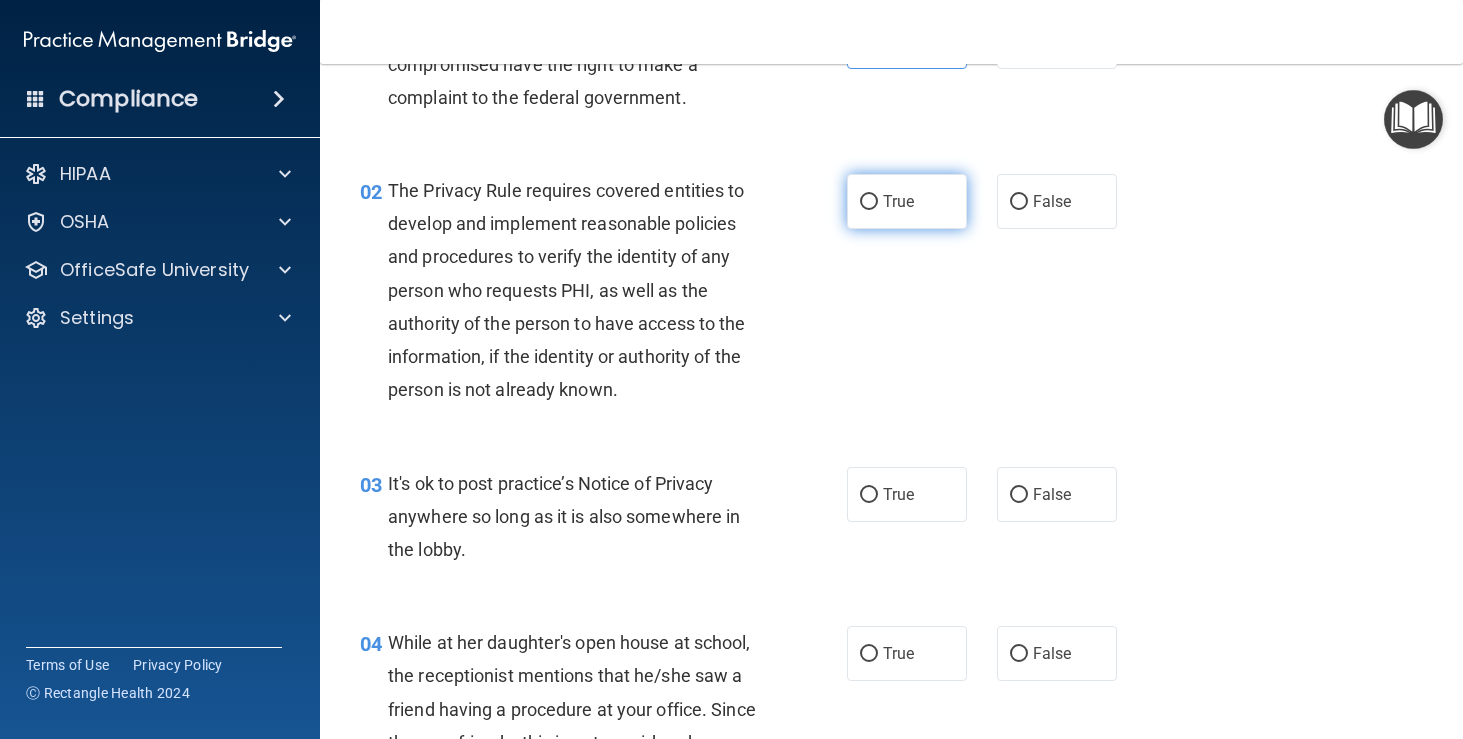 click on "True" at bounding box center [907, 201] 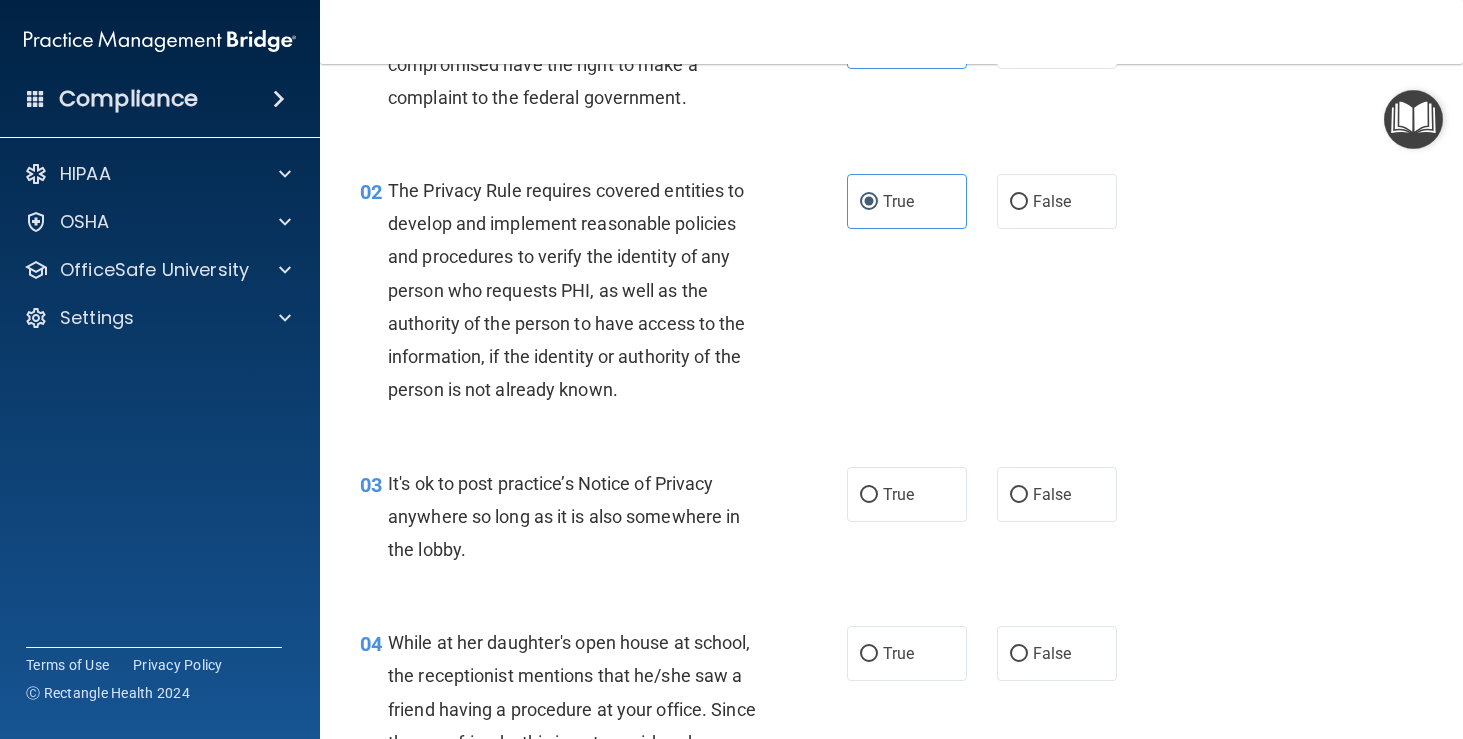 scroll, scrollTop: 238, scrollLeft: 0, axis: vertical 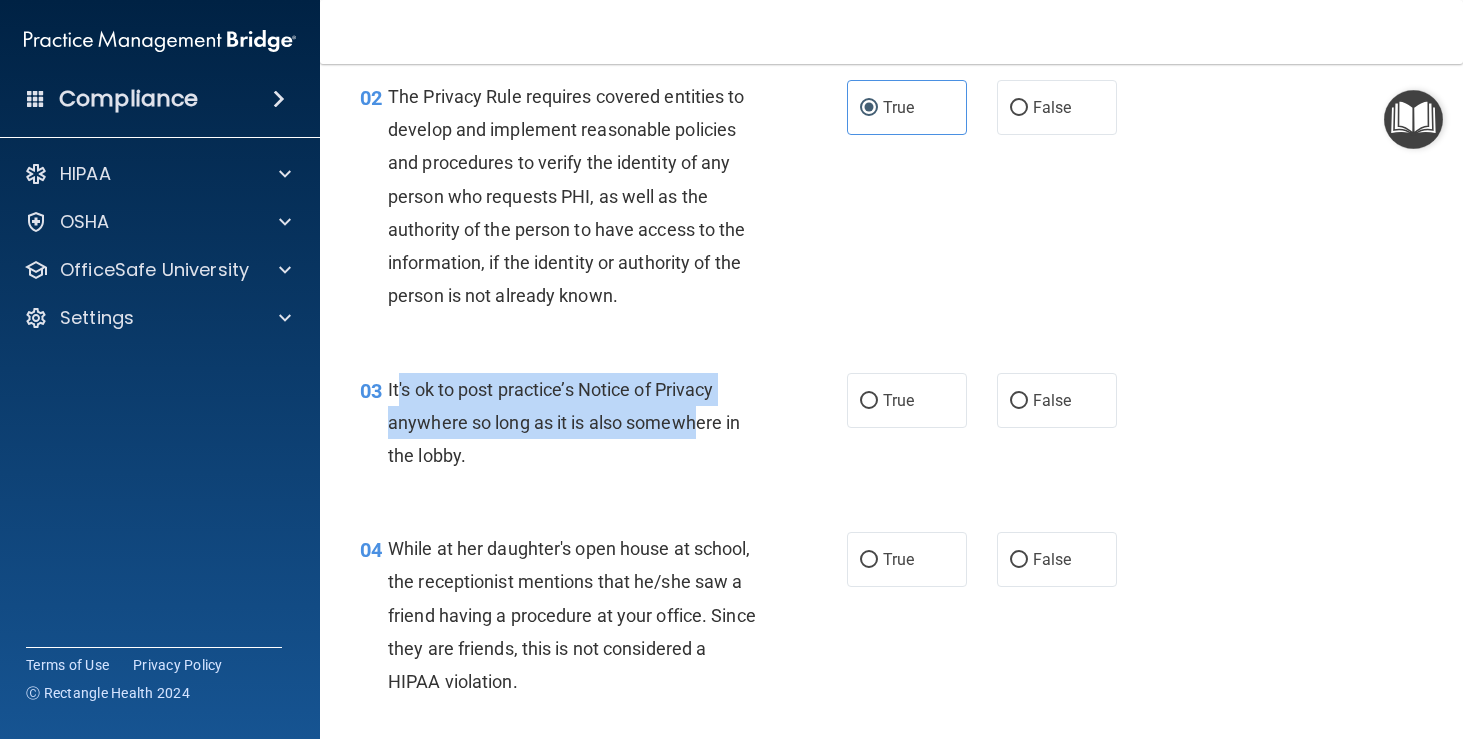 drag, startPoint x: 398, startPoint y: 386, endPoint x: 698, endPoint y: 424, distance: 302.3971 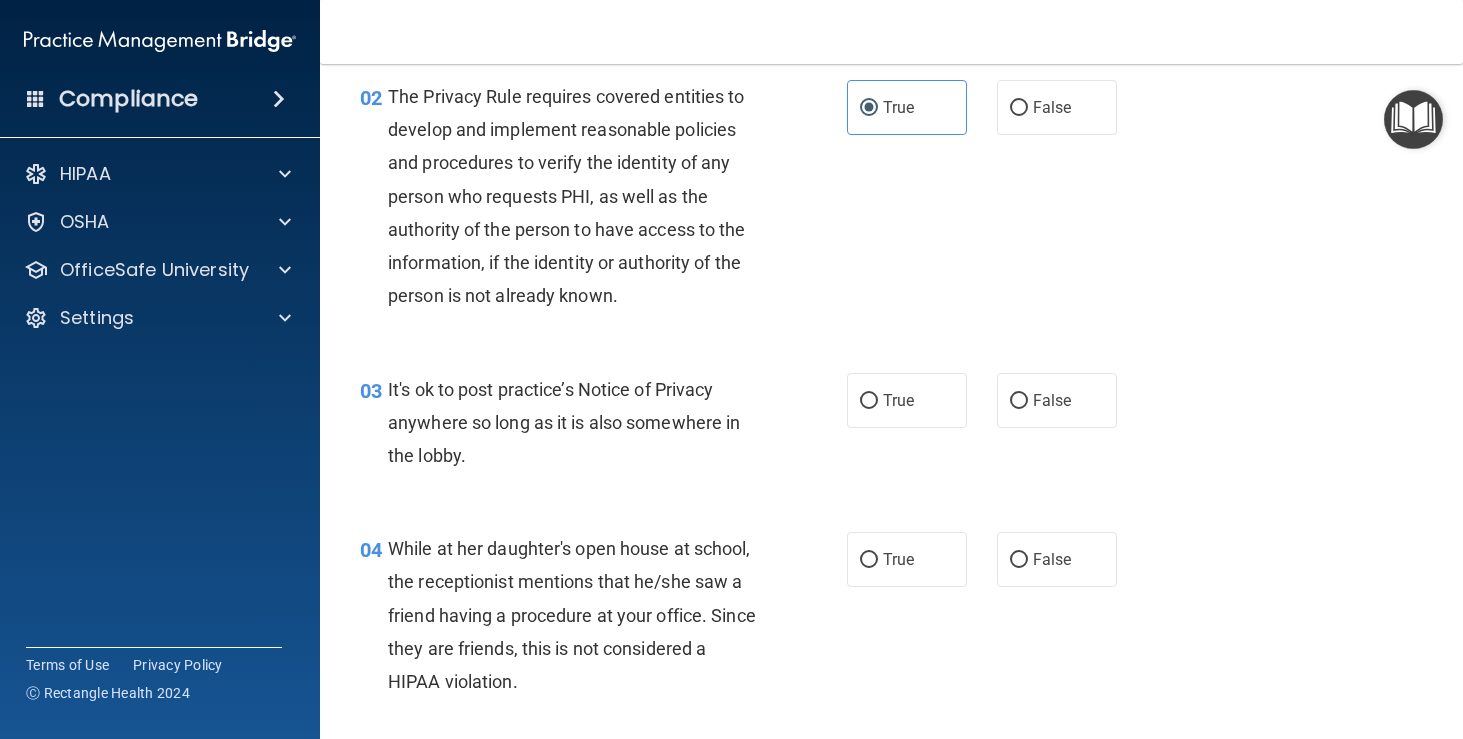click on "It's ok to post  practice’s Notice of Privacy anywhere so long as it is also somewhere in the lobby." at bounding box center (581, 423) 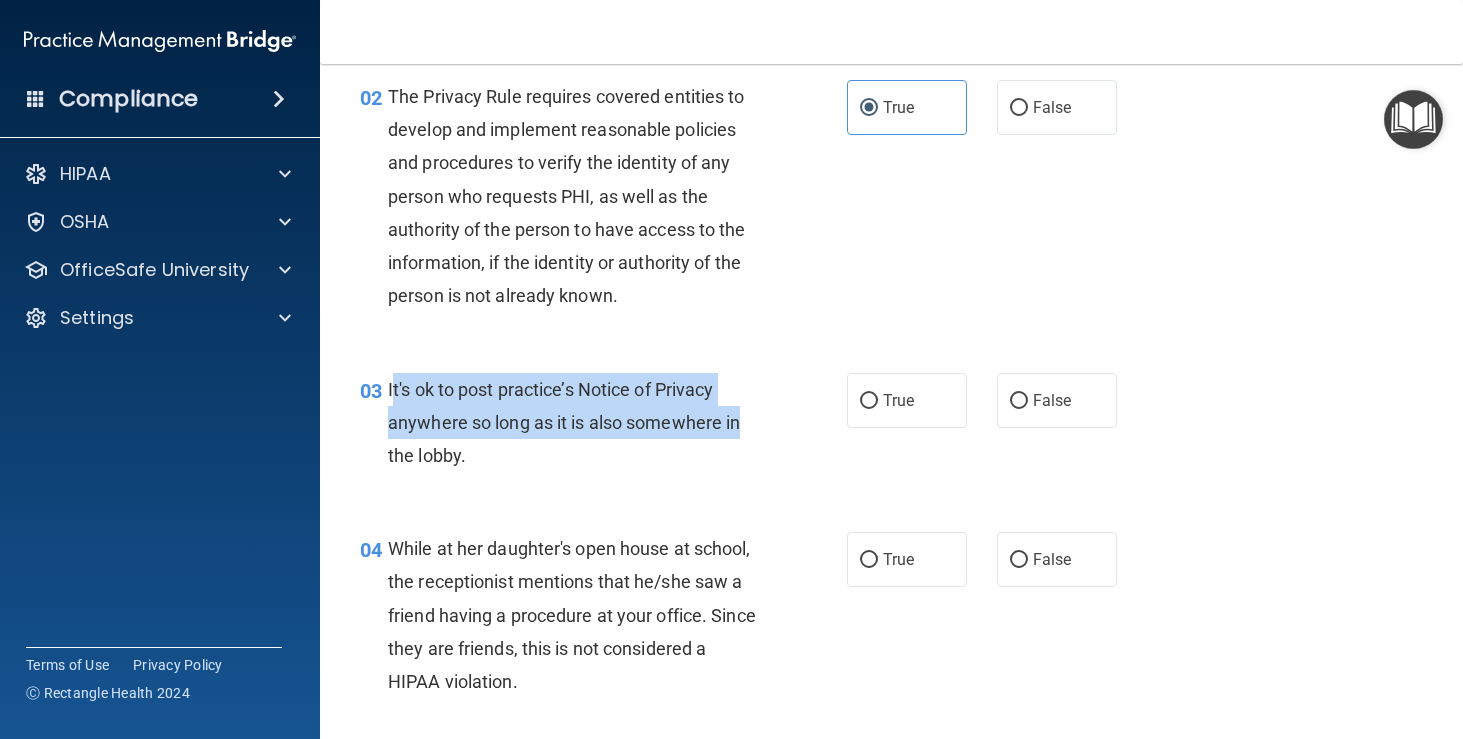 drag, startPoint x: 396, startPoint y: 382, endPoint x: 754, endPoint y: 426, distance: 360.6938 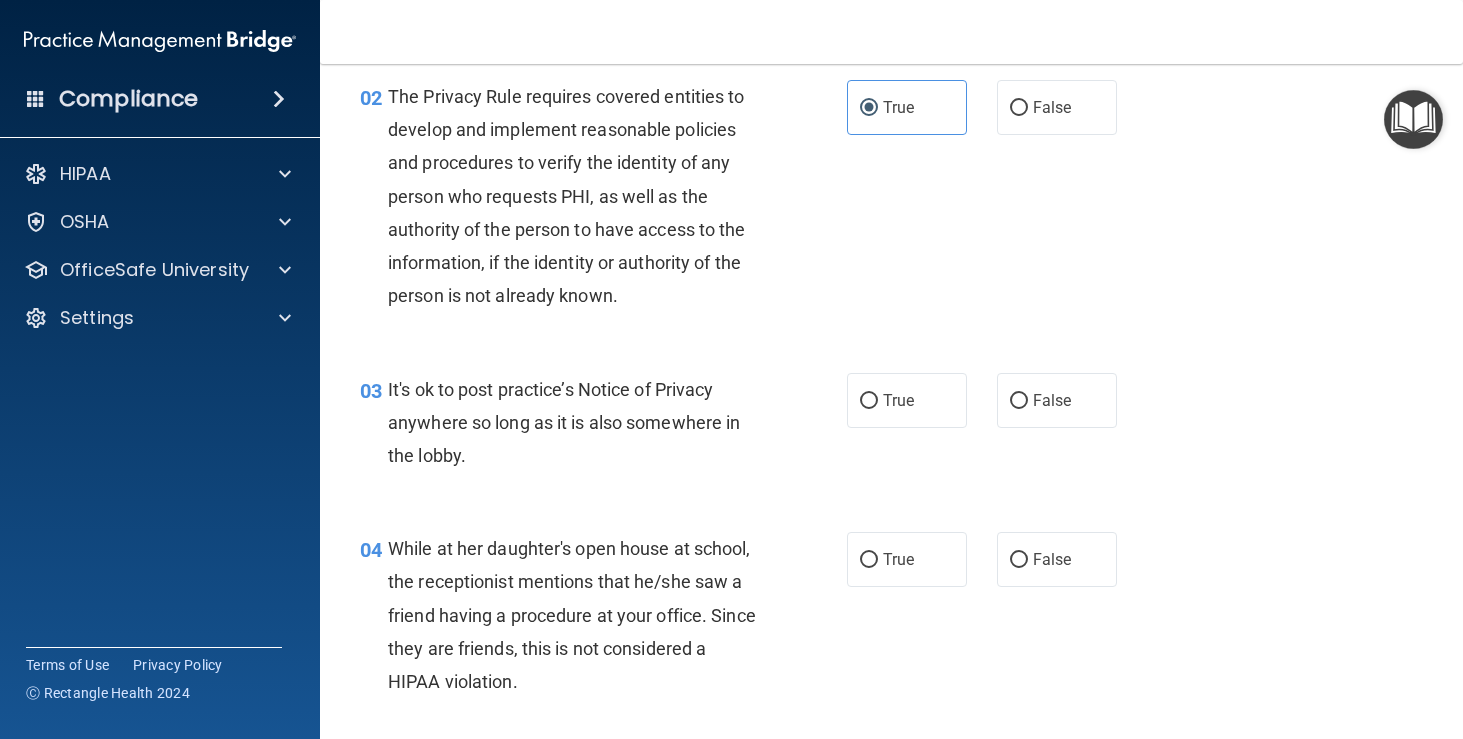 click on "It's ok to post  practice’s Notice of Privacy anywhere so long as it is also somewhere in the lobby." at bounding box center [581, 423] 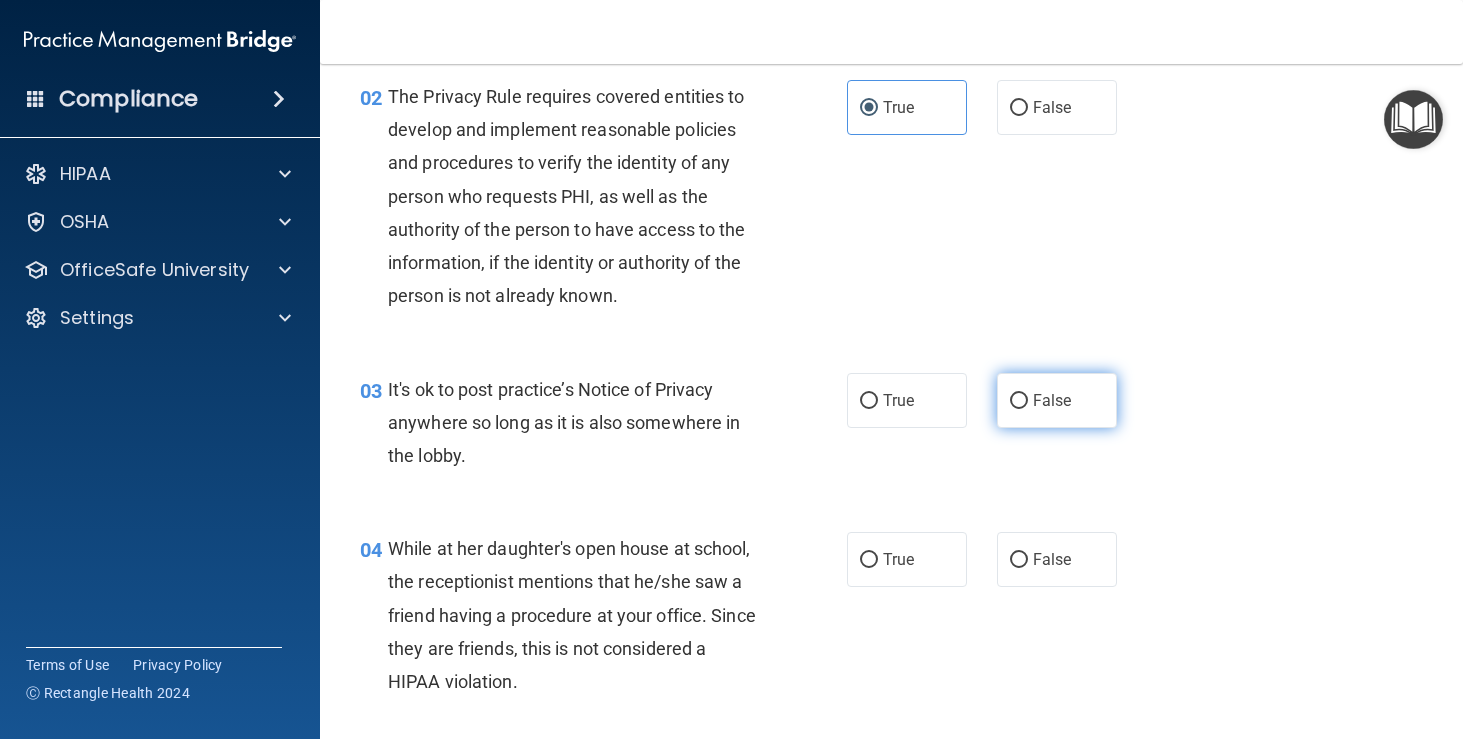 click on "False" at bounding box center (1057, 400) 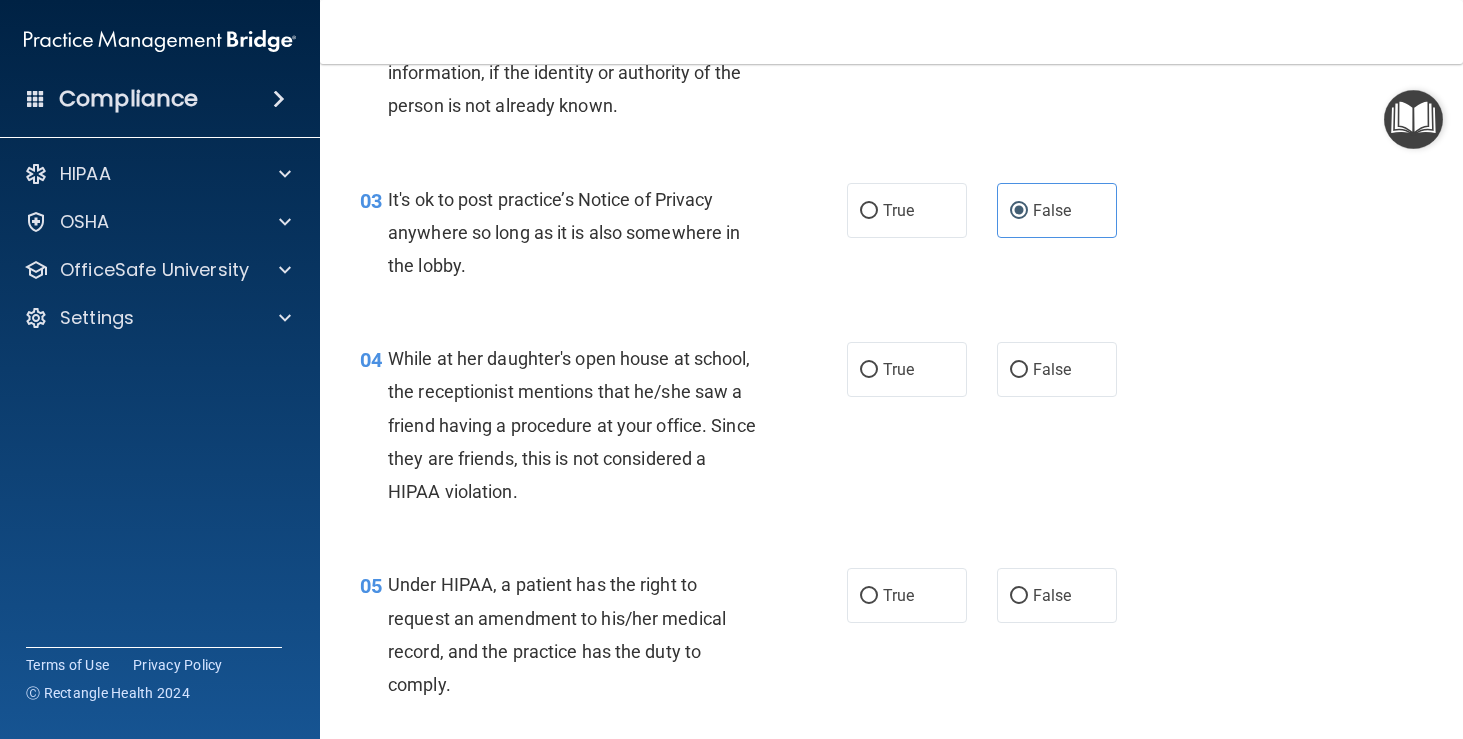 scroll, scrollTop: 468, scrollLeft: 0, axis: vertical 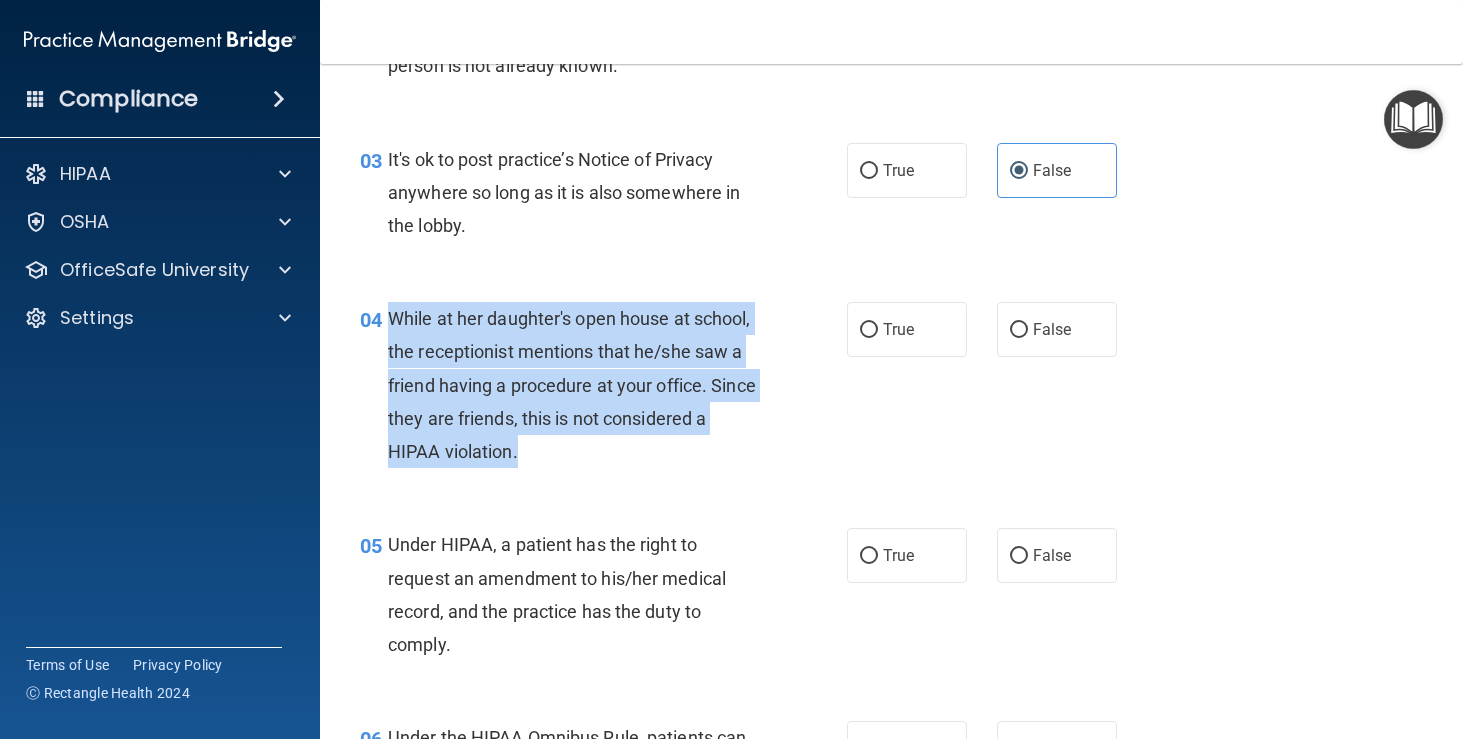 drag, startPoint x: 391, startPoint y: 316, endPoint x: 635, endPoint y: 424, distance: 266.83328 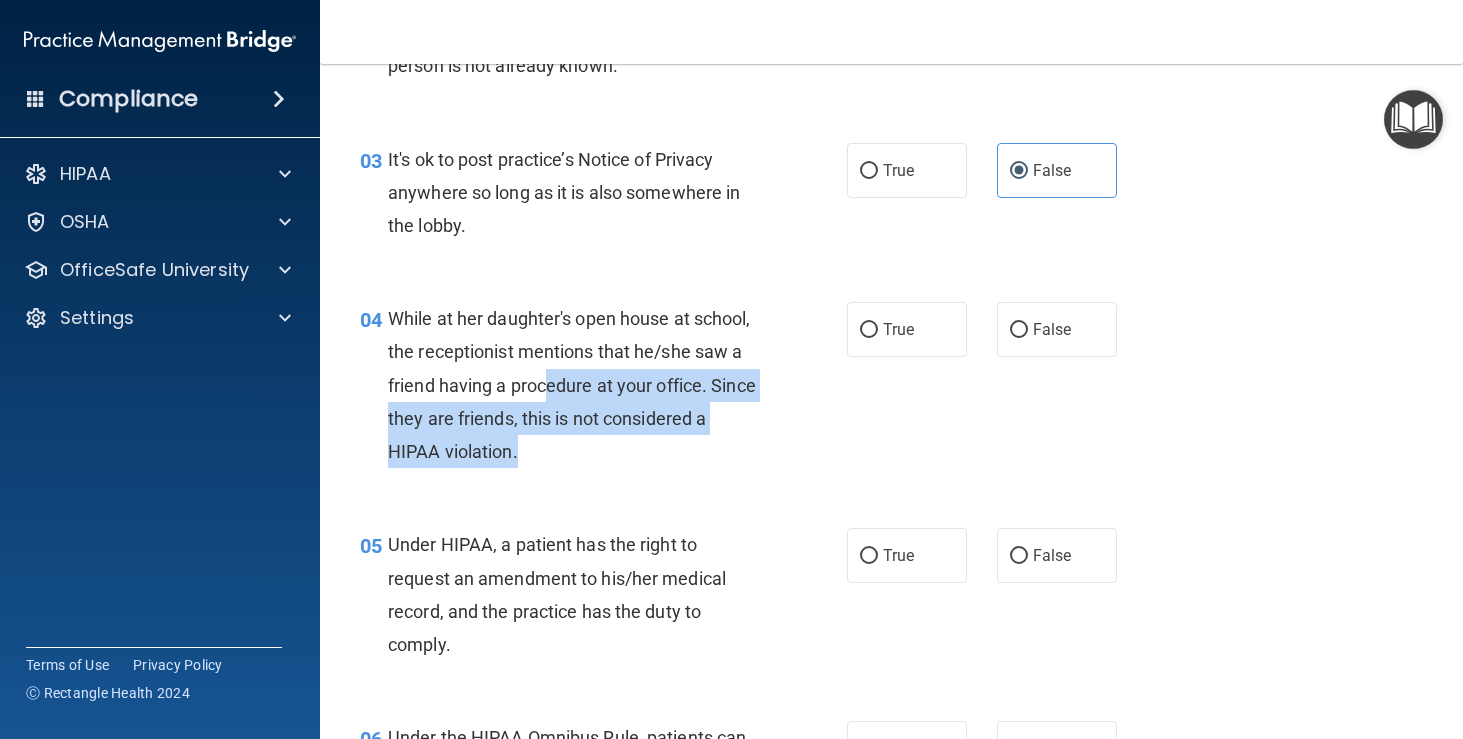 drag, startPoint x: 548, startPoint y: 377, endPoint x: 669, endPoint y: 452, distance: 142.3587 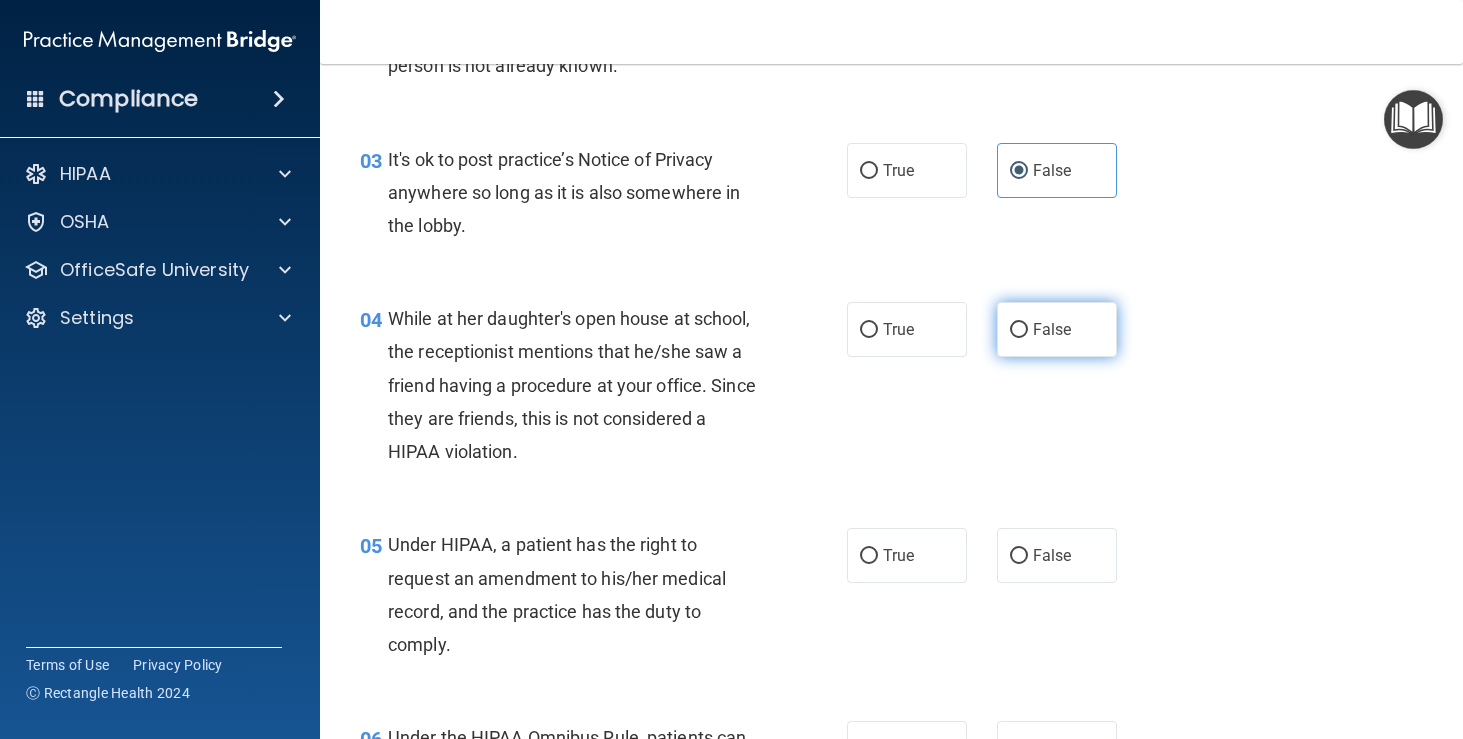 click on "False" at bounding box center (1052, 329) 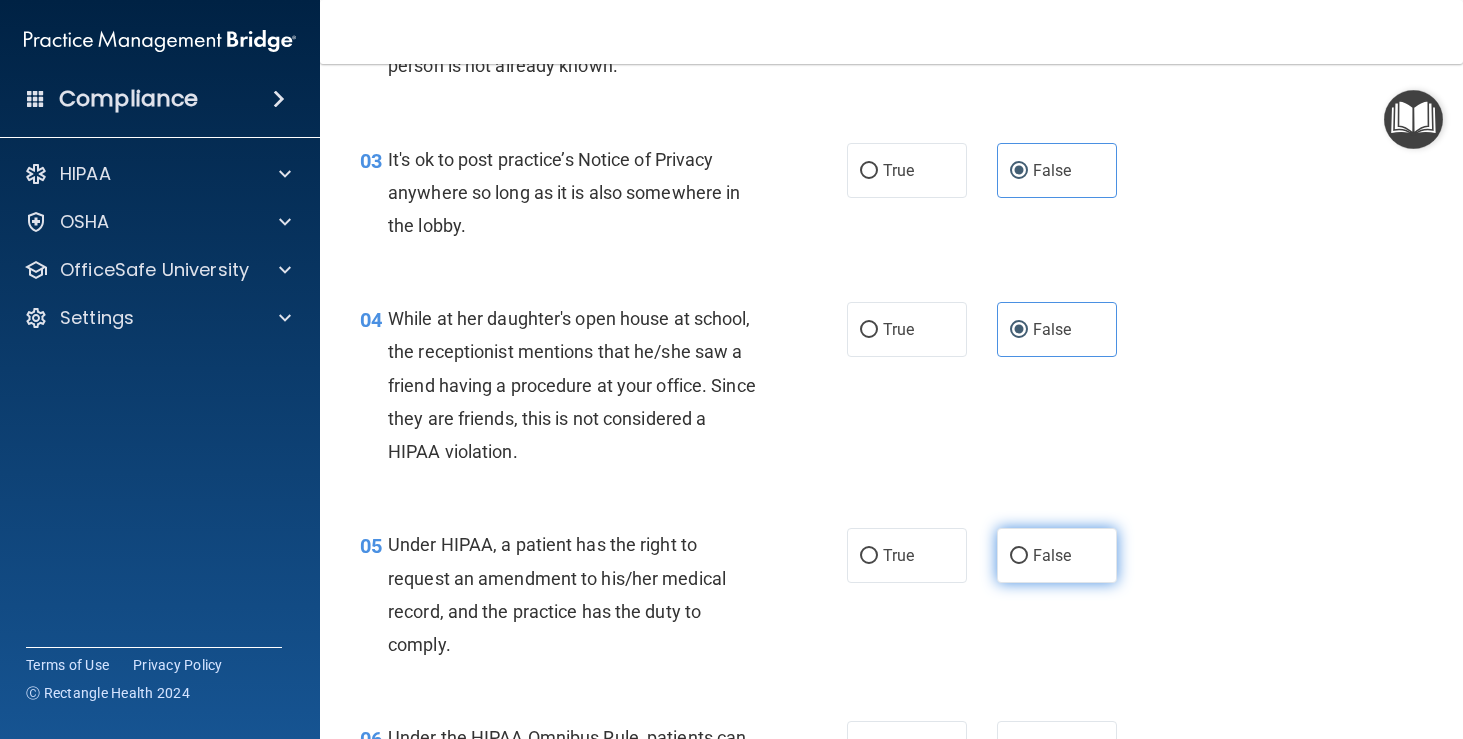 click on "False" at bounding box center [1019, 556] 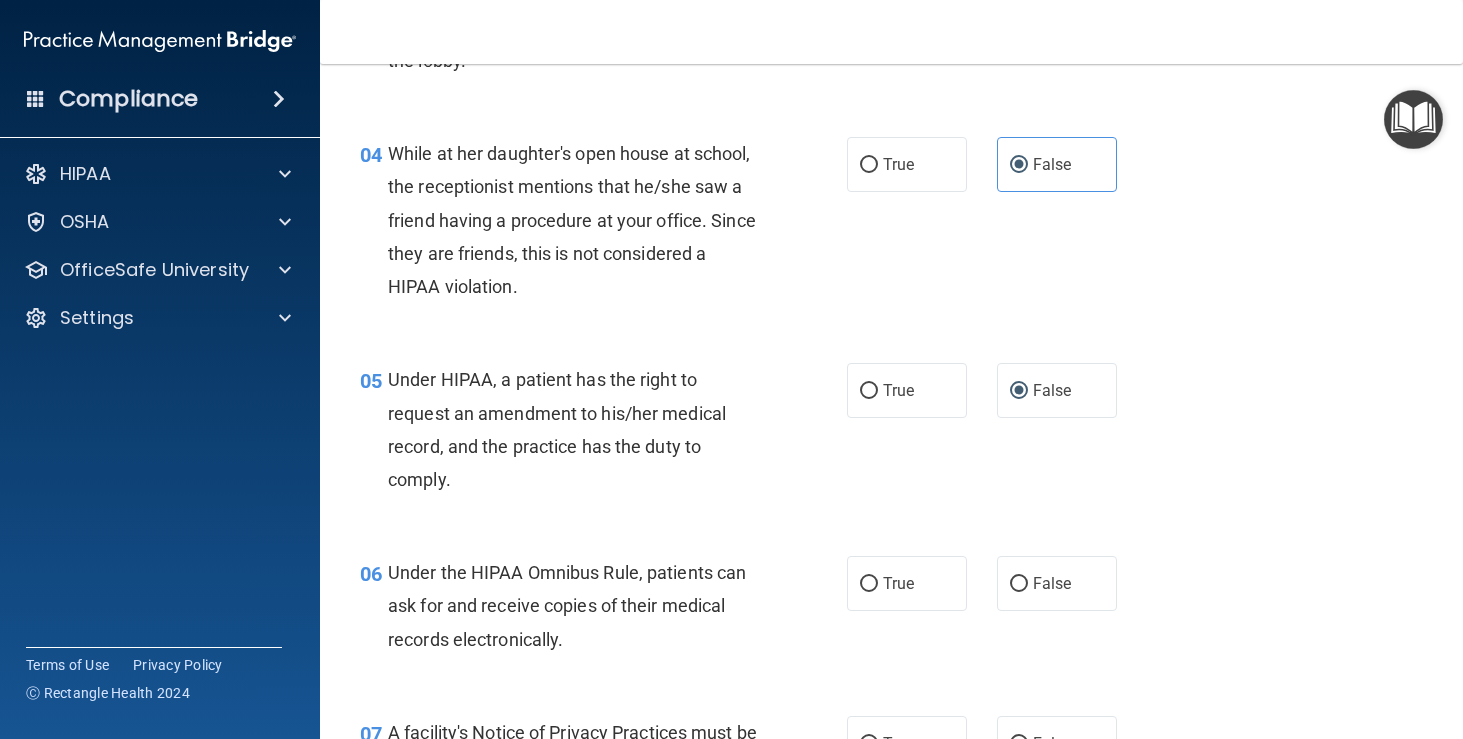 scroll, scrollTop: 636, scrollLeft: 0, axis: vertical 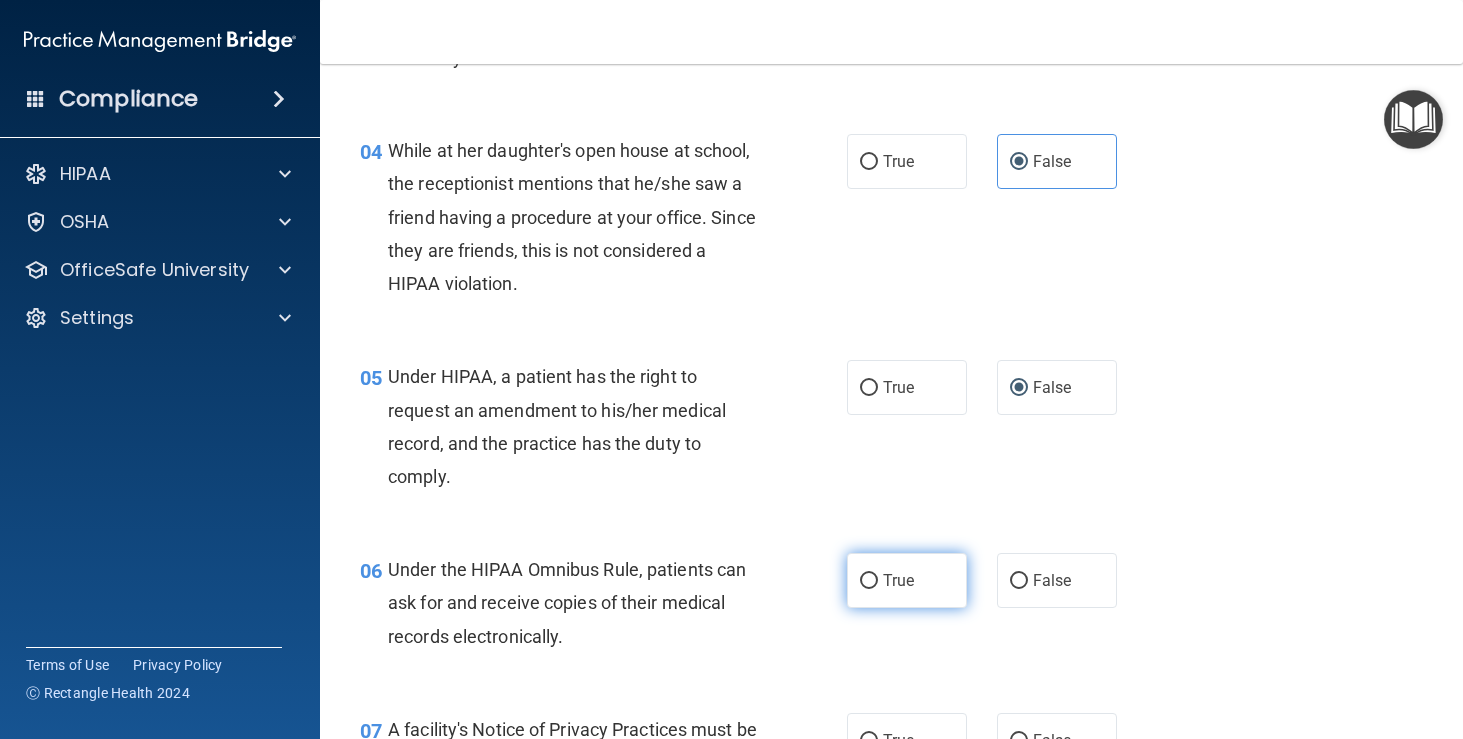 click on "True" at bounding box center [907, 580] 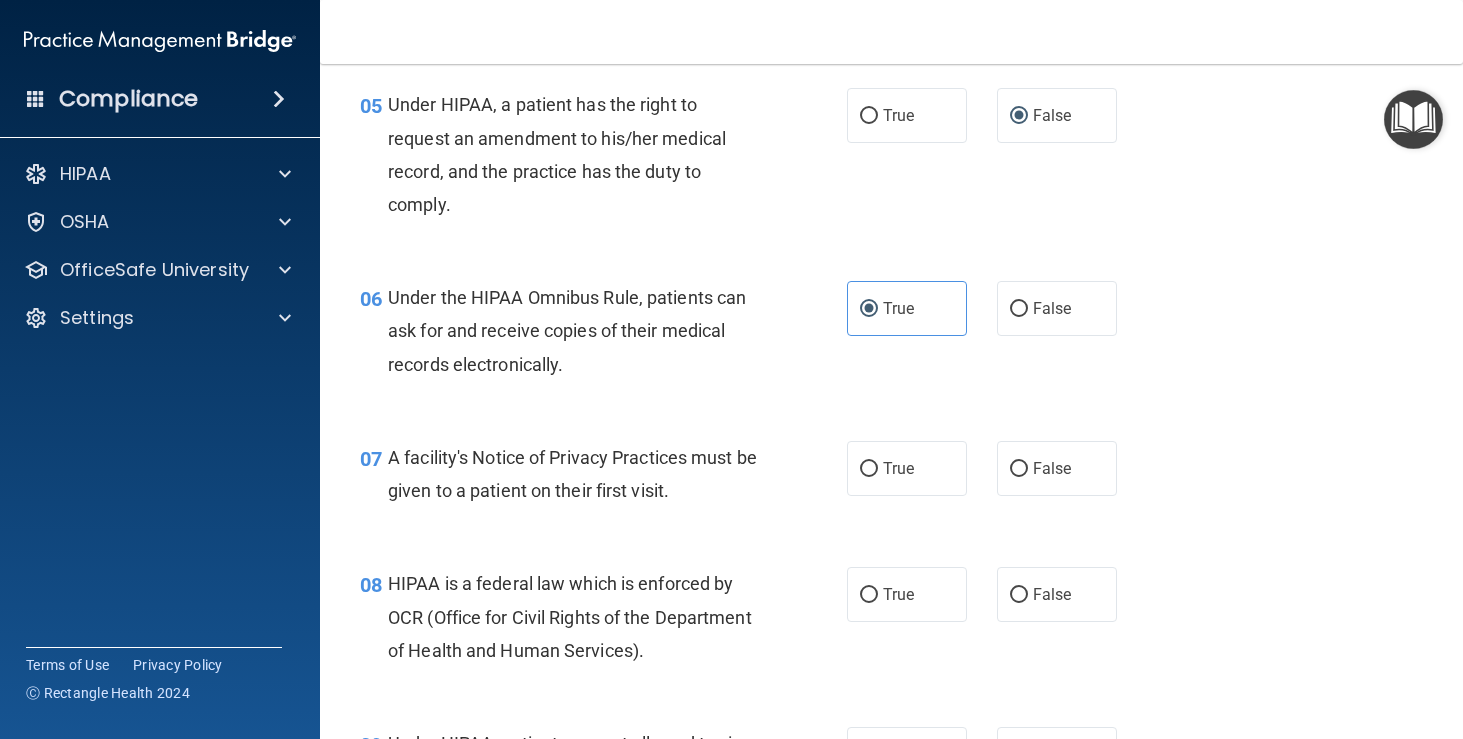 scroll, scrollTop: 918, scrollLeft: 0, axis: vertical 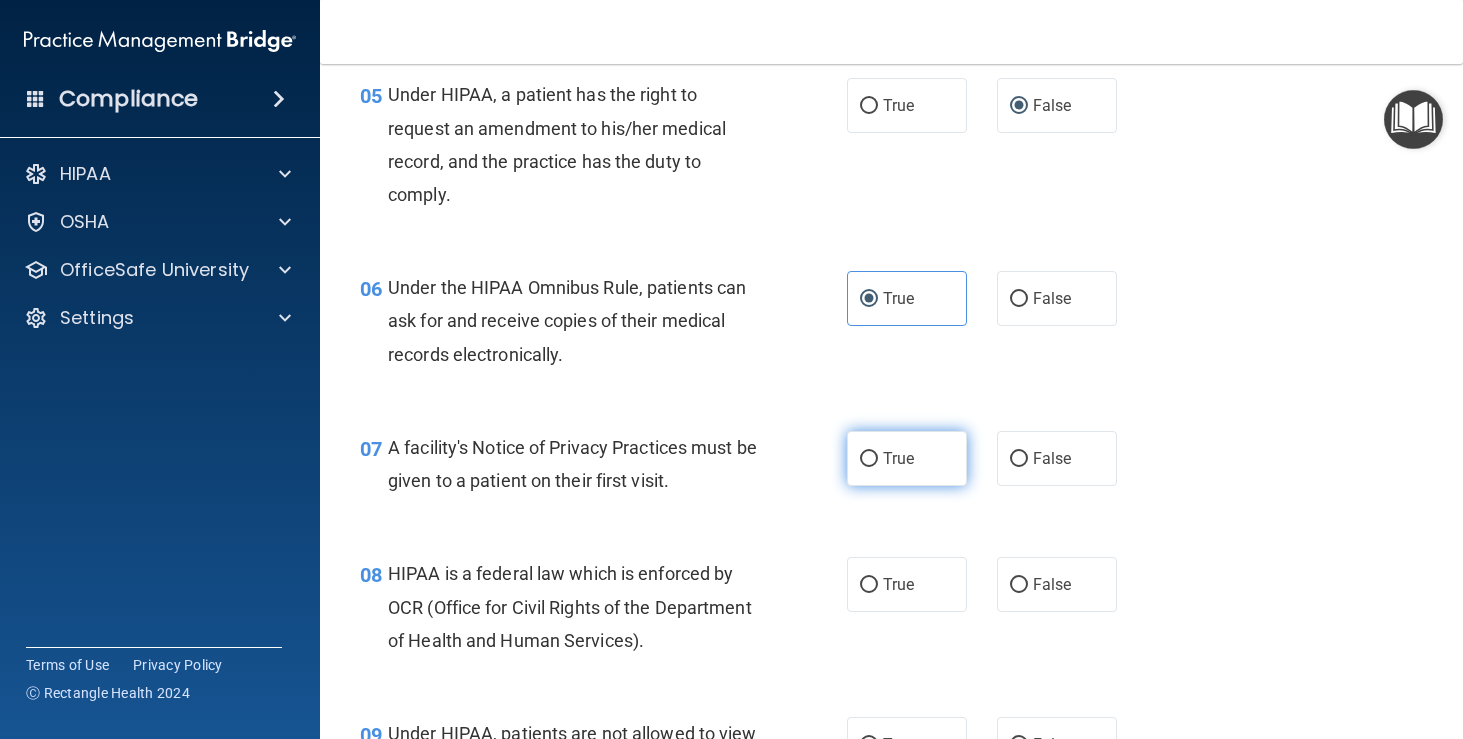 click on "True" at bounding box center (898, 458) 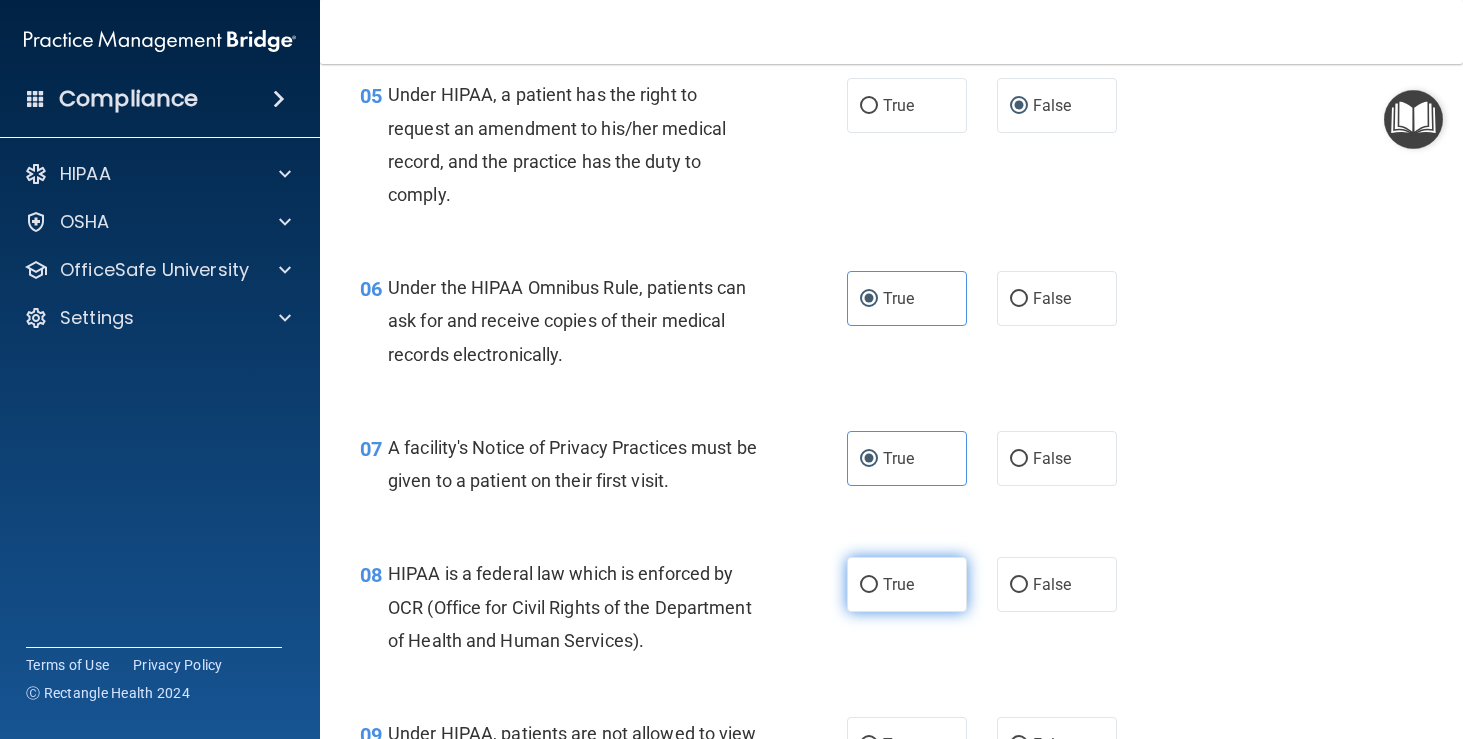 click on "True" at bounding box center [907, 584] 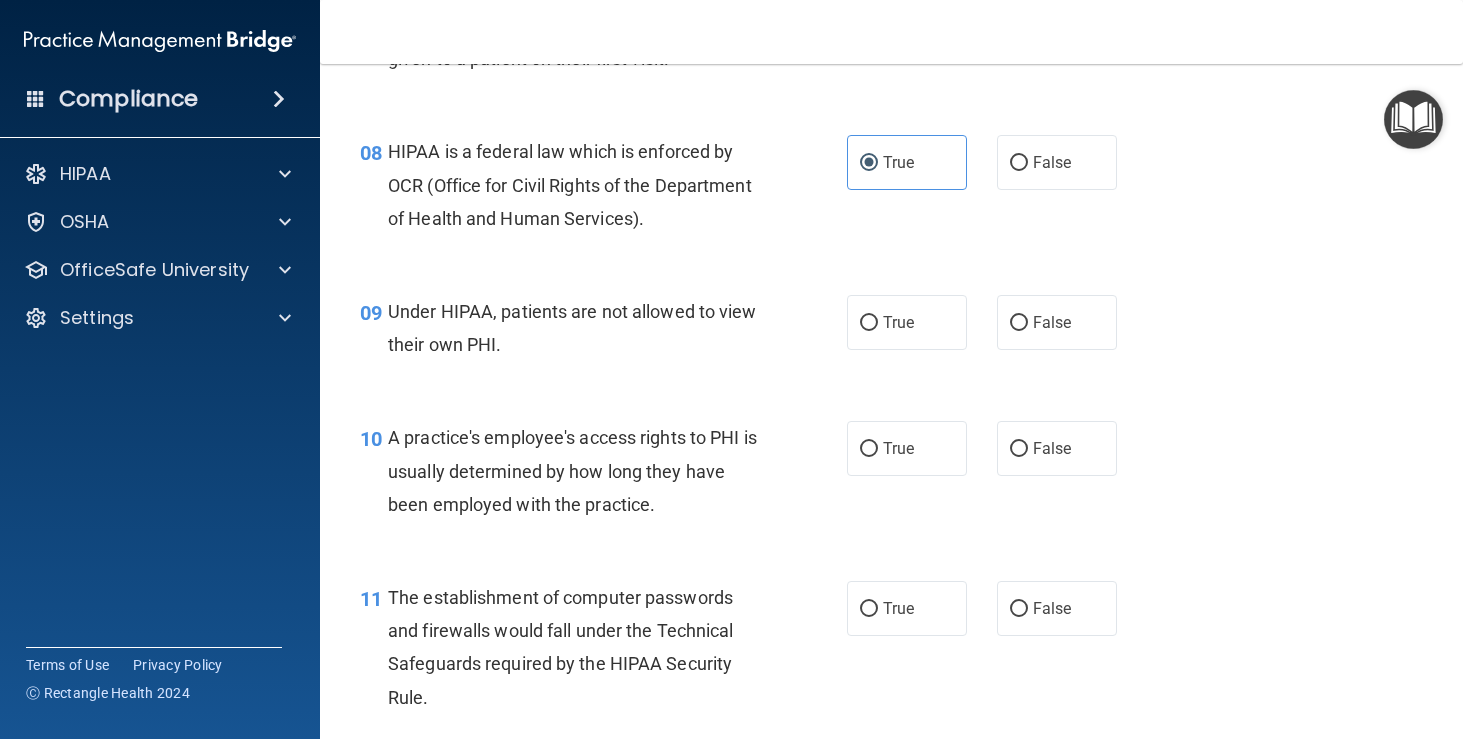 scroll, scrollTop: 1352, scrollLeft: 0, axis: vertical 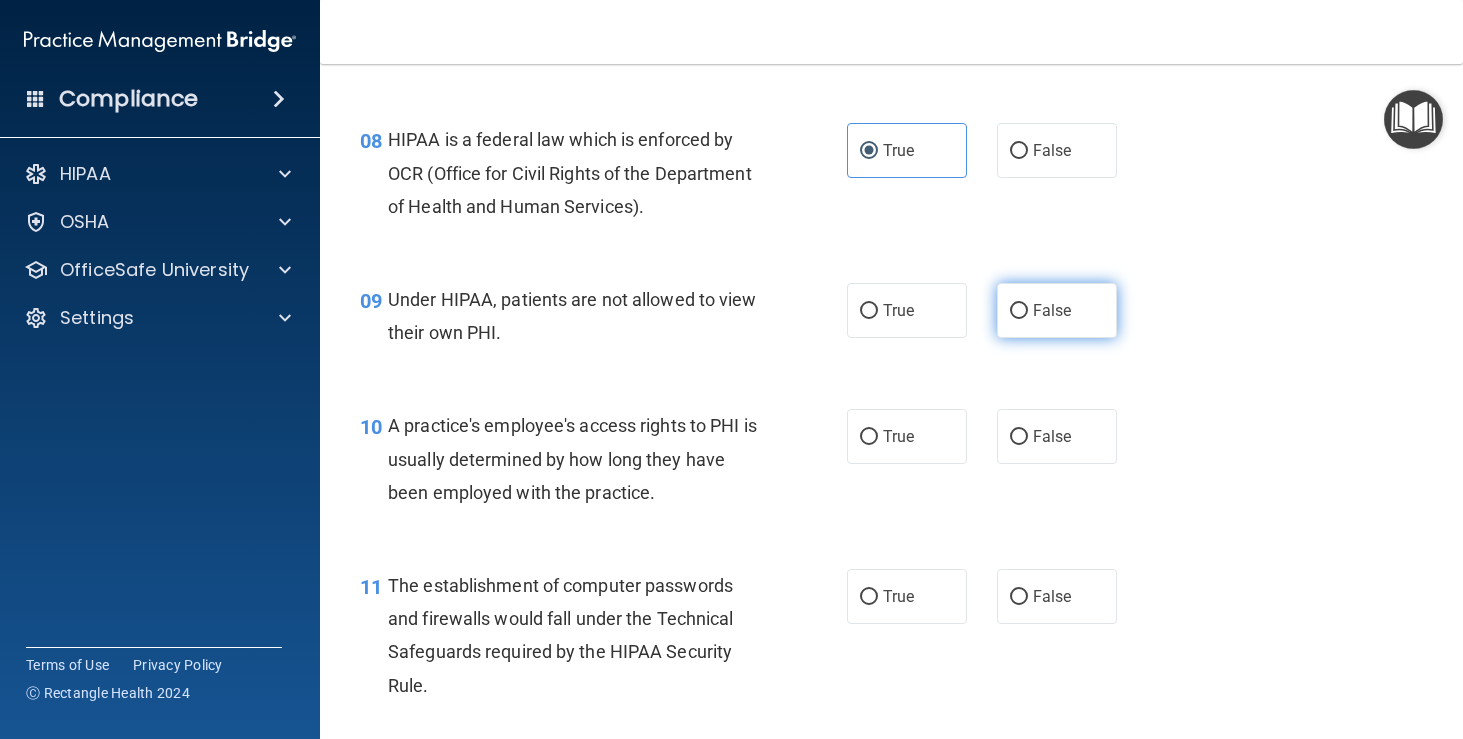 click on "False" at bounding box center (1052, 310) 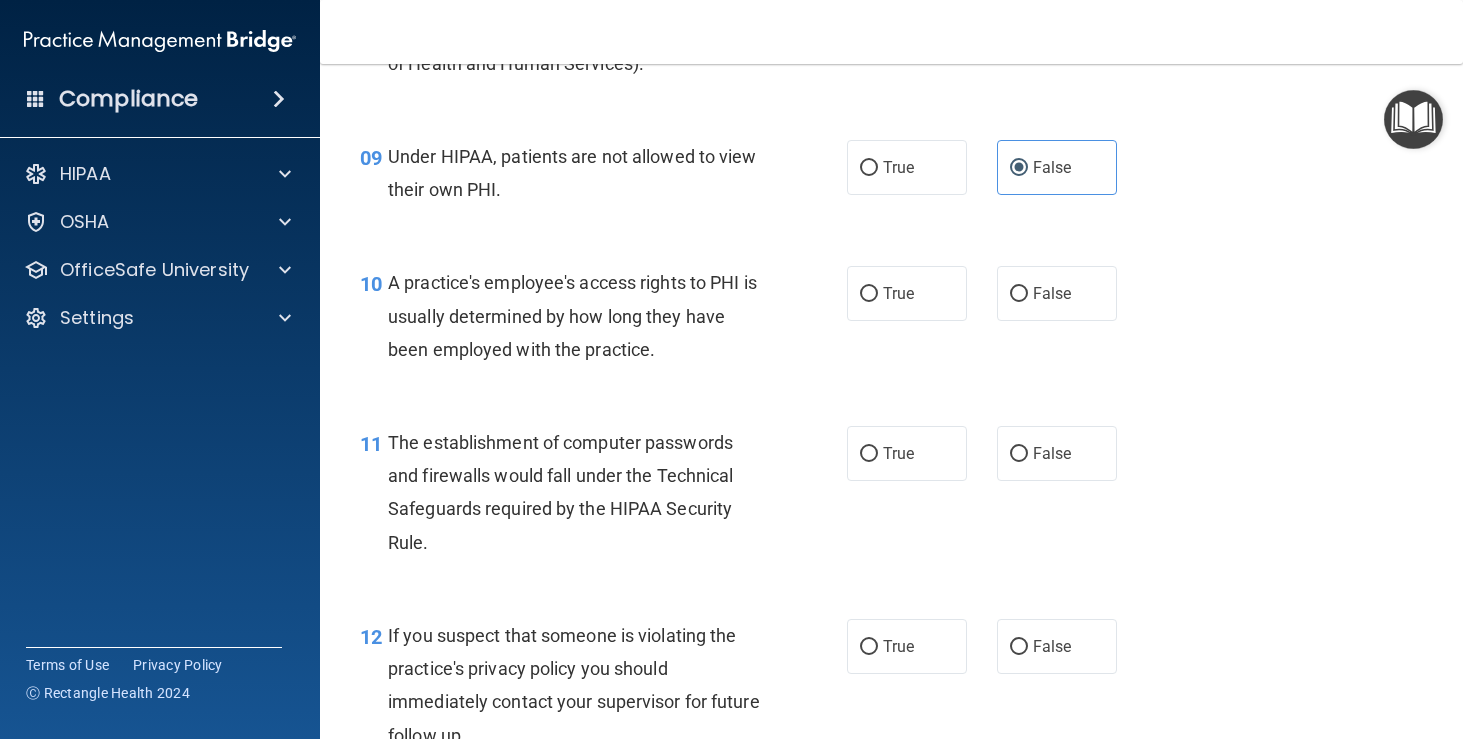 scroll, scrollTop: 1496, scrollLeft: 0, axis: vertical 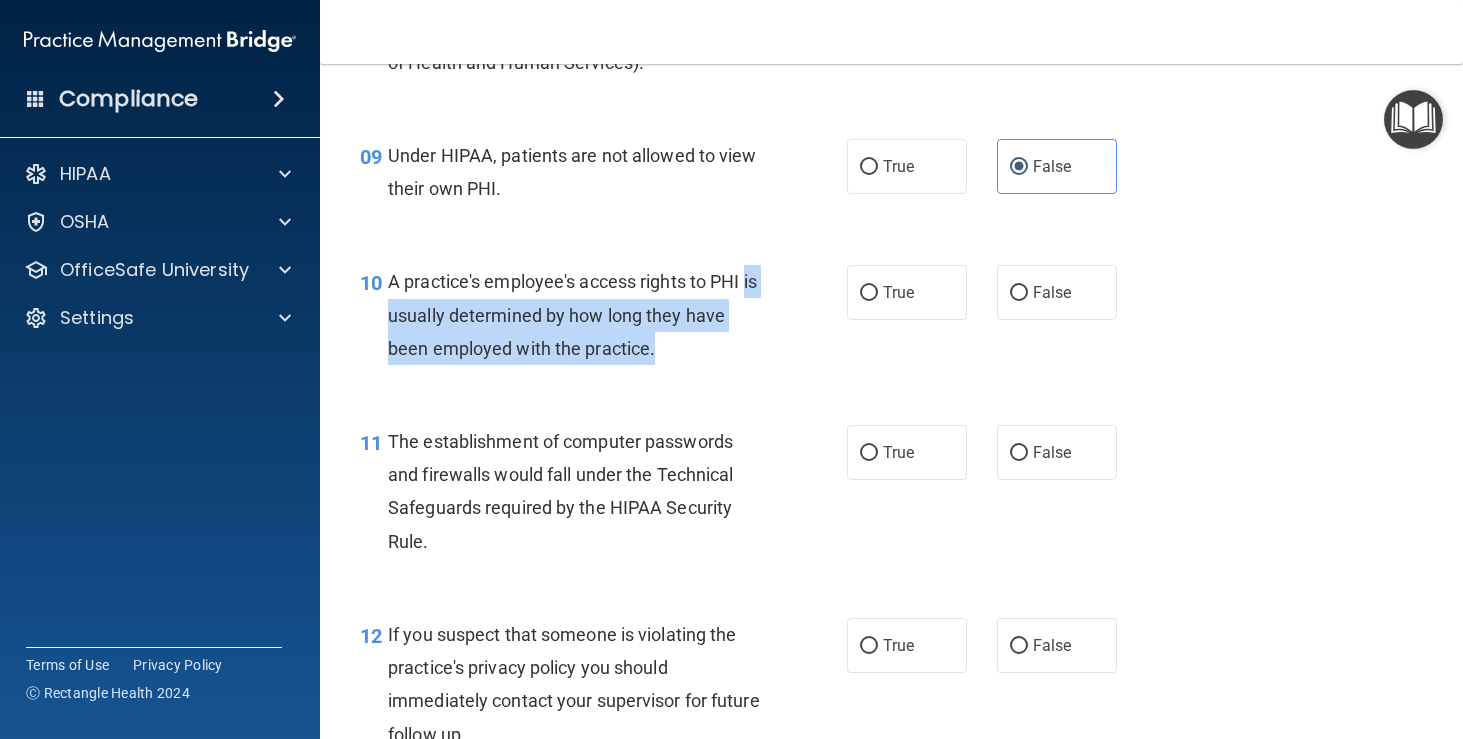 drag, startPoint x: 382, startPoint y: 304, endPoint x: 678, endPoint y: 346, distance: 298.96487 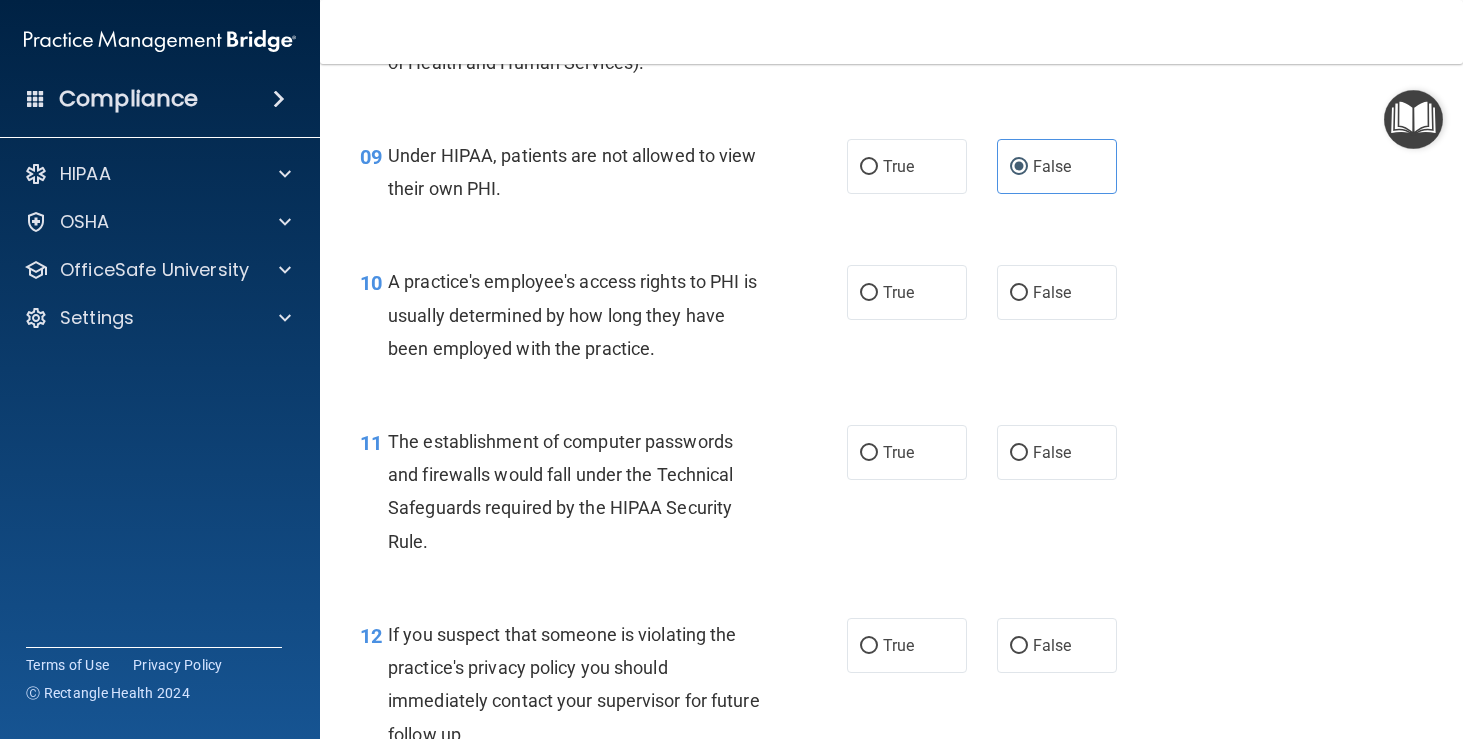 click on "A practice's employee's access rights to PHI is usually determined by how long they have been employed with the practice." at bounding box center (581, 315) 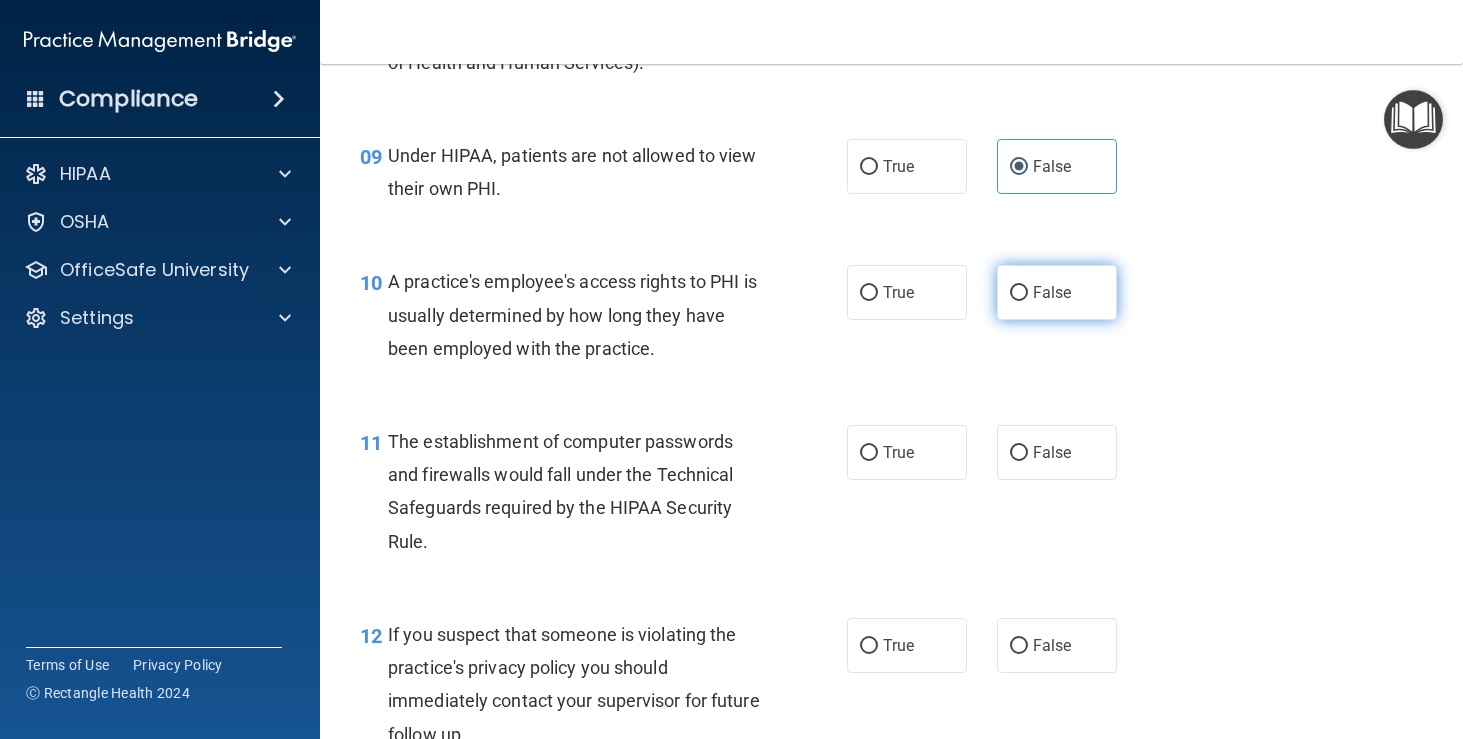 click on "False" at bounding box center (1057, 292) 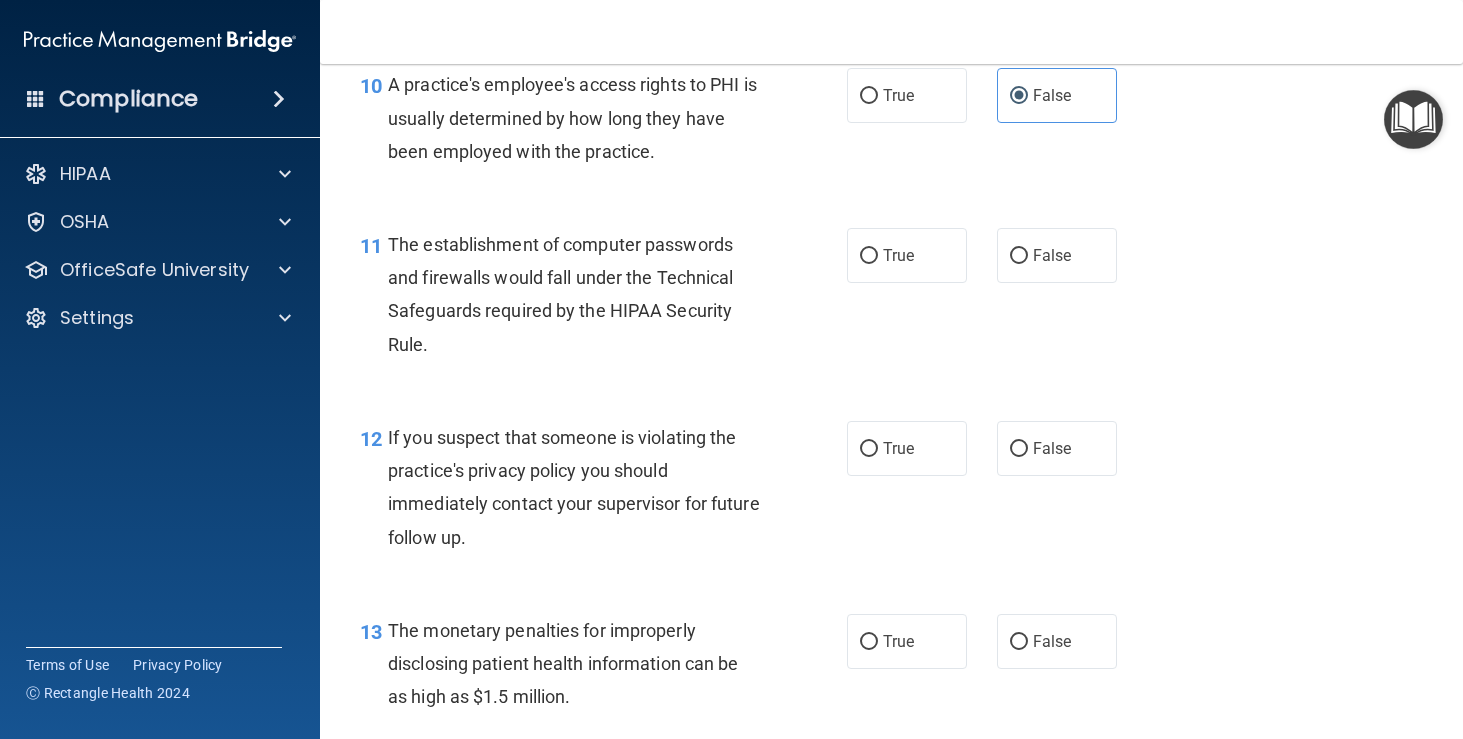 scroll, scrollTop: 1694, scrollLeft: 0, axis: vertical 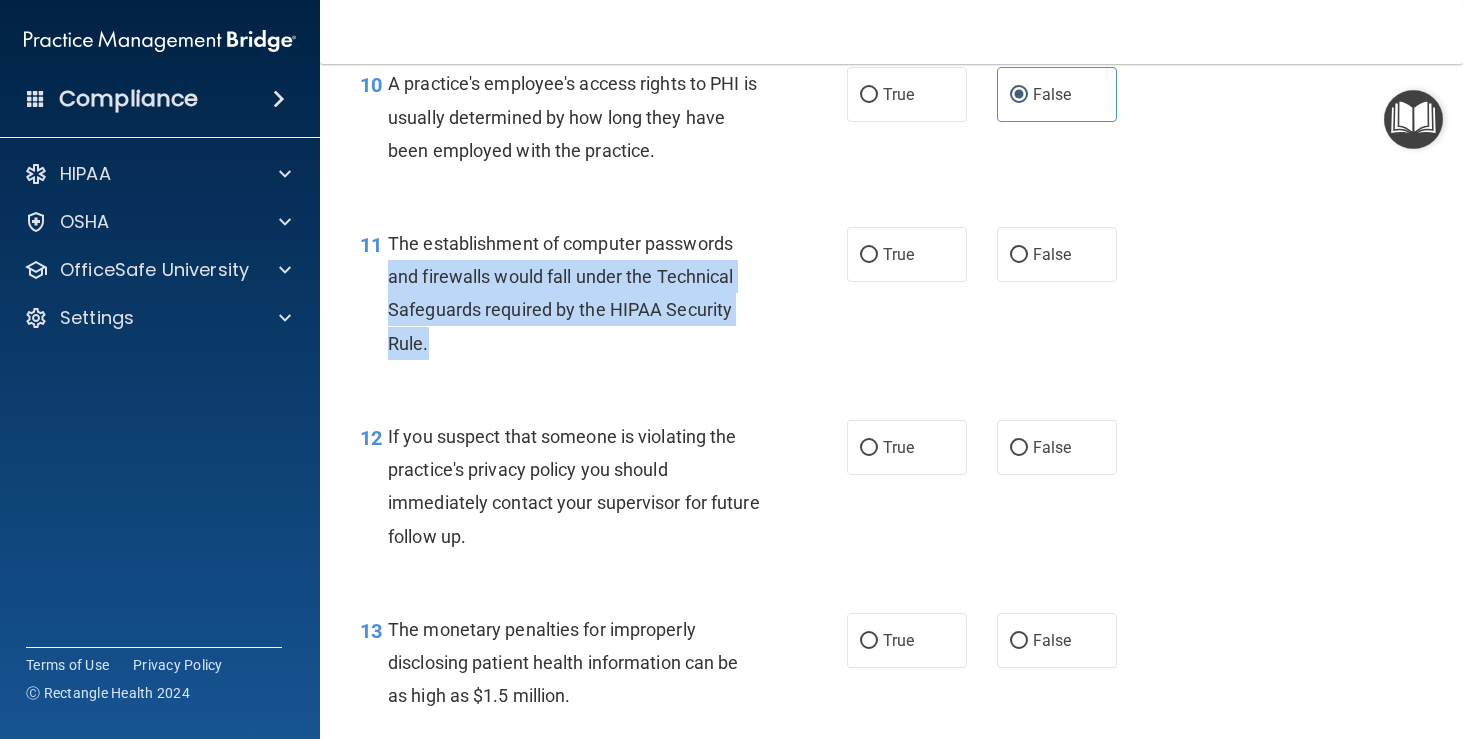 drag, startPoint x: 375, startPoint y: 277, endPoint x: 537, endPoint y: 321, distance: 167.869 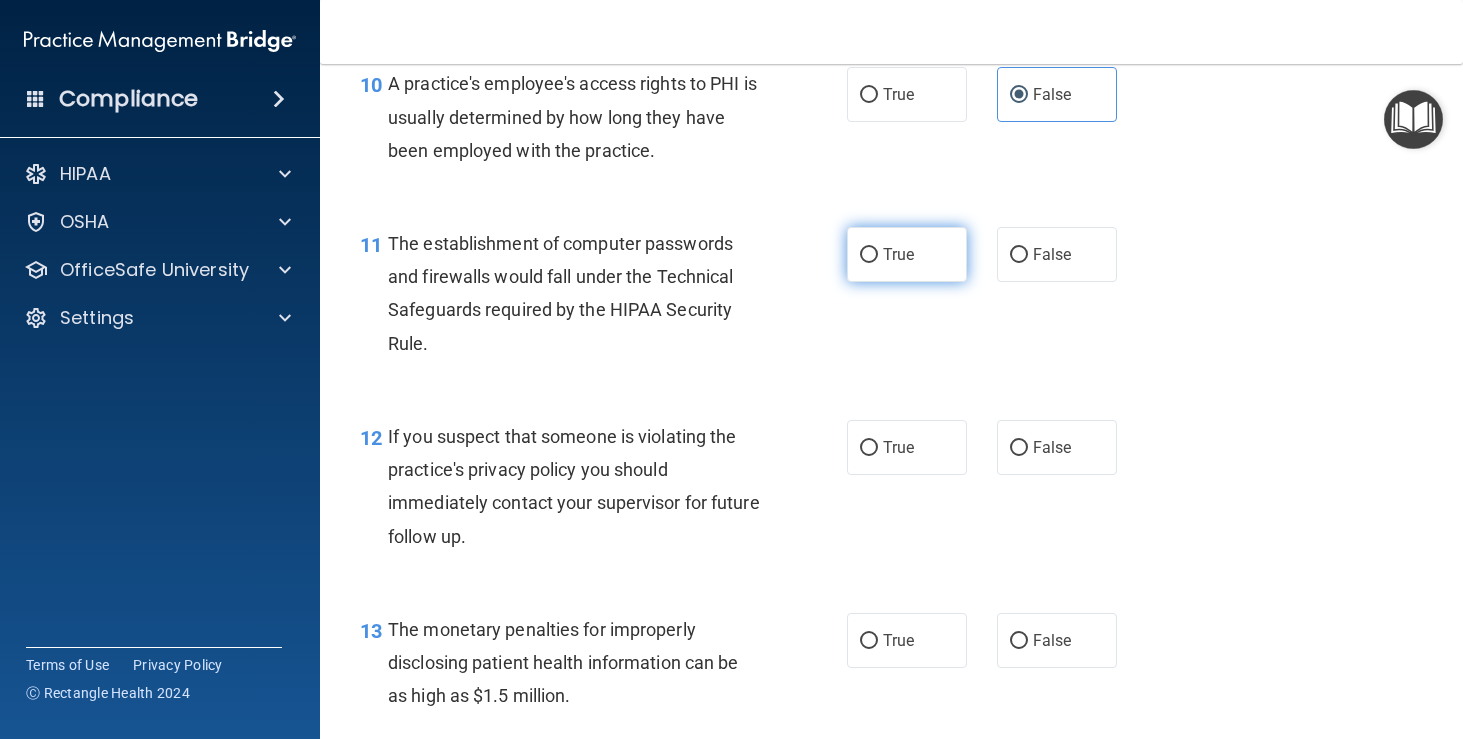 click on "True" at bounding box center [898, 254] 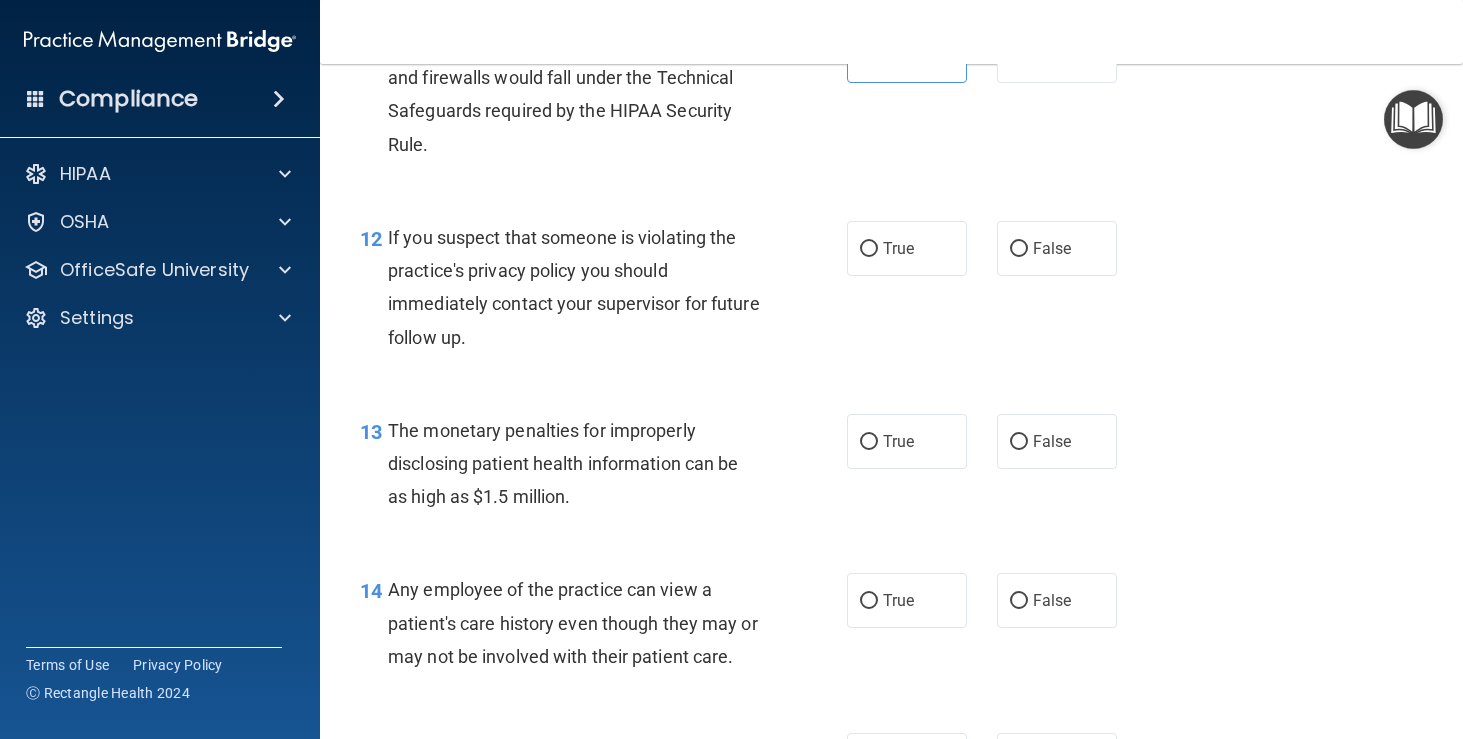 scroll, scrollTop: 1893, scrollLeft: 0, axis: vertical 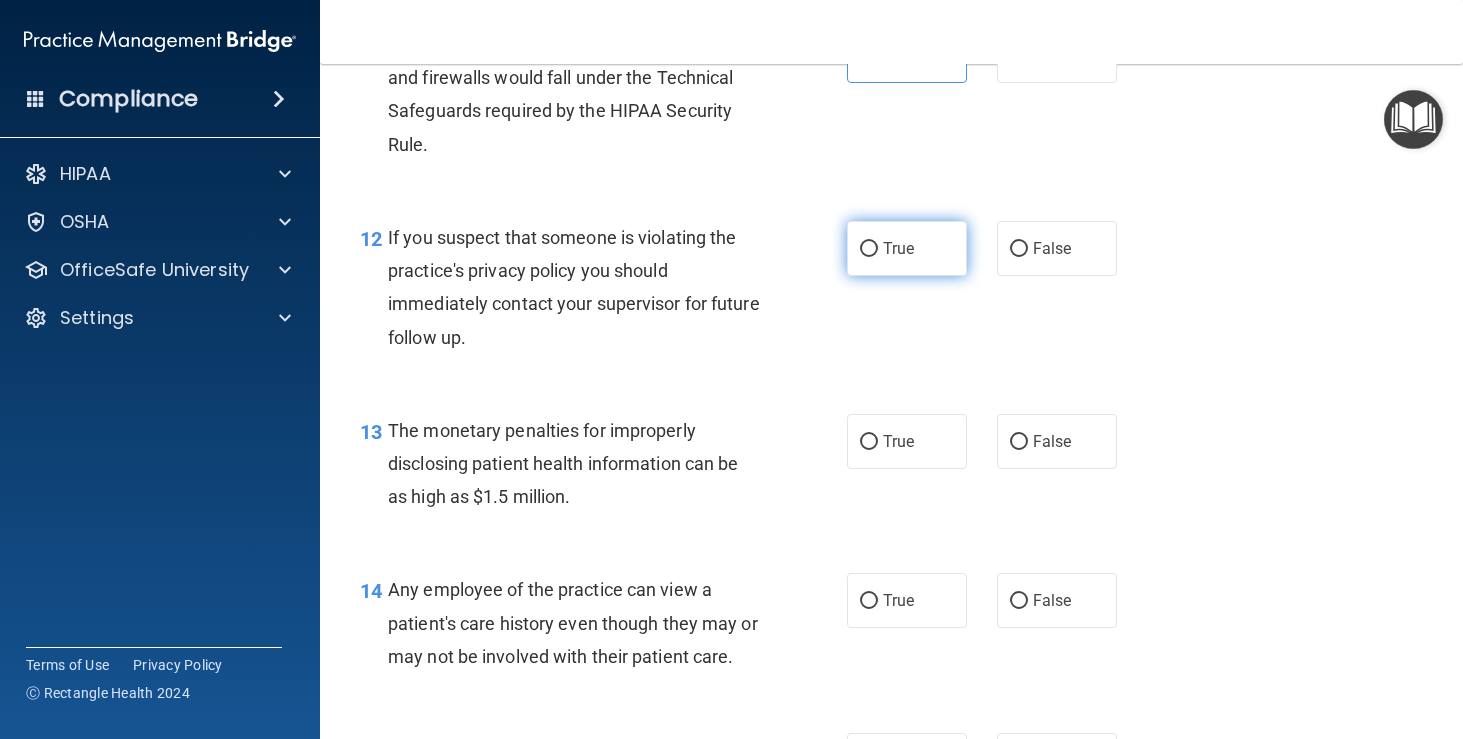 click on "True" at bounding box center [907, 248] 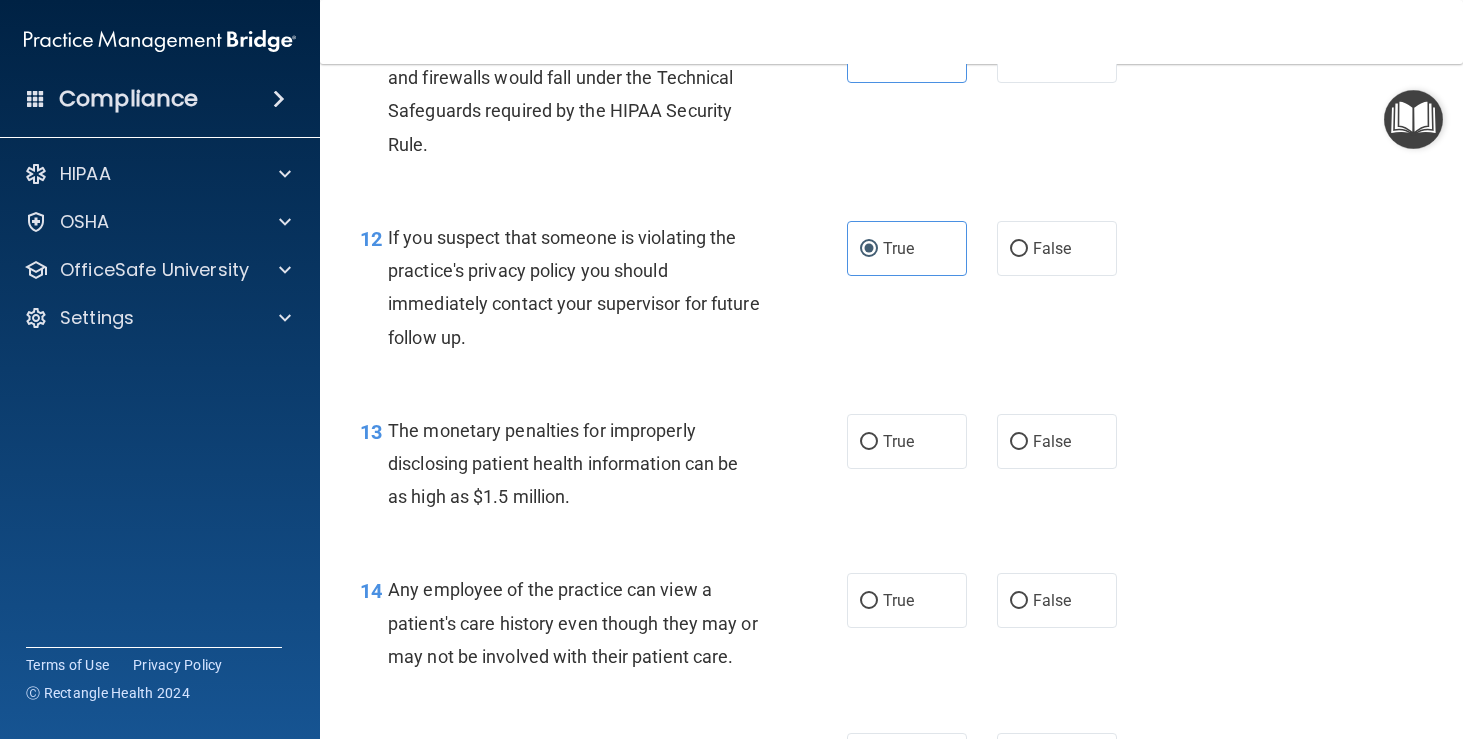 scroll, scrollTop: 2080, scrollLeft: 0, axis: vertical 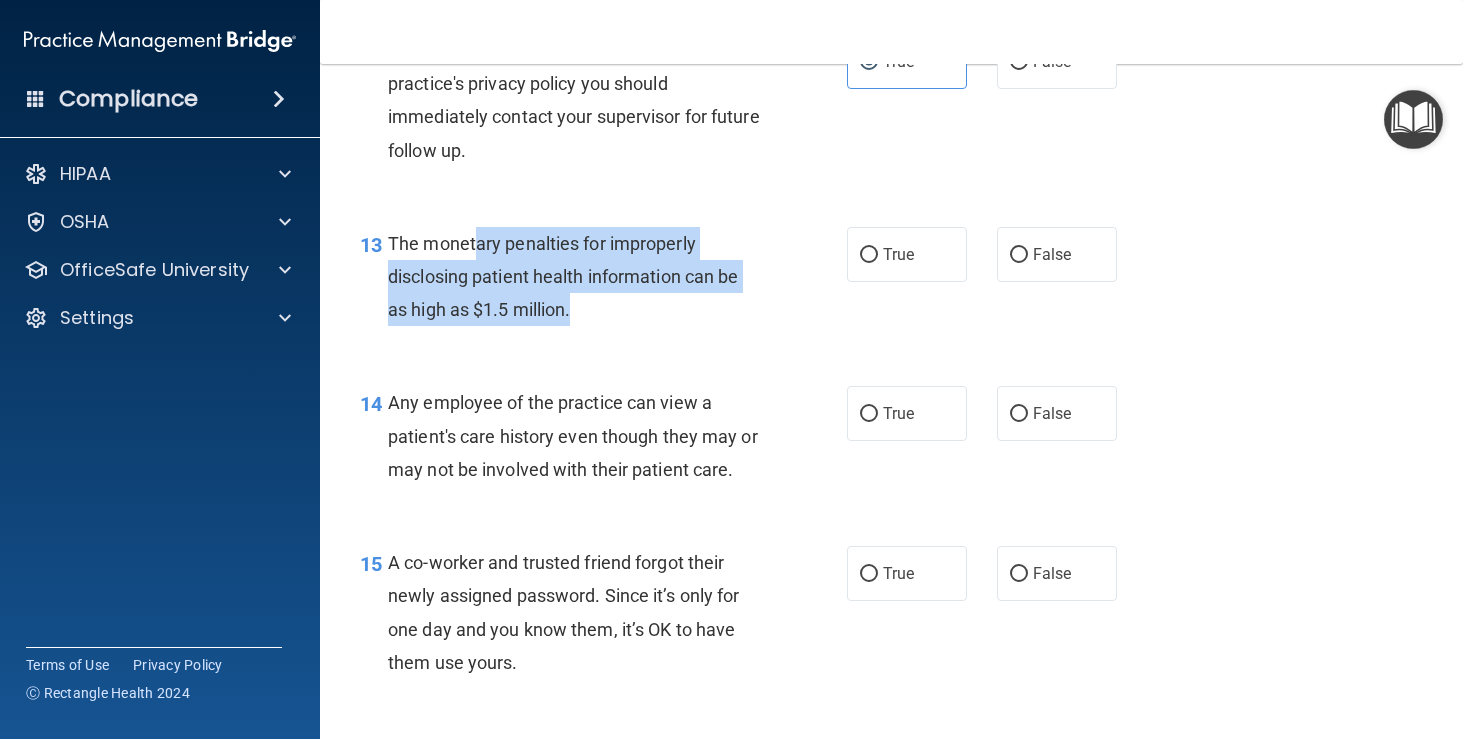 drag, startPoint x: 475, startPoint y: 234, endPoint x: 711, endPoint y: 305, distance: 246.44878 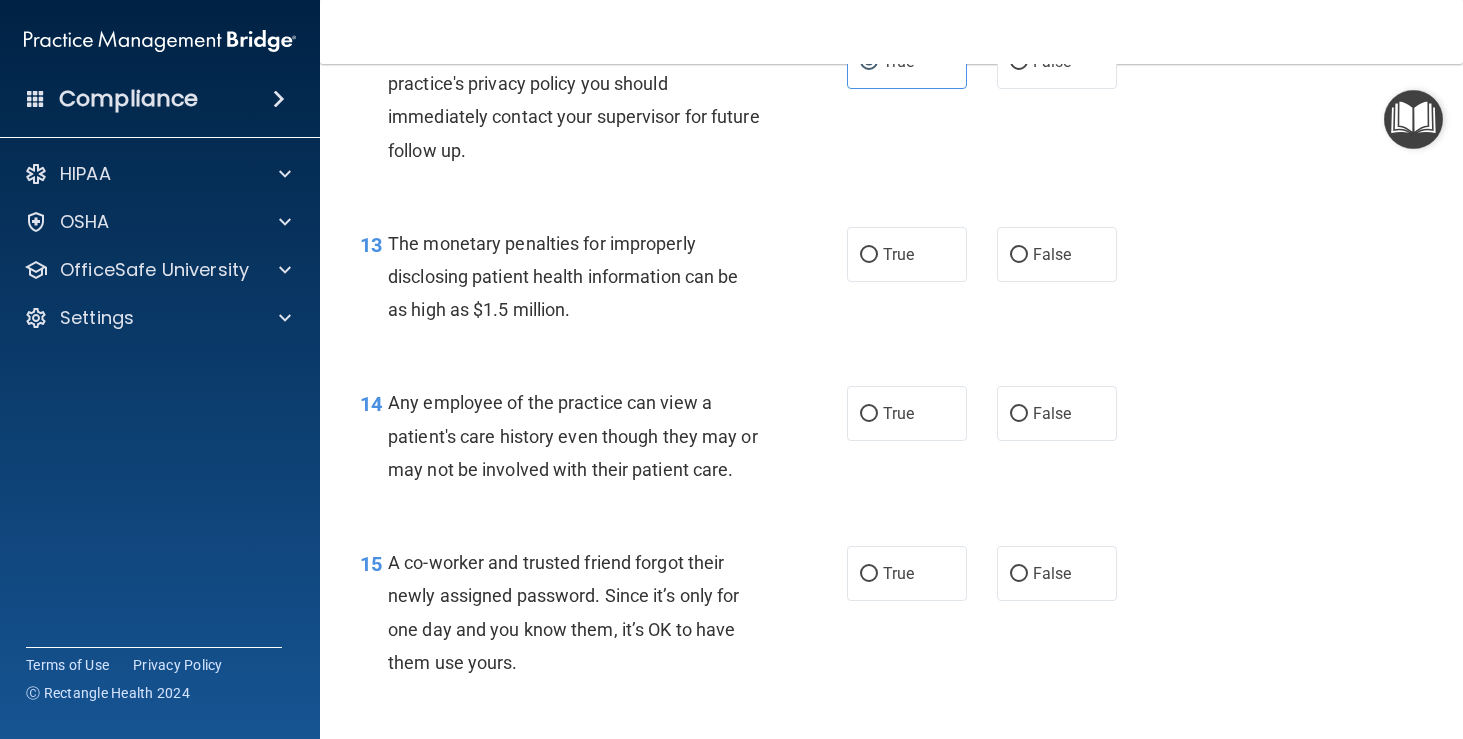 click on "The monetary penalties for improperly disclosing patient health information can be as high as $1.5 million." at bounding box center (581, 277) 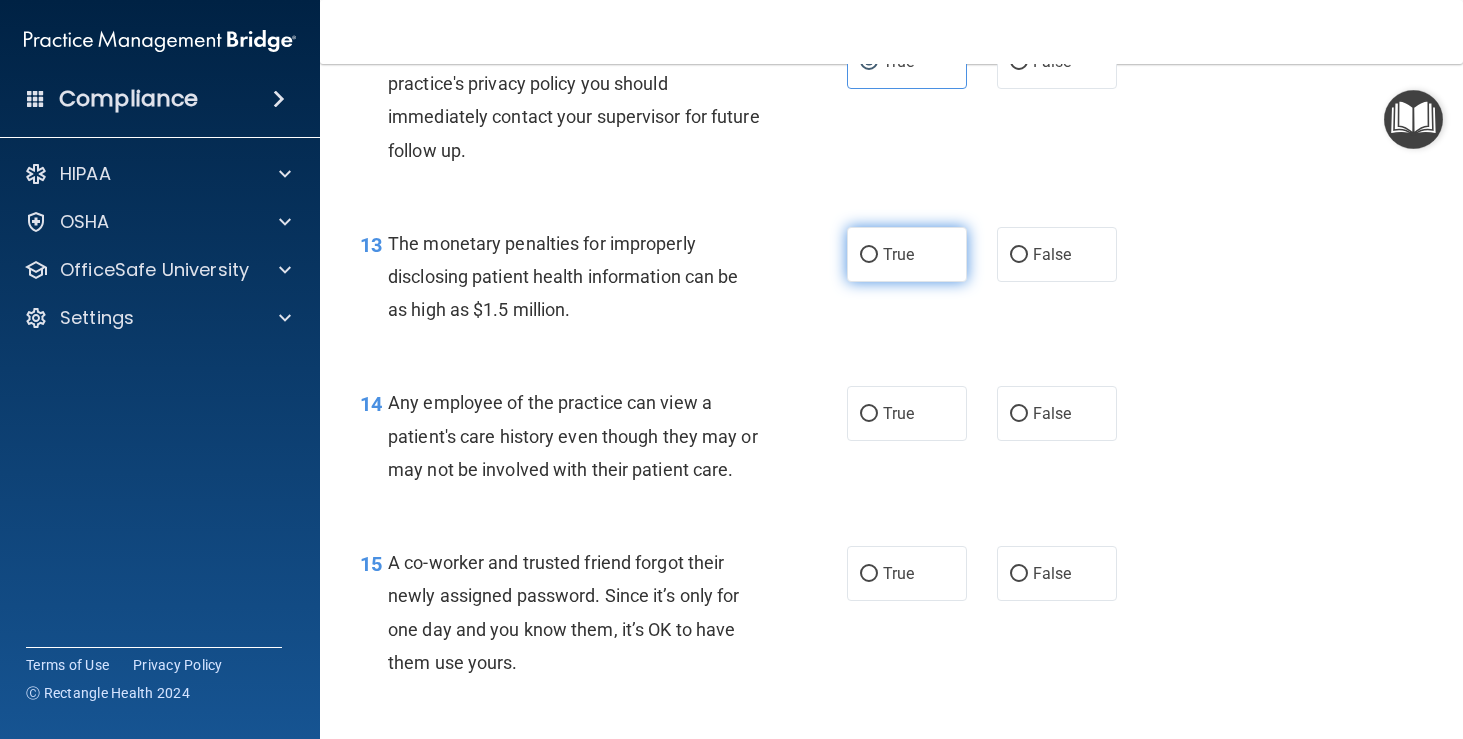 click on "True" at bounding box center [907, 254] 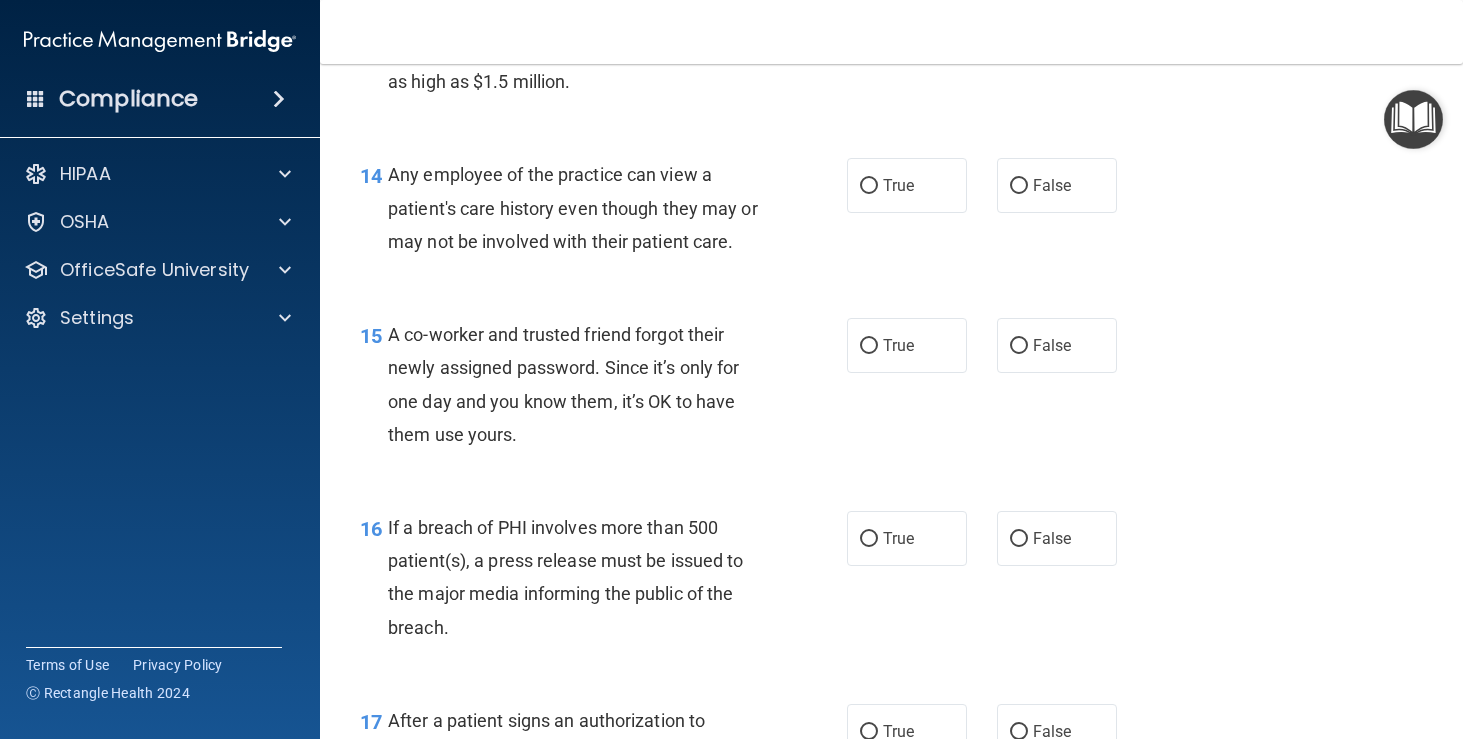 scroll, scrollTop: 2309, scrollLeft: 0, axis: vertical 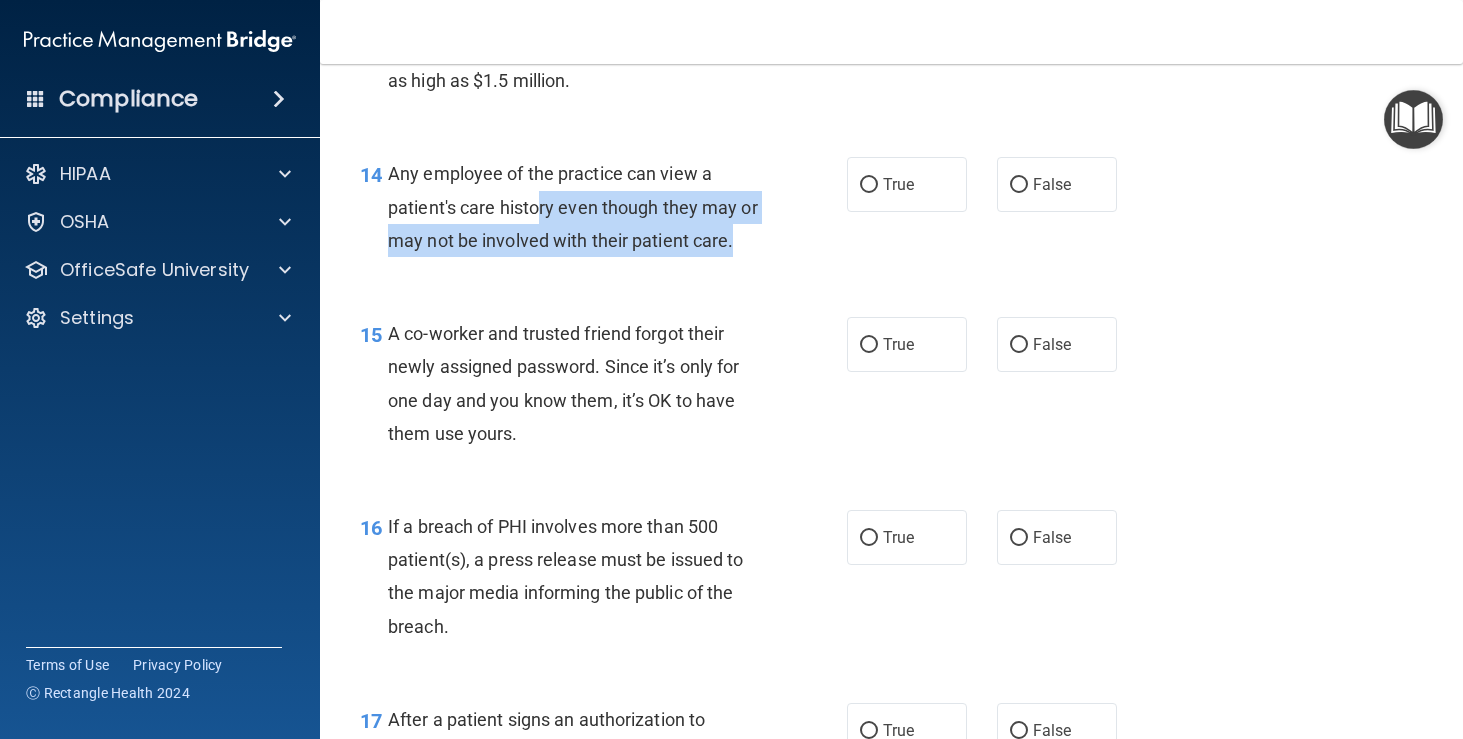 drag, startPoint x: 541, startPoint y: 184, endPoint x: 769, endPoint y: 226, distance: 231.83615 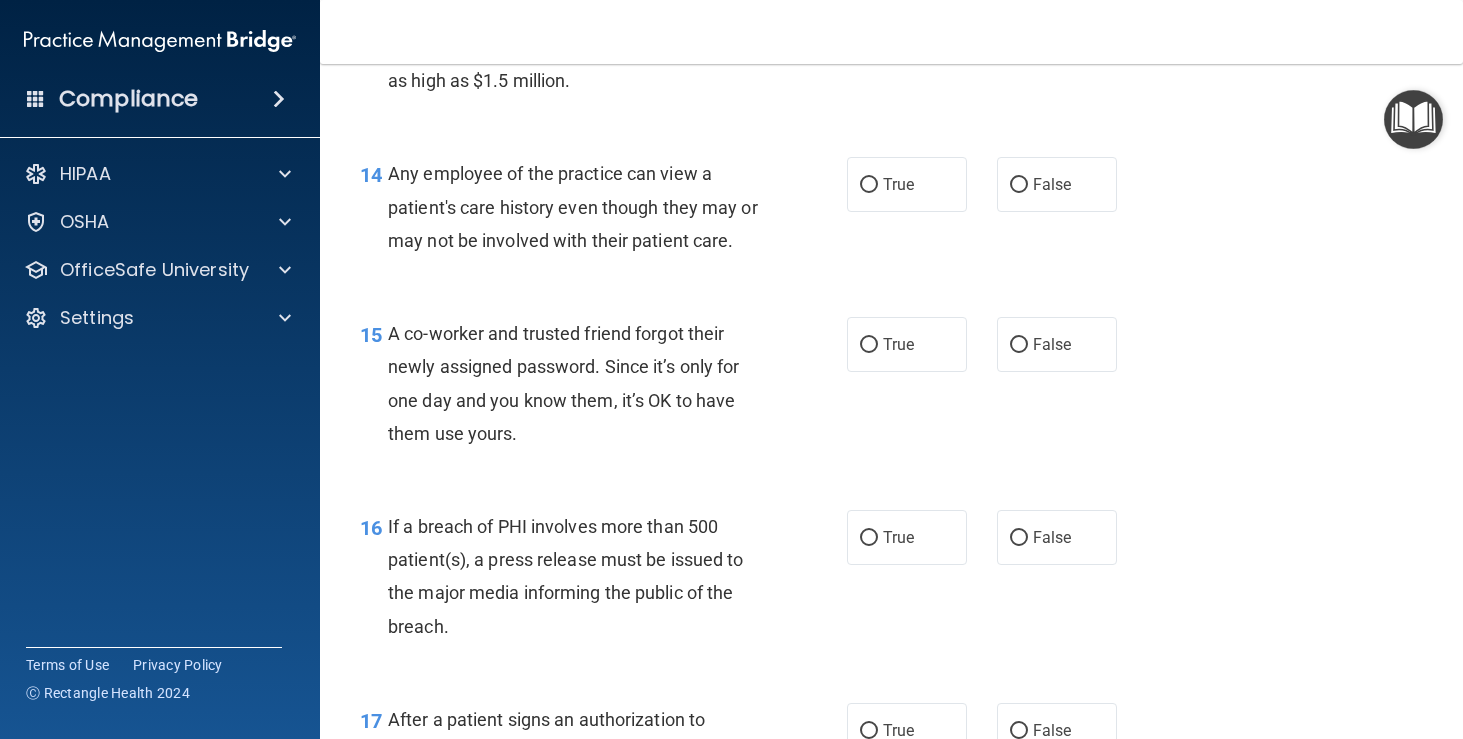 click on "14       Any employee of the practice can view a patient's care history even though they may or may not be involved with their patient care.                 True           False" at bounding box center [891, 212] 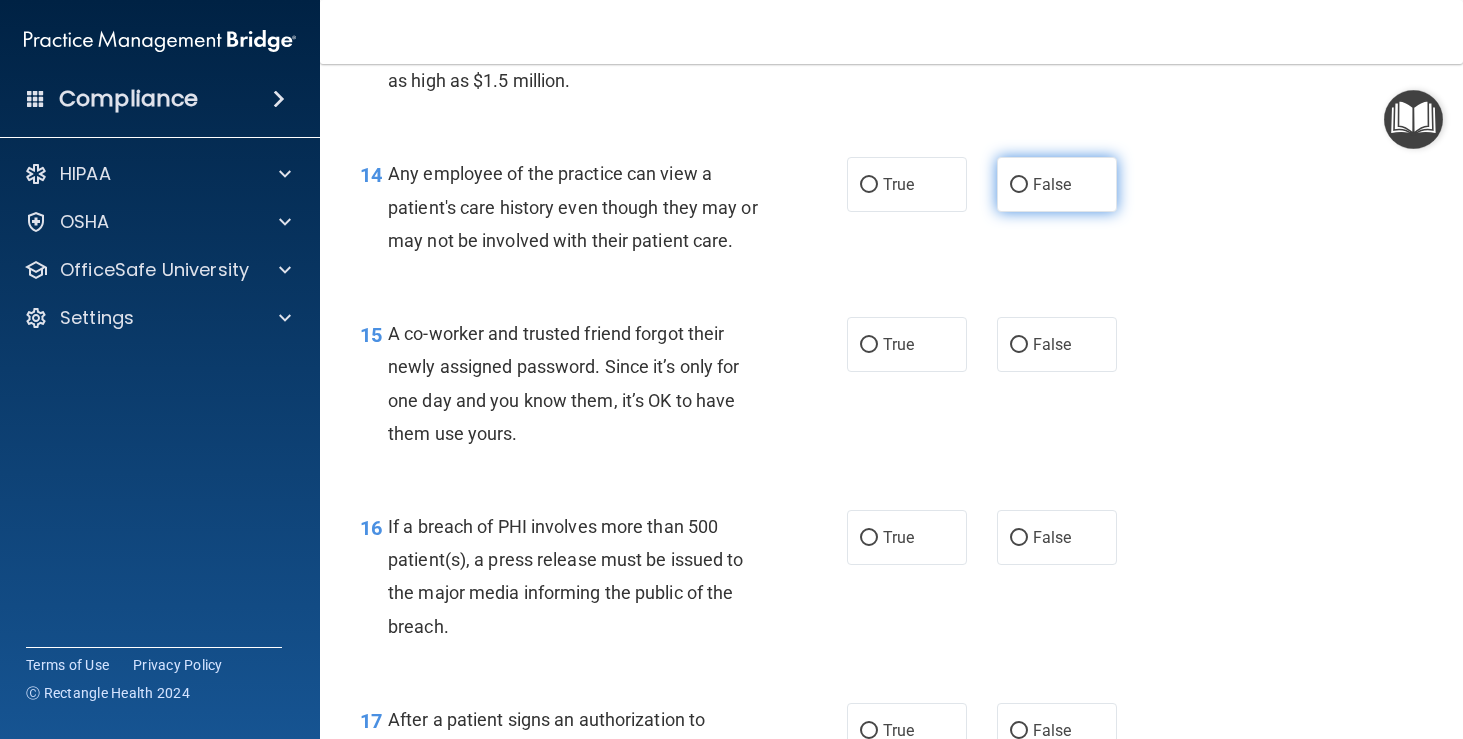 click on "False" at bounding box center (1057, 184) 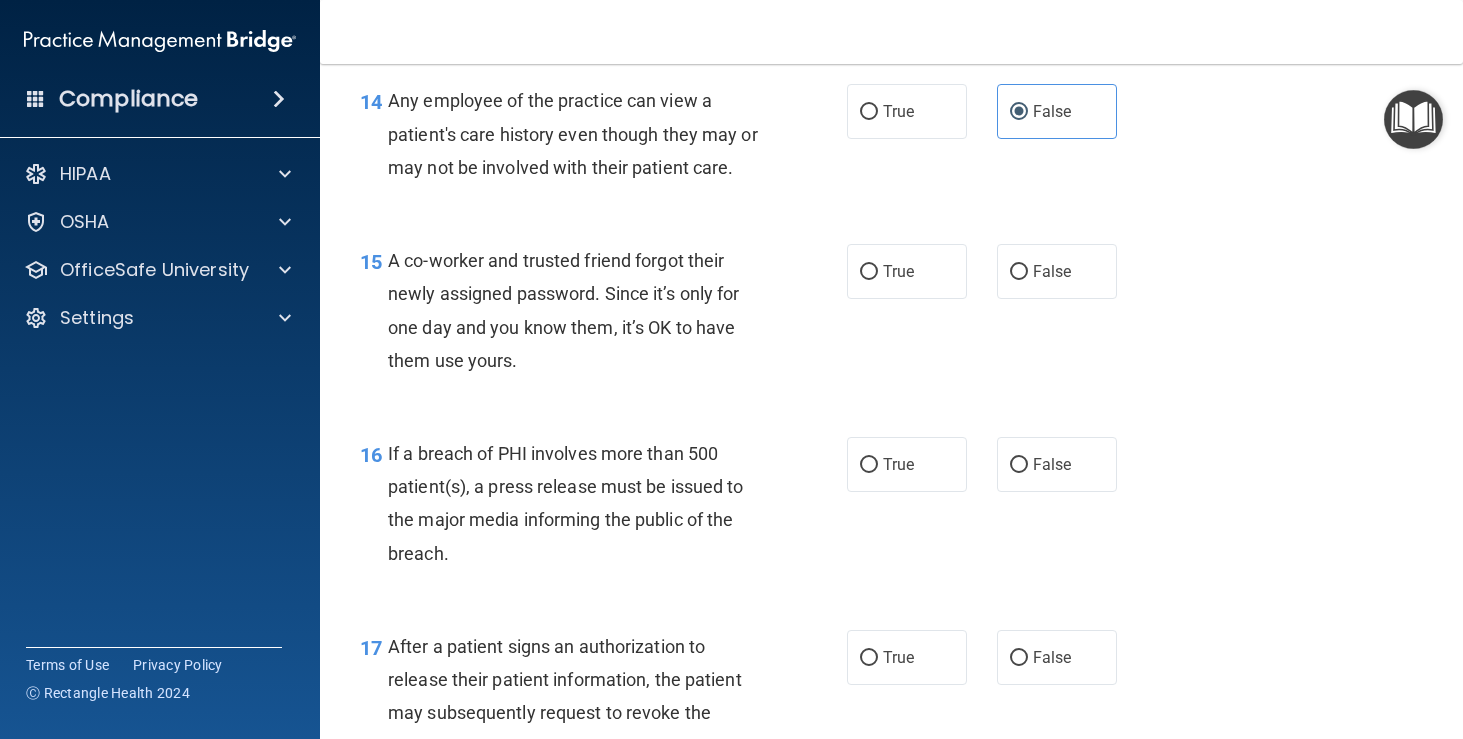 scroll, scrollTop: 2380, scrollLeft: 0, axis: vertical 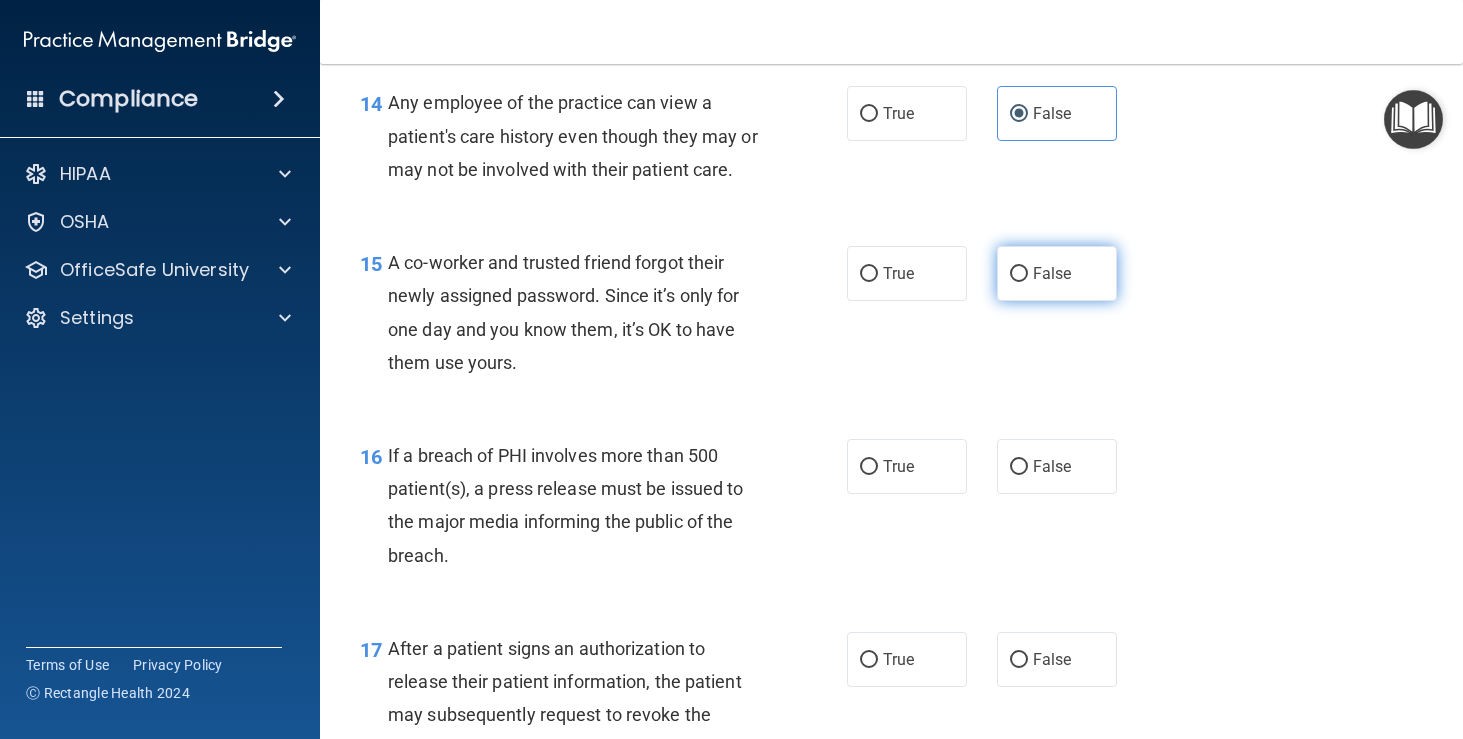 click on "False" at bounding box center (1052, 273) 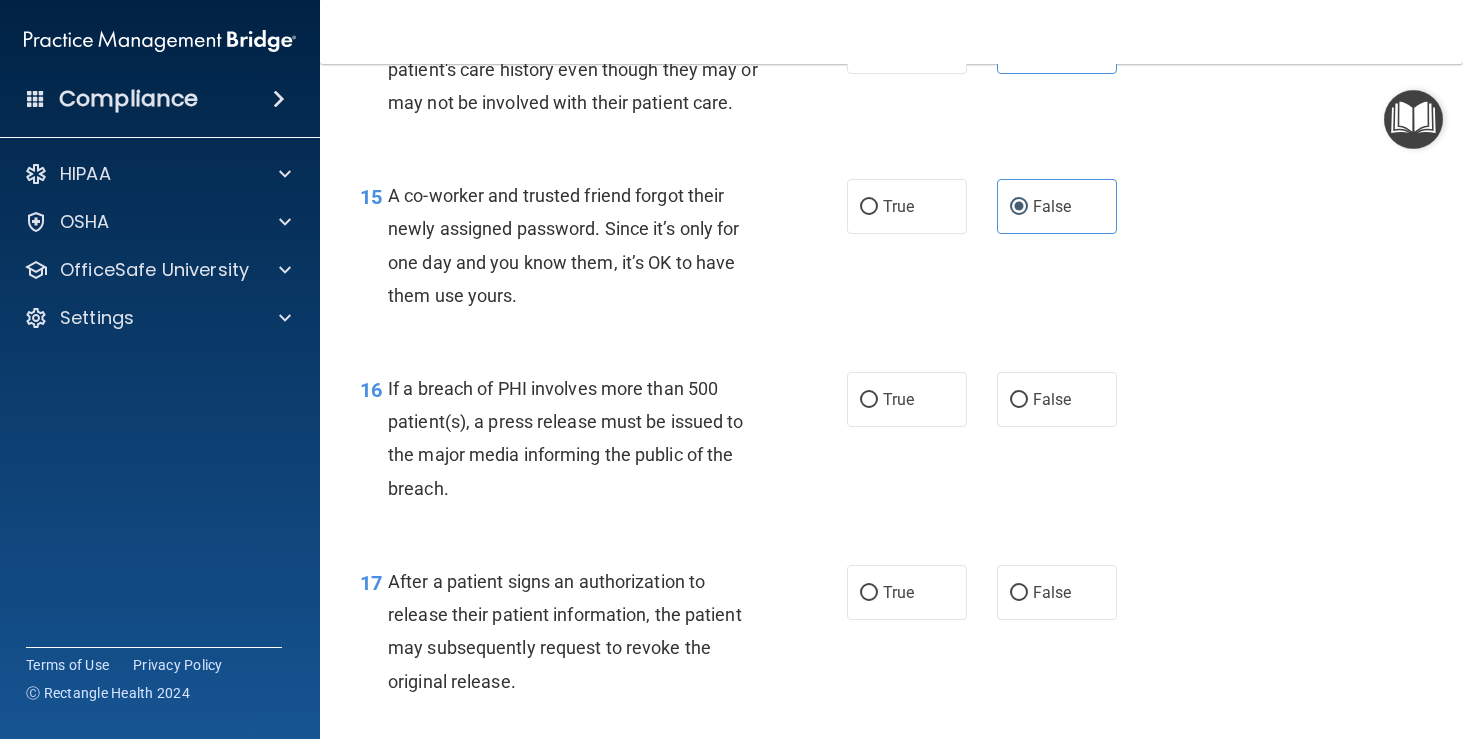 scroll, scrollTop: 2448, scrollLeft: 0, axis: vertical 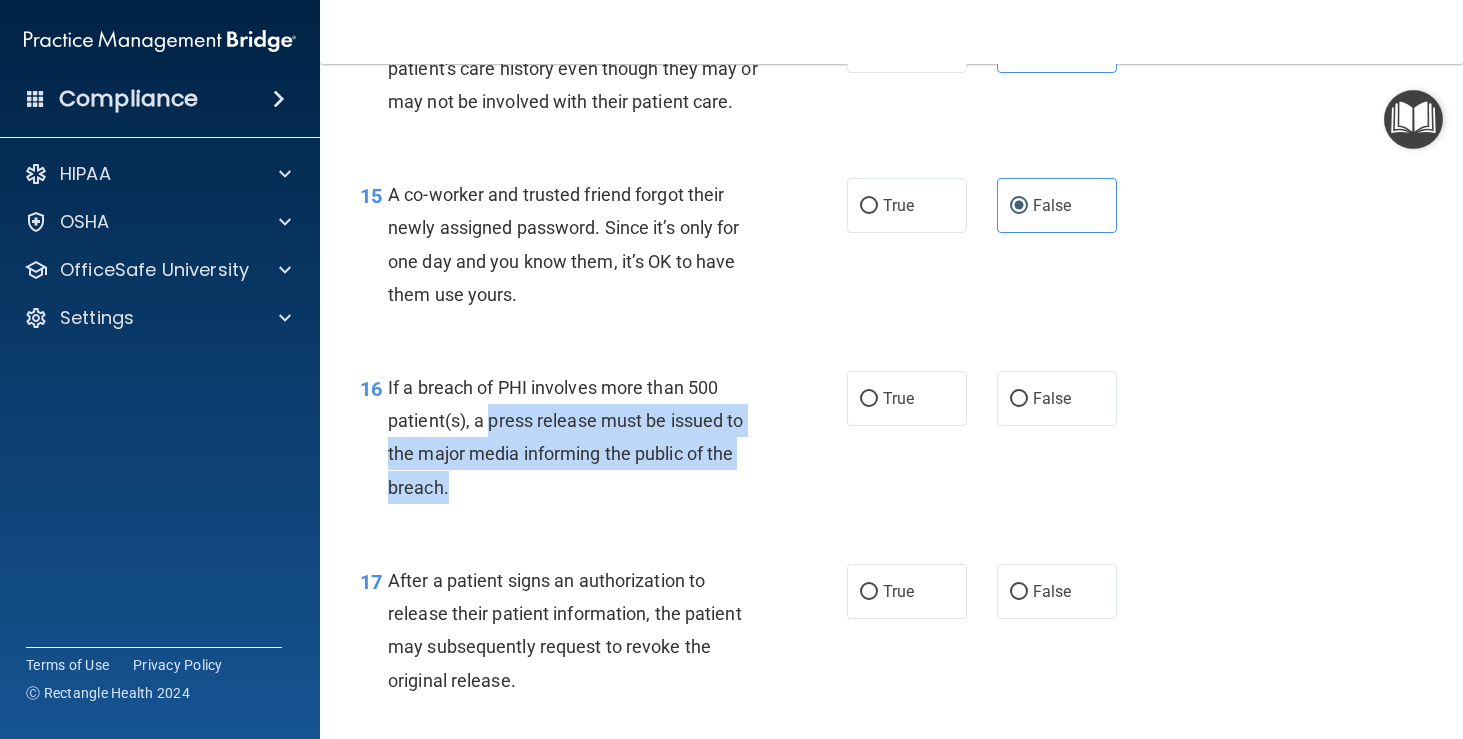 drag, startPoint x: 490, startPoint y: 404, endPoint x: 690, endPoint y: 472, distance: 211.24394 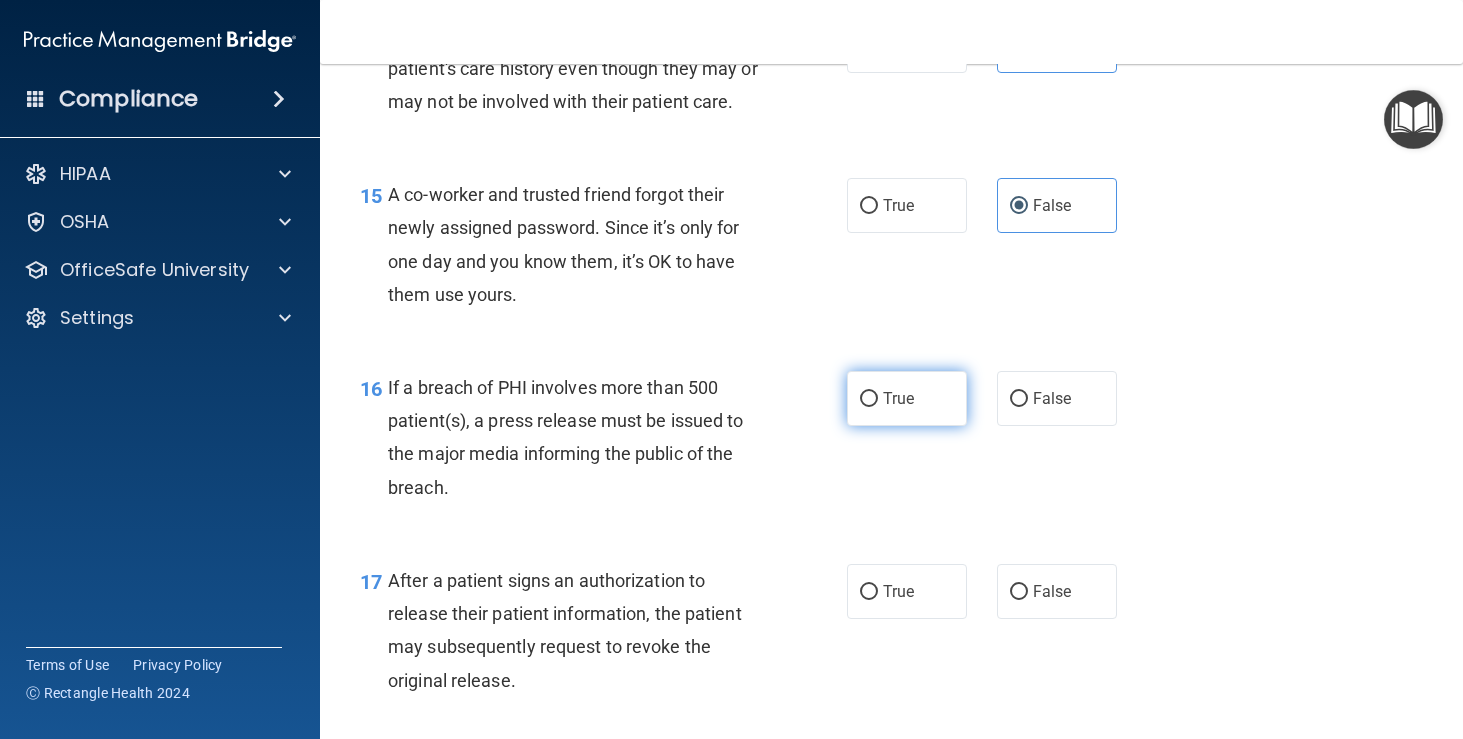 click on "True" at bounding box center [907, 398] 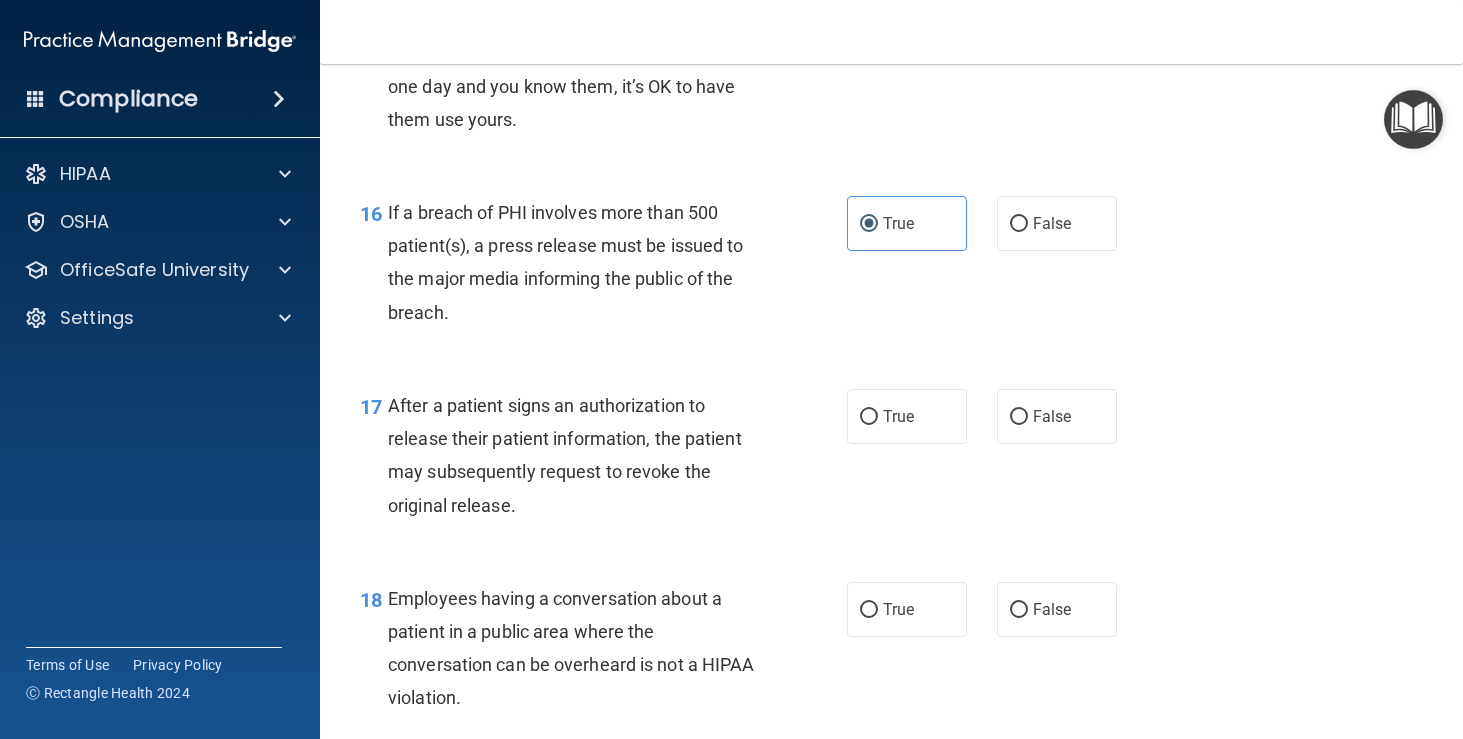 scroll, scrollTop: 2624, scrollLeft: 0, axis: vertical 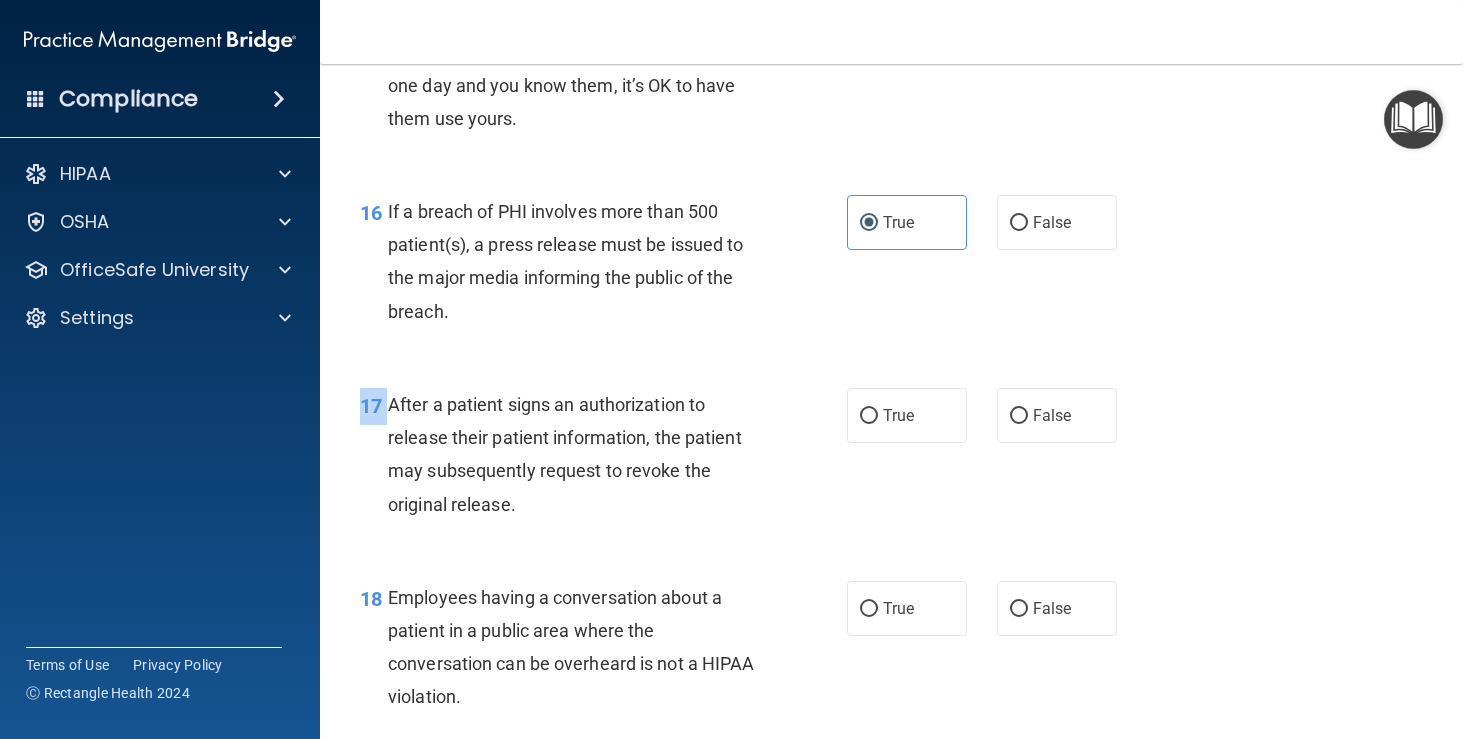 drag, startPoint x: 390, startPoint y: 389, endPoint x: 641, endPoint y: 519, distance: 282.66766 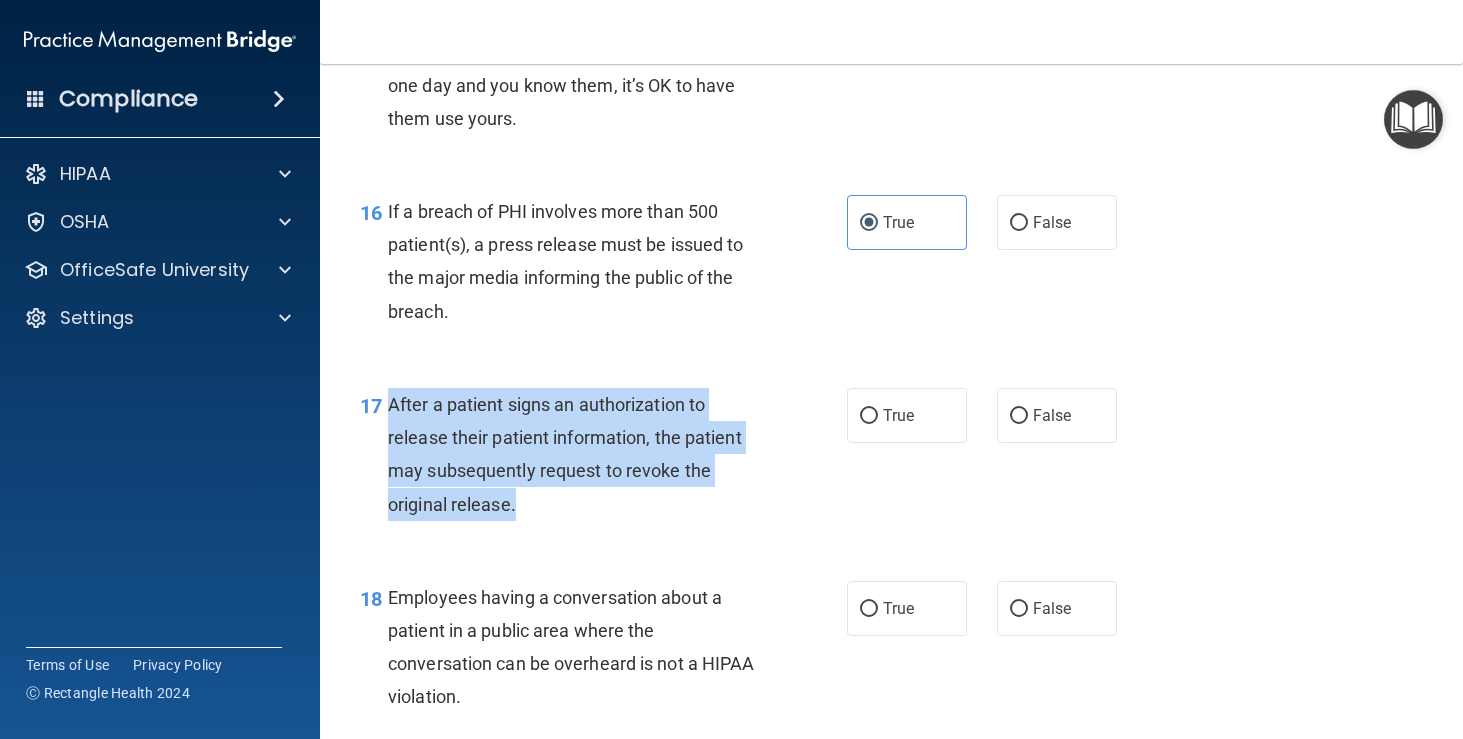 drag, startPoint x: 387, startPoint y: 389, endPoint x: 537, endPoint y: 495, distance: 183.67363 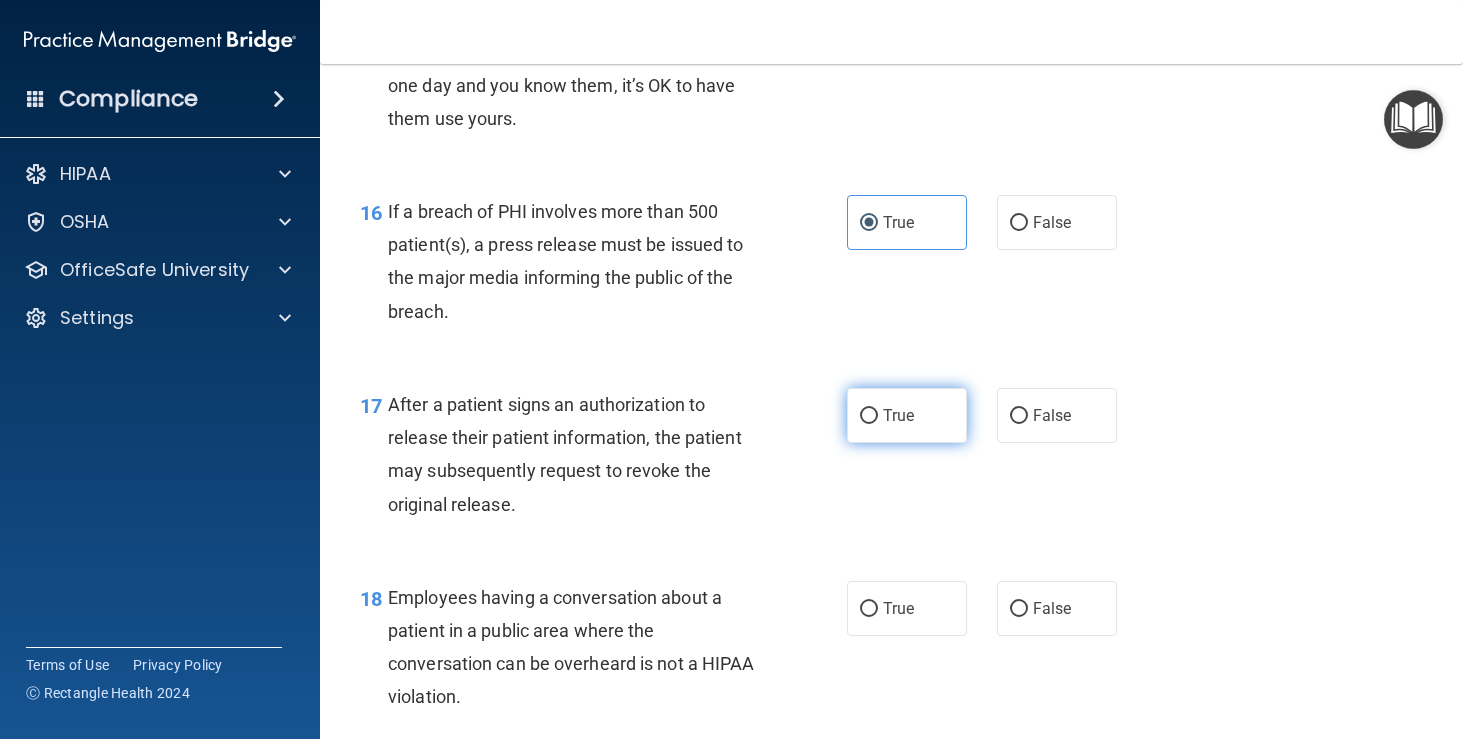click on "True" at bounding box center (907, 415) 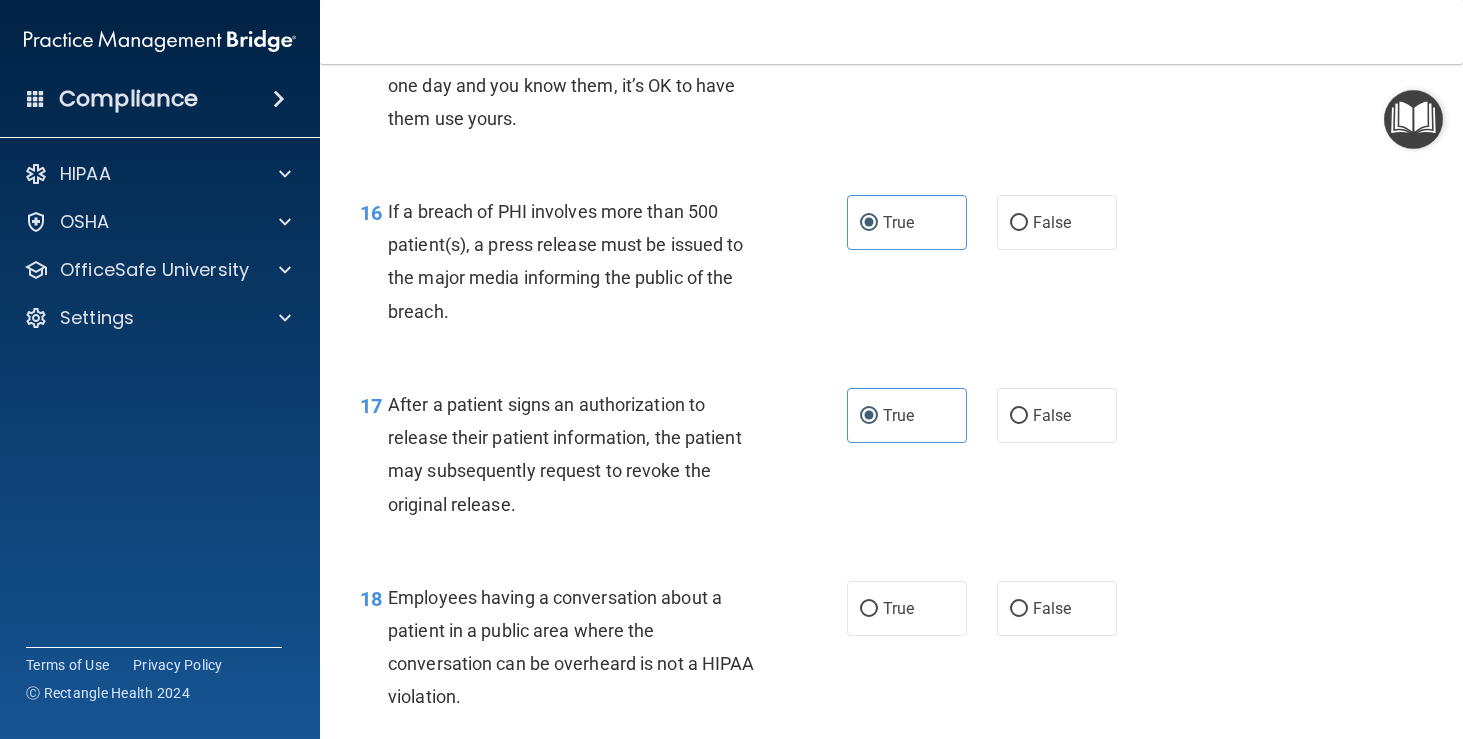 scroll, scrollTop: 2832, scrollLeft: 0, axis: vertical 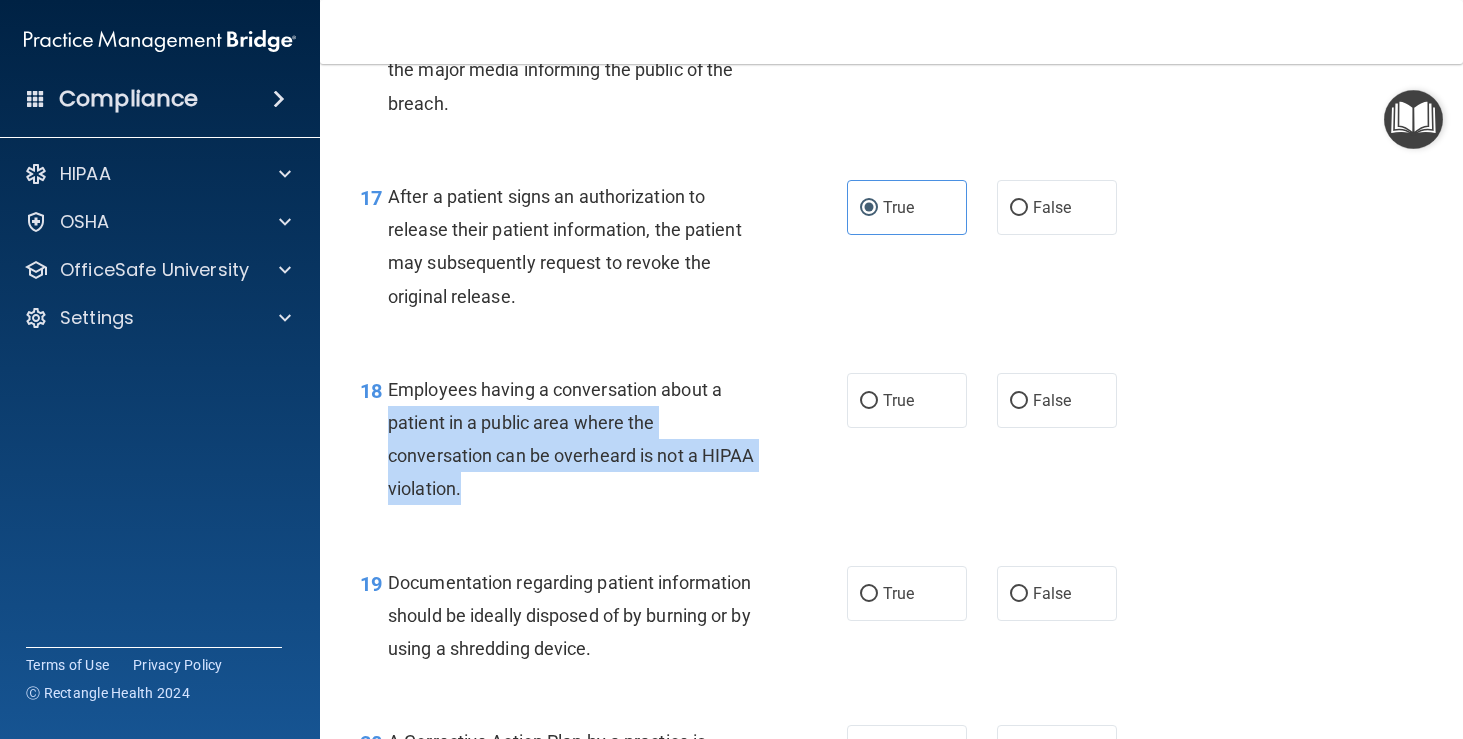 drag, startPoint x: 388, startPoint y: 410, endPoint x: 619, endPoint y: 479, distance: 241.08505 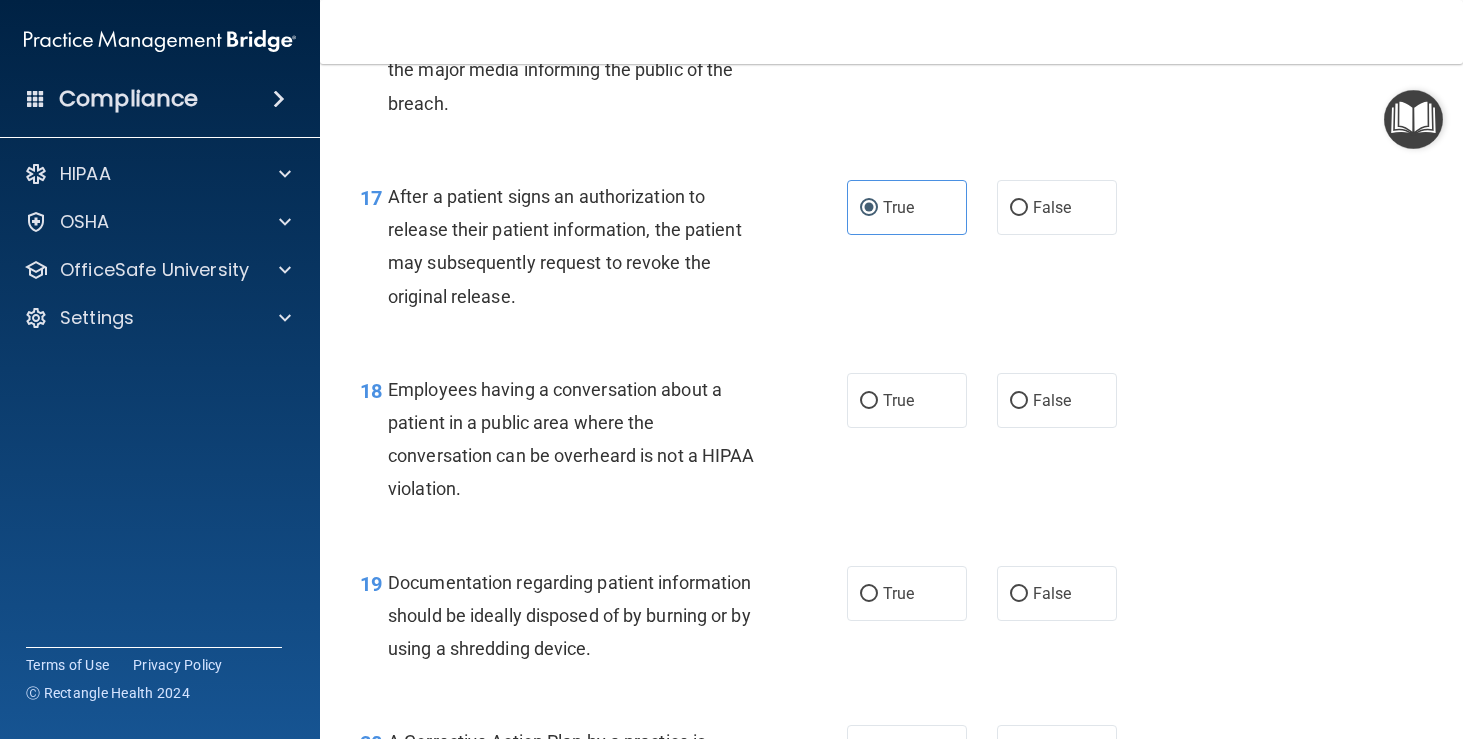 click on "Employees having a conversation about a patient in a public area where the conversation can be overheard is not a HIPAA violation." at bounding box center (581, 439) 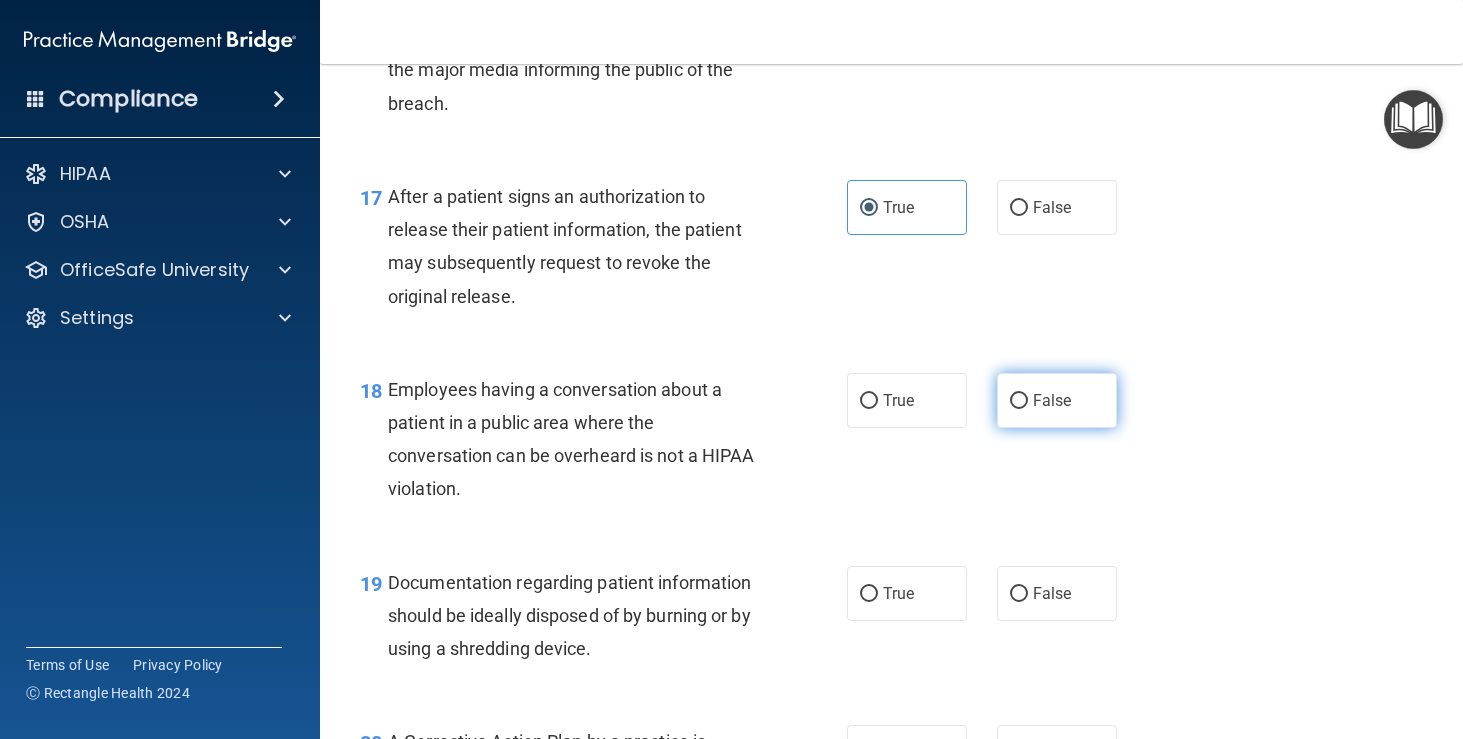 click on "False" at bounding box center (1057, 400) 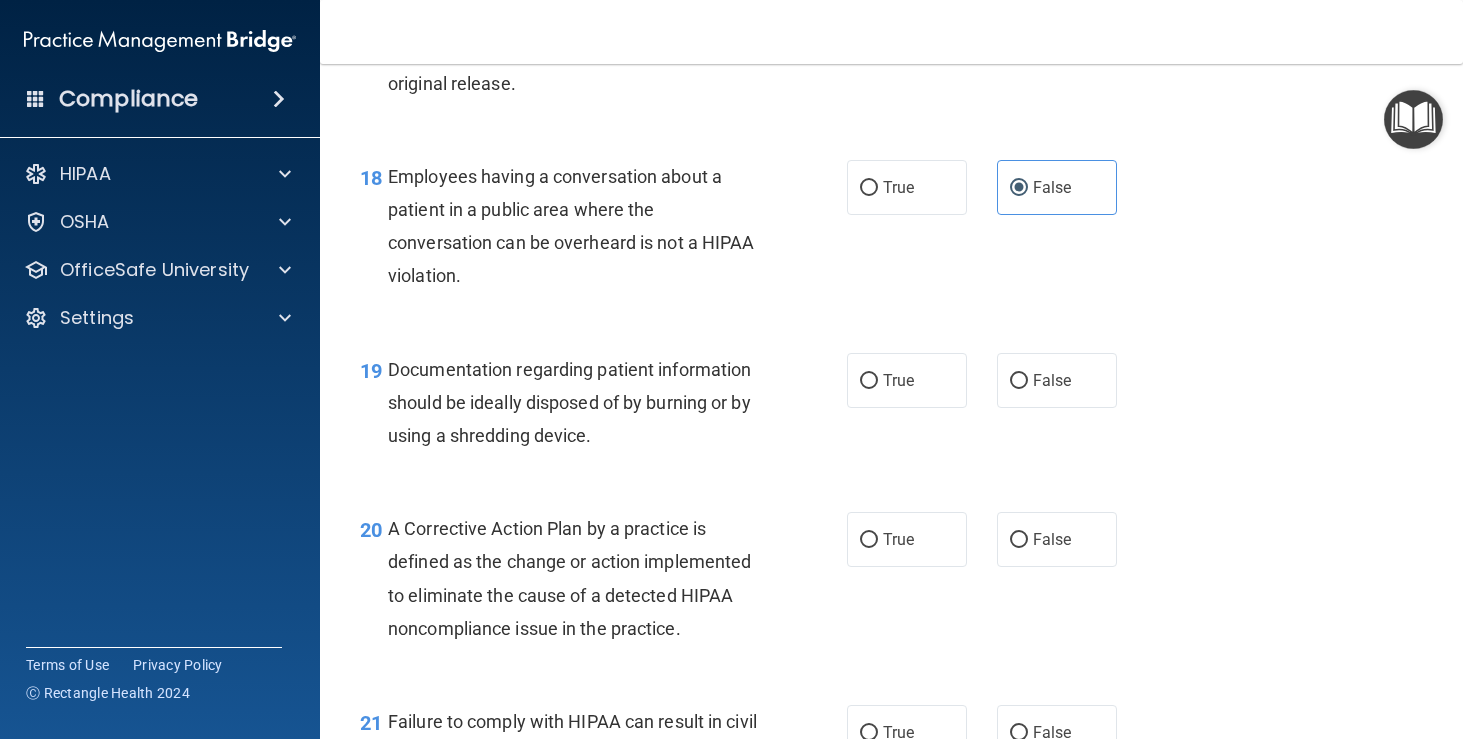 scroll, scrollTop: 3046, scrollLeft: 0, axis: vertical 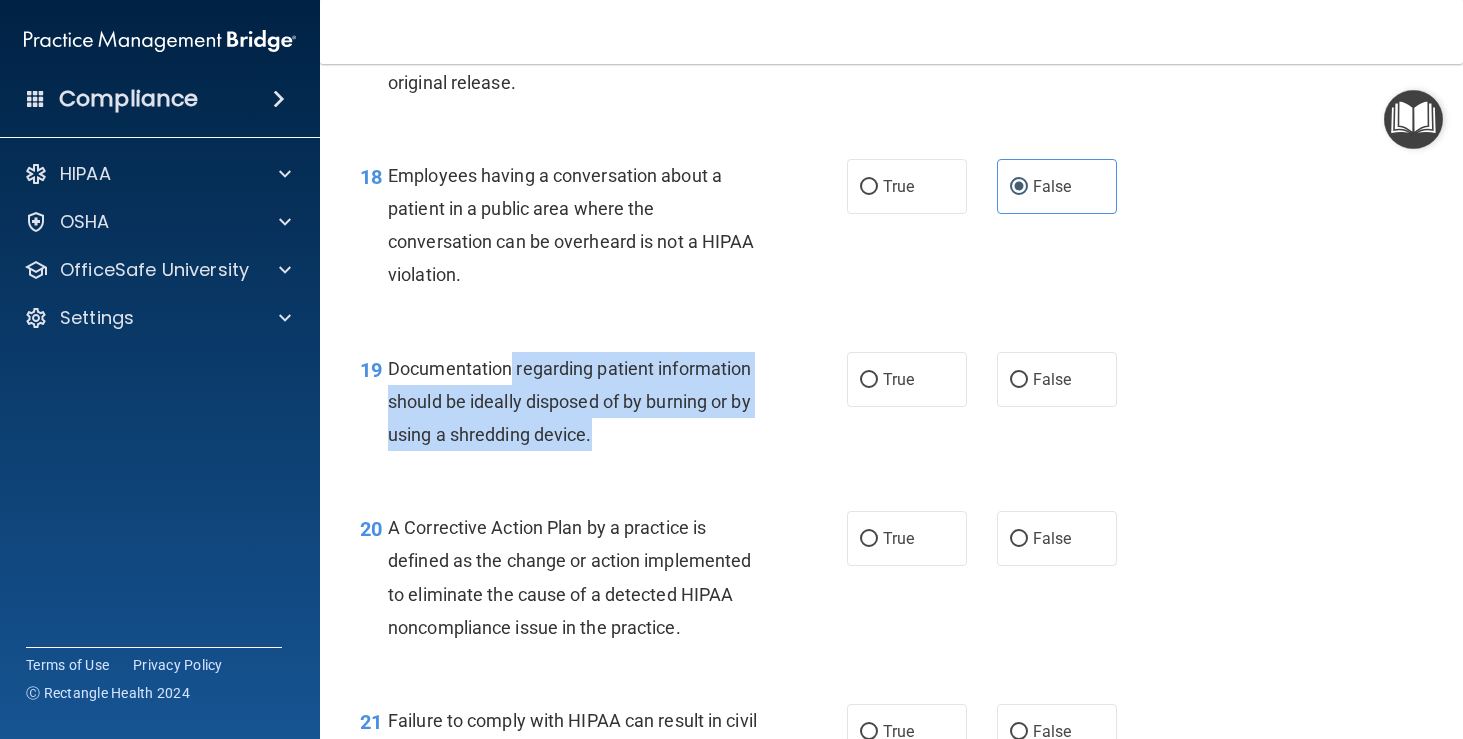 drag, startPoint x: 513, startPoint y: 349, endPoint x: 700, endPoint y: 440, distance: 207.96634 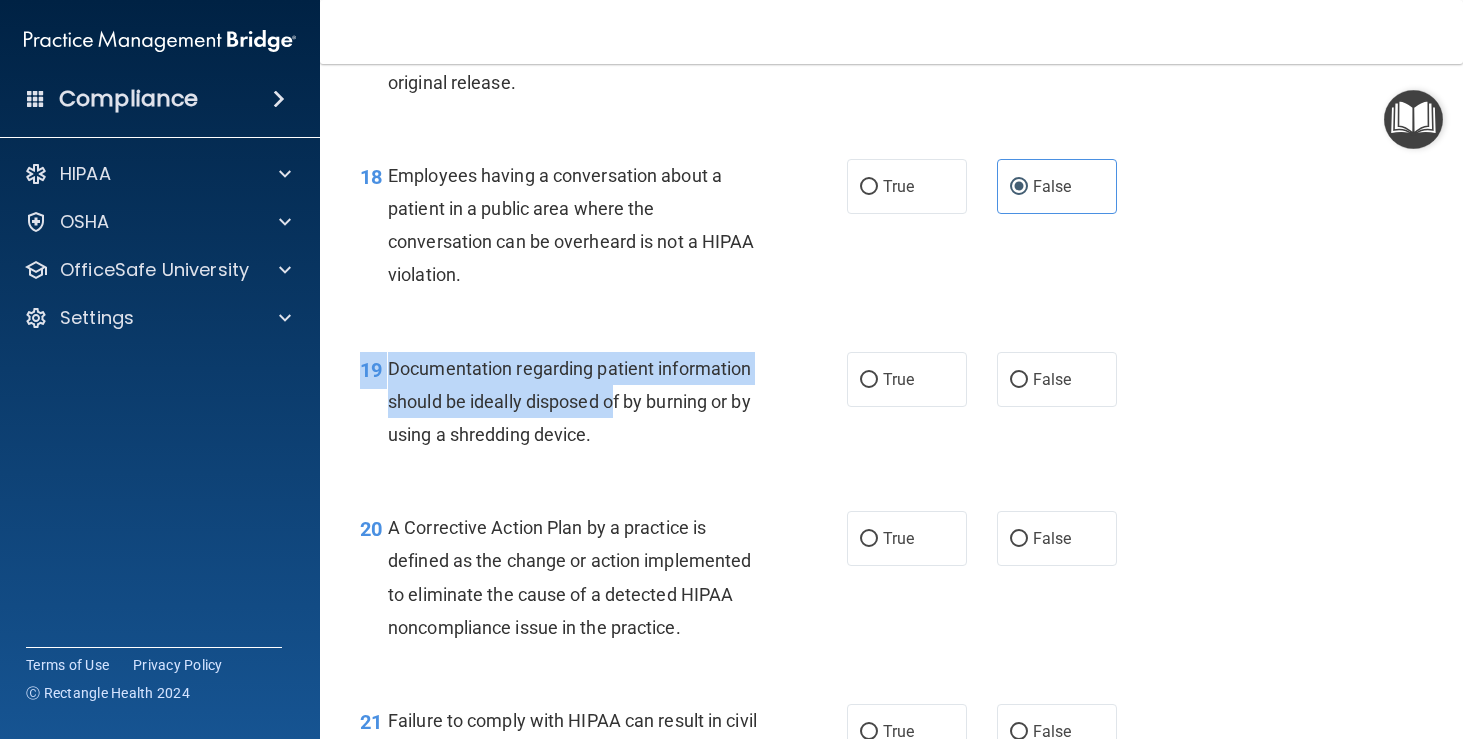 drag, startPoint x: 613, startPoint y: 384, endPoint x: 773, endPoint y: 459, distance: 176.70596 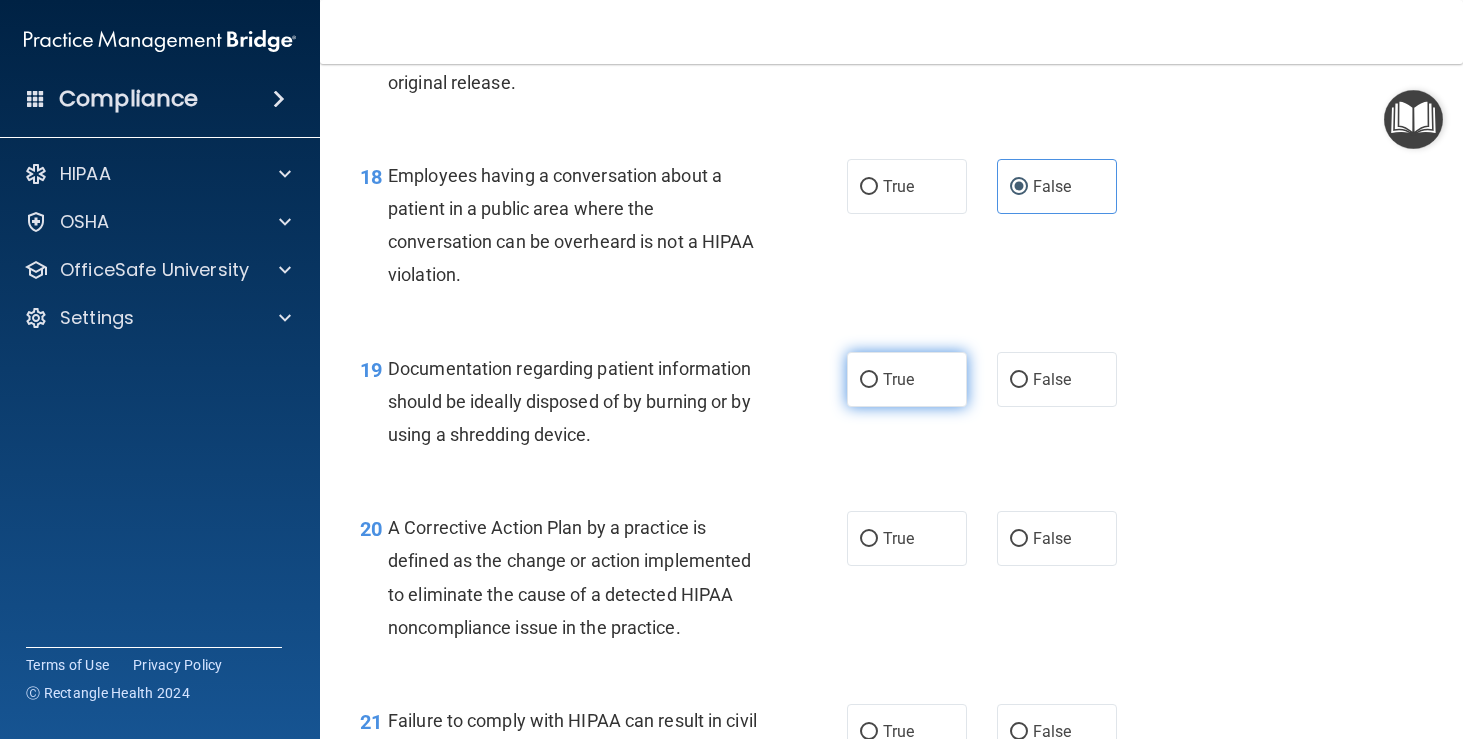 click on "True" at bounding box center [907, 379] 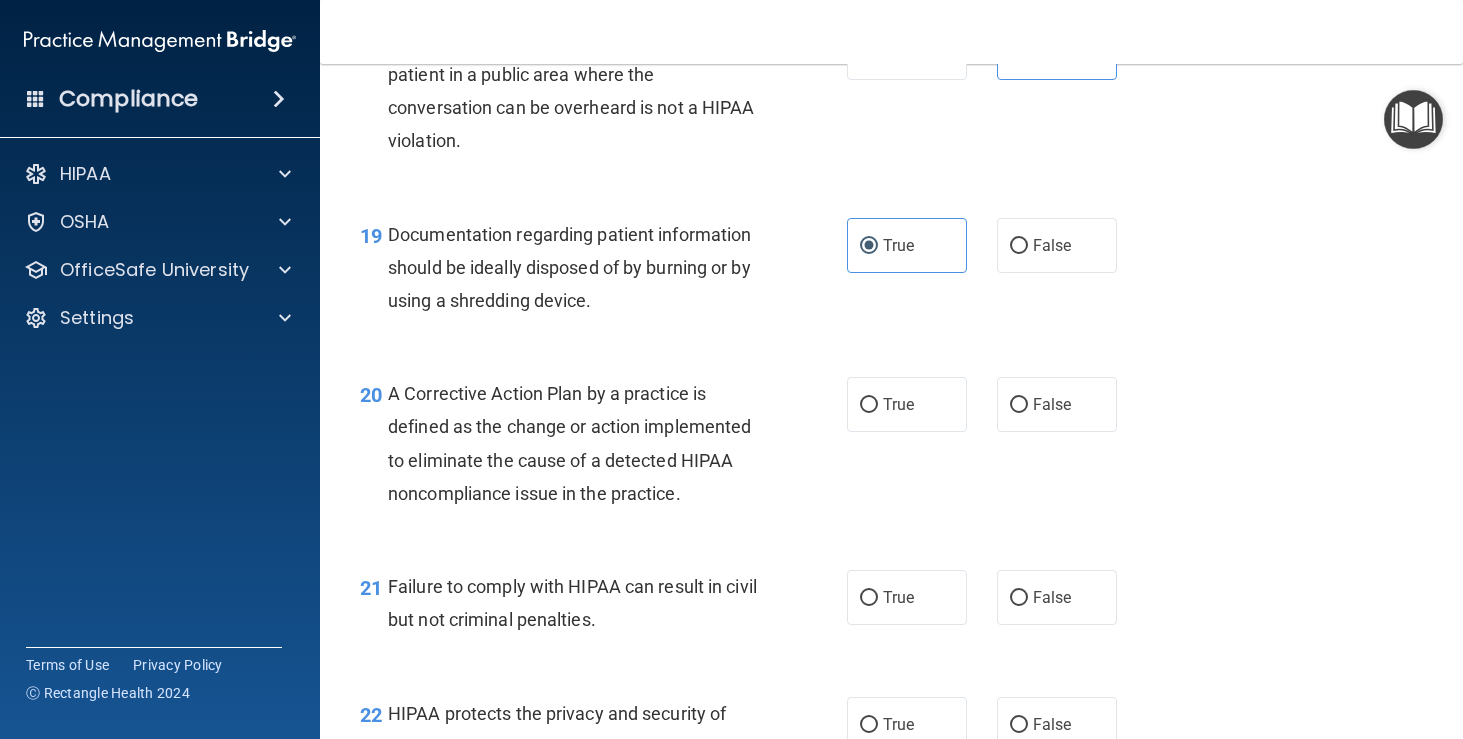 scroll, scrollTop: 3183, scrollLeft: 0, axis: vertical 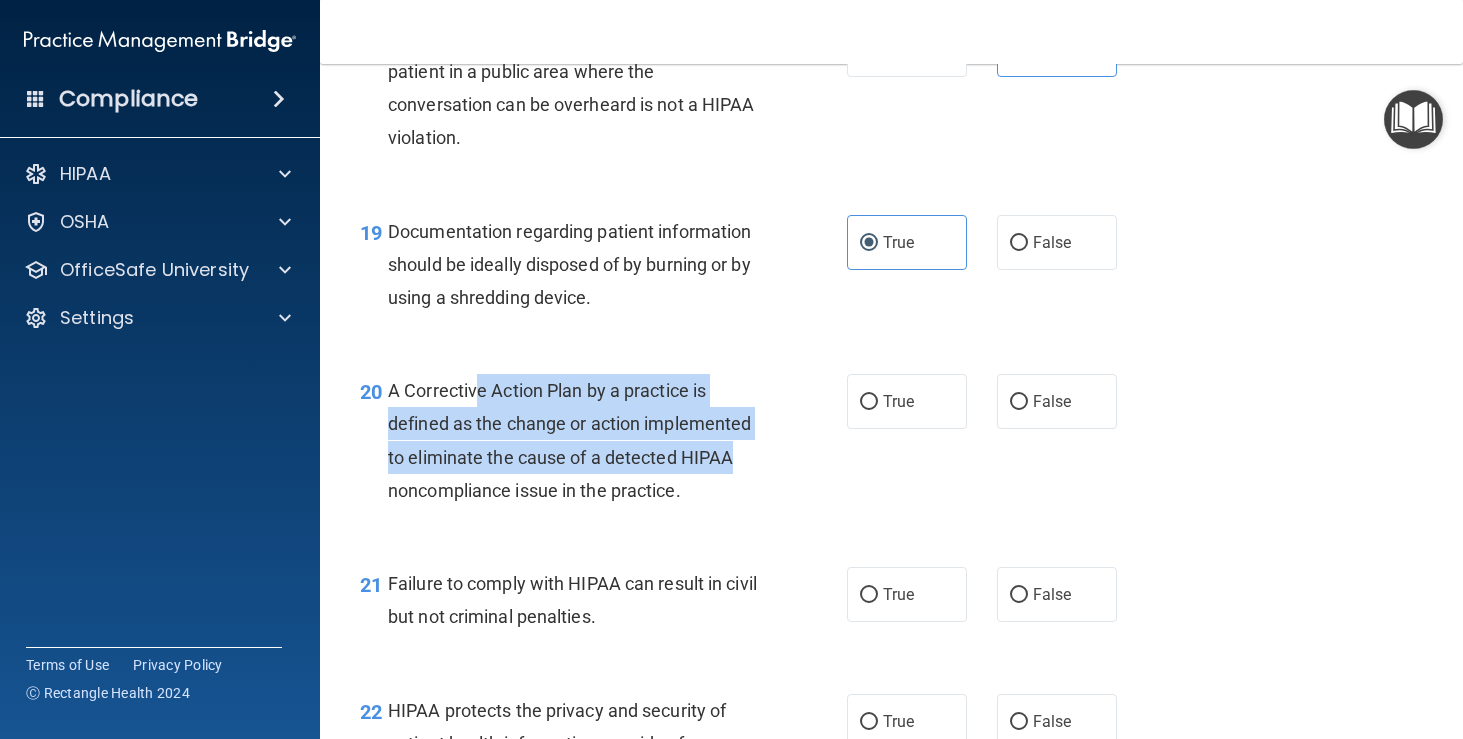 drag, startPoint x: 478, startPoint y: 371, endPoint x: 778, endPoint y: 441, distance: 308.05844 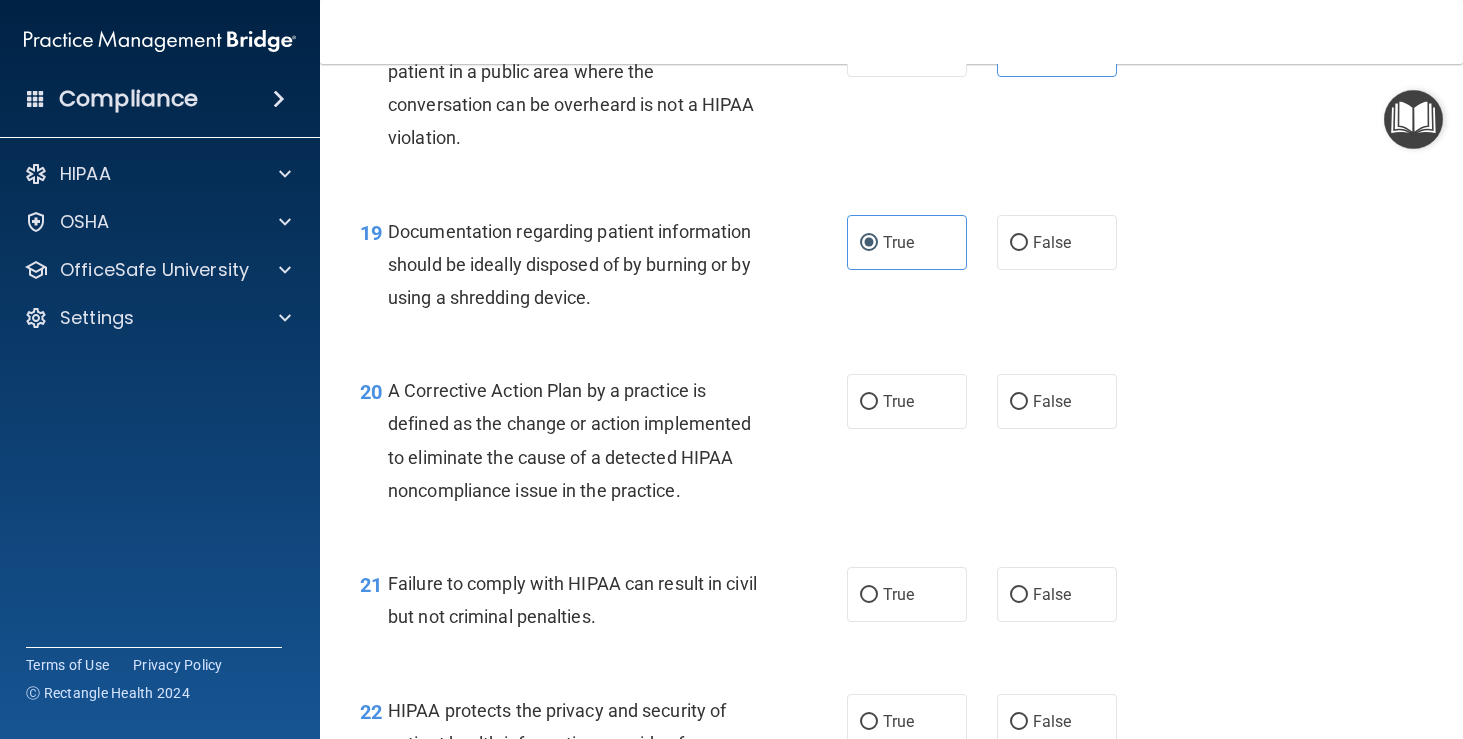 click on "20       A Corrective Action Plan by a practice is defined as the change or action implemented to eliminate the cause of a detected HIPAA noncompliance issue in the practice.                 True           False" at bounding box center (891, 445) 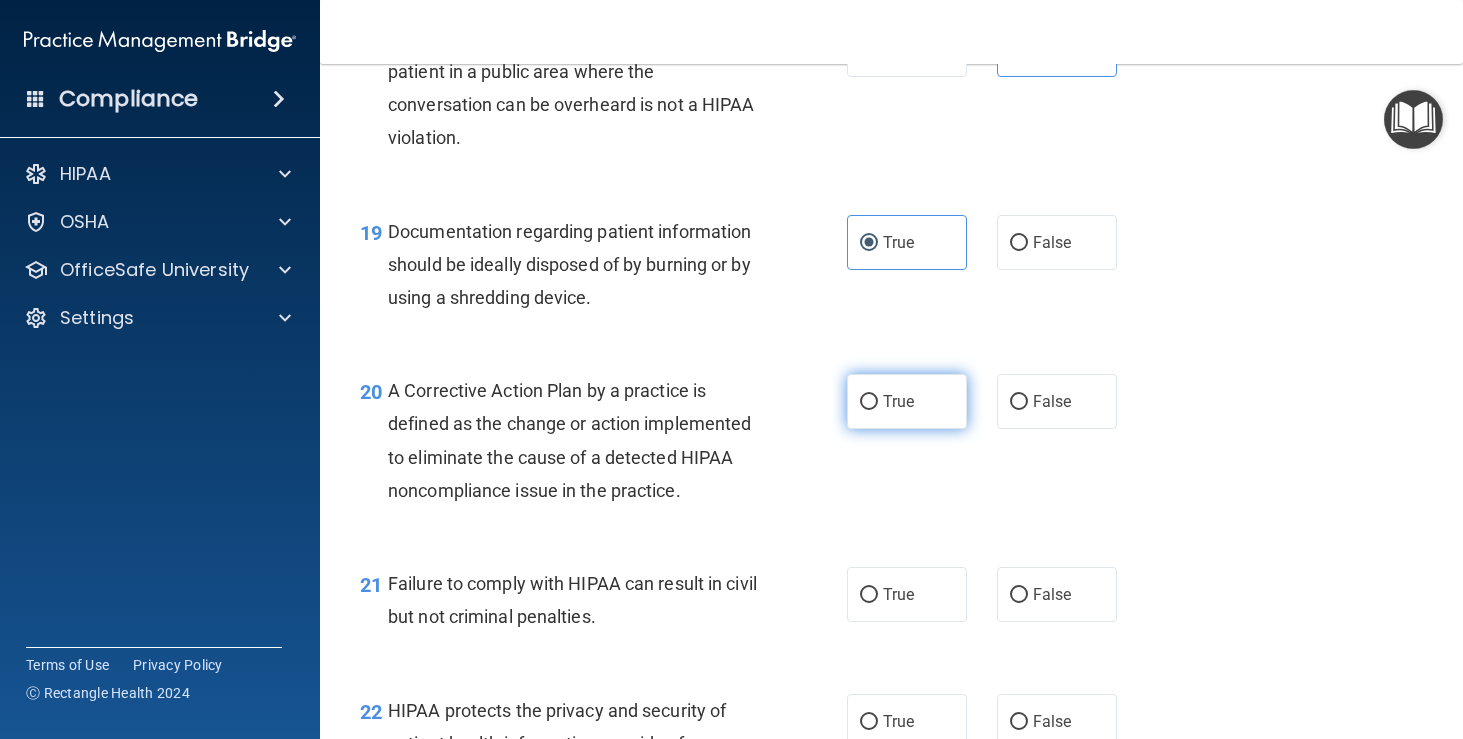 click on "True" at bounding box center (907, 401) 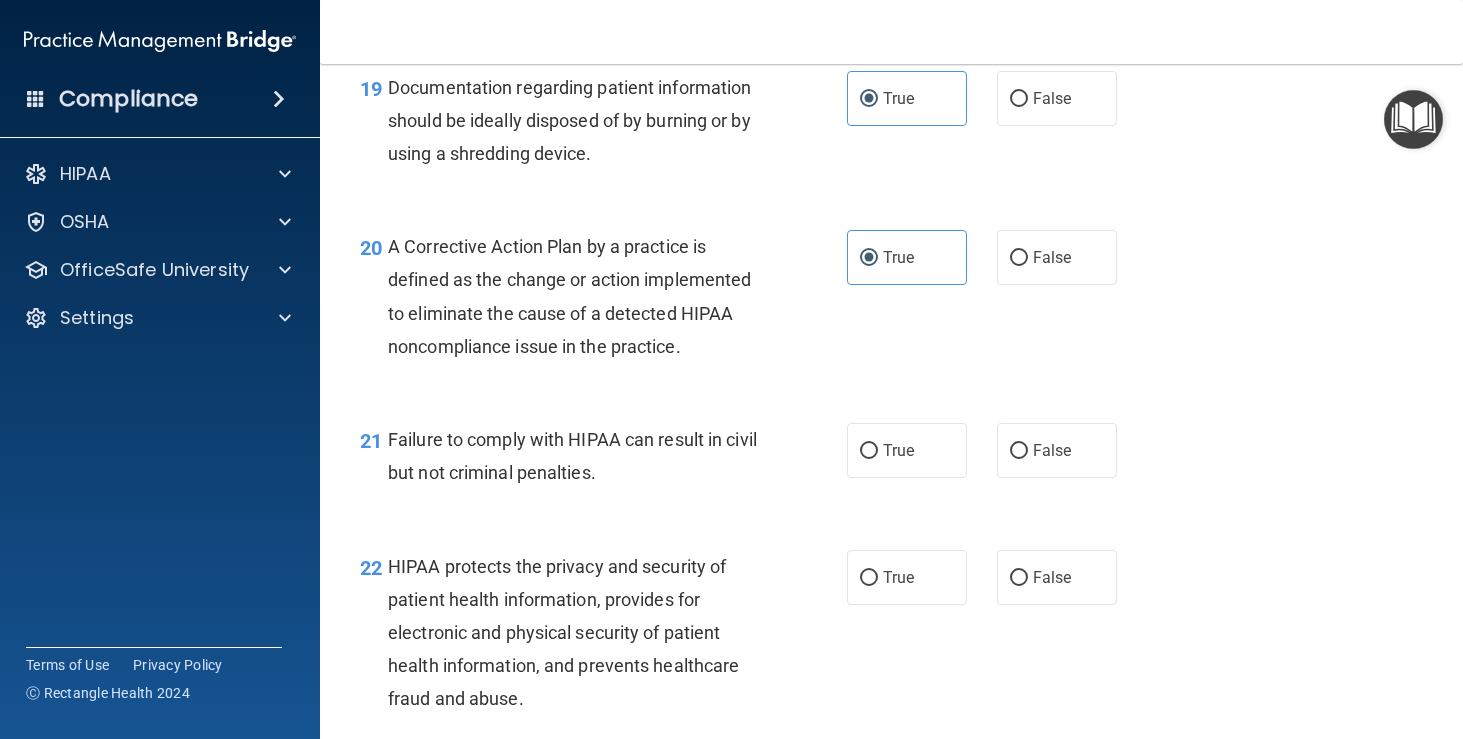 scroll, scrollTop: 3364, scrollLeft: 0, axis: vertical 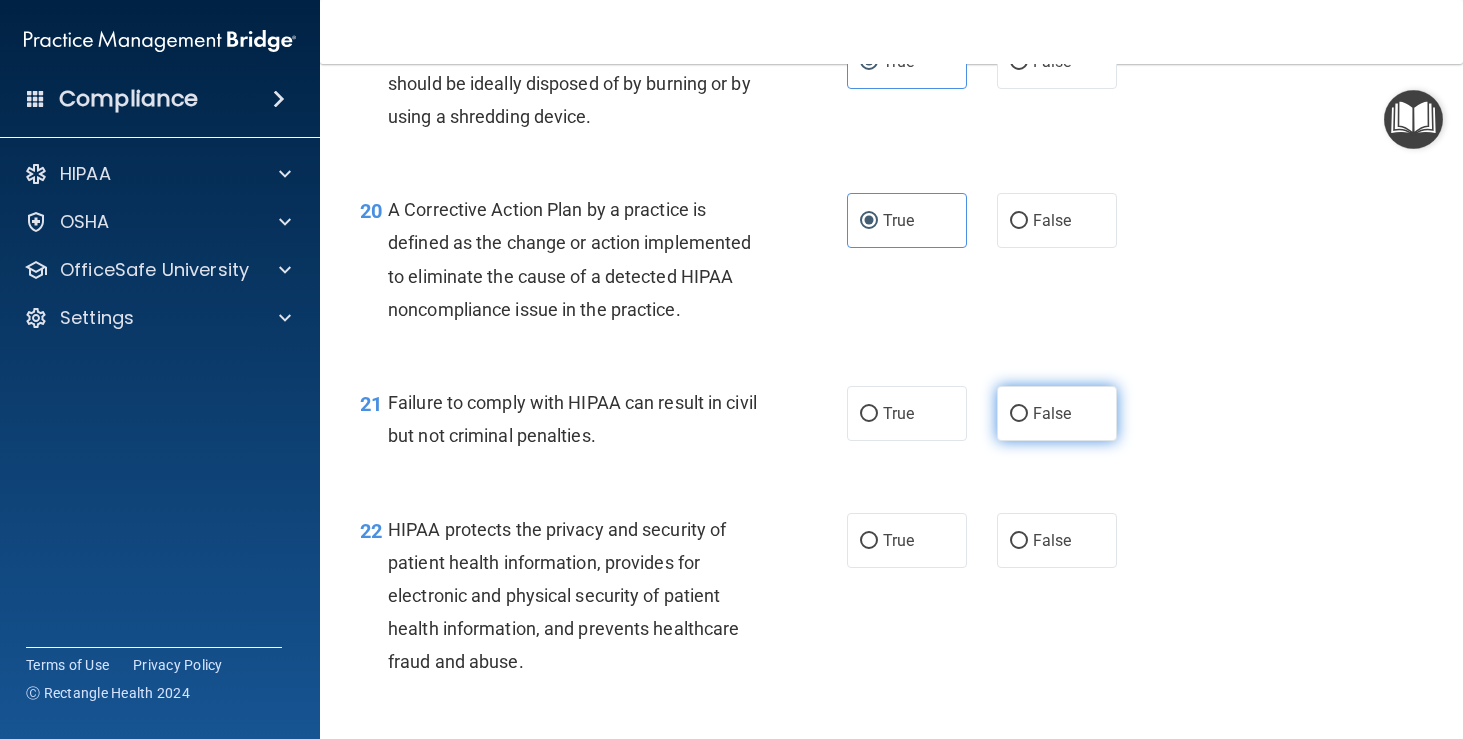 click on "False" at bounding box center (1052, 413) 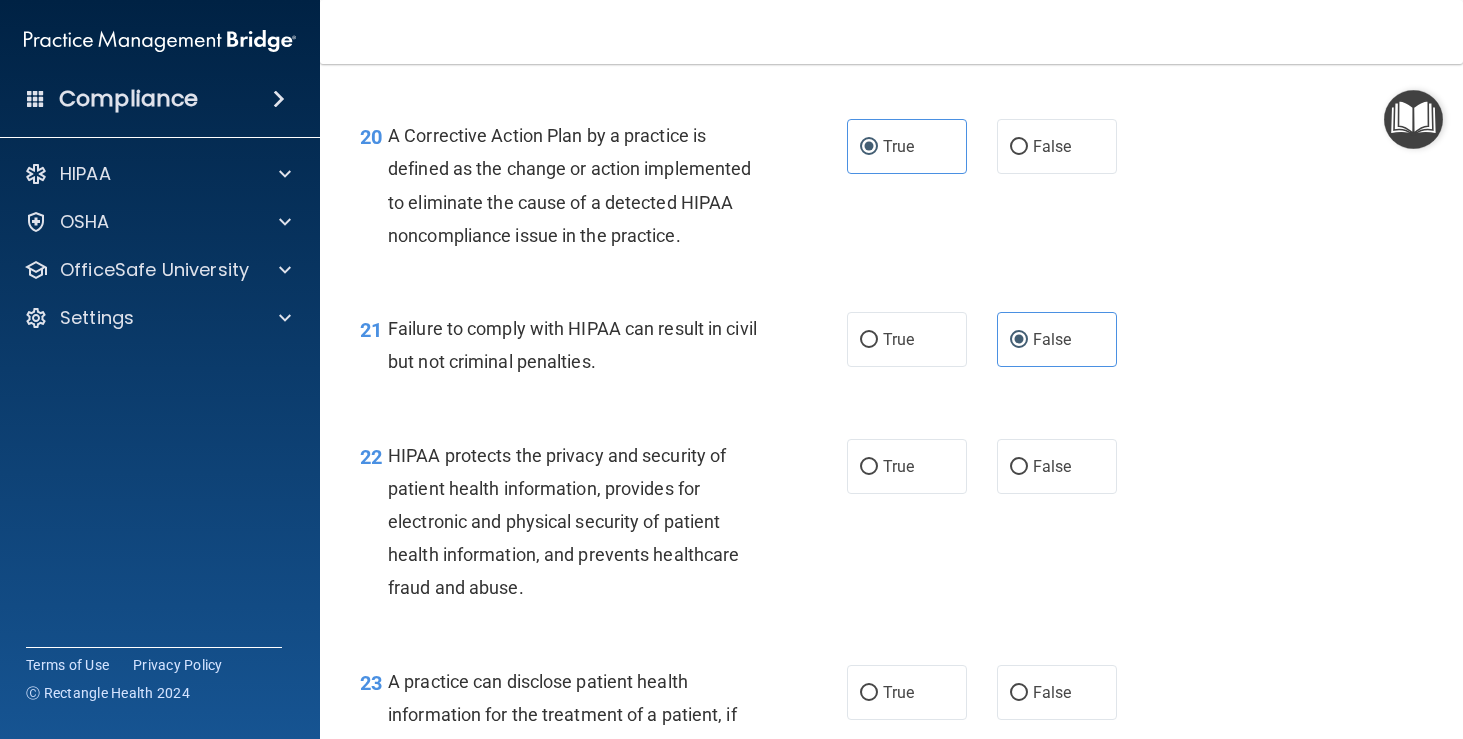 scroll, scrollTop: 3489, scrollLeft: 0, axis: vertical 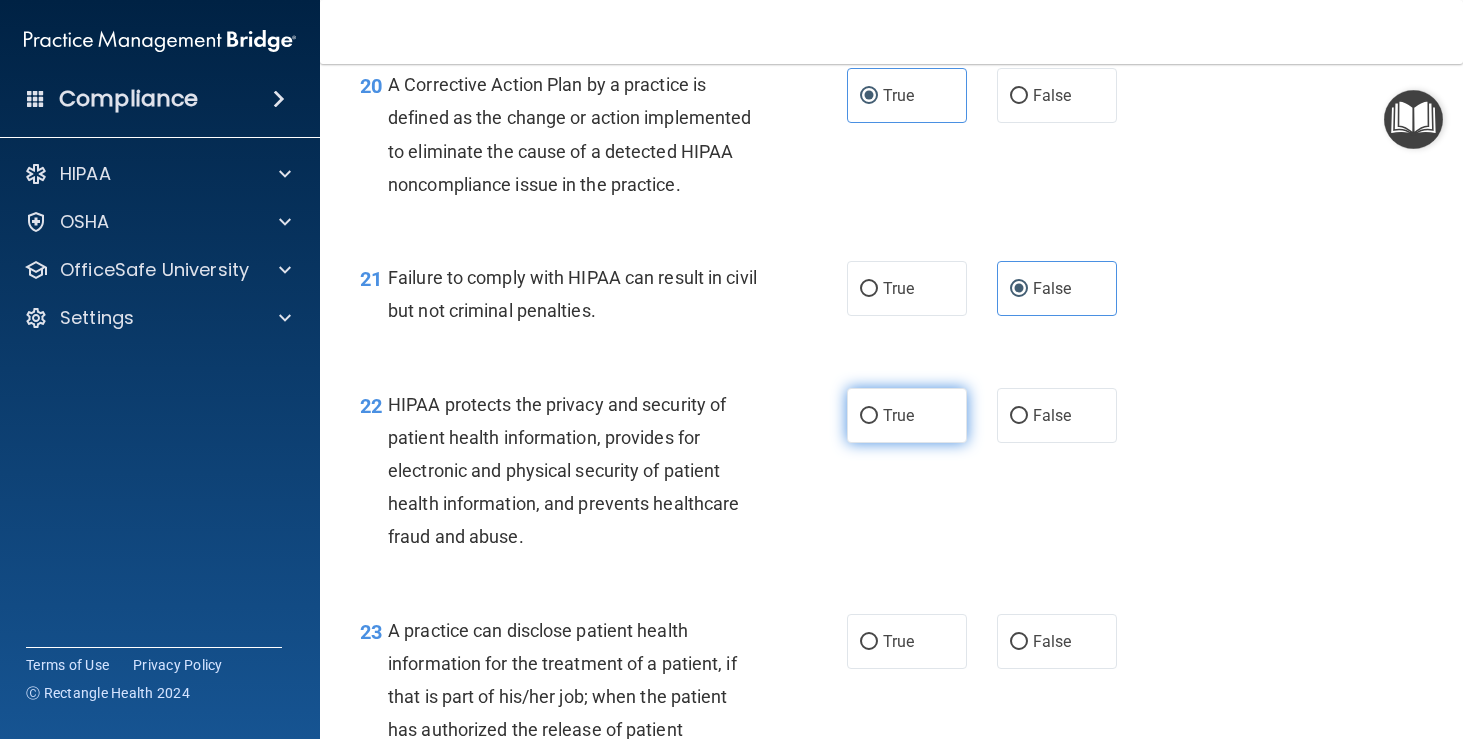click on "True" at bounding box center (907, 415) 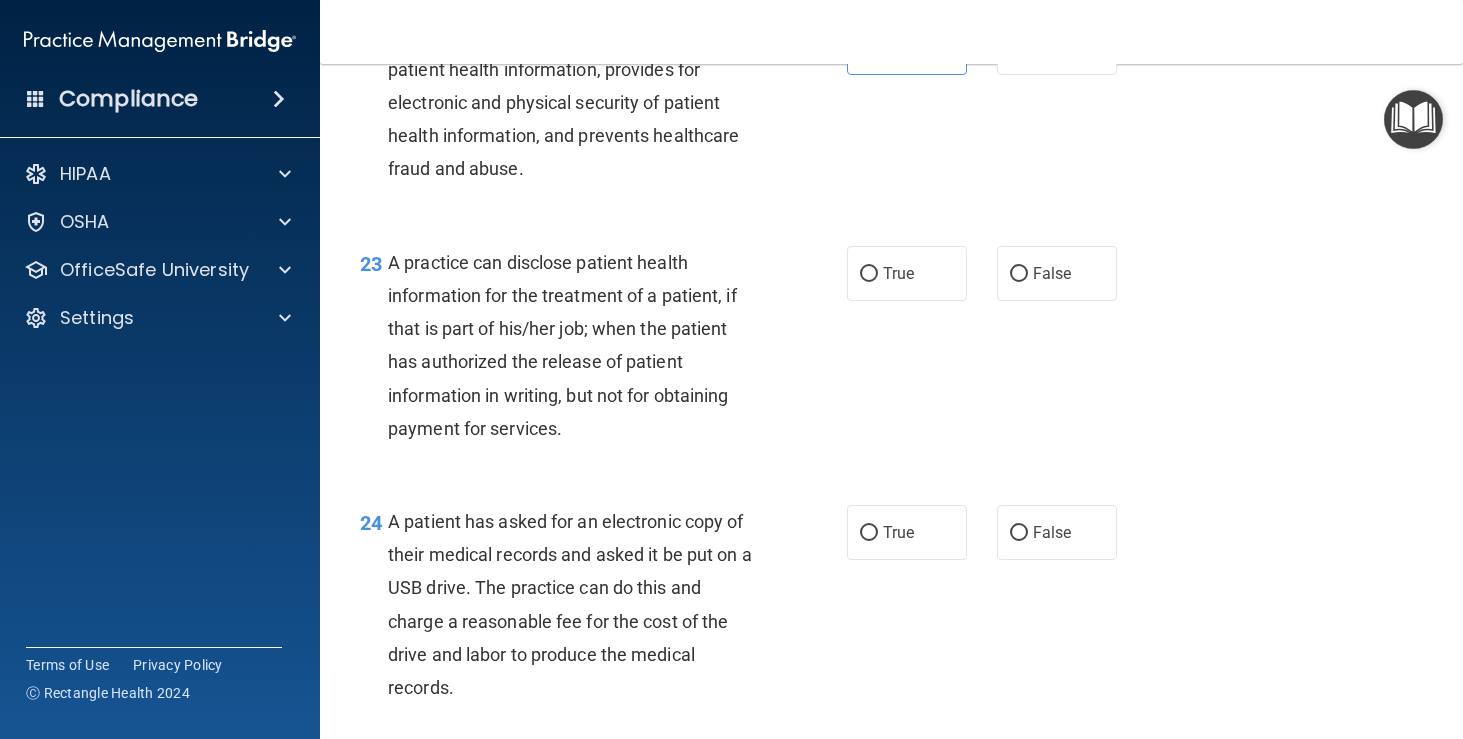 scroll, scrollTop: 3858, scrollLeft: 0, axis: vertical 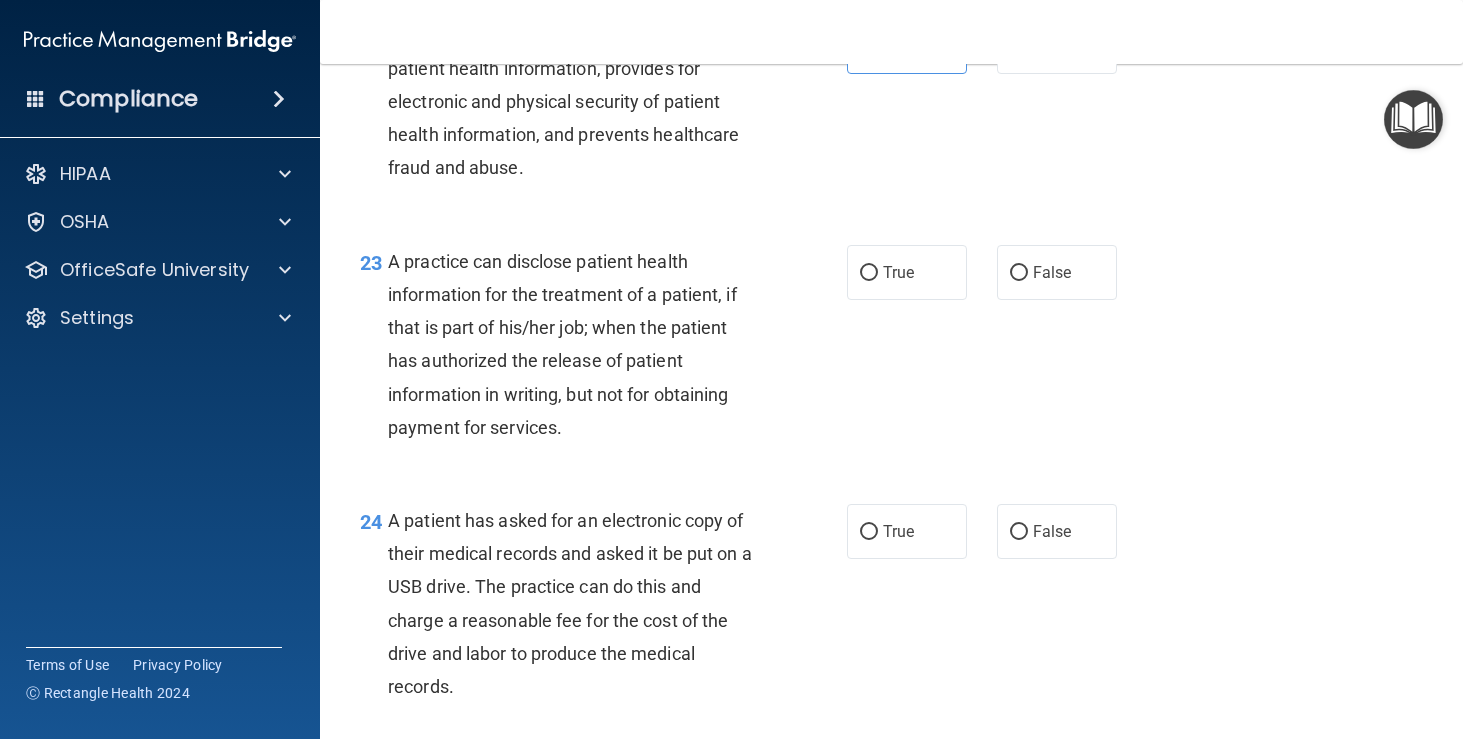 click on "23       A practice can disclose patient health information for the treatment of a patient, if that is part of his/her job; when the patient has authorized the release of patient information in writing, but not for obtaining payment for services.                 True           False" at bounding box center [891, 349] 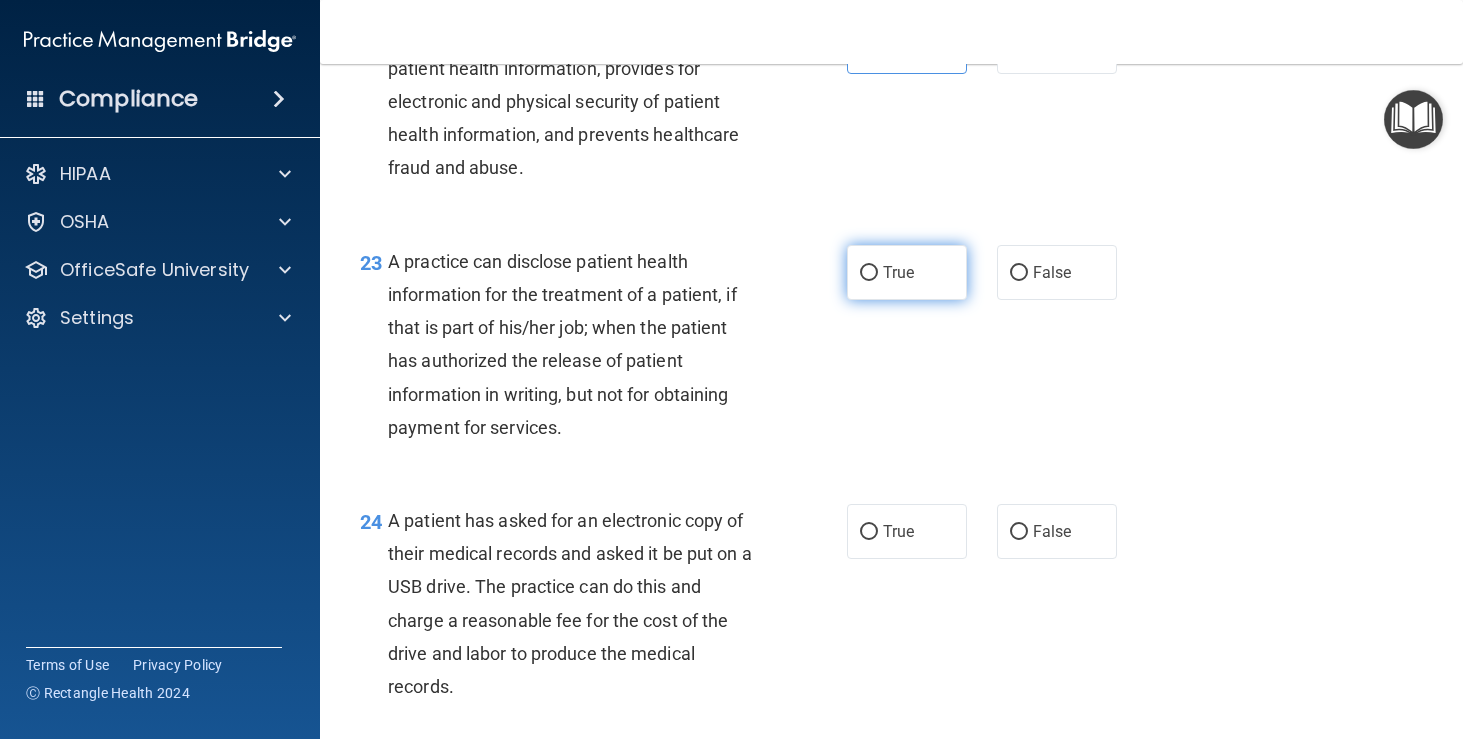 click on "True" at bounding box center [898, 272] 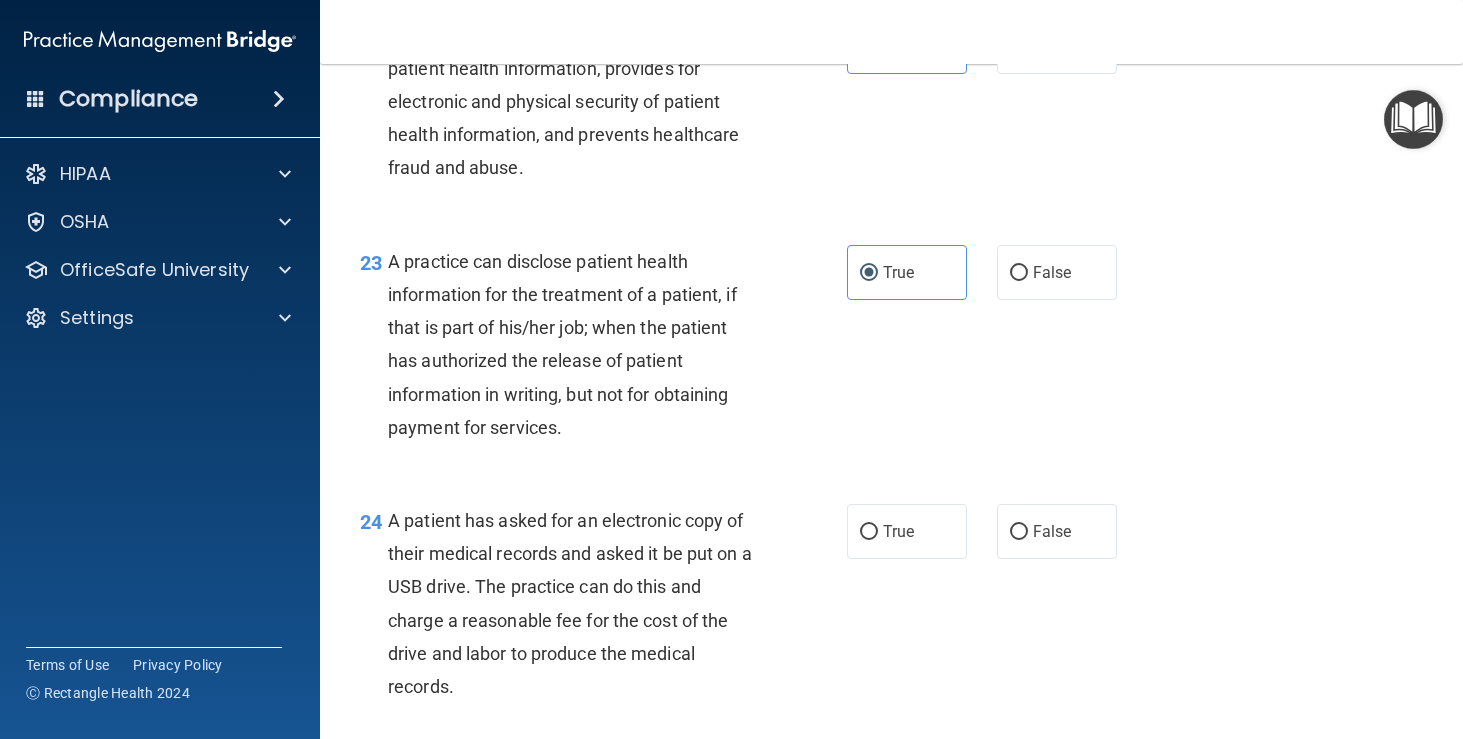 click on "True           False" at bounding box center [991, 272] 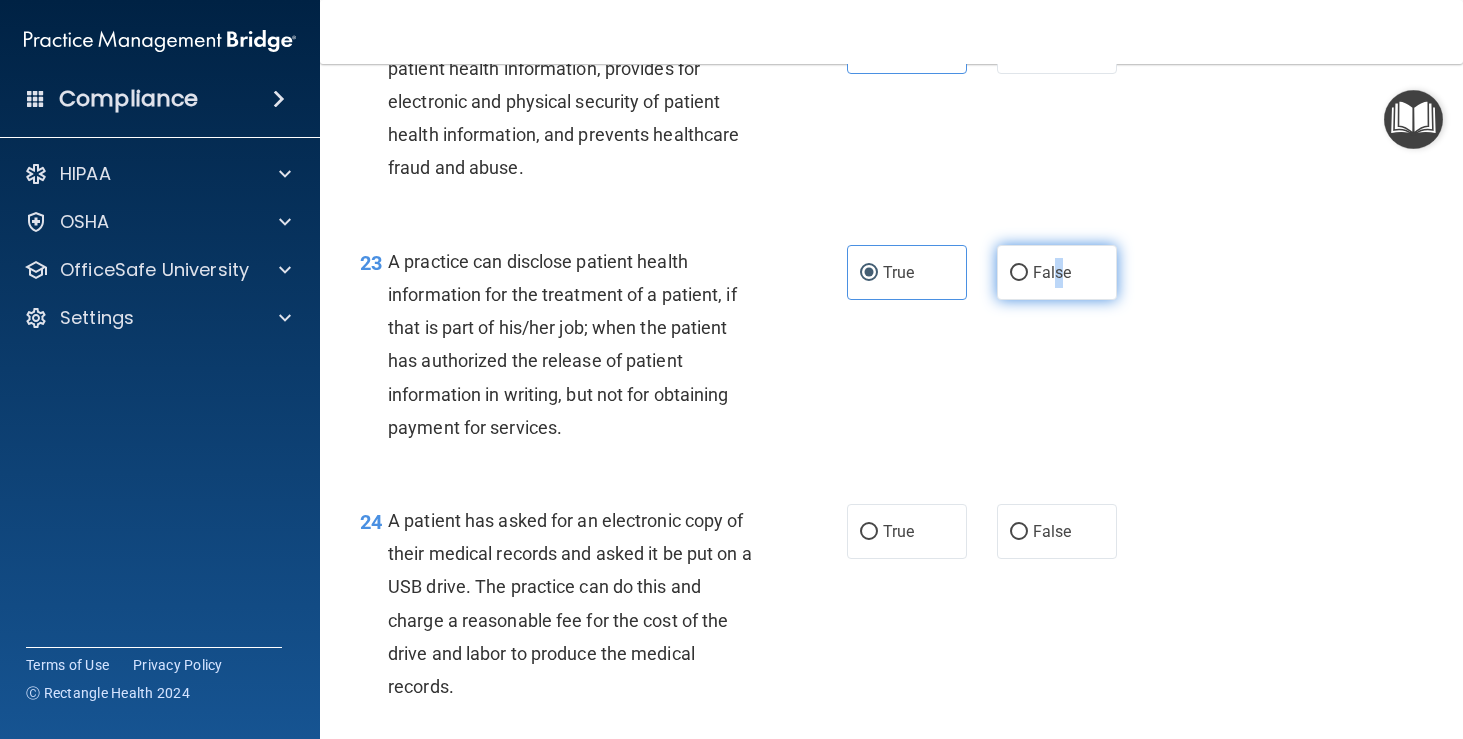 click on "False" at bounding box center [1057, 272] 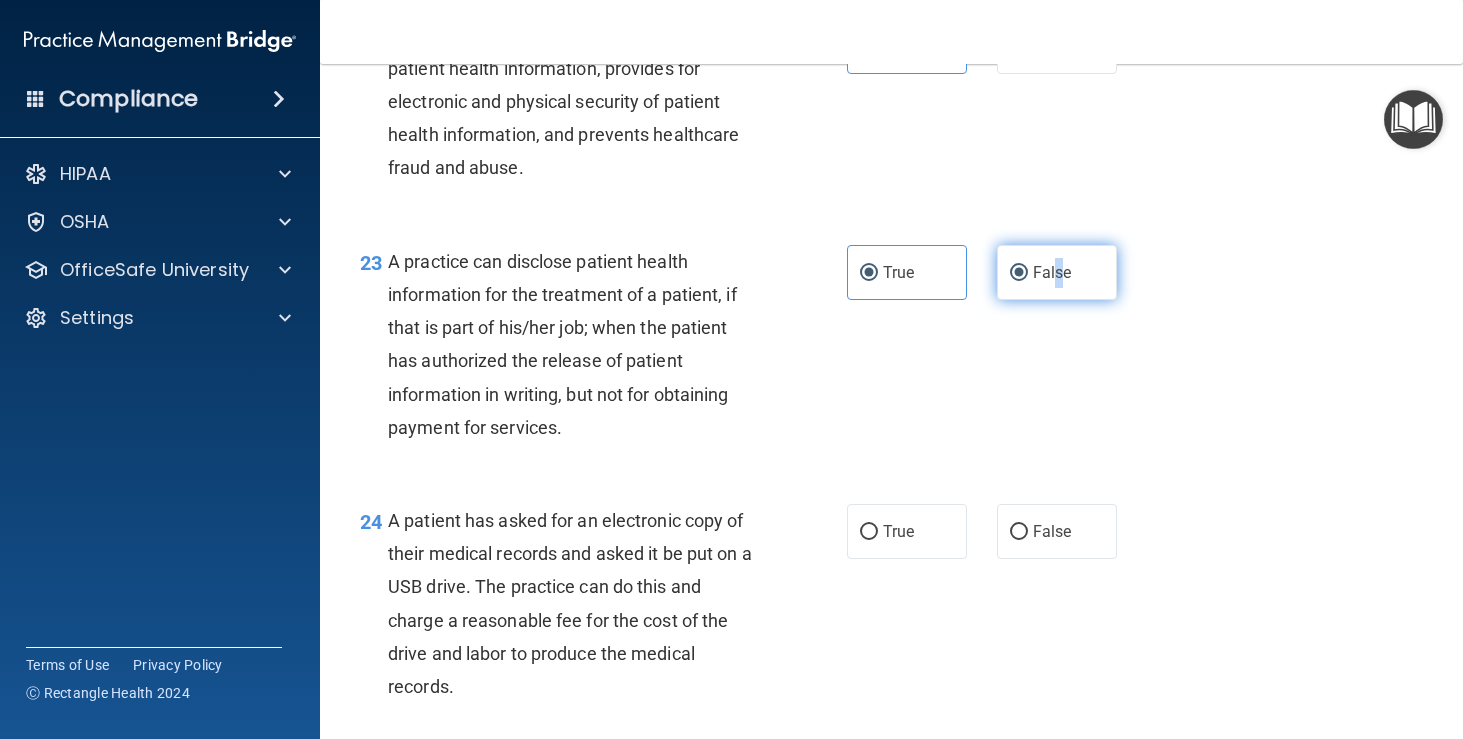 radio on "false" 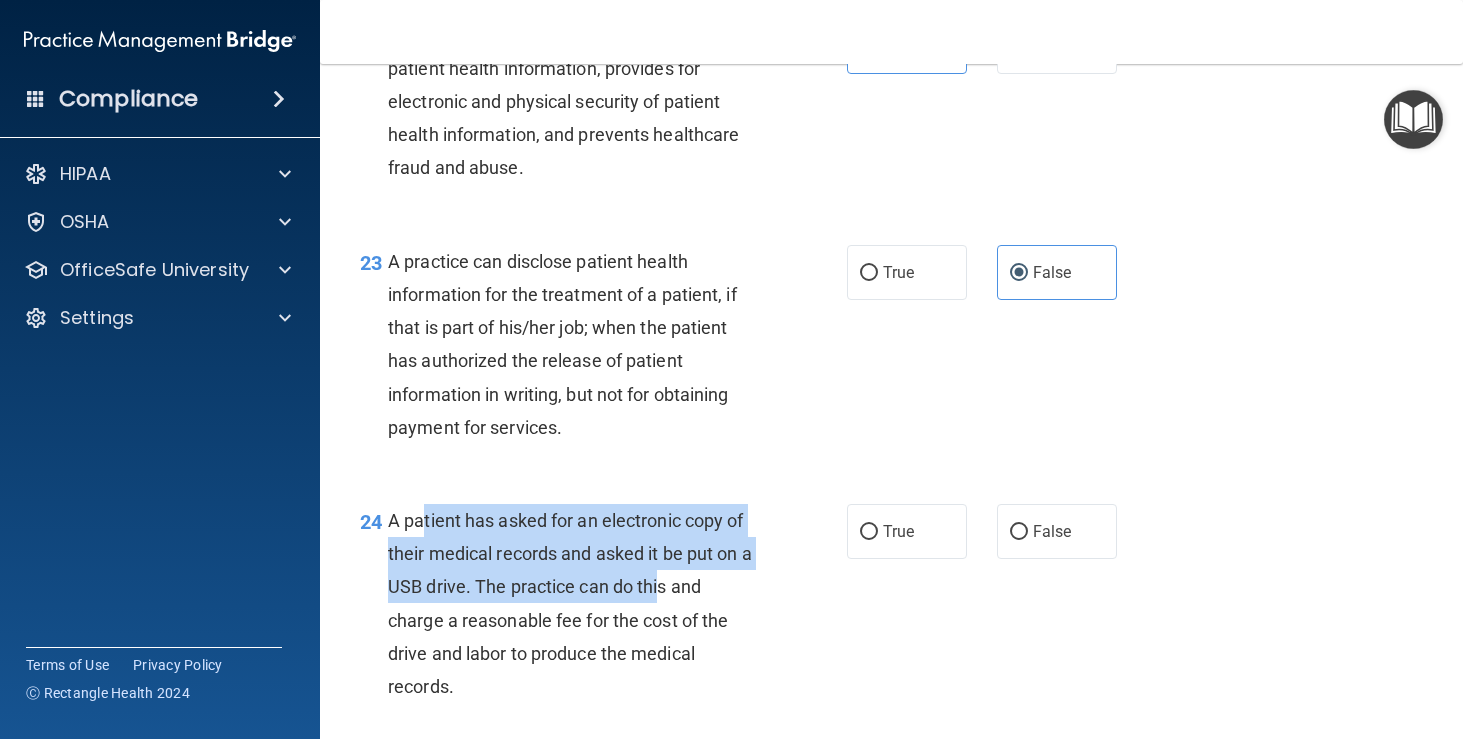 drag, startPoint x: 424, startPoint y: 505, endPoint x: 657, endPoint y: 564, distance: 240.35391 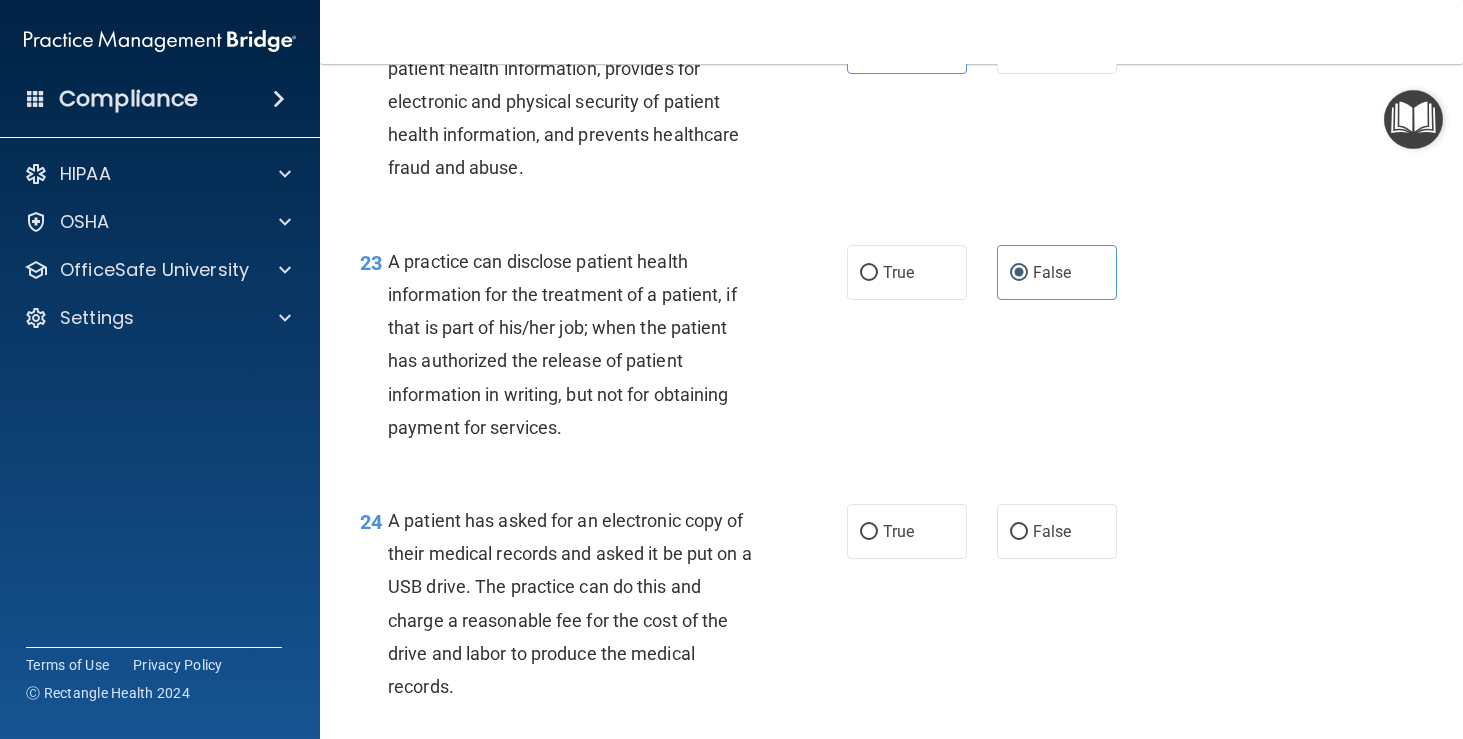 click on "A patient has asked for an electronic copy of their medical records and asked it be put on a USB drive.  The practice can do this and charge a reasonable fee for the cost of the drive and labor to produce the medical records." at bounding box center (570, 603) 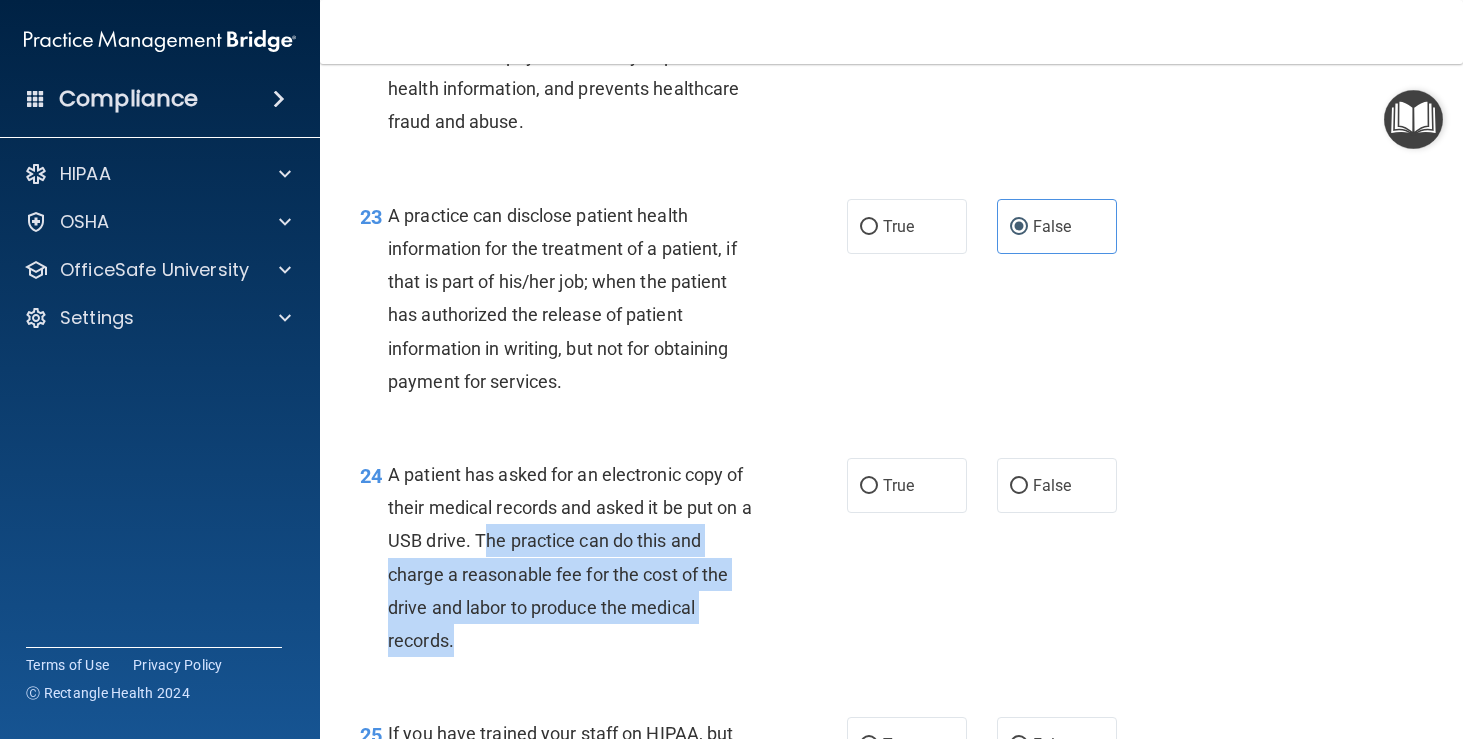 drag, startPoint x: 488, startPoint y: 521, endPoint x: 599, endPoint y: 617, distance: 146.7549 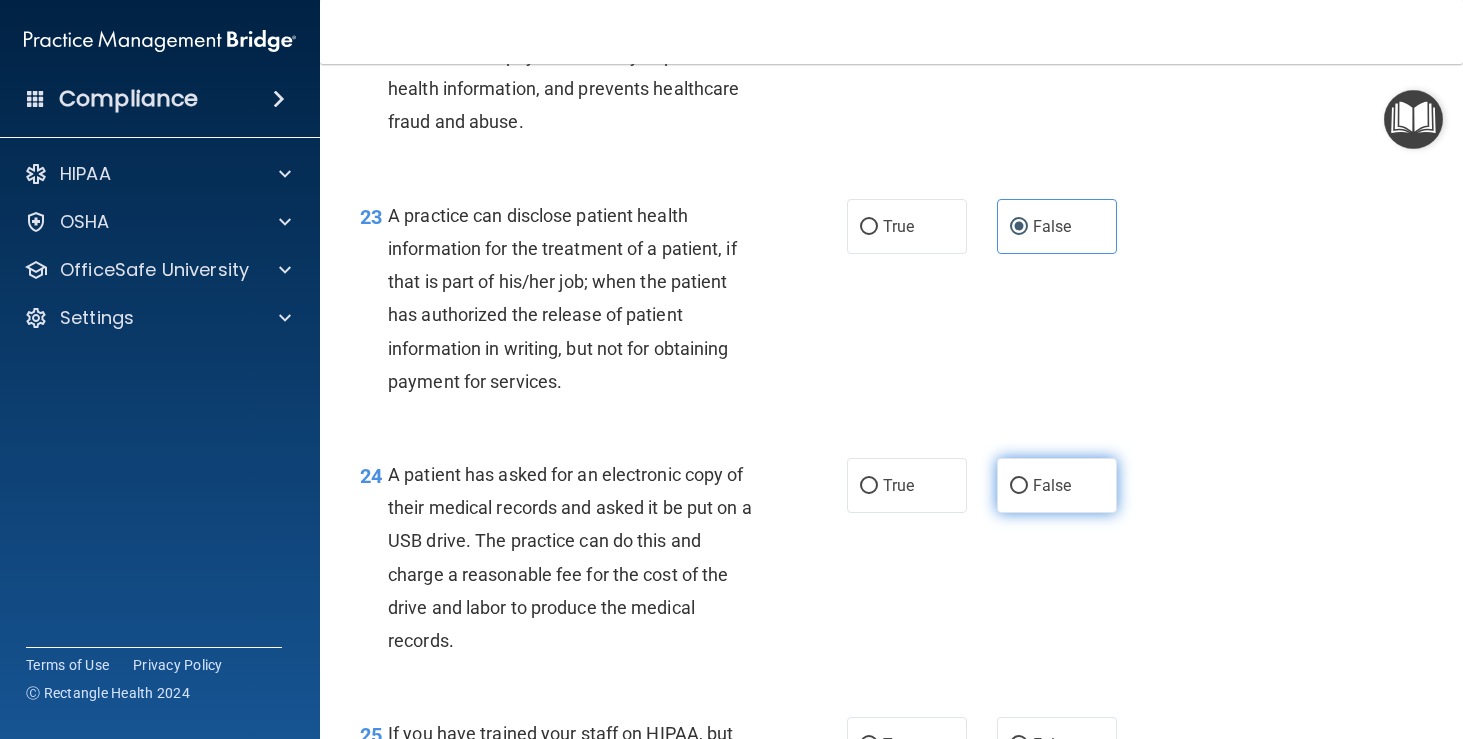 click on "False" at bounding box center (1057, 485) 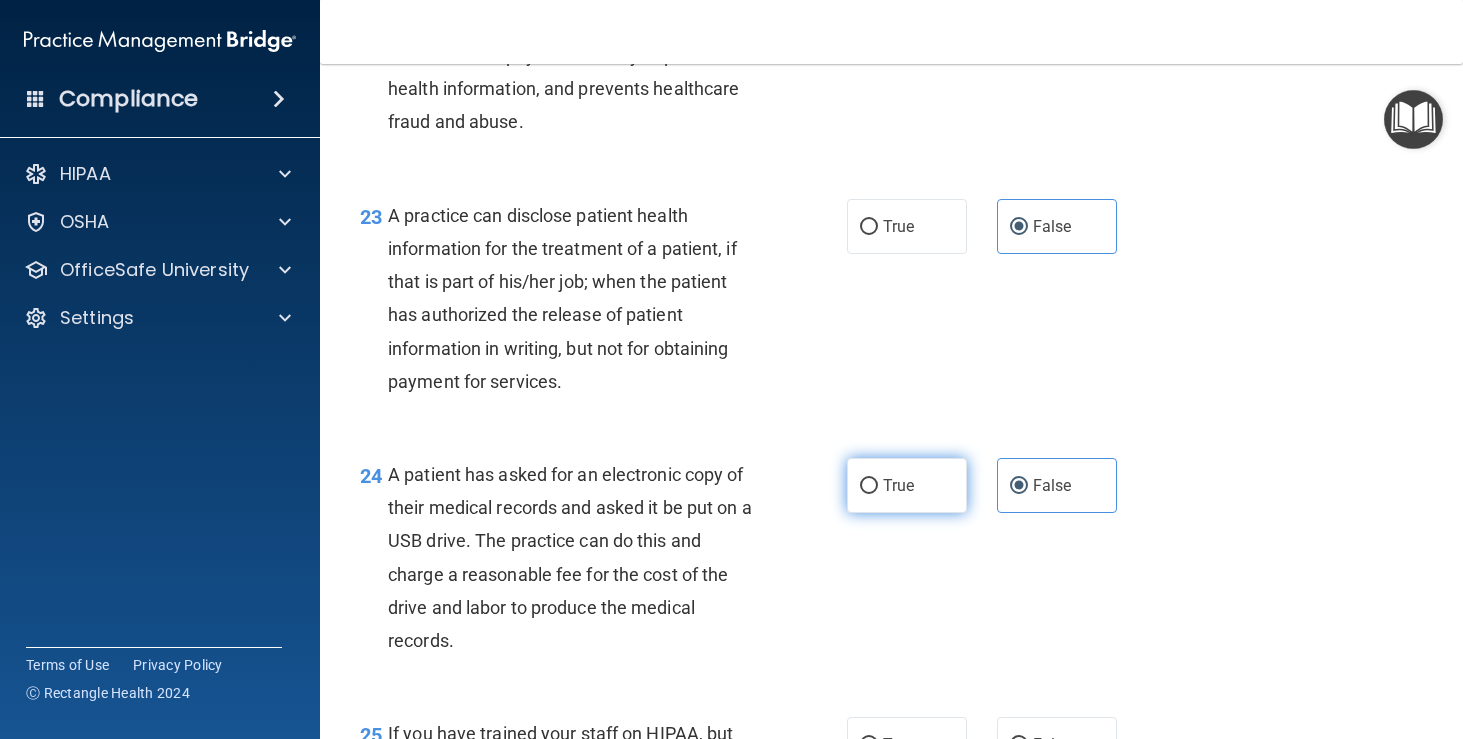 click on "True" at bounding box center [907, 485] 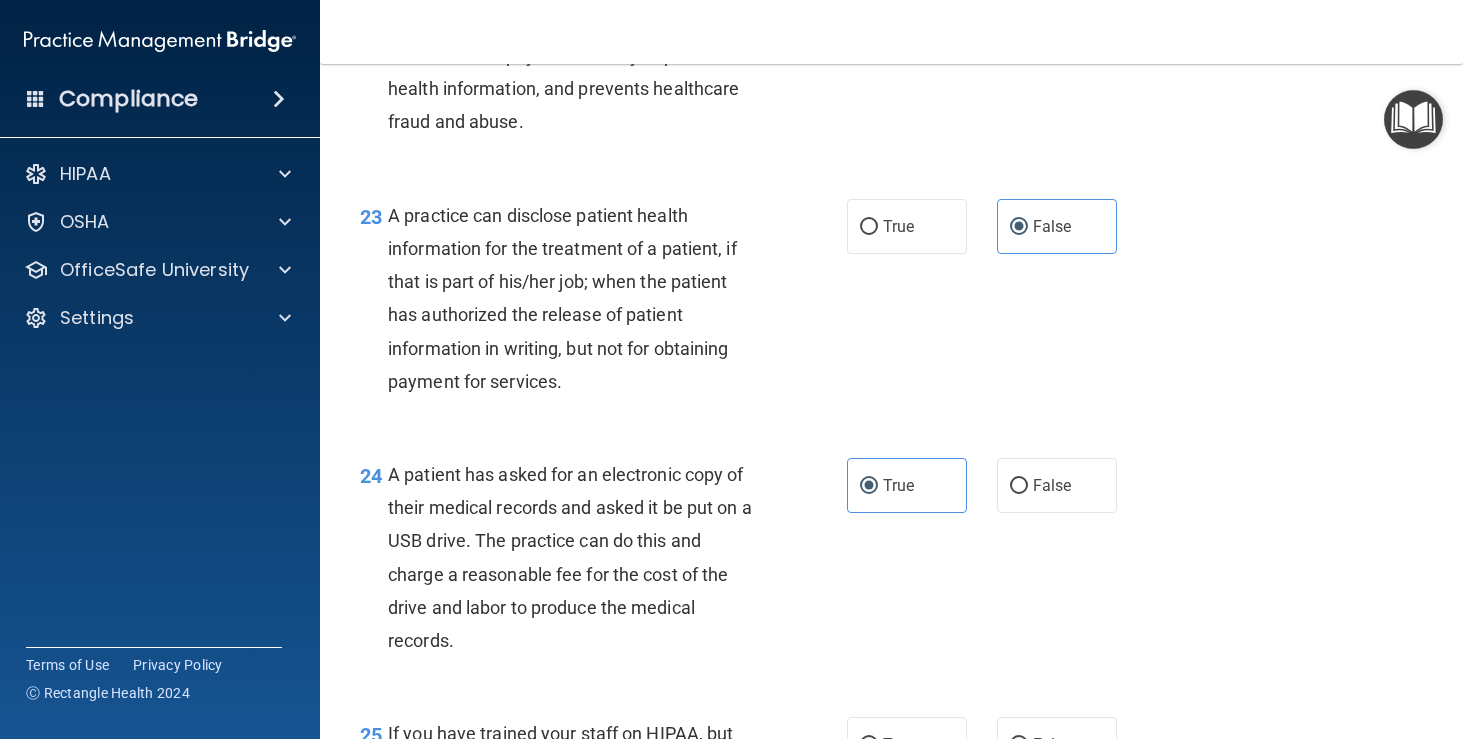 scroll, scrollTop: 4106, scrollLeft: 0, axis: vertical 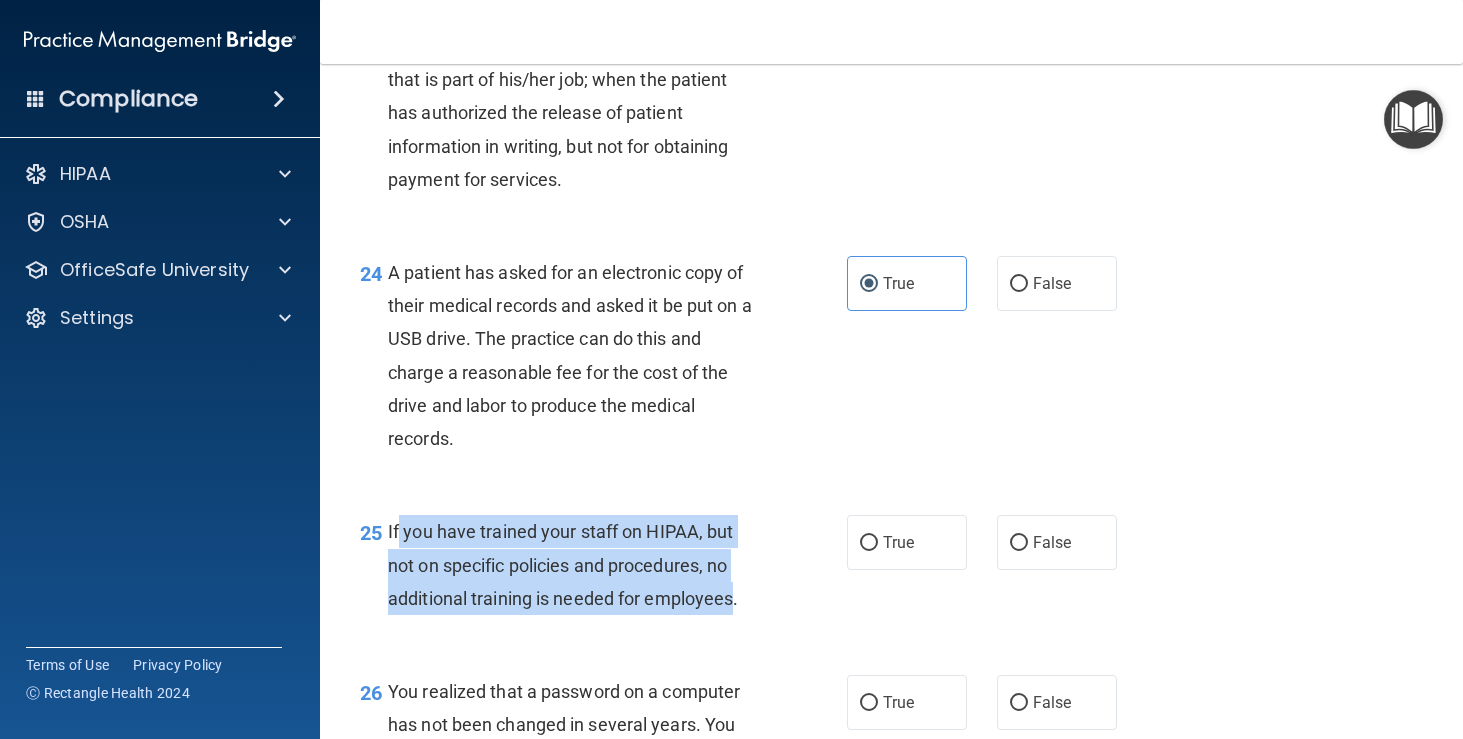 drag, startPoint x: 398, startPoint y: 503, endPoint x: 737, endPoint y: 587, distance: 349.25204 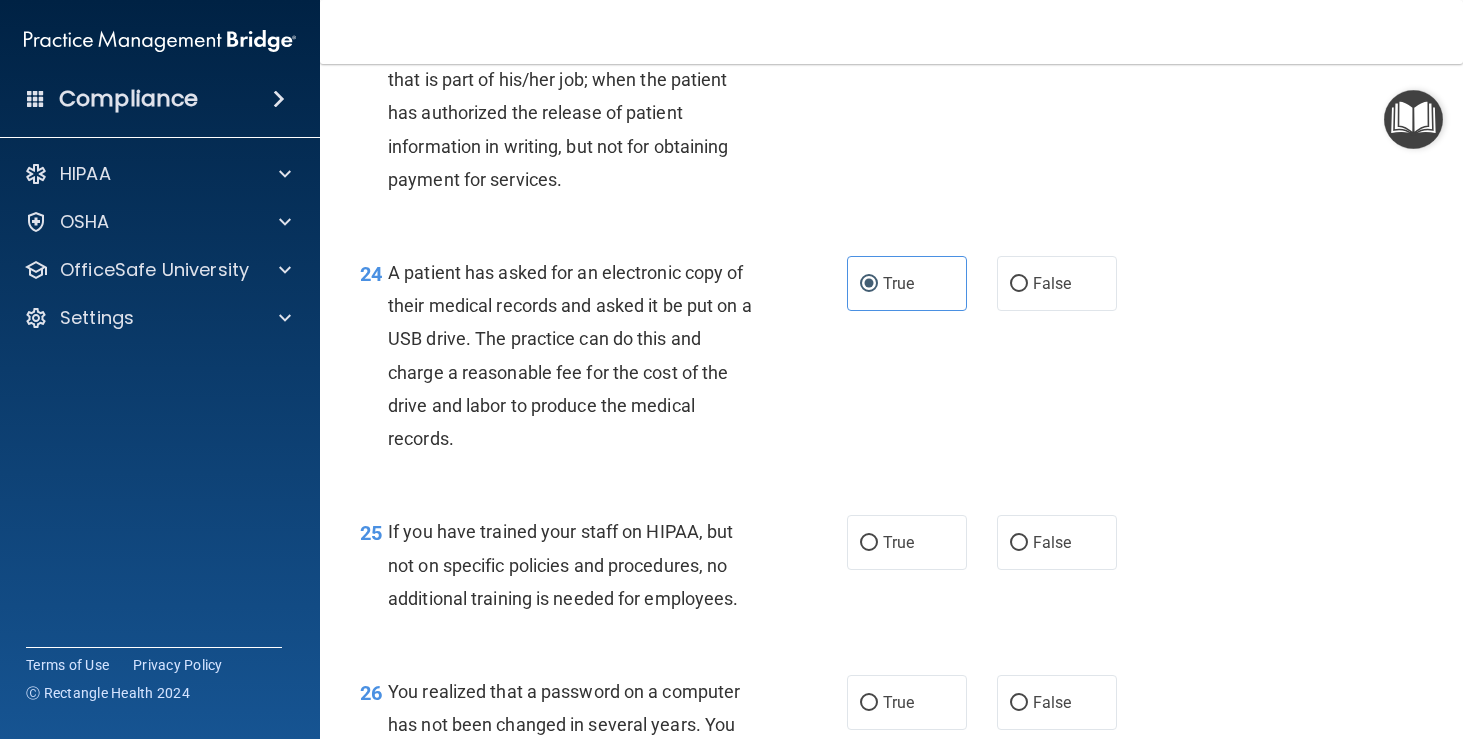 click on "If you have trained your staff on HIPAA, but not on specific policies and procedures, no additional training is needed for employees." at bounding box center [581, 565] 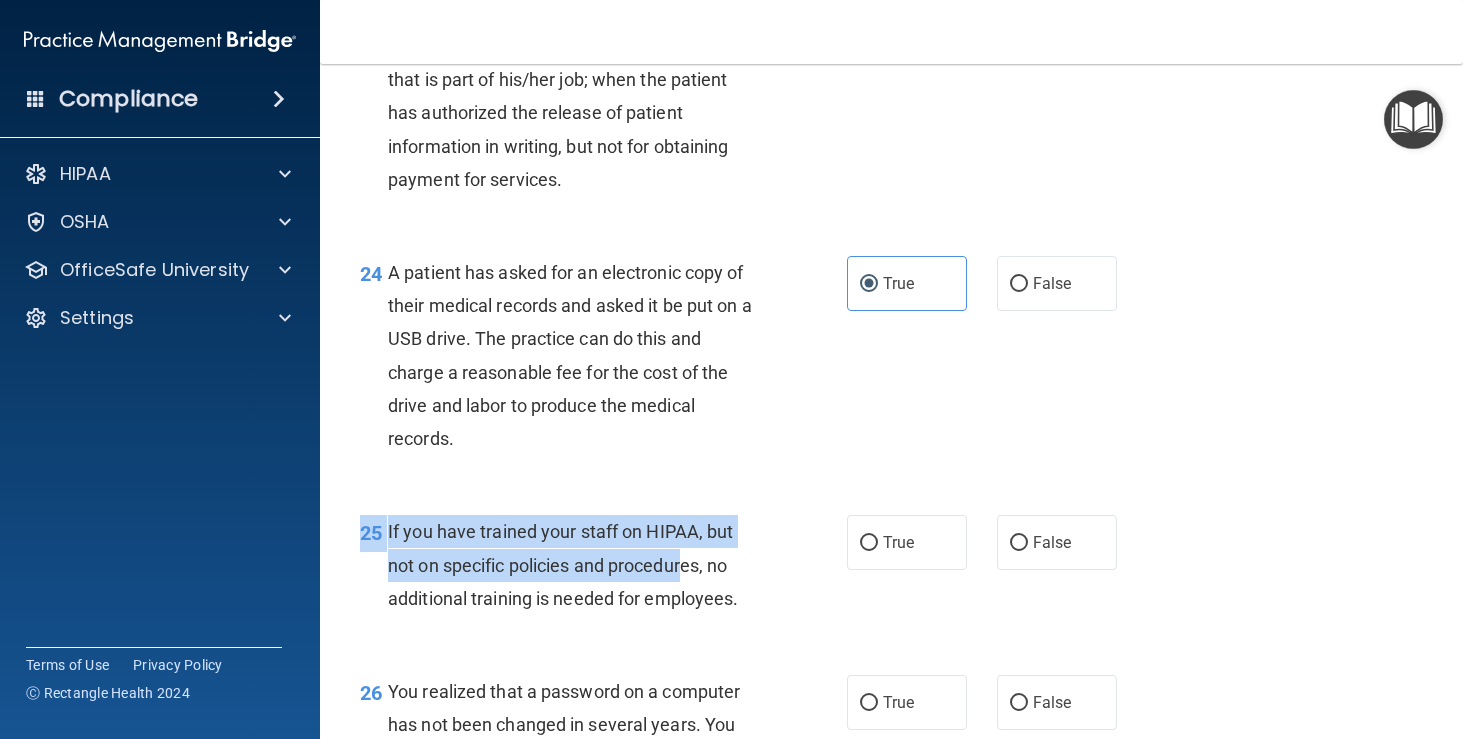 drag, startPoint x: 688, startPoint y: 550, endPoint x: 763, endPoint y: 612, distance: 97.308784 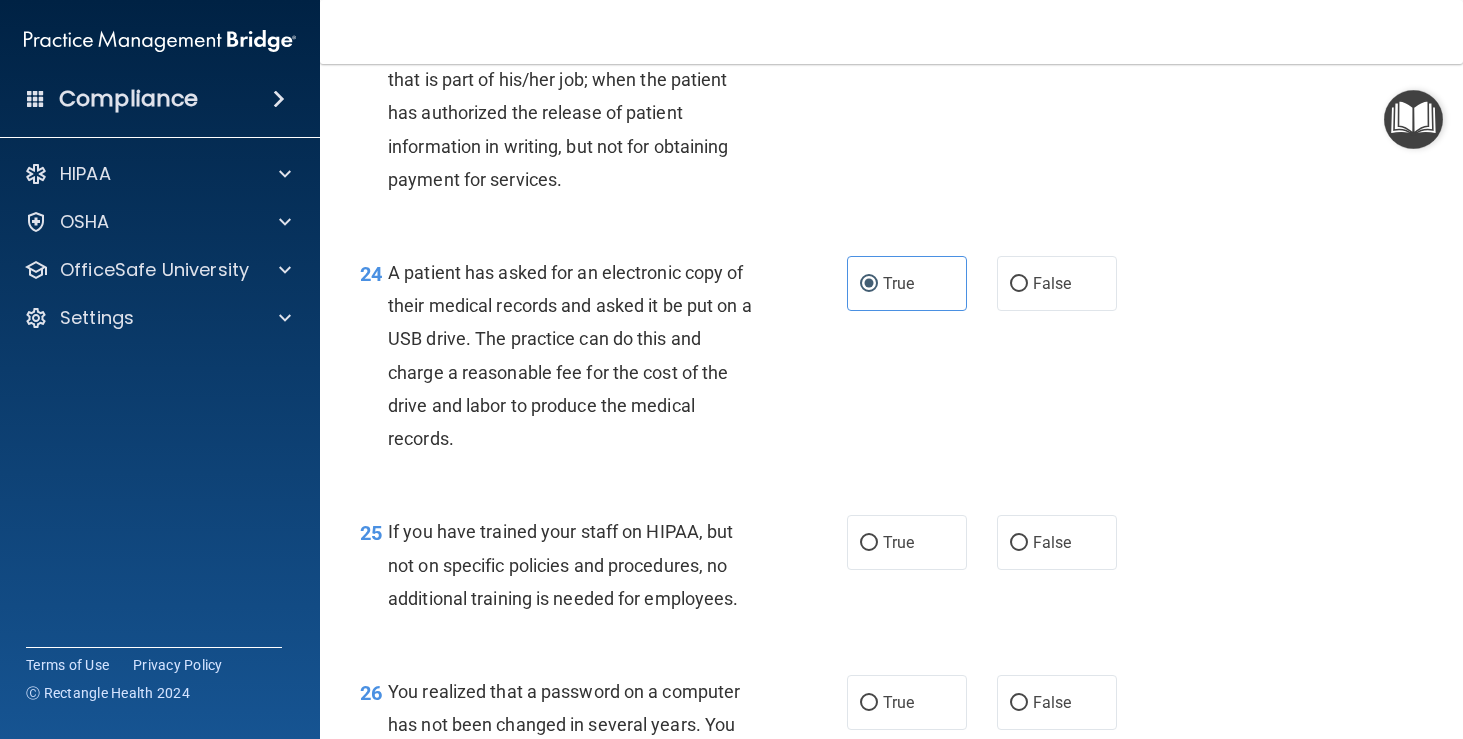 click on "25       If you have trained your staff on HIPAA, but not on specific policies and procedures, no additional training is needed for employees." at bounding box center (603, 570) 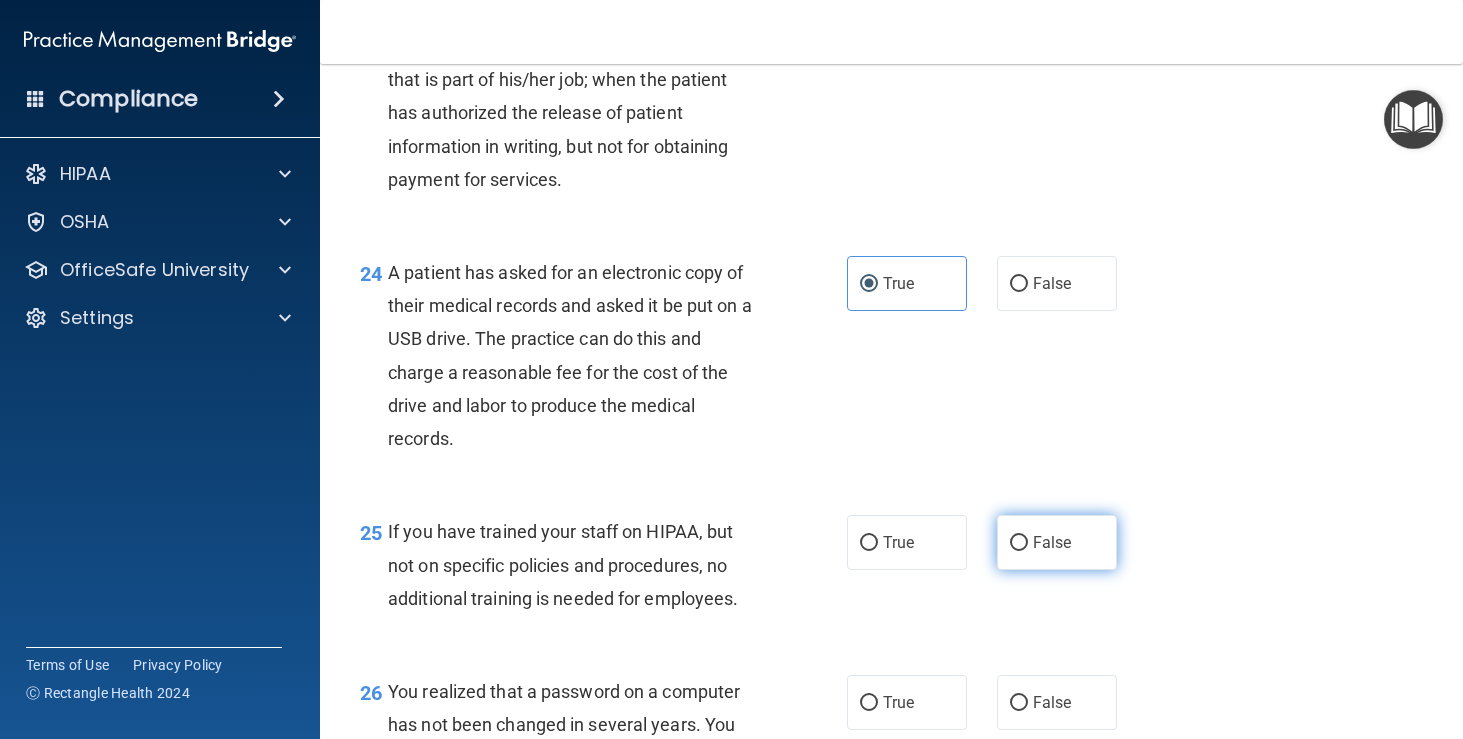 click on "False" at bounding box center (1057, 542) 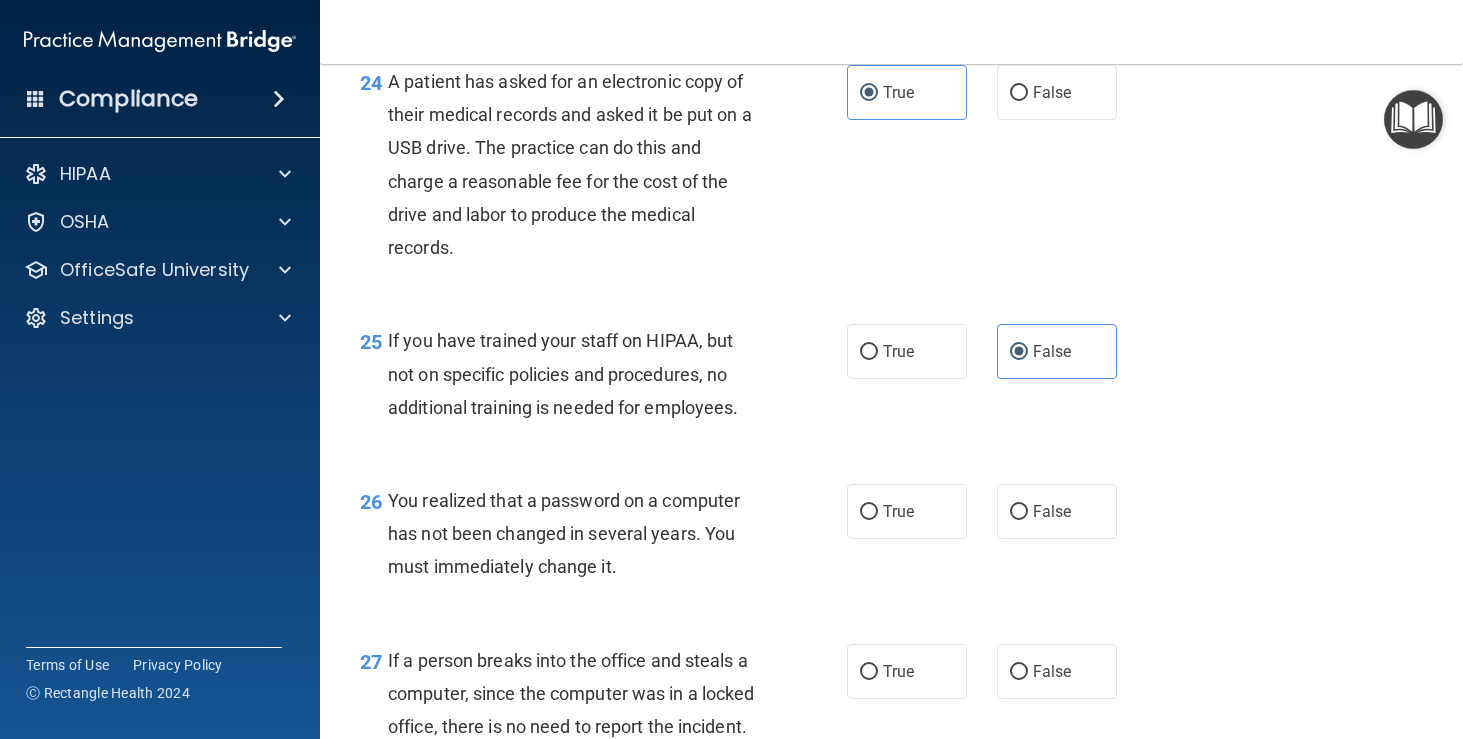 scroll, scrollTop: 4298, scrollLeft: 0, axis: vertical 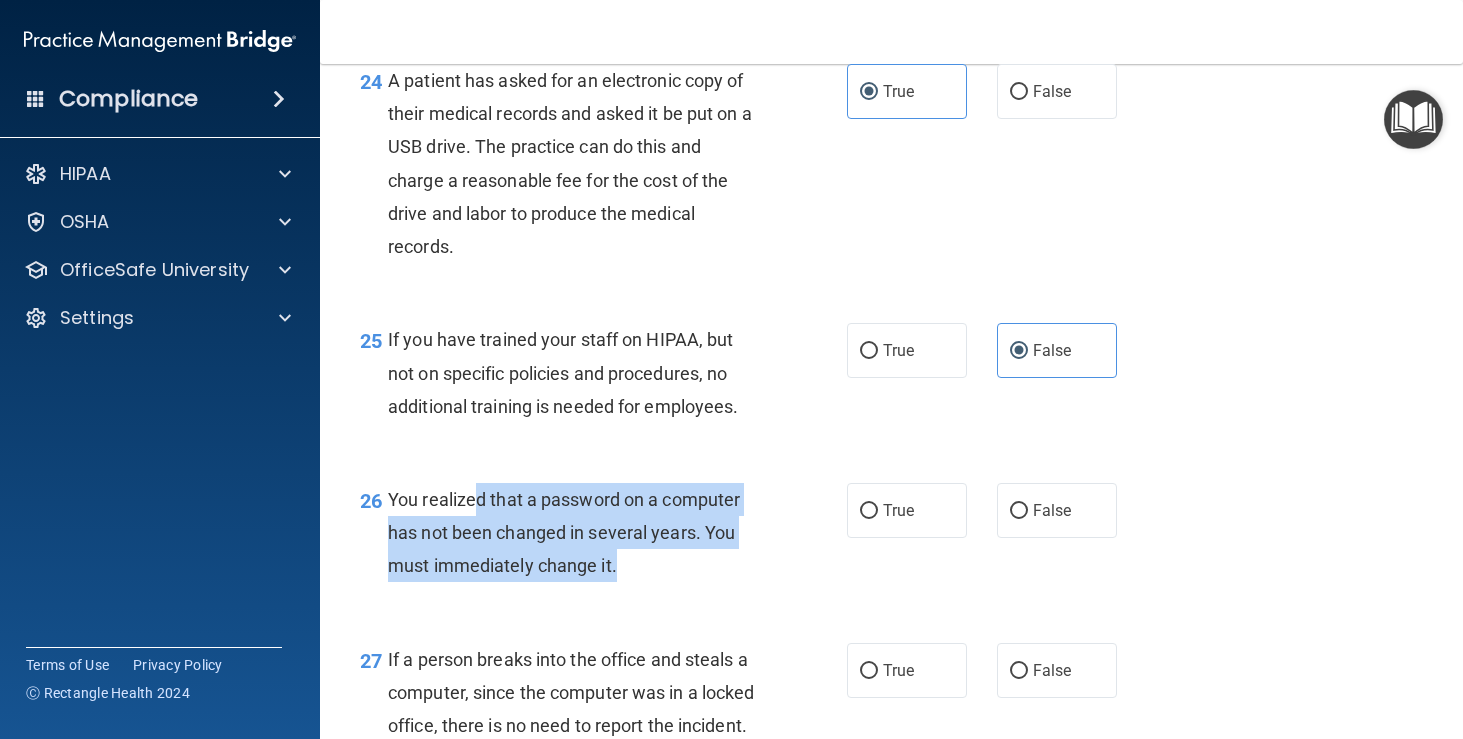 drag, startPoint x: 479, startPoint y: 477, endPoint x: 634, endPoint y: 550, distance: 171.3301 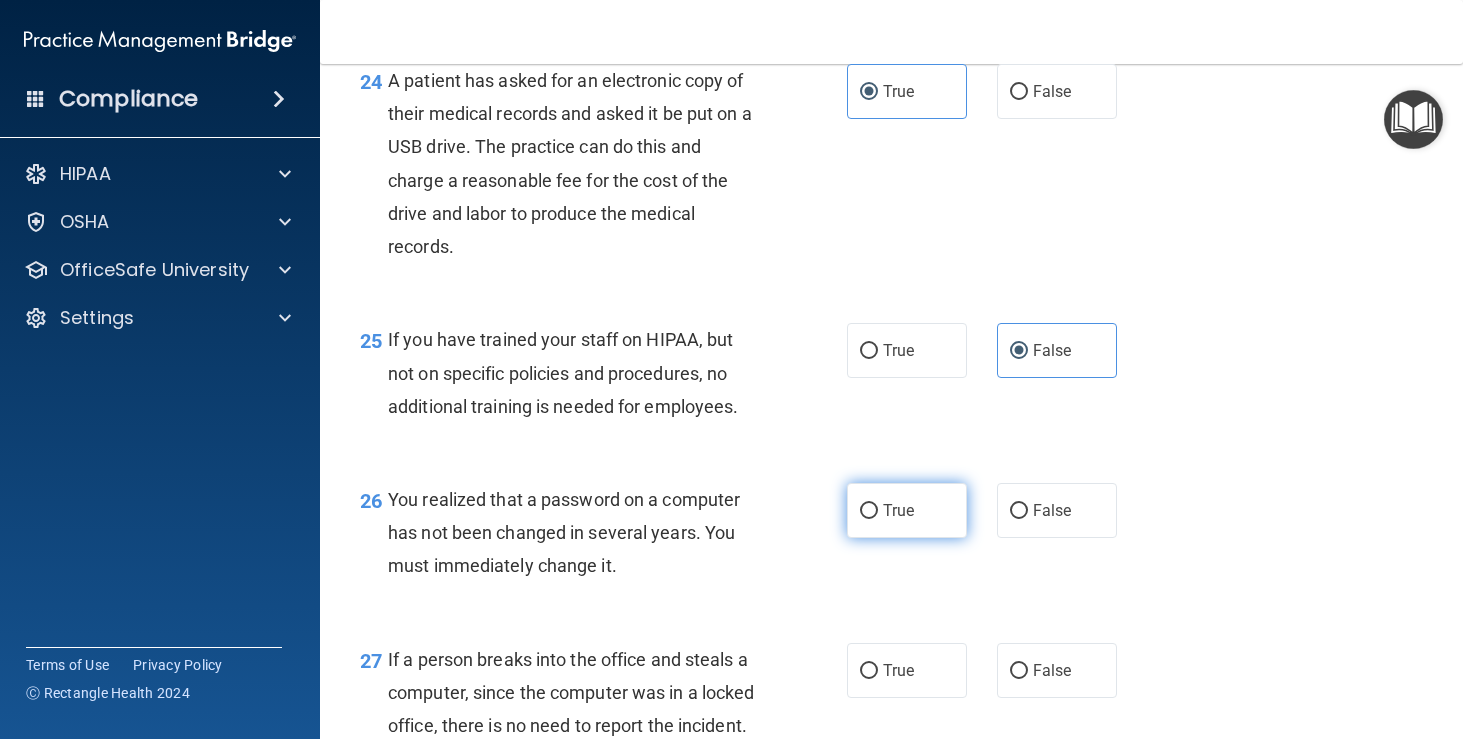 click on "True" at bounding box center [907, 510] 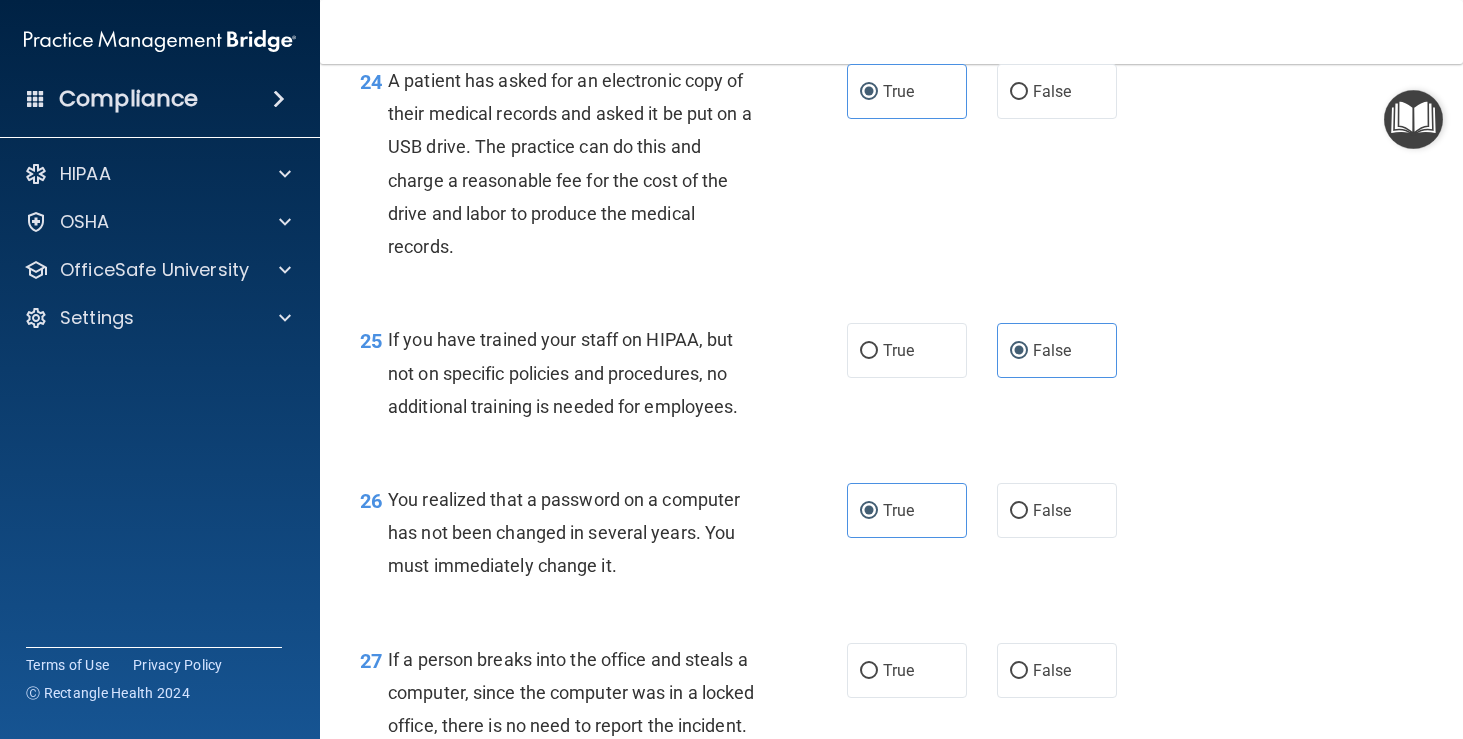 scroll, scrollTop: 4413, scrollLeft: 0, axis: vertical 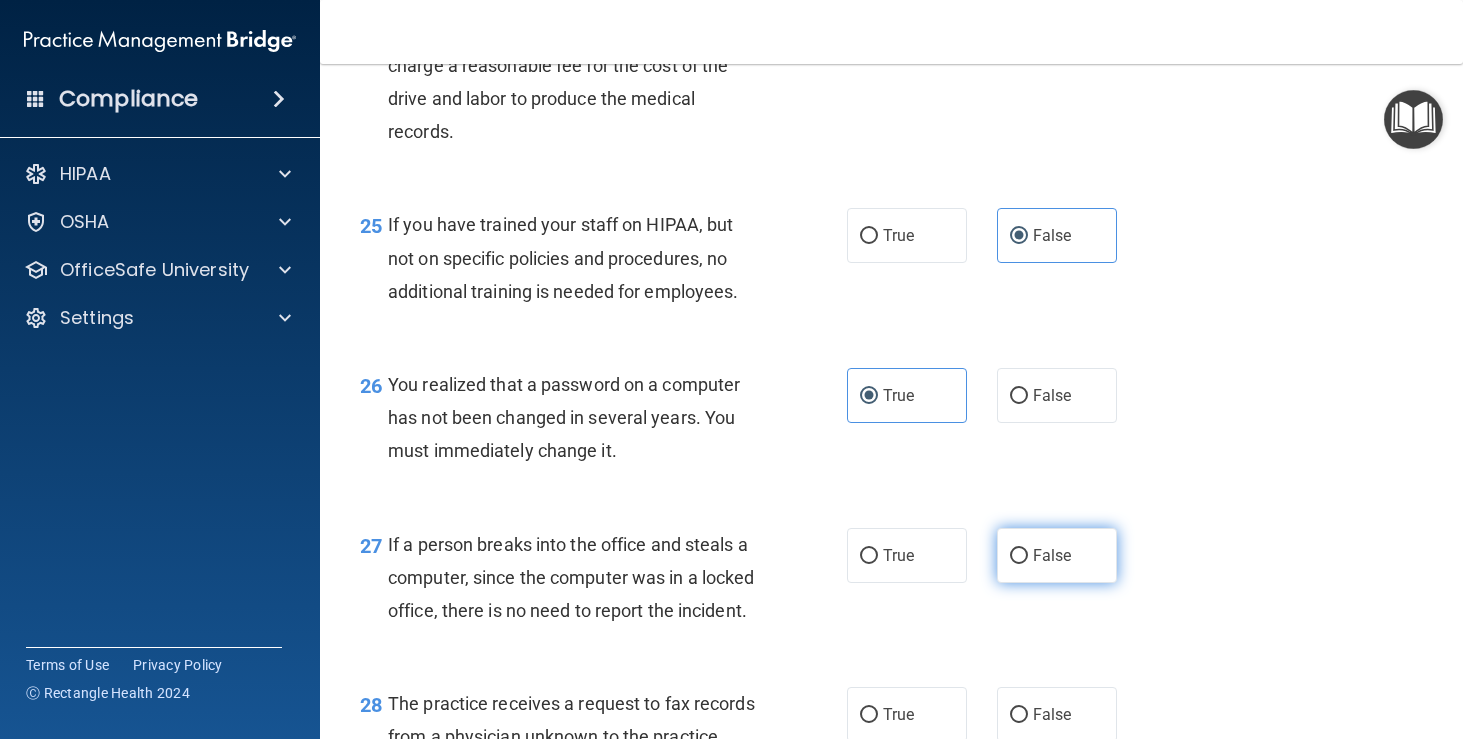 click on "False" at bounding box center (1052, 555) 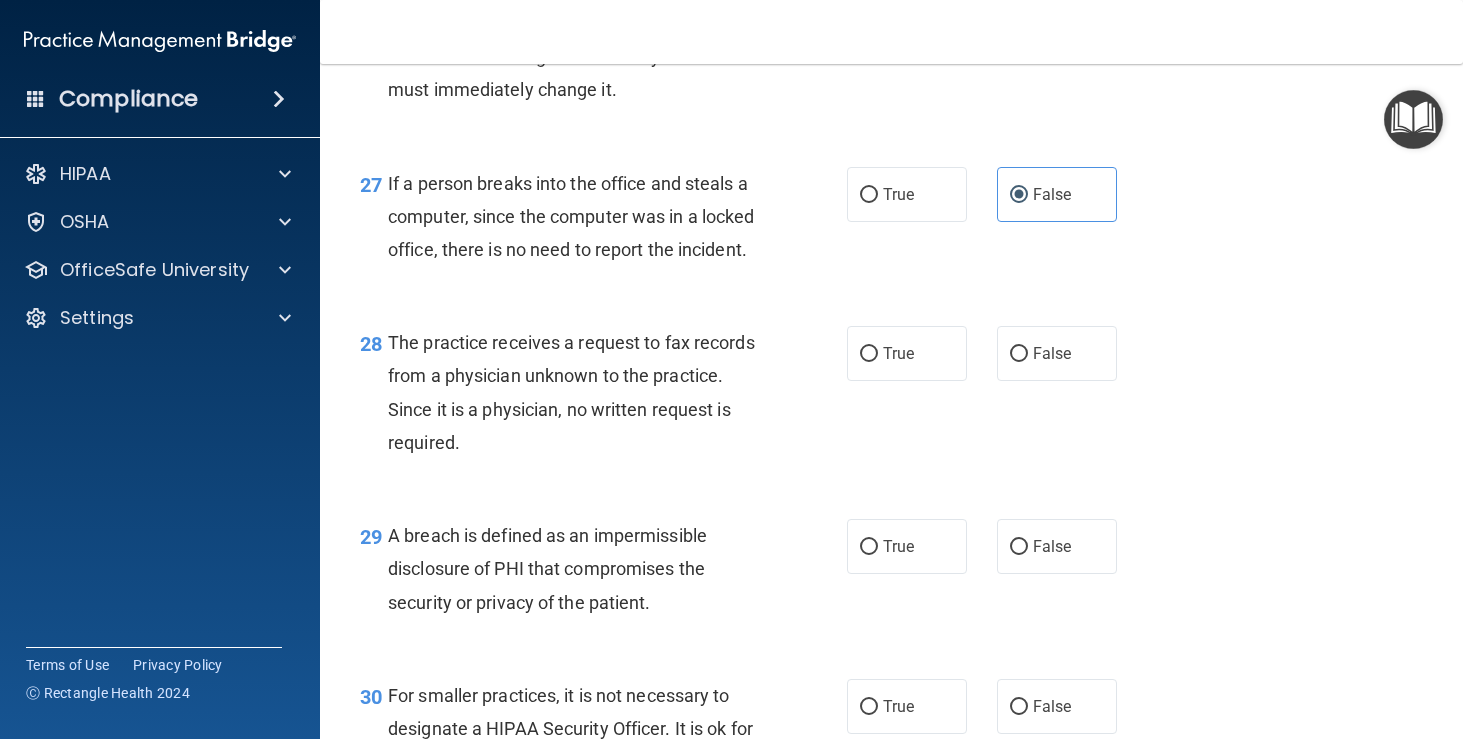 scroll, scrollTop: 4822, scrollLeft: 0, axis: vertical 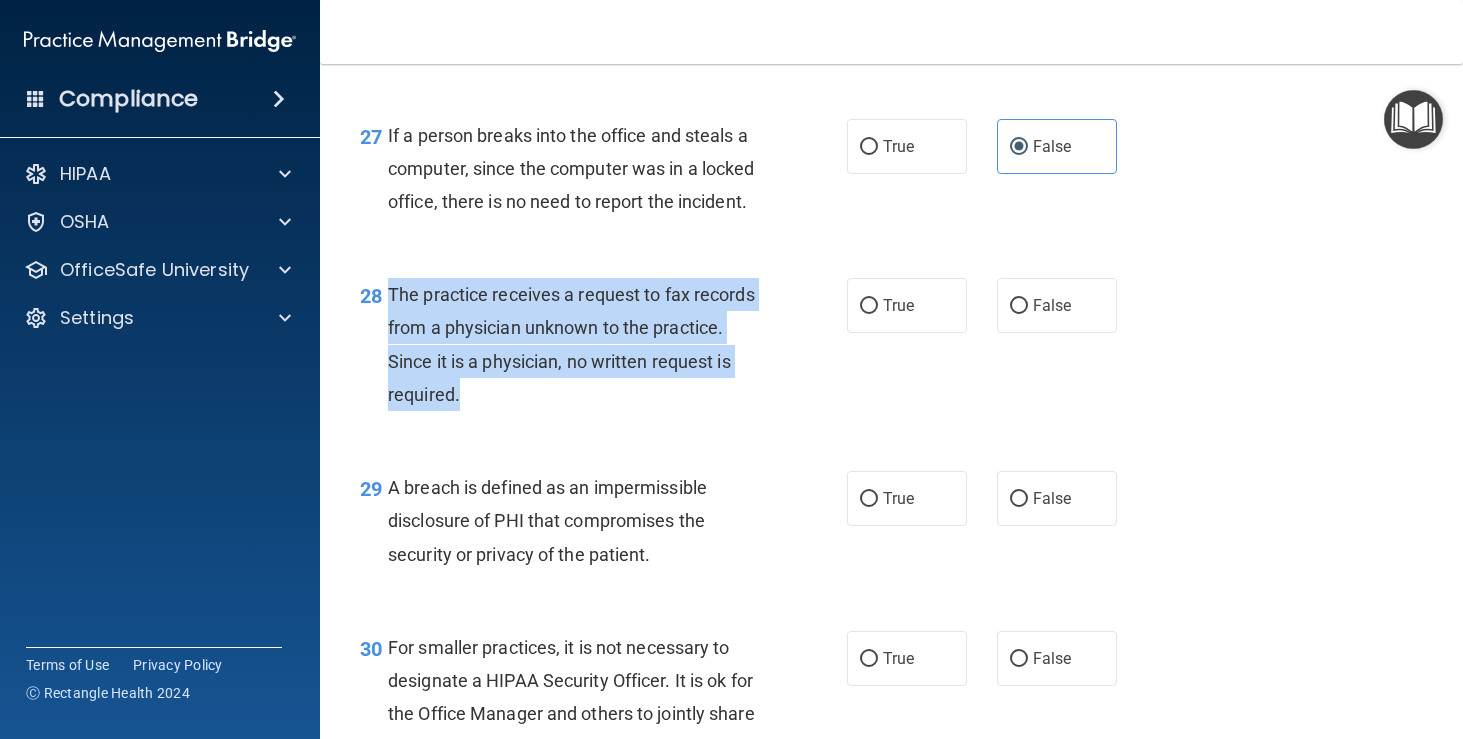 drag, startPoint x: 389, startPoint y: 265, endPoint x: 569, endPoint y: 357, distance: 202.14845 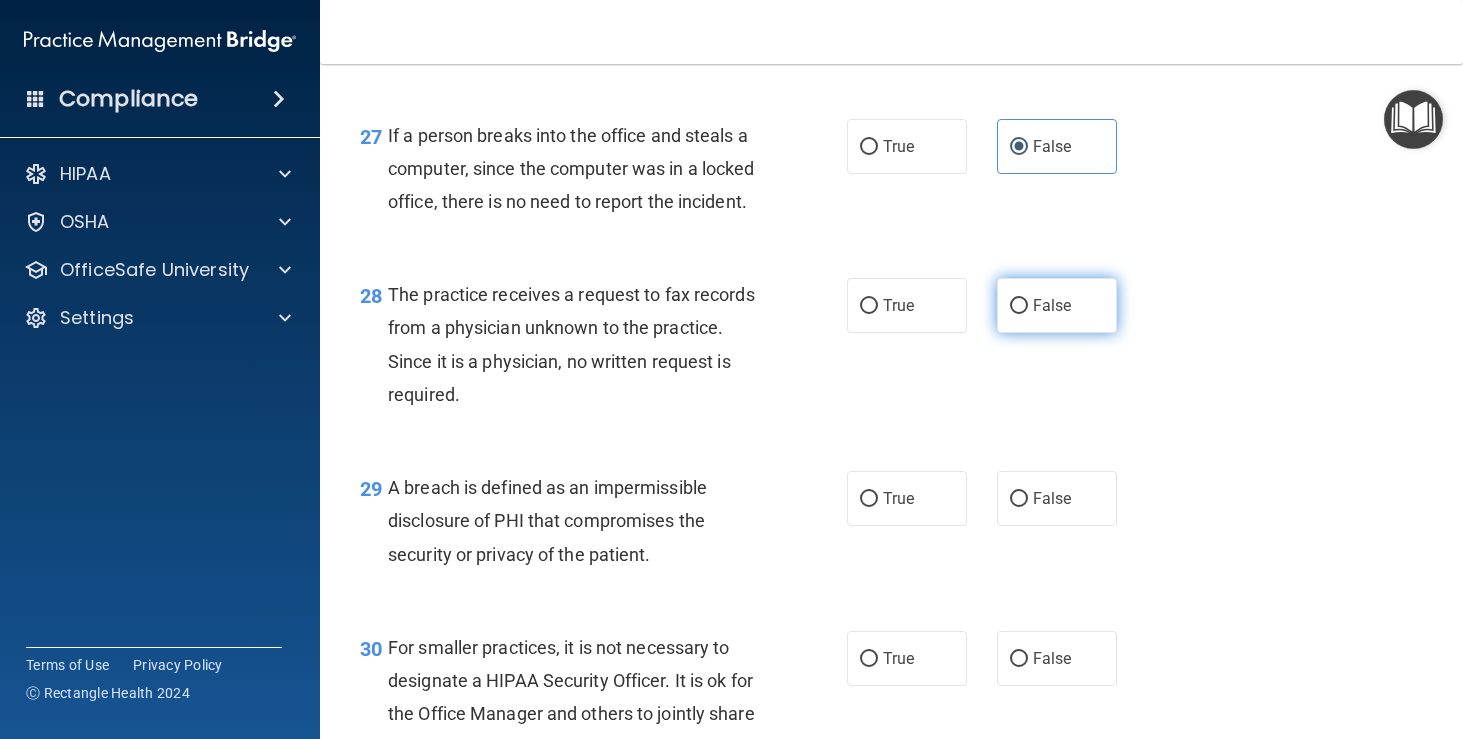 click on "False" at bounding box center (1057, 305) 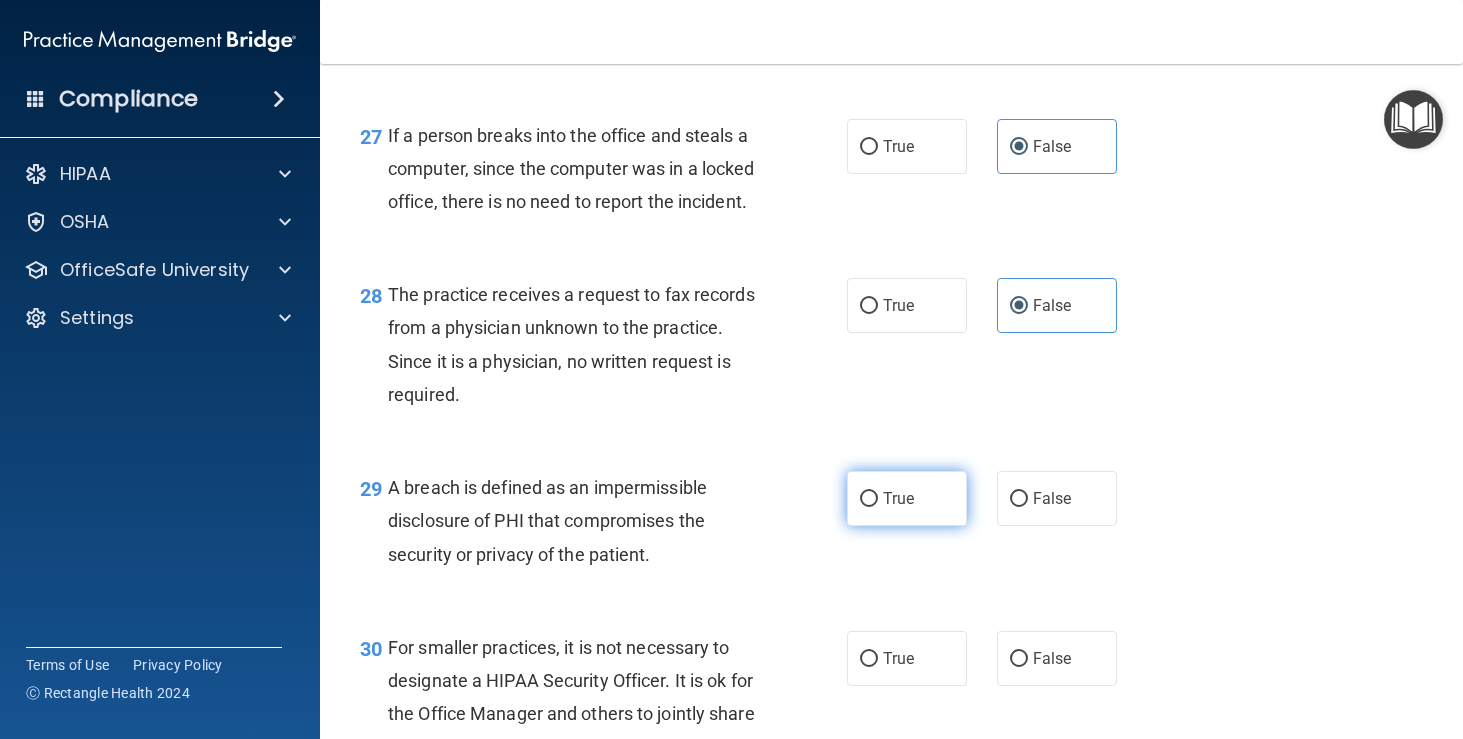 click on "True" at bounding box center (898, 498) 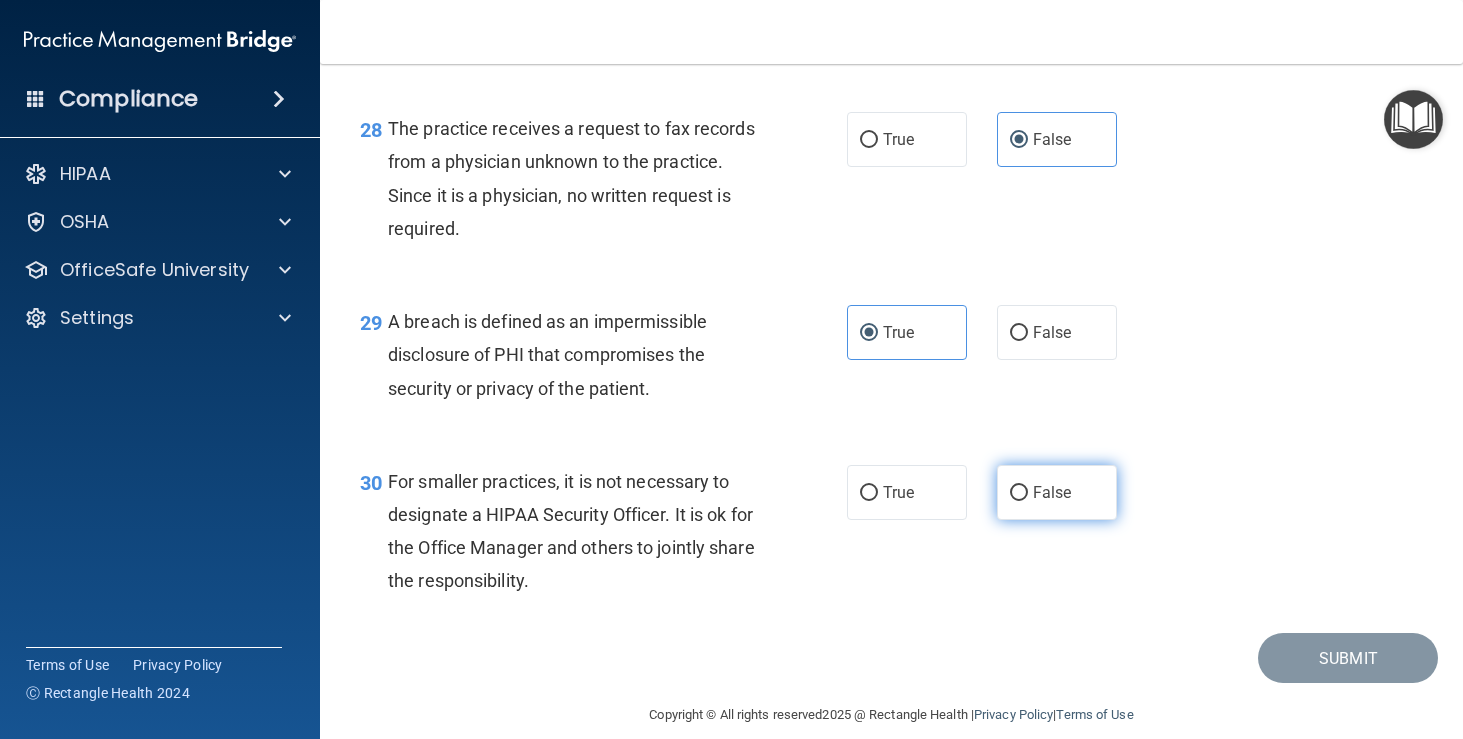 scroll, scrollTop: 4987, scrollLeft: 0, axis: vertical 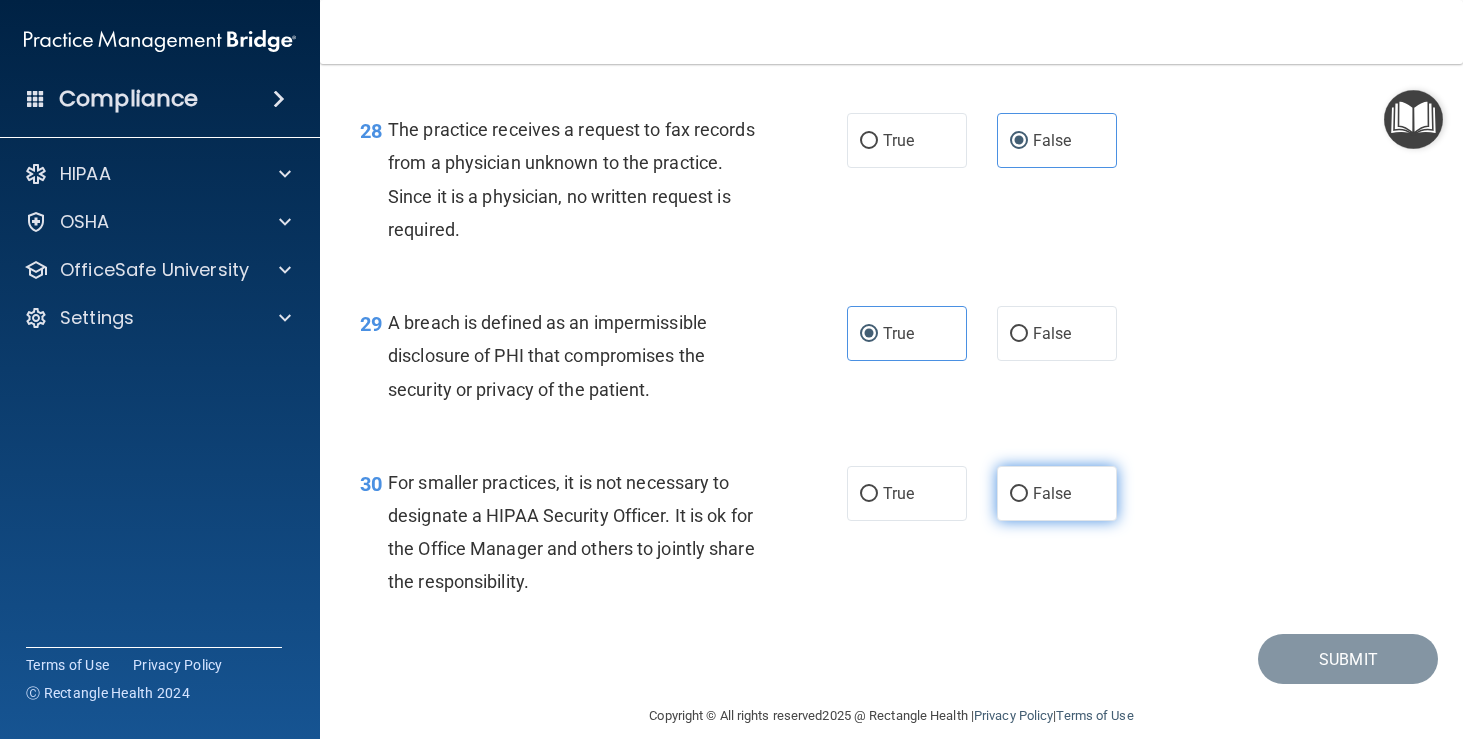 click on "False" at bounding box center (1052, 493) 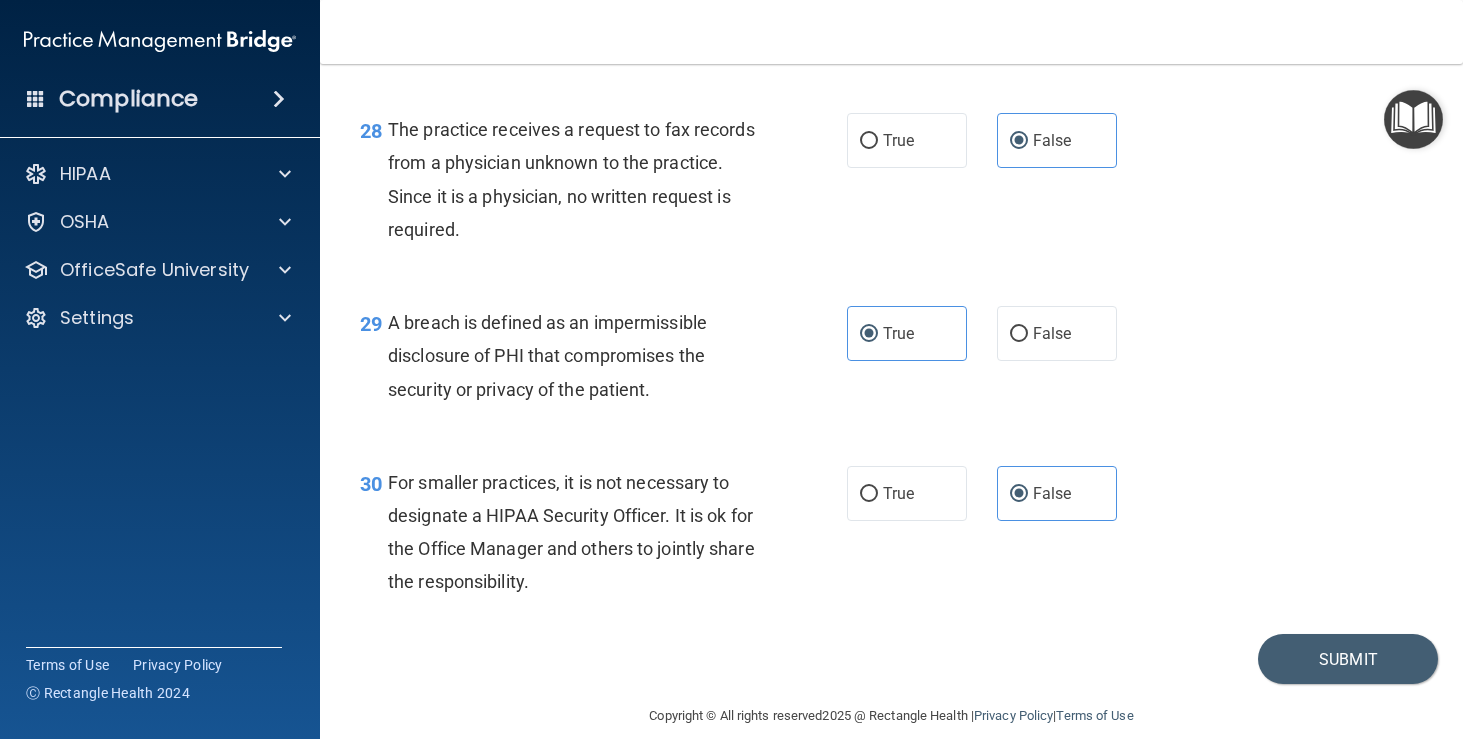 click on "30       For smaller practices, it is not necessary to designate a HIPAA Security Officer.  It is ok for the Office Manager and others to jointly share the responsibility.                 True           False" at bounding box center [891, 537] 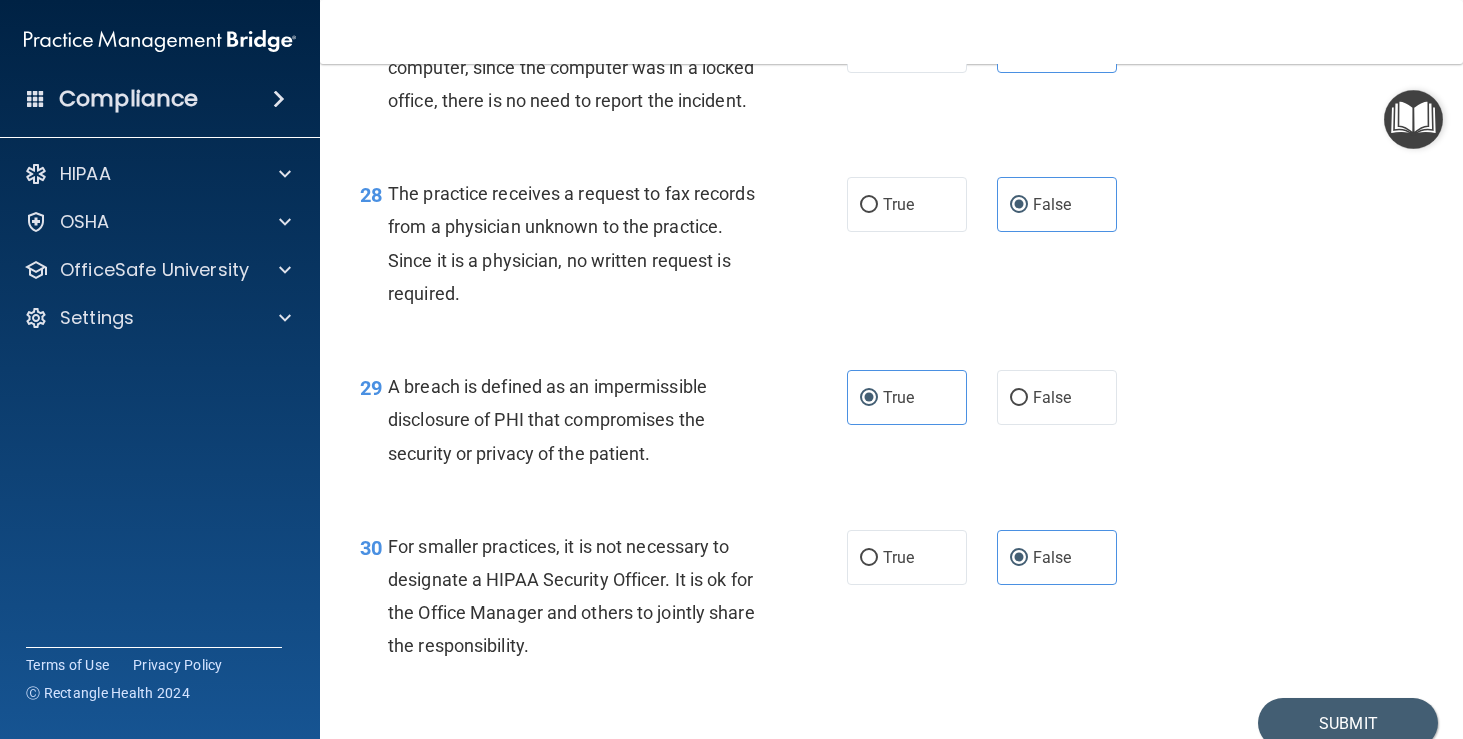 scroll, scrollTop: 4914, scrollLeft: 0, axis: vertical 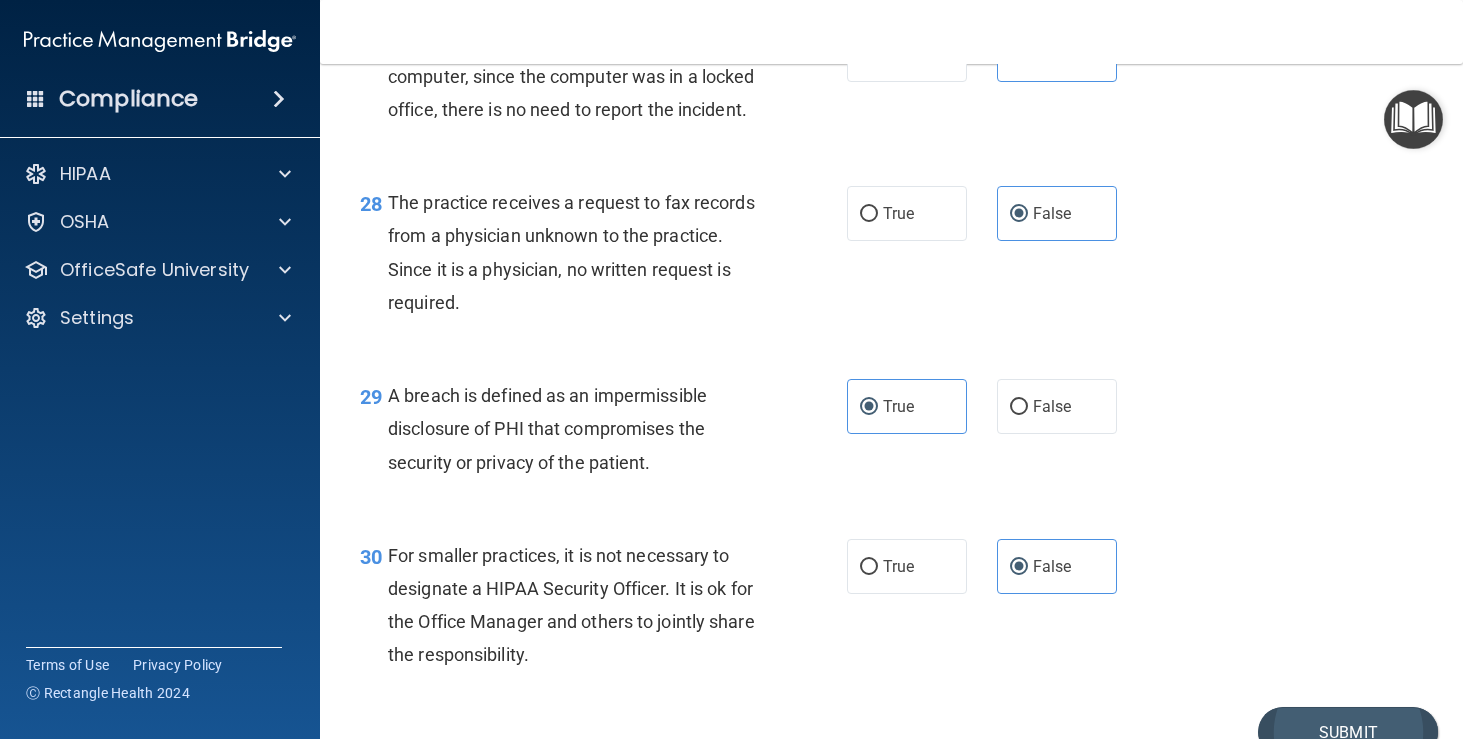 click on "Submit" at bounding box center (1348, 732) 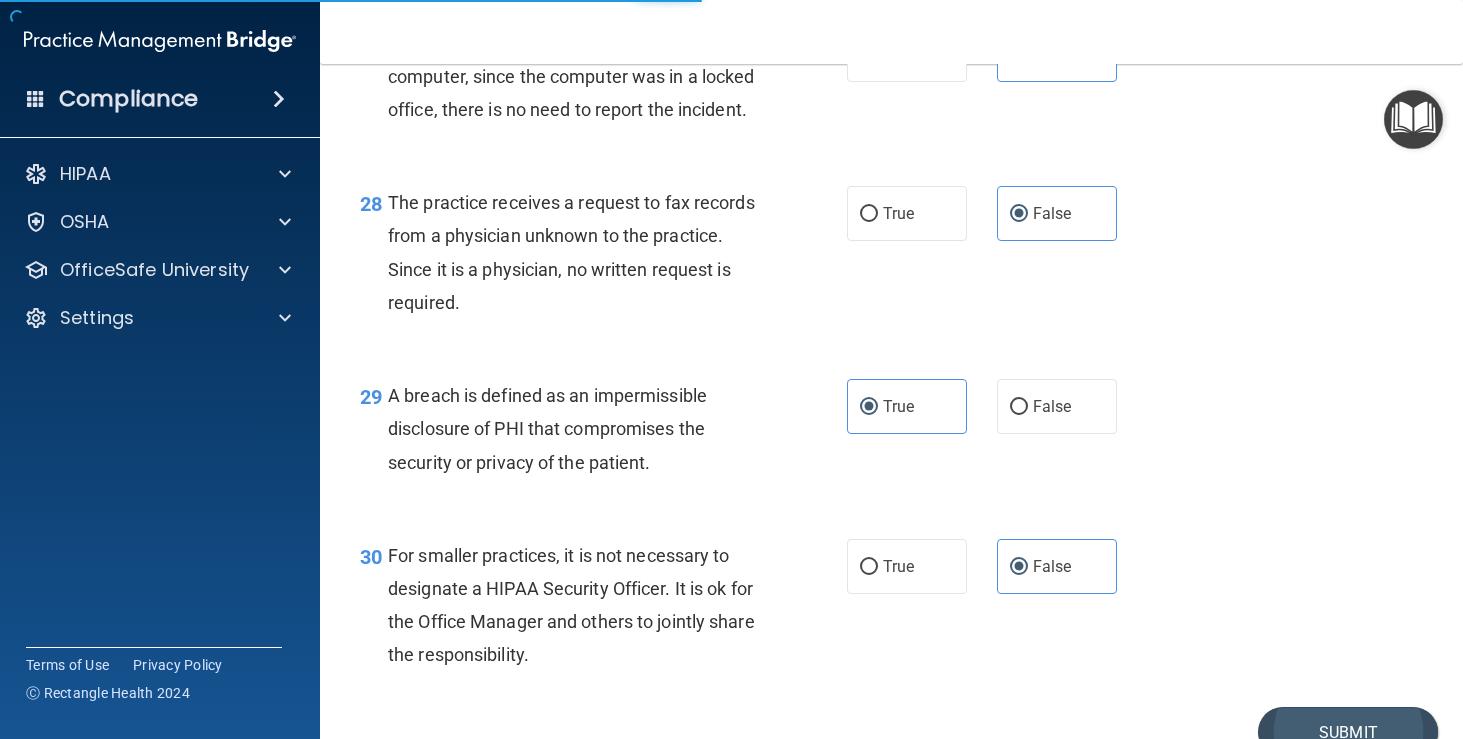 click on "Submit" at bounding box center (1348, 732) 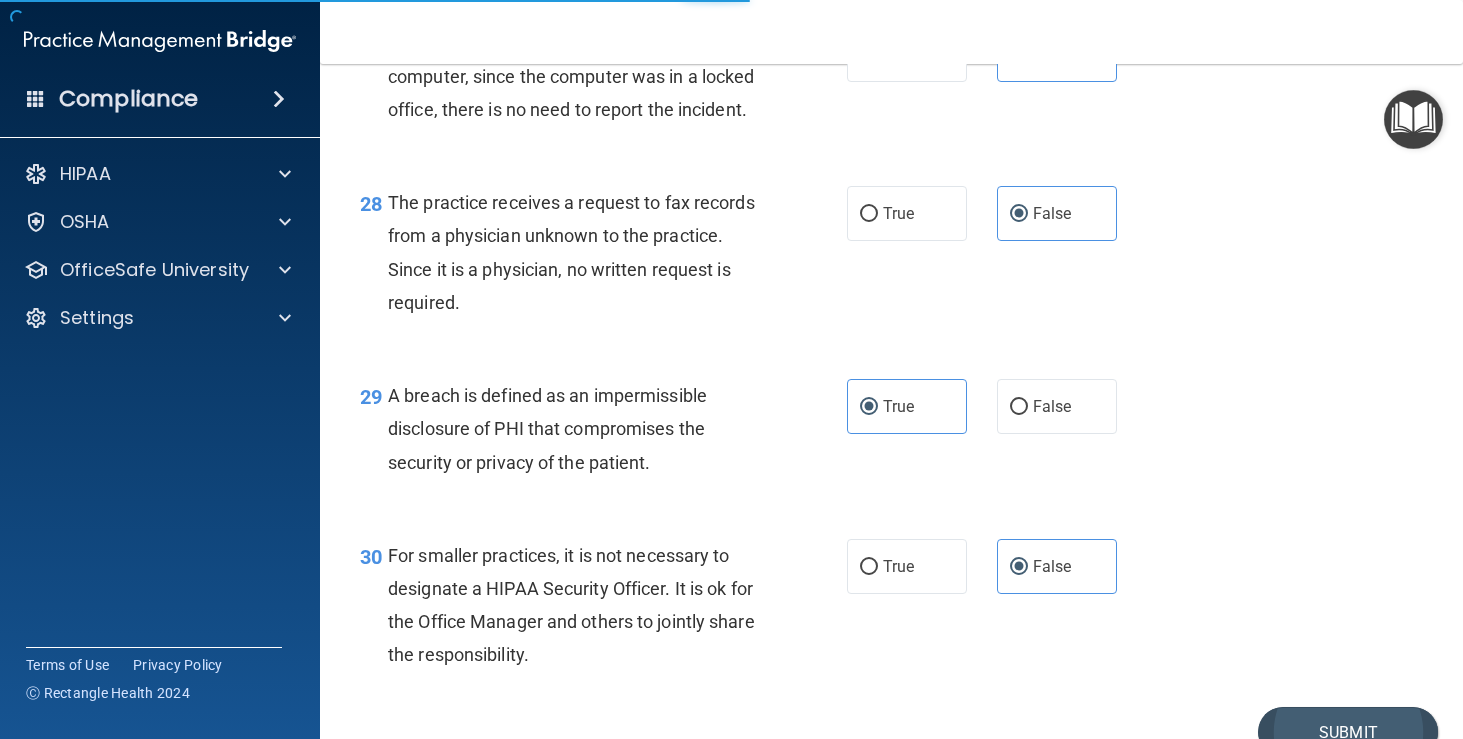 scroll, scrollTop: 0, scrollLeft: 0, axis: both 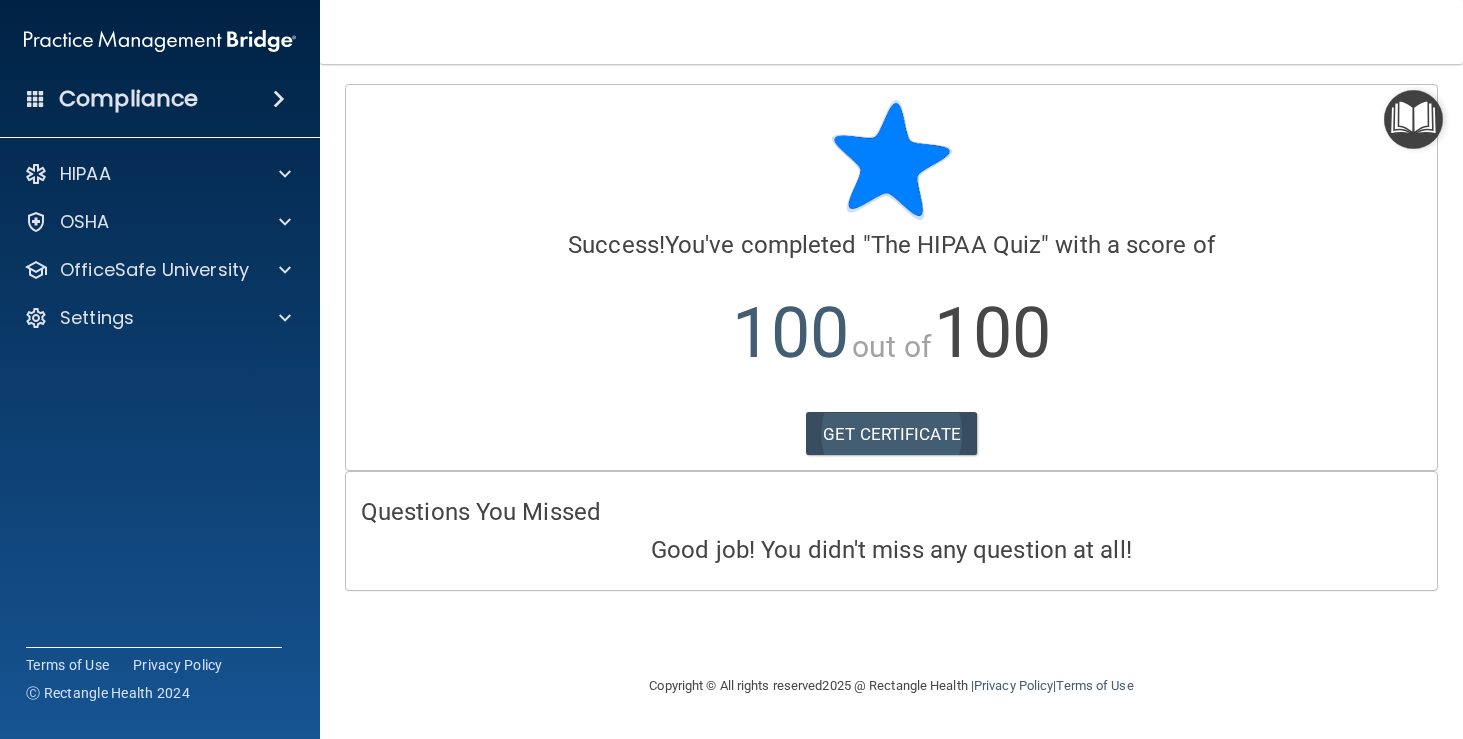 click on "GET CERTIFICATE" at bounding box center (891, 434) 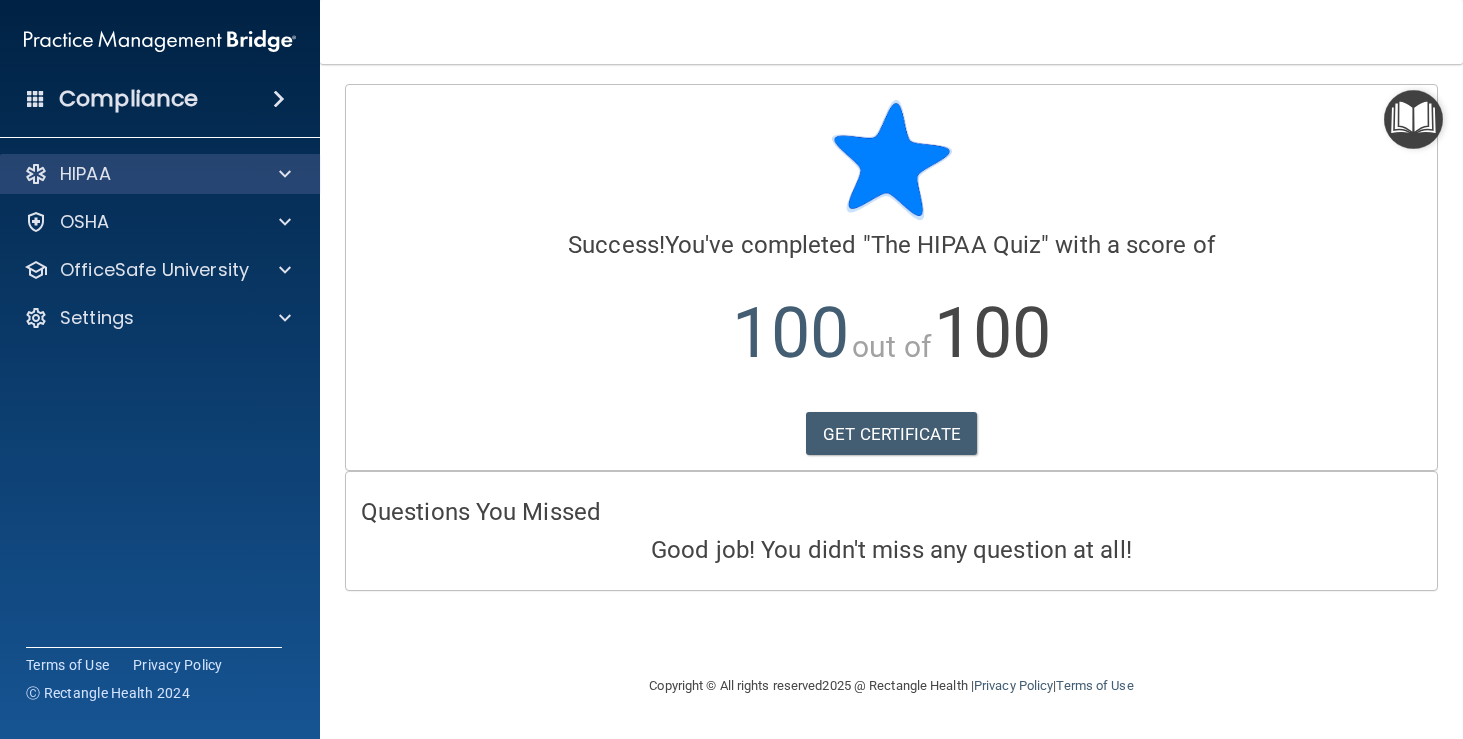 click on "HIPAA" at bounding box center (133, 174) 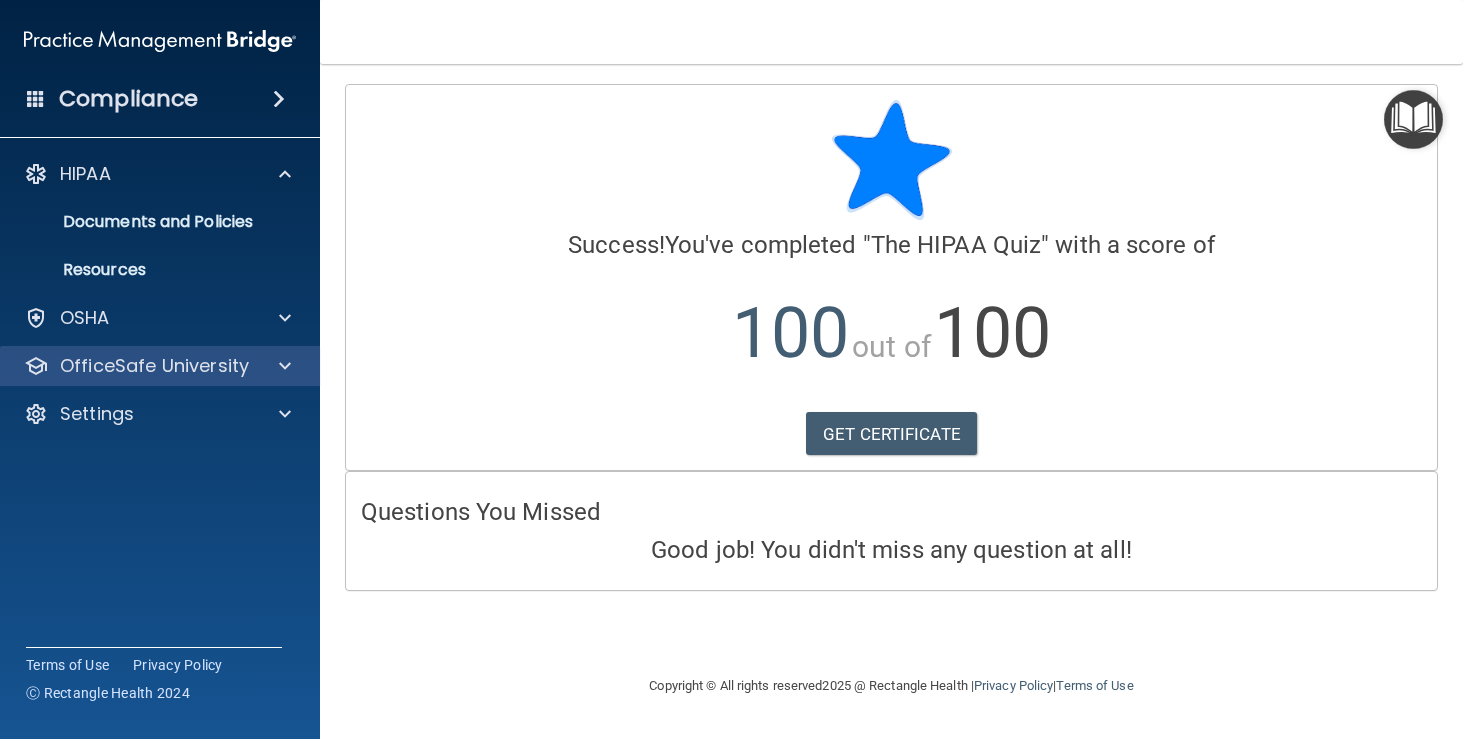 click on "OfficeSafe University" at bounding box center (154, 366) 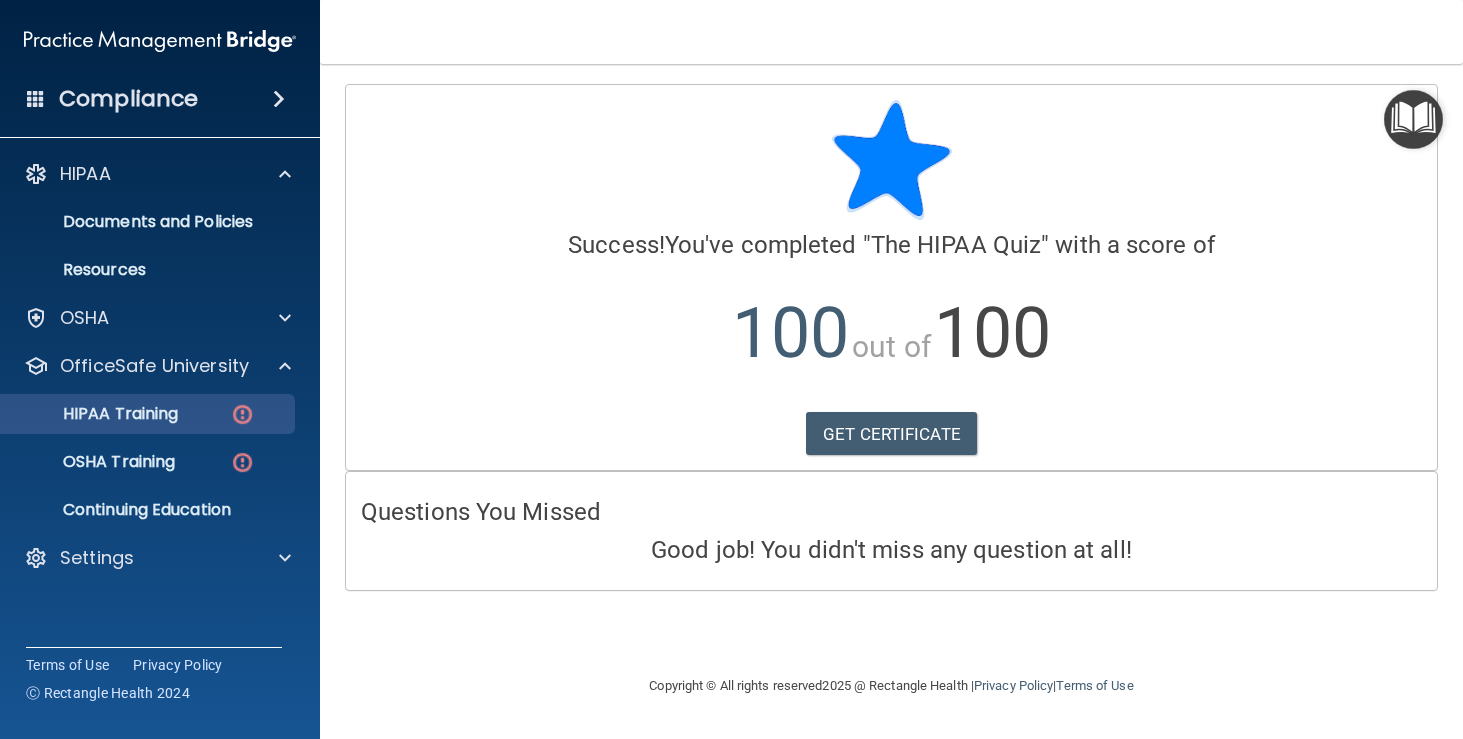click on "HIPAA Training" at bounding box center (137, 414) 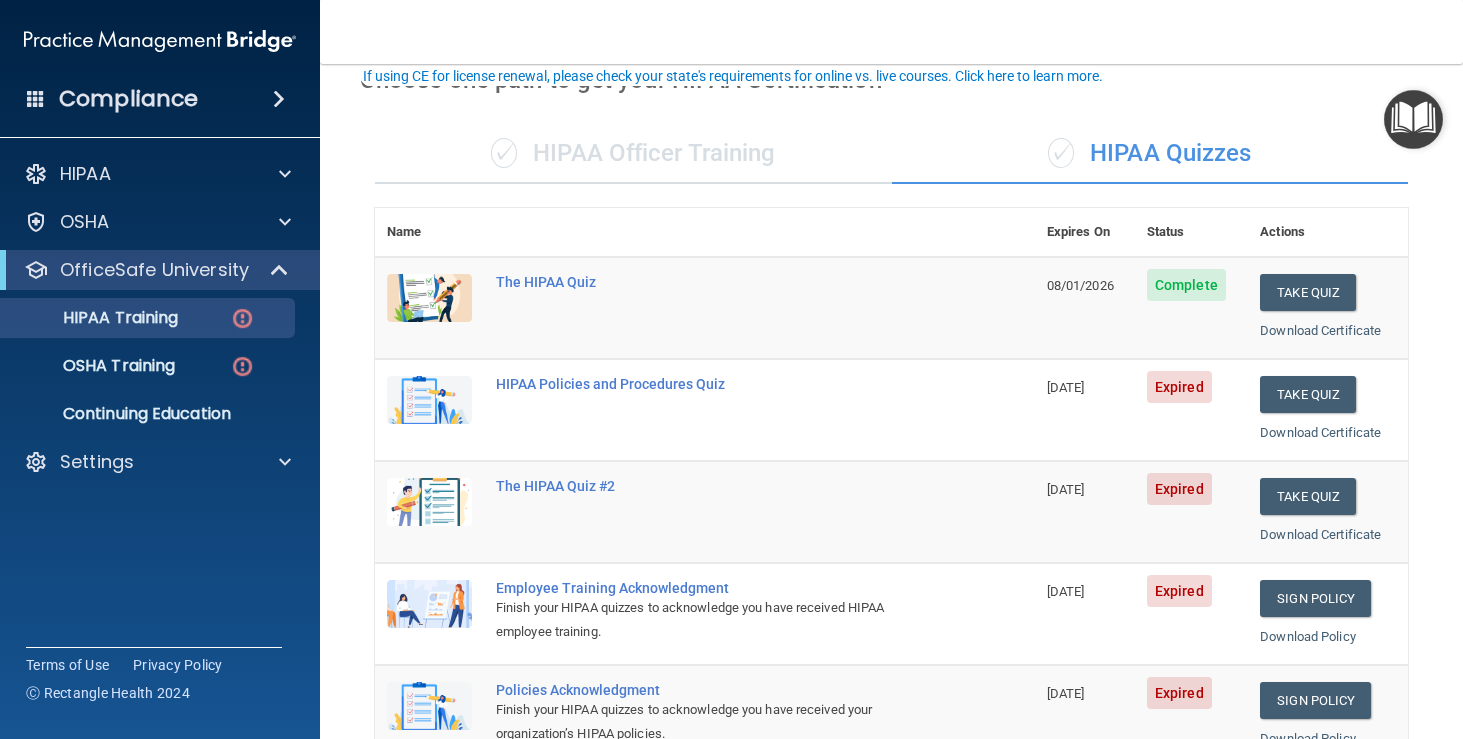 scroll, scrollTop: 170, scrollLeft: 0, axis: vertical 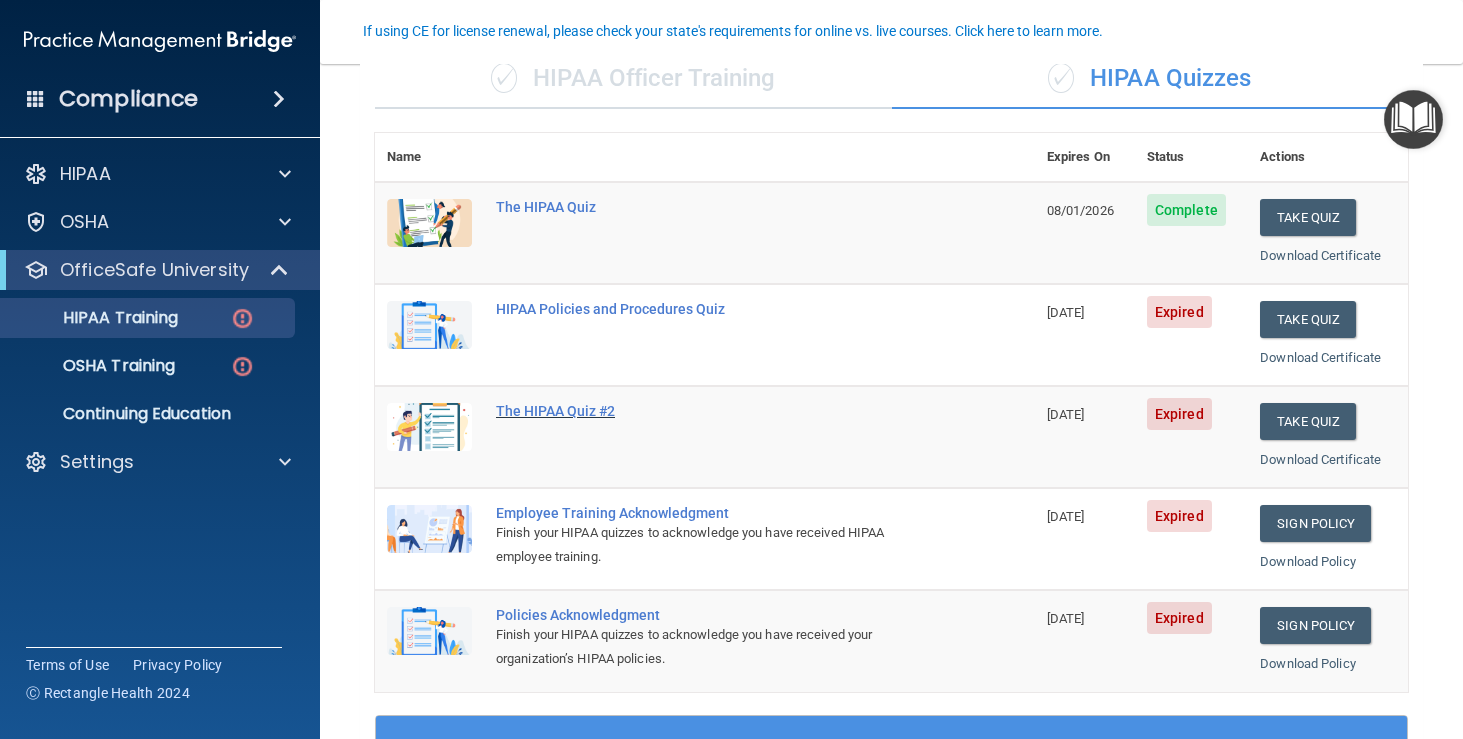 click on "The HIPAA Quiz #2" at bounding box center [715, 411] 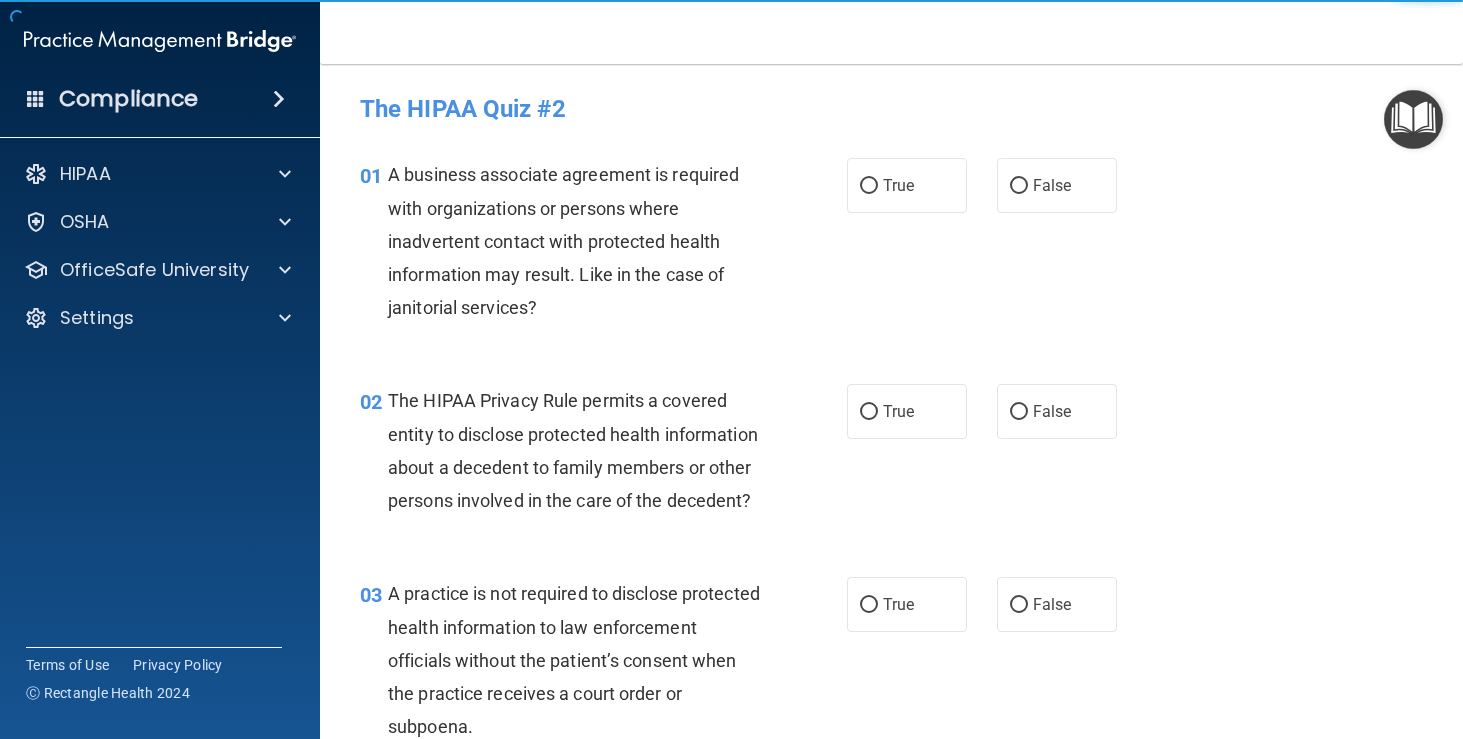 scroll, scrollTop: 0, scrollLeft: 0, axis: both 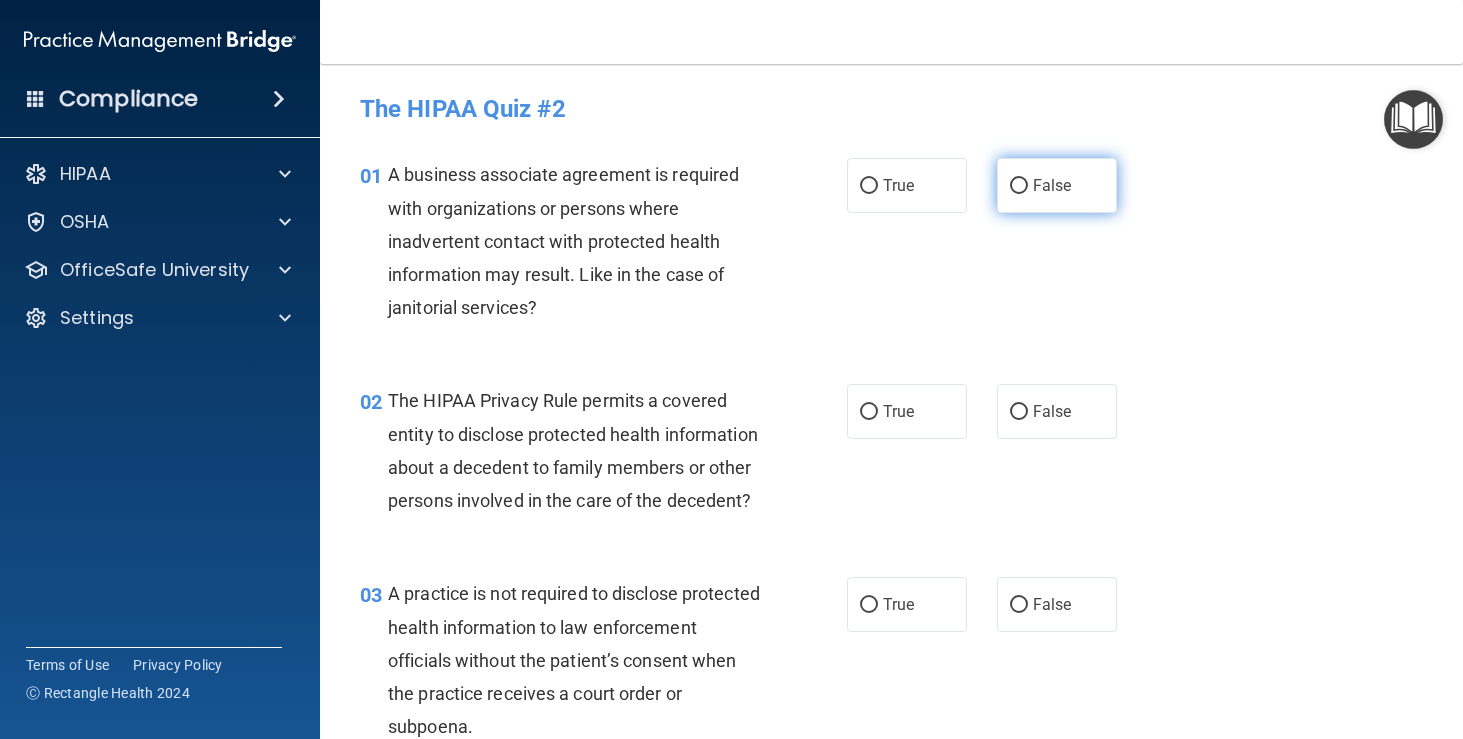 click on "False" at bounding box center (1057, 185) 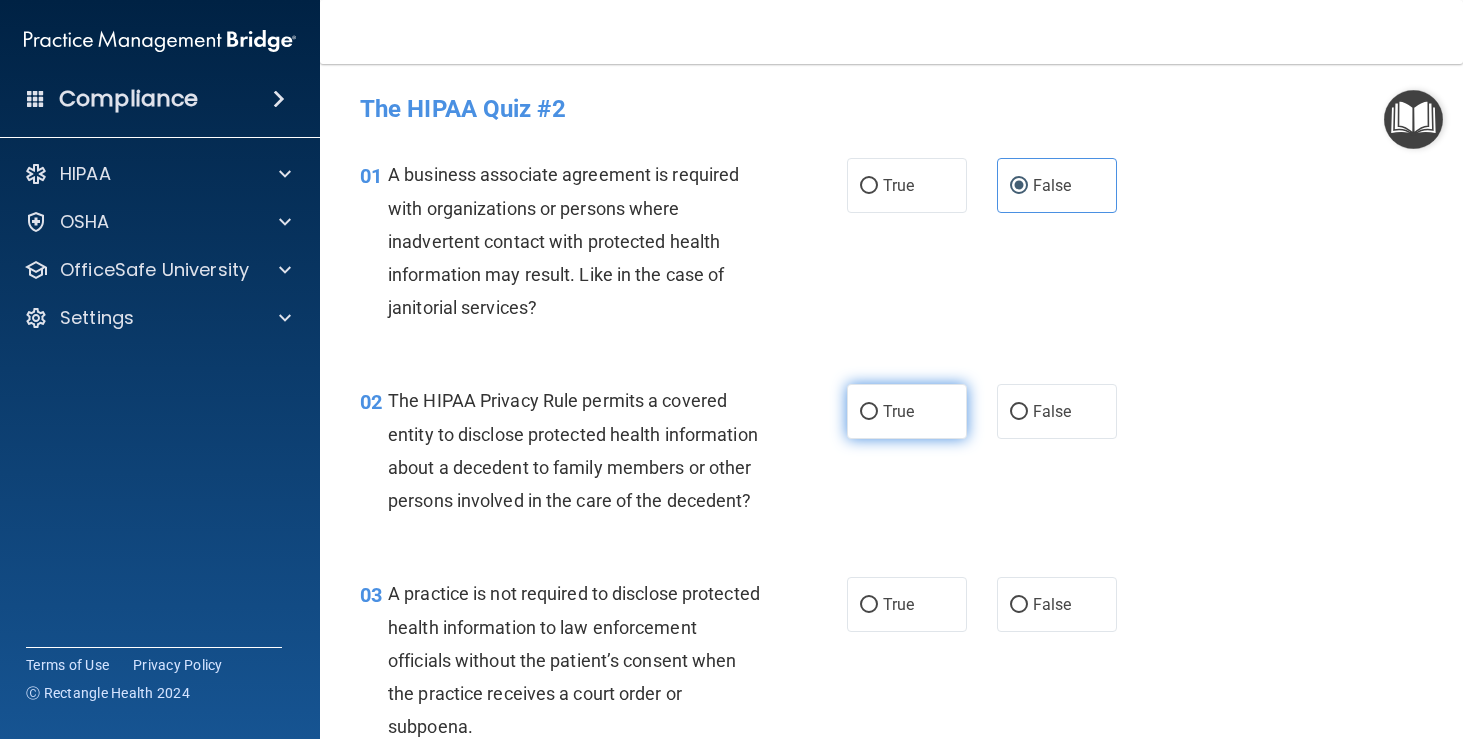 click on "True" at bounding box center [907, 411] 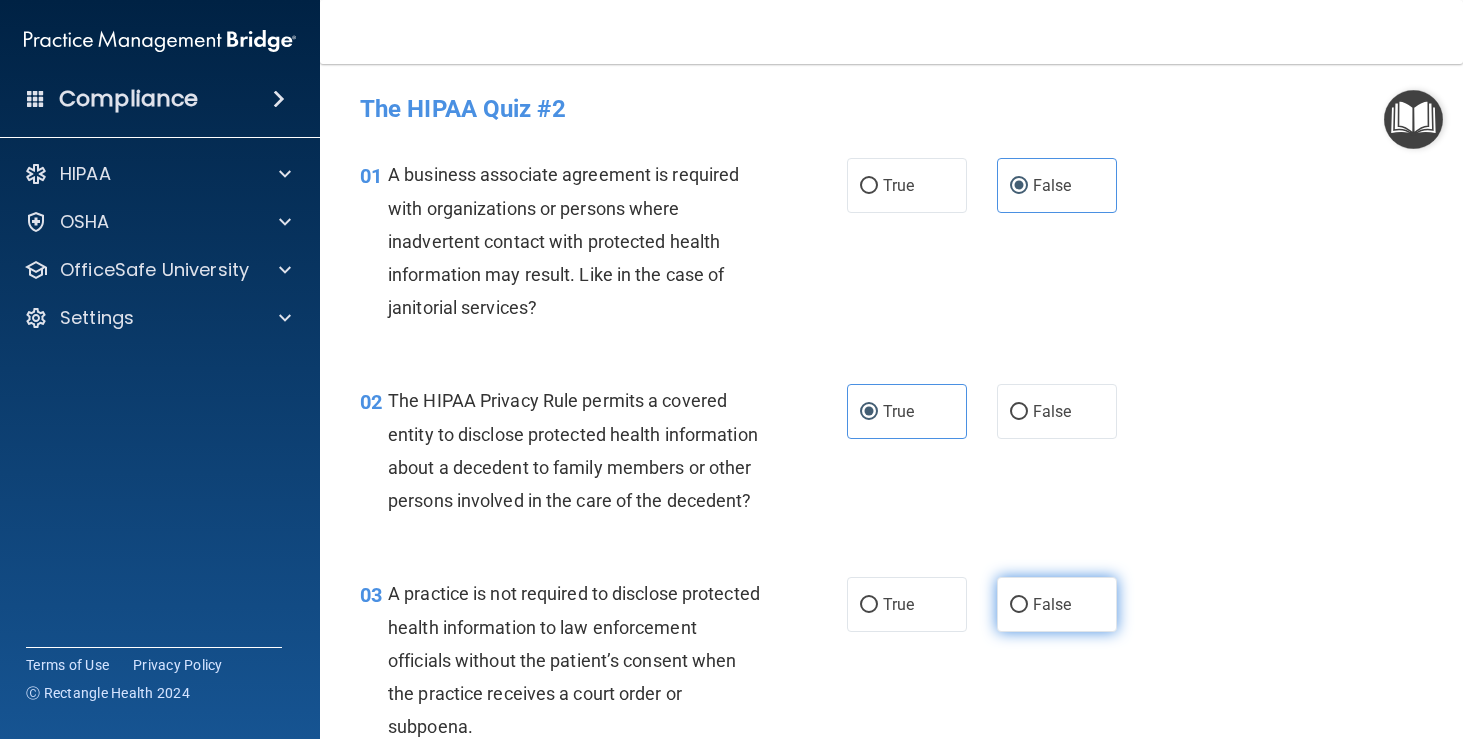 click on "False" at bounding box center (1057, 604) 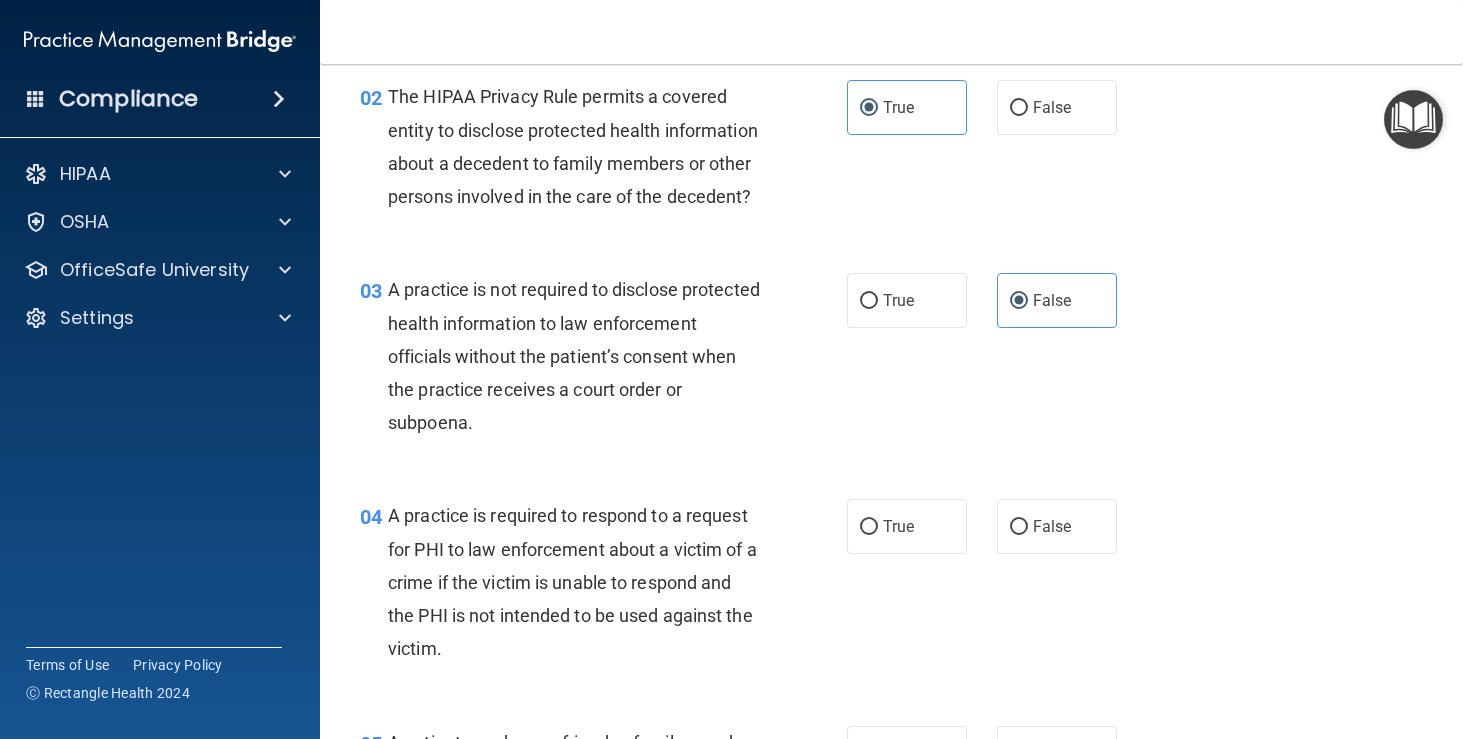 scroll, scrollTop: 311, scrollLeft: 0, axis: vertical 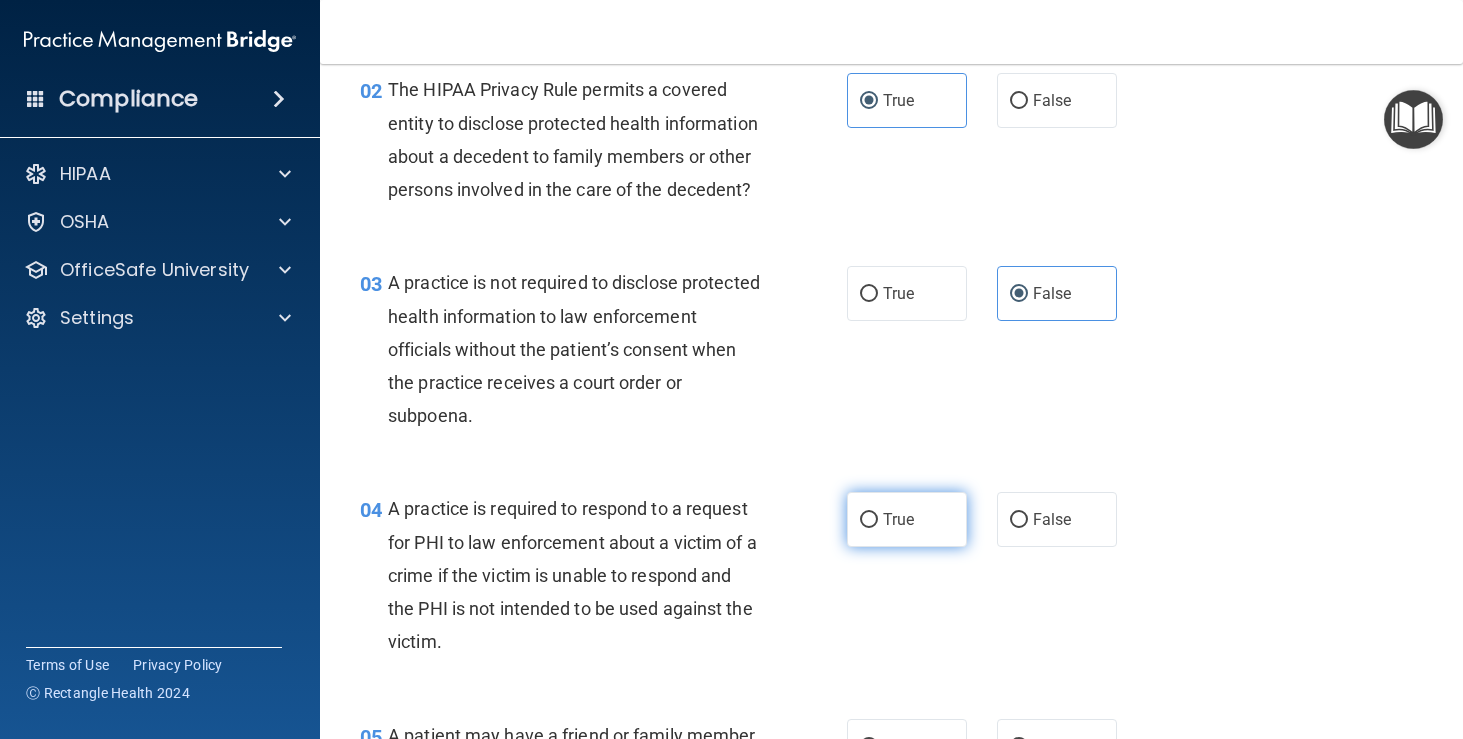 click on "True" at bounding box center [907, 519] 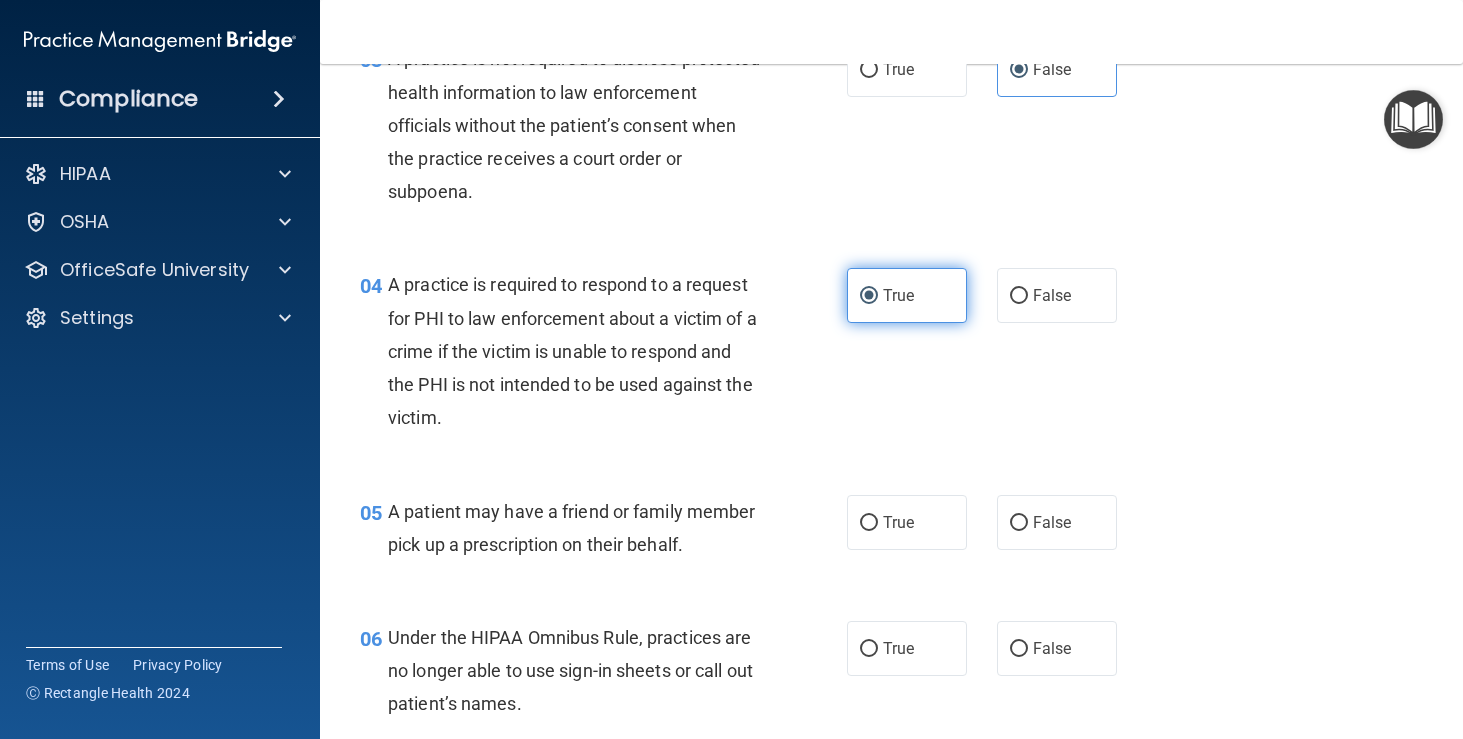 scroll, scrollTop: 550, scrollLeft: 0, axis: vertical 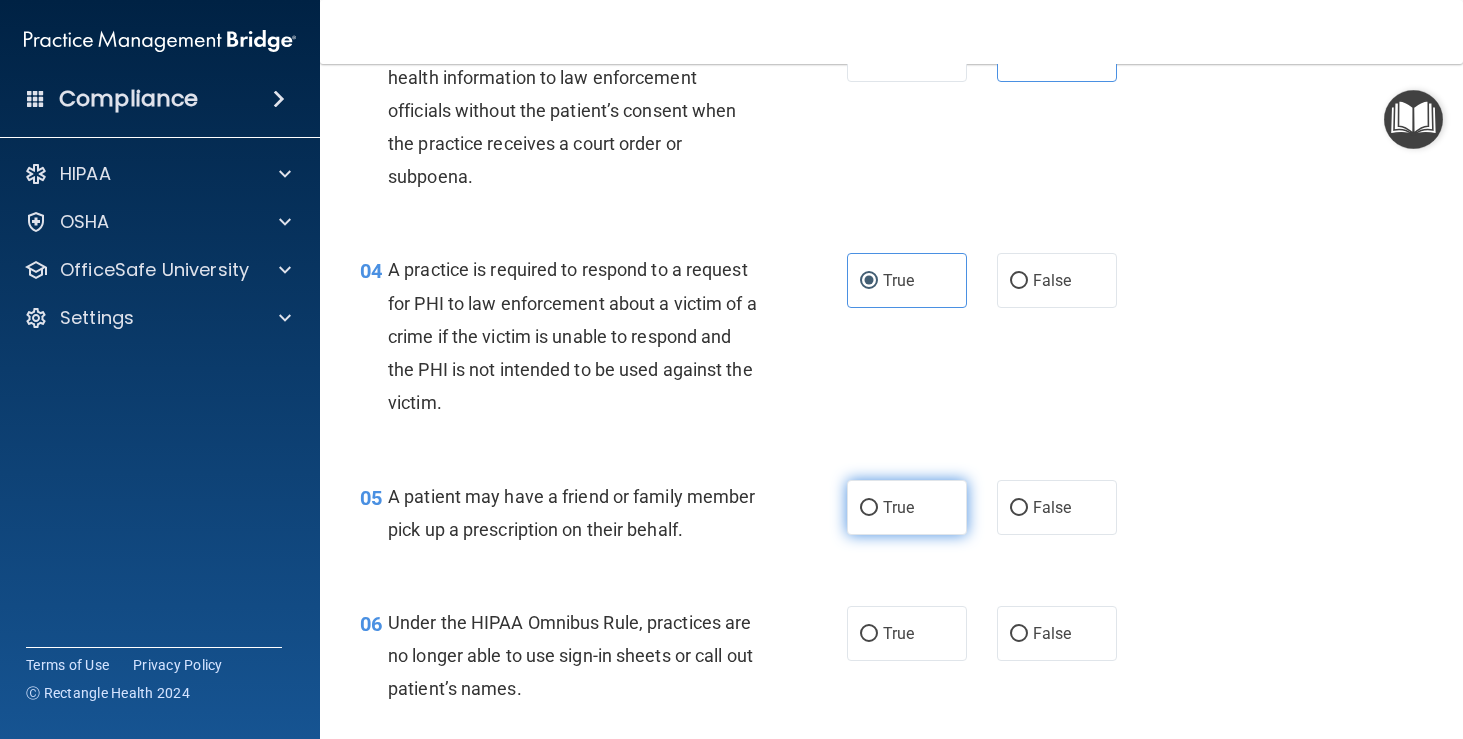 click on "True" at bounding box center [907, 507] 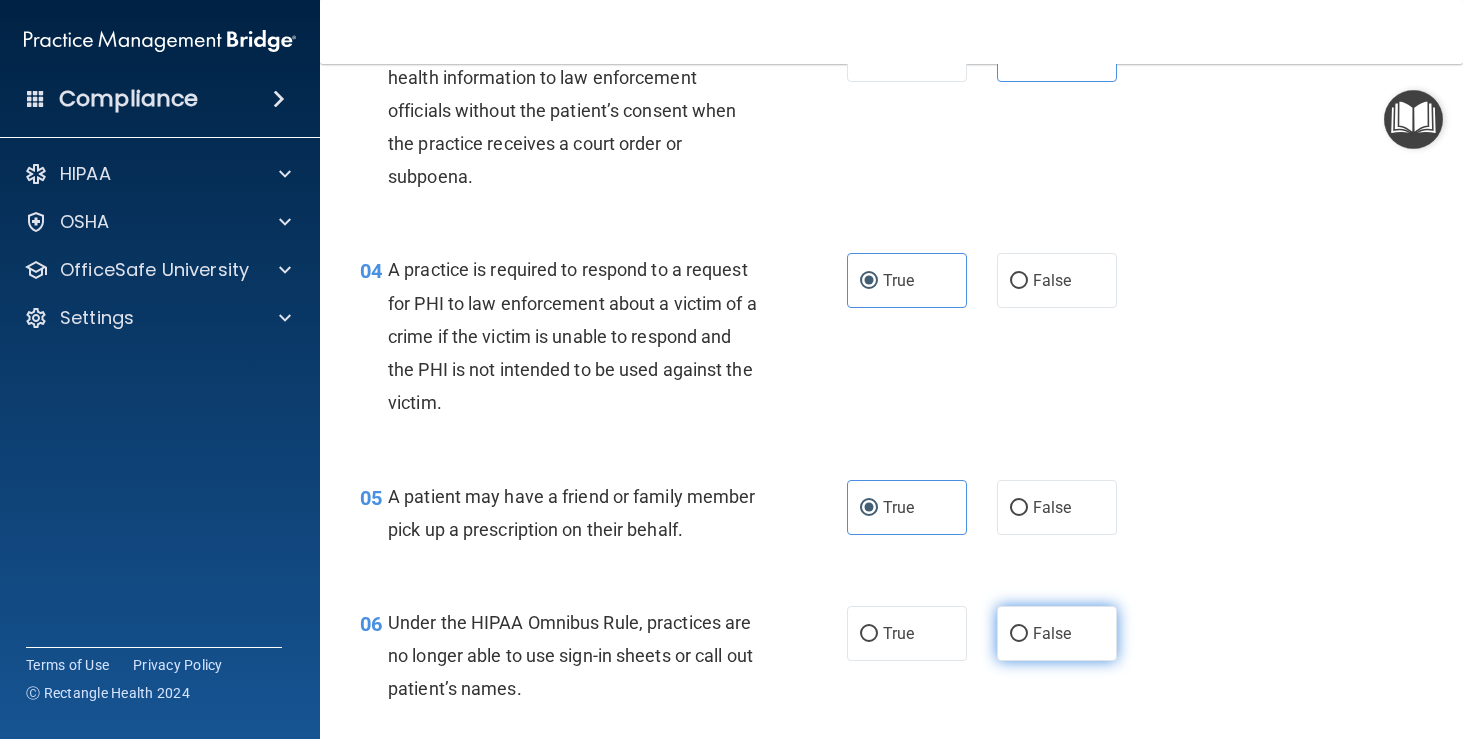 click on "False" at bounding box center [1052, 633] 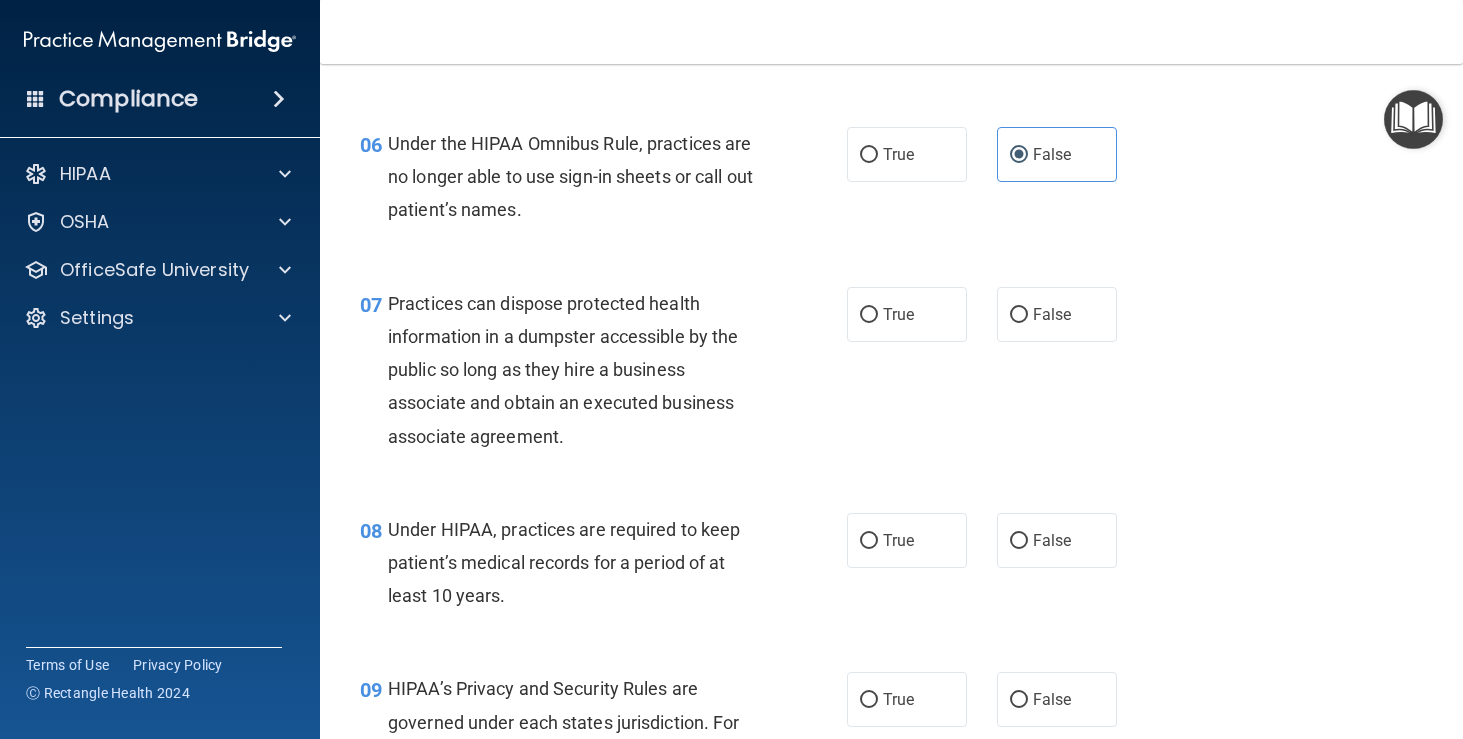 scroll, scrollTop: 1027, scrollLeft: 0, axis: vertical 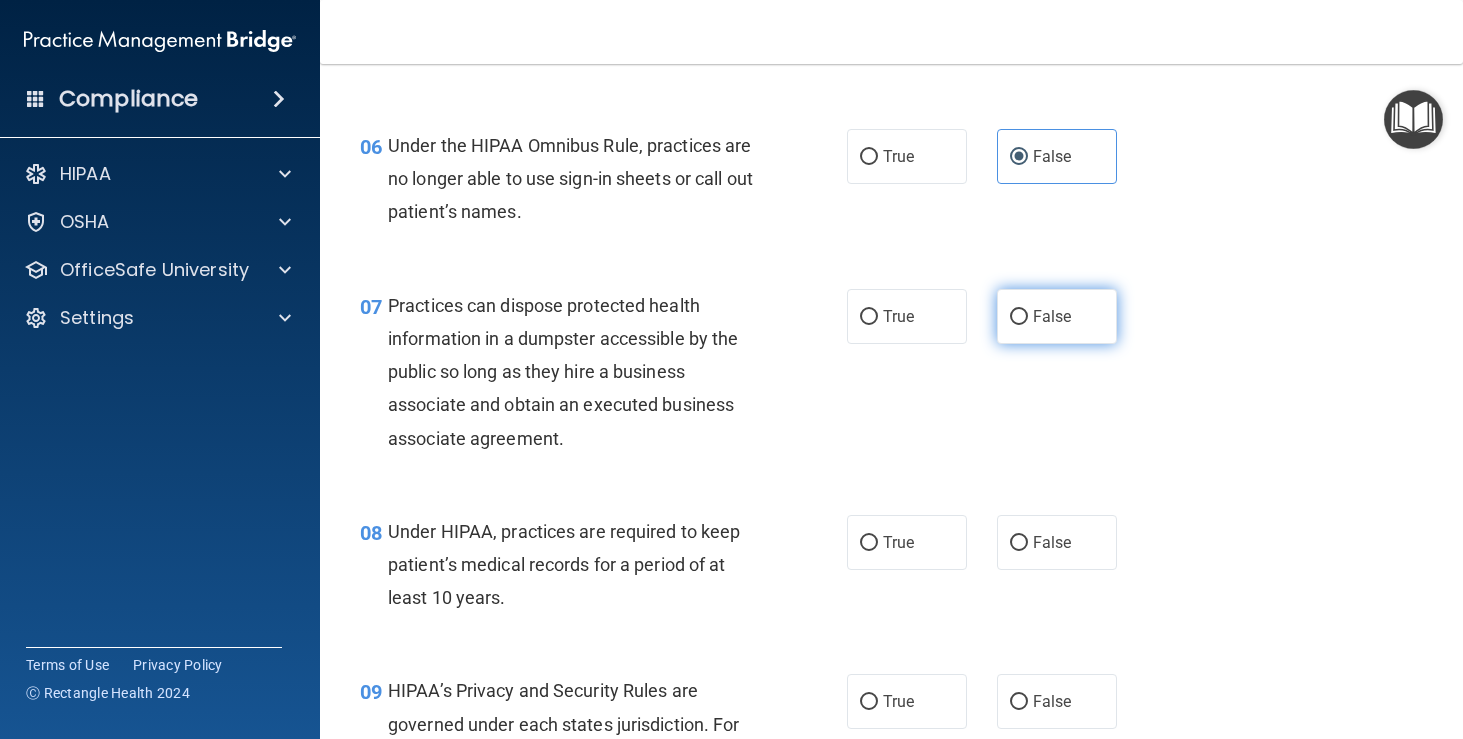 click on "False" at bounding box center (1057, 316) 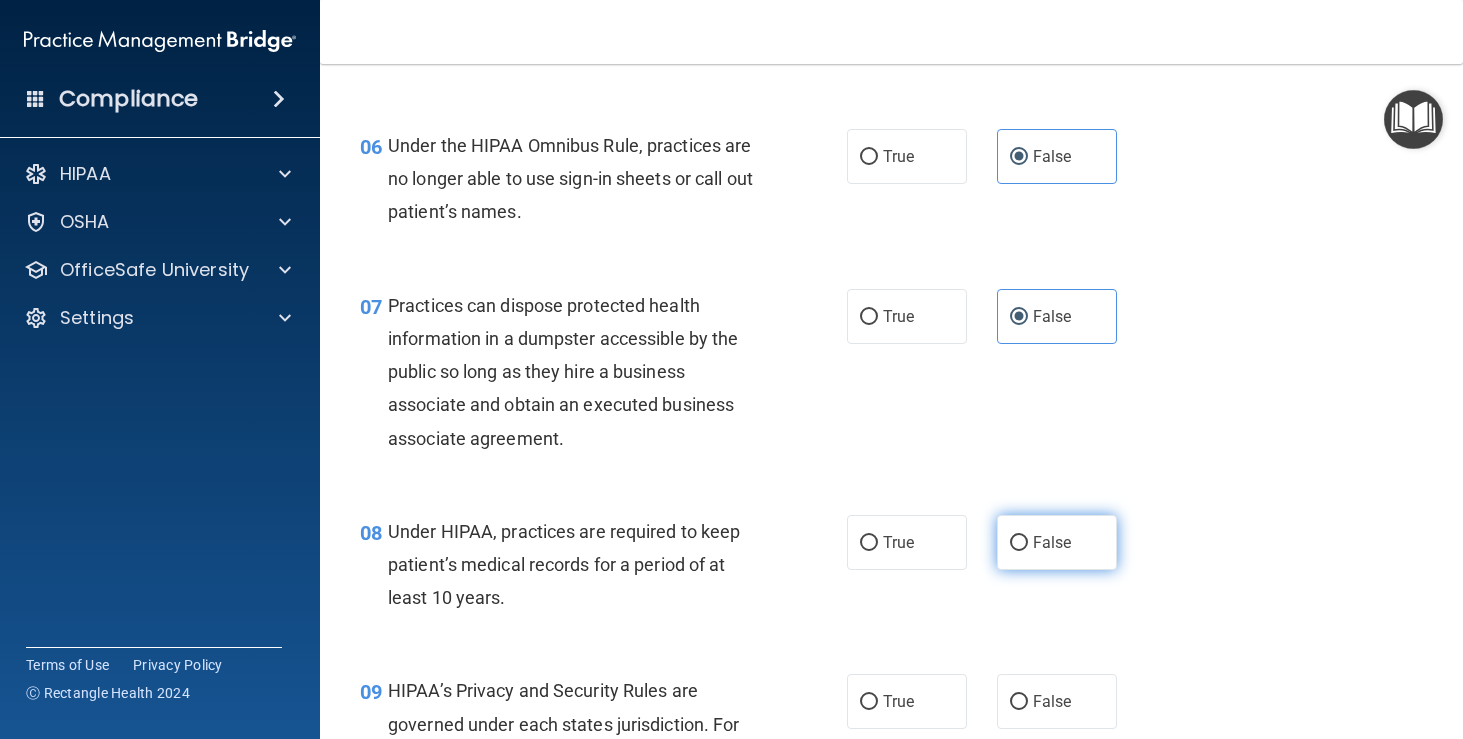 click on "False" at bounding box center [1057, 542] 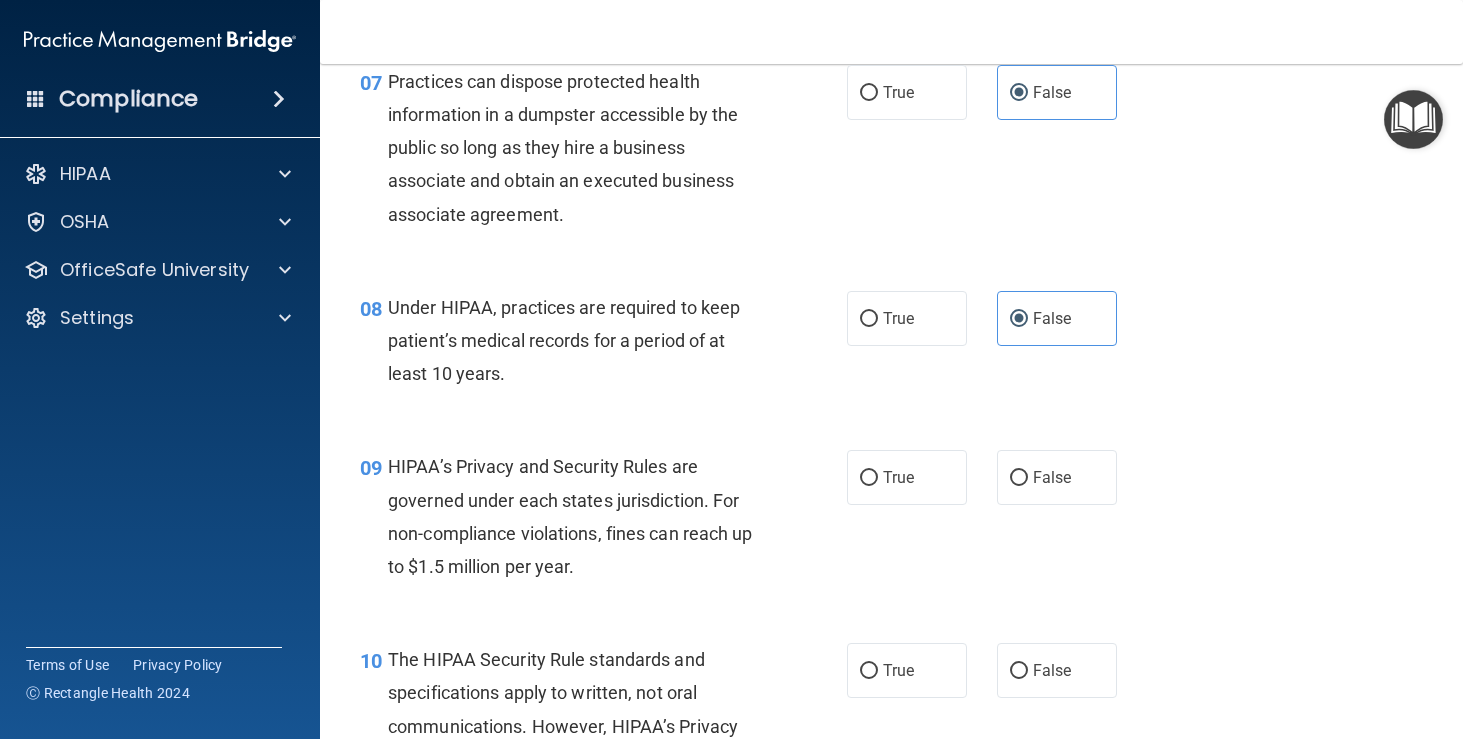 scroll, scrollTop: 1388, scrollLeft: 0, axis: vertical 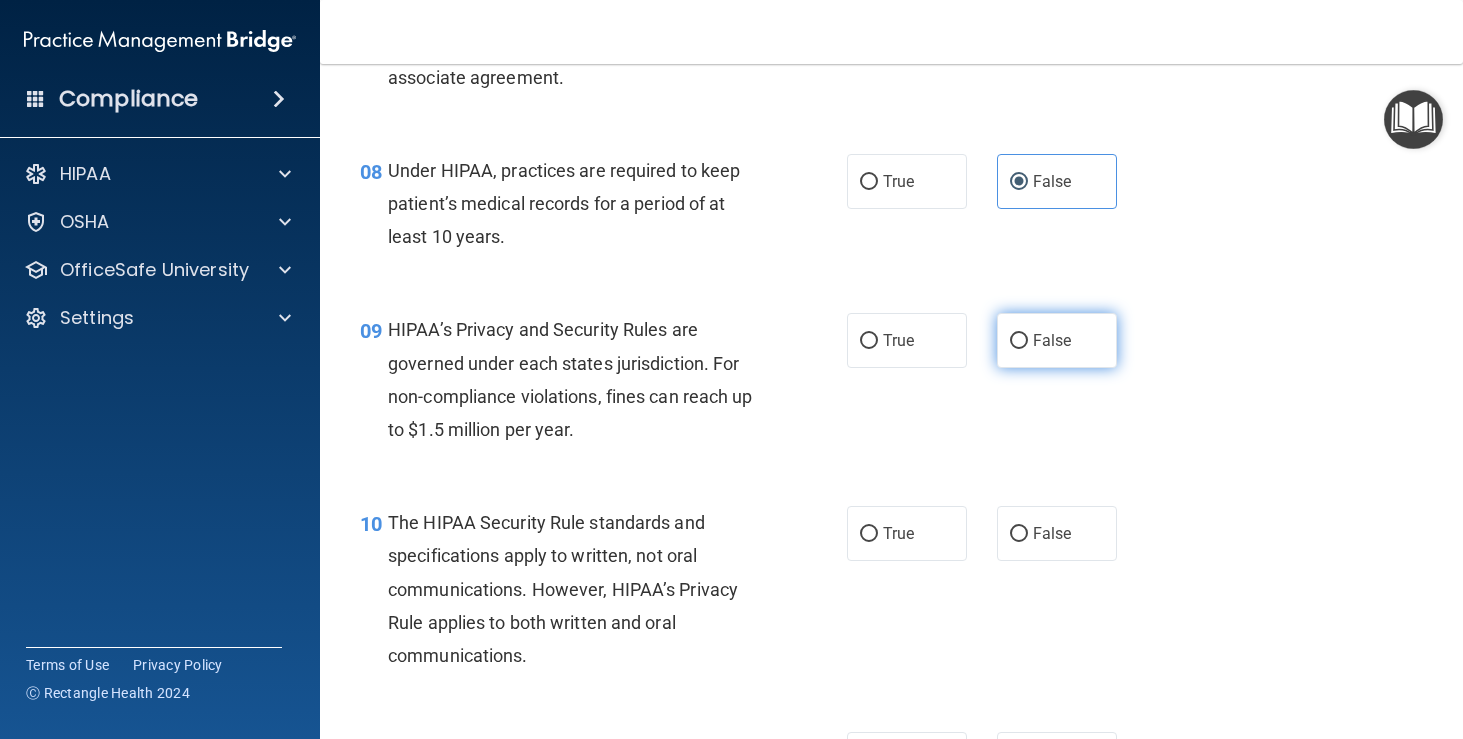 click on "False" at bounding box center (1052, 340) 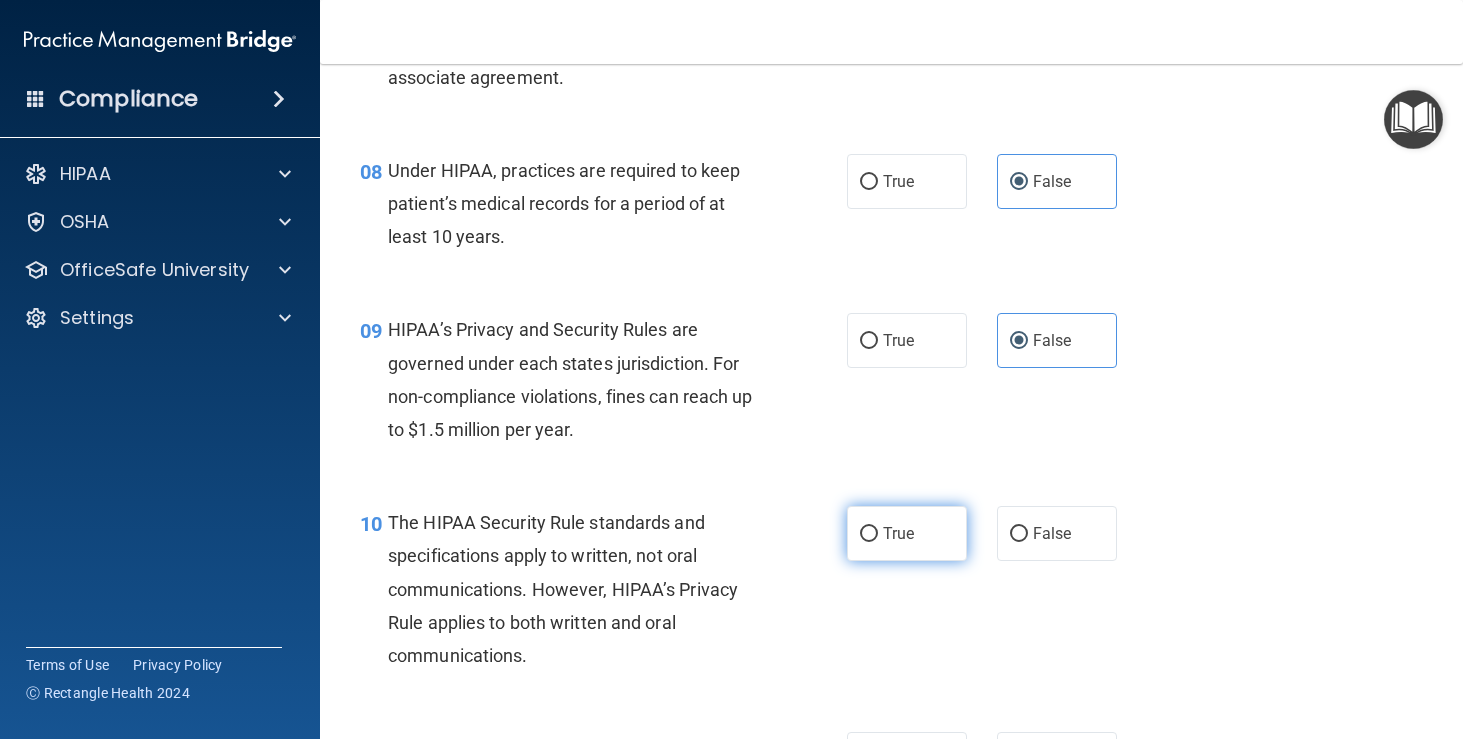 click on "True" at bounding box center [898, 533] 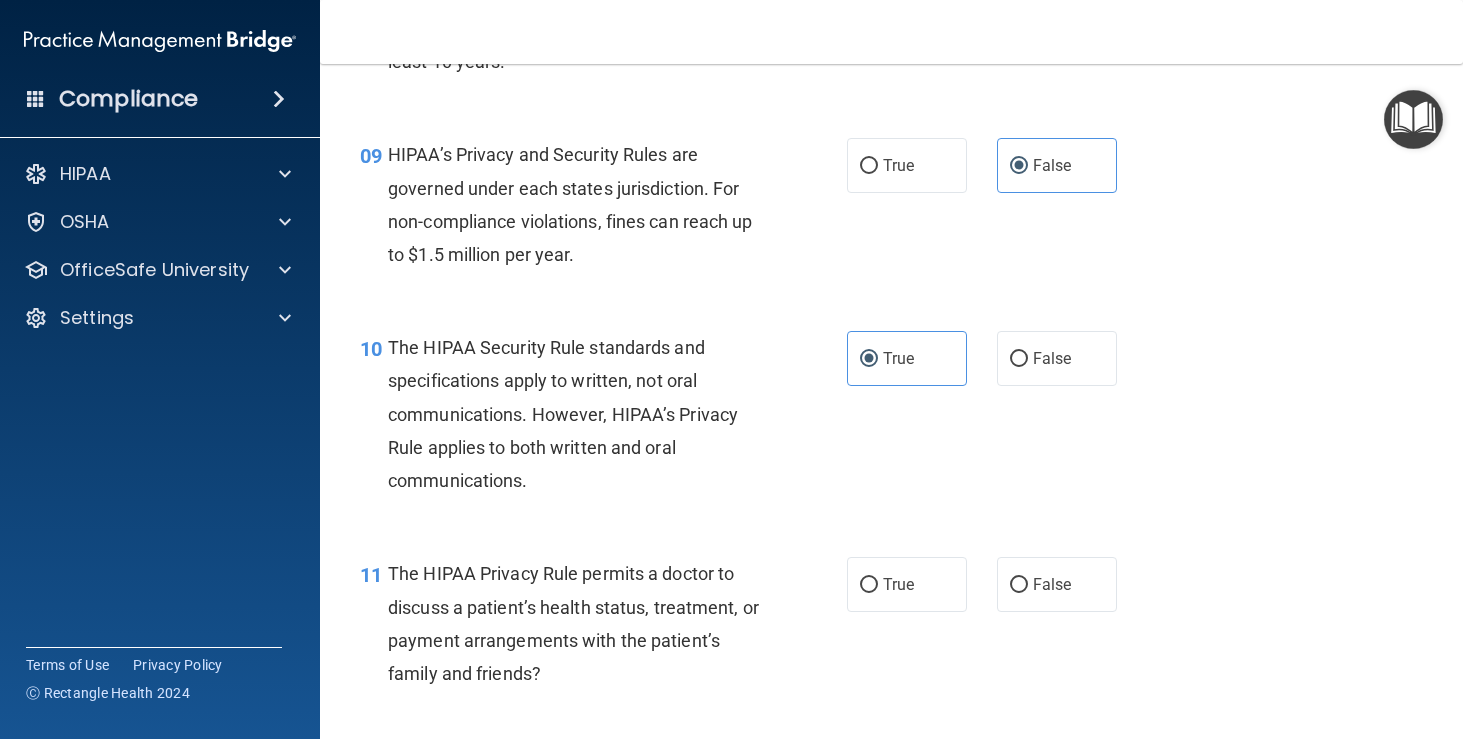 scroll, scrollTop: 1576, scrollLeft: 0, axis: vertical 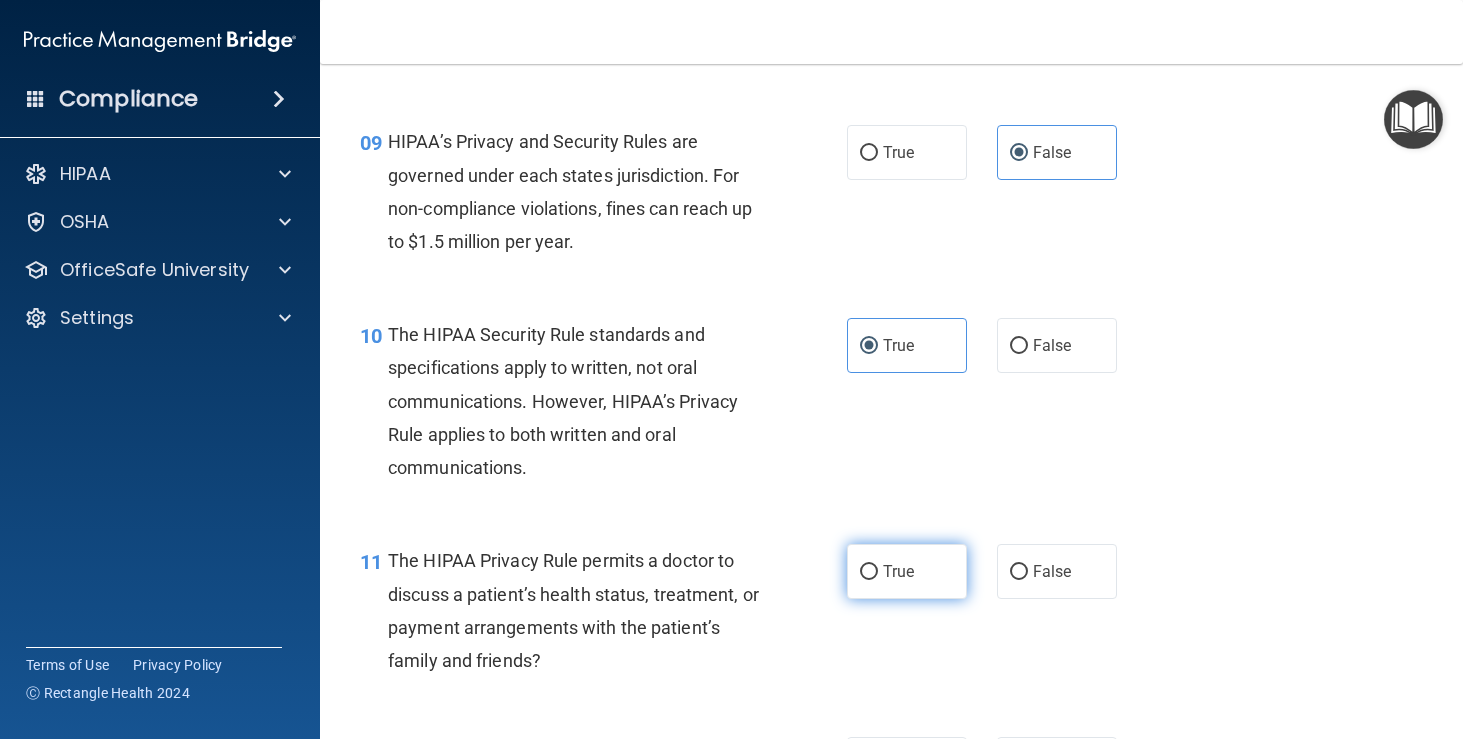 click on "True" at bounding box center [898, 571] 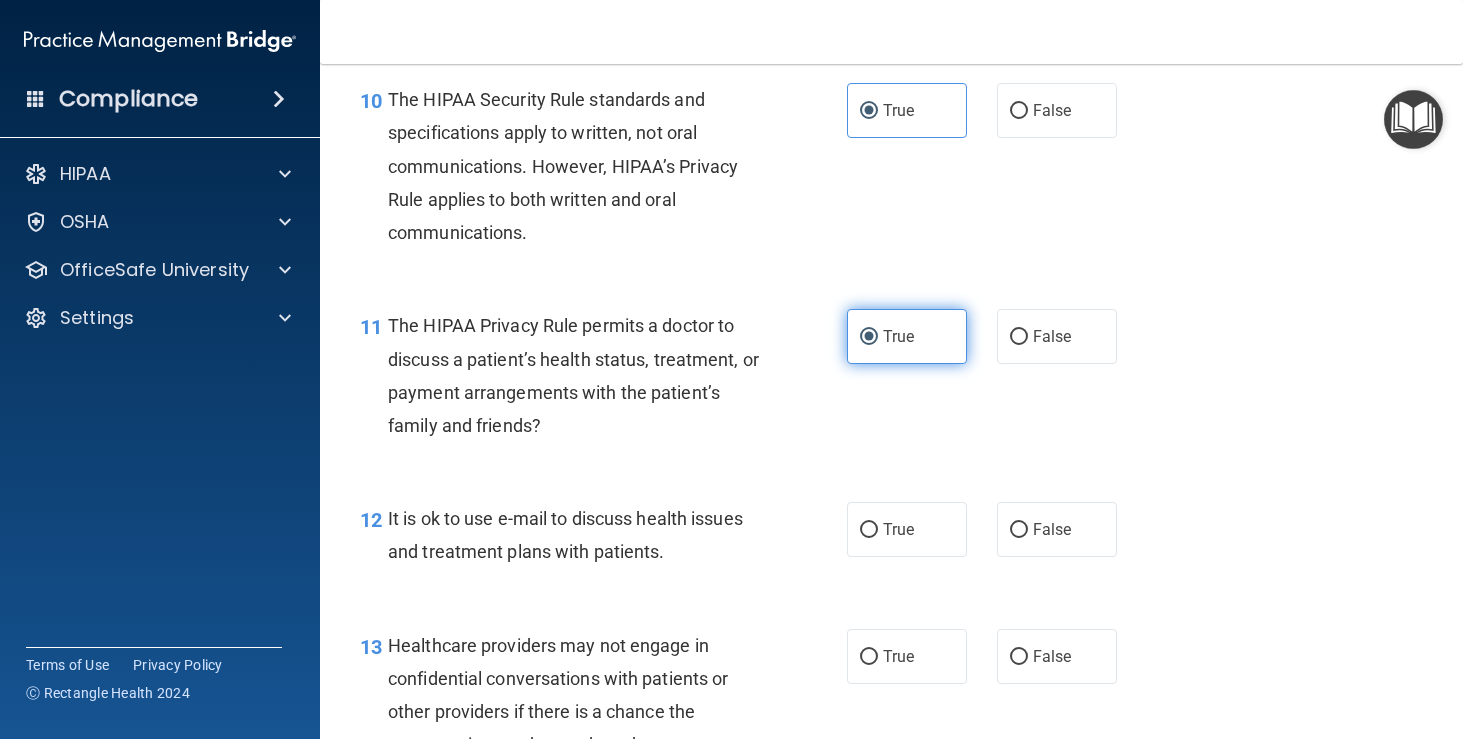 scroll, scrollTop: 1842, scrollLeft: 0, axis: vertical 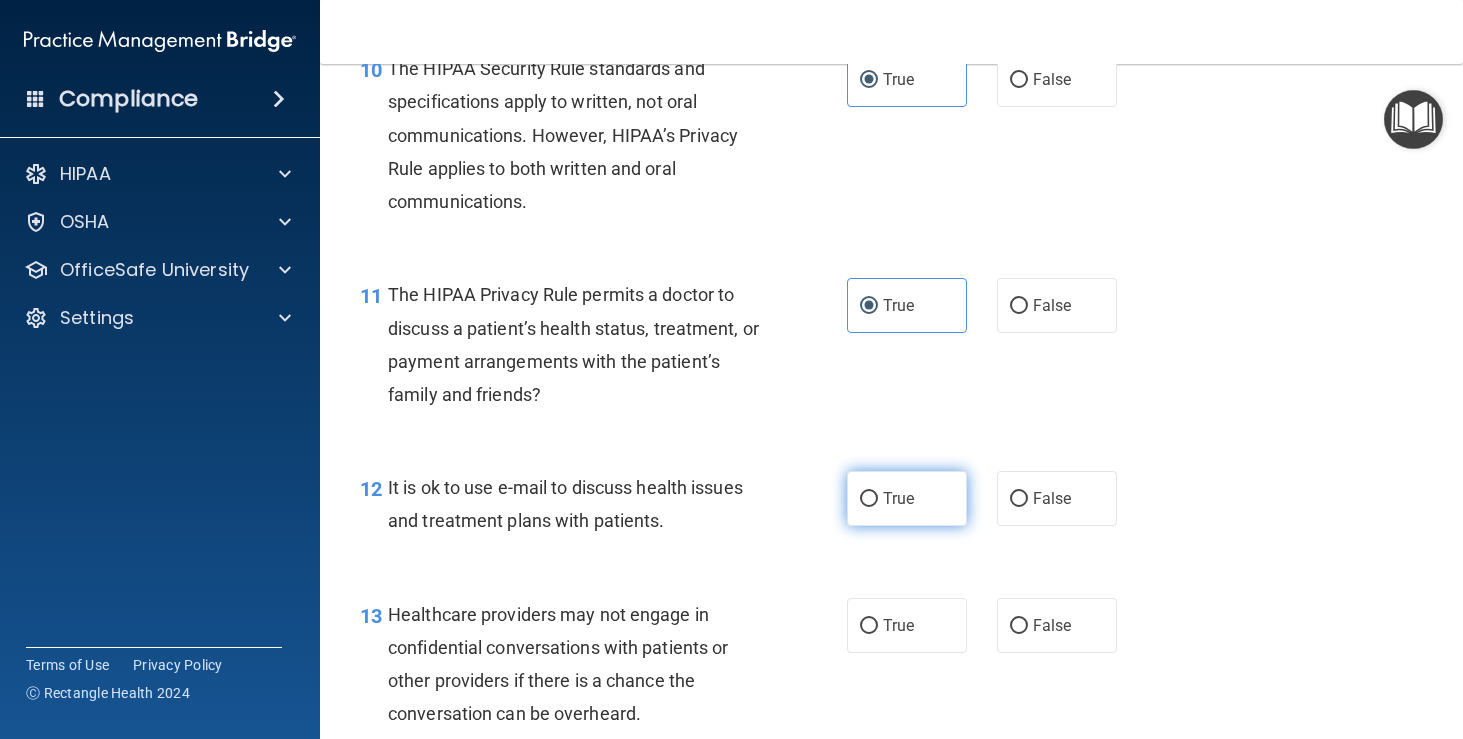 click on "True" at bounding box center (907, 498) 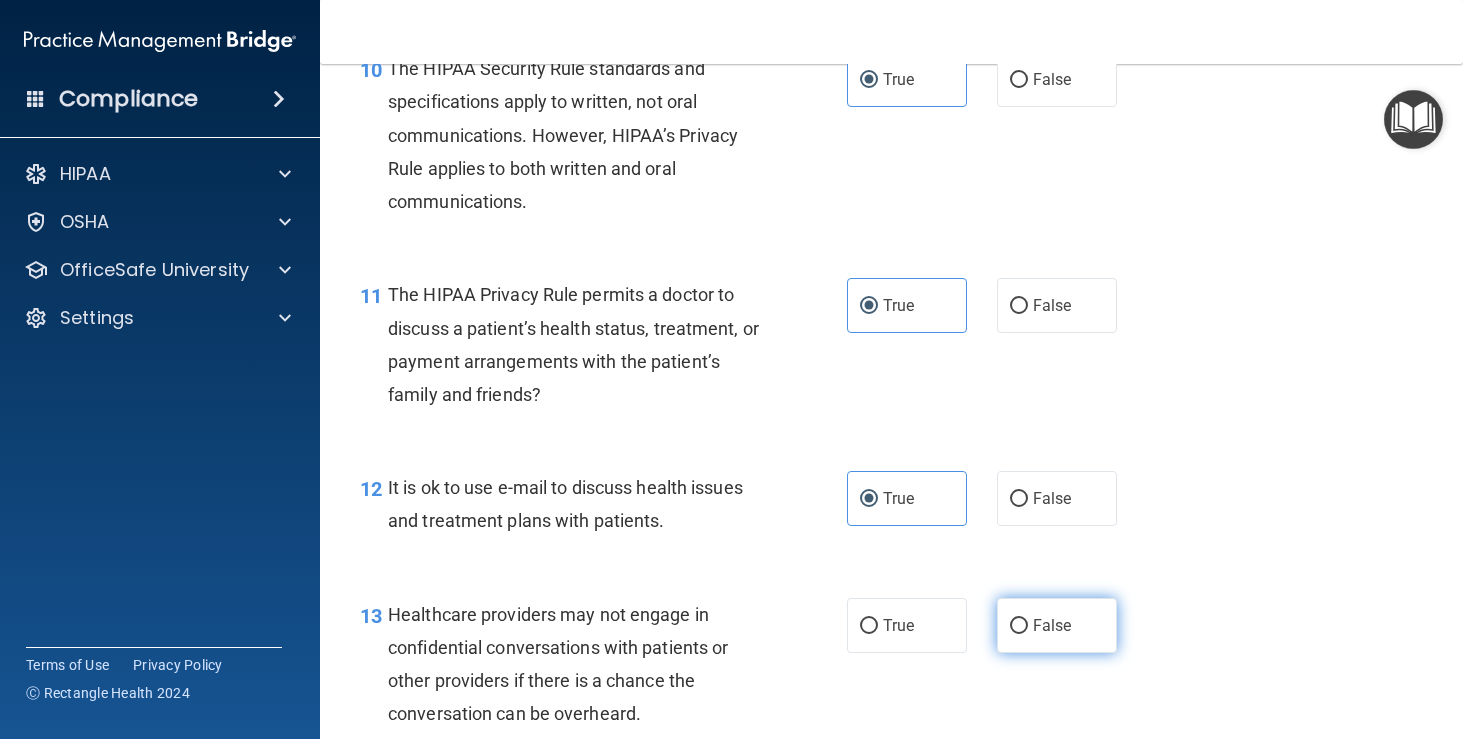 click on "False" at bounding box center [1052, 625] 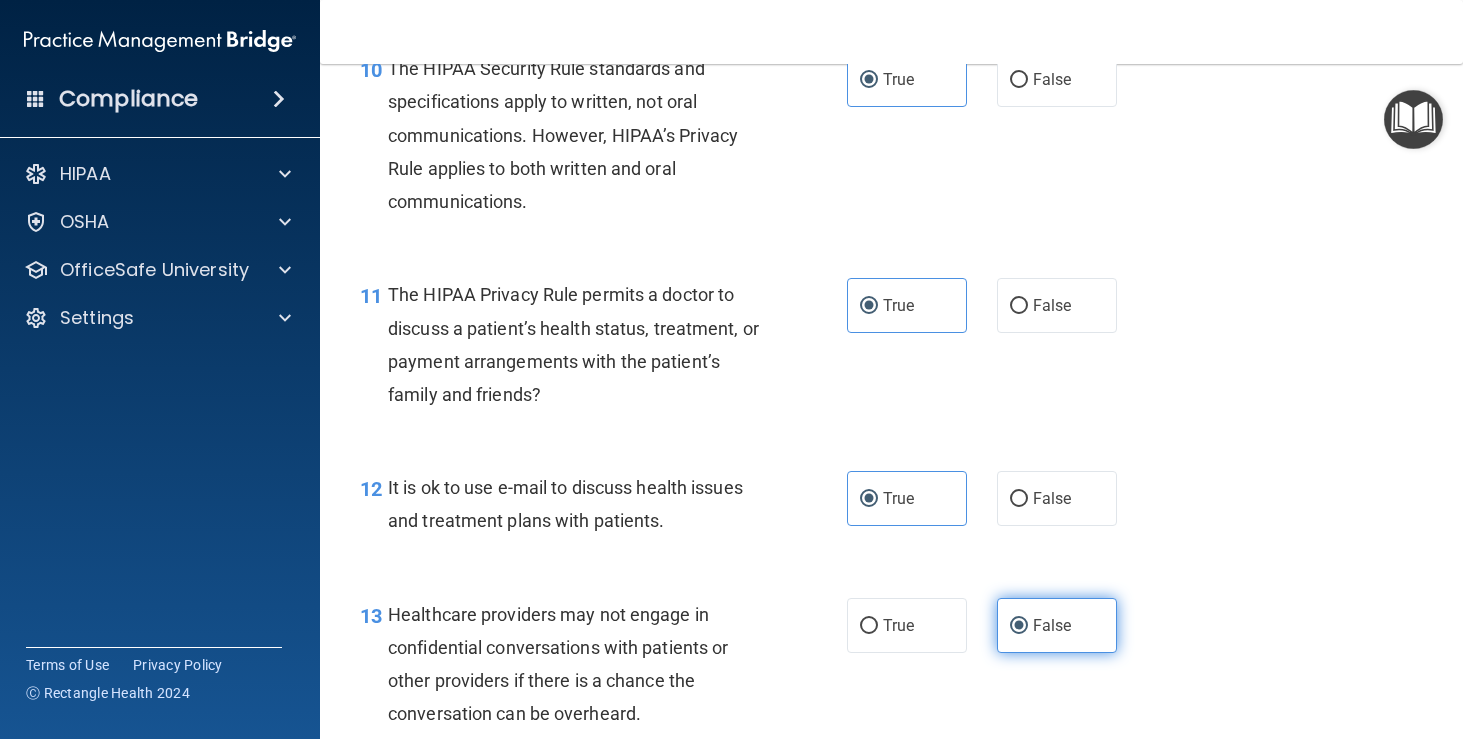 scroll, scrollTop: 2163, scrollLeft: 0, axis: vertical 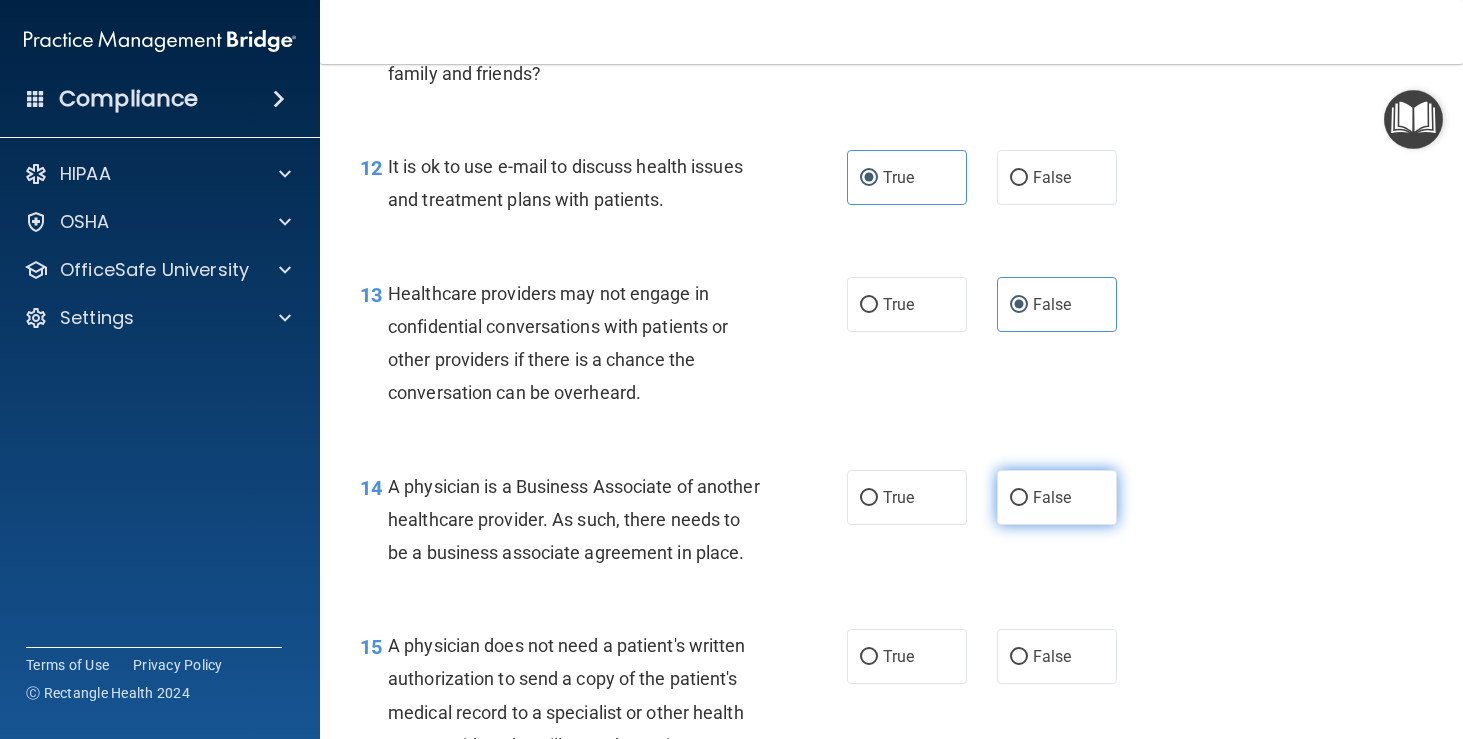 click on "False" at bounding box center [1057, 497] 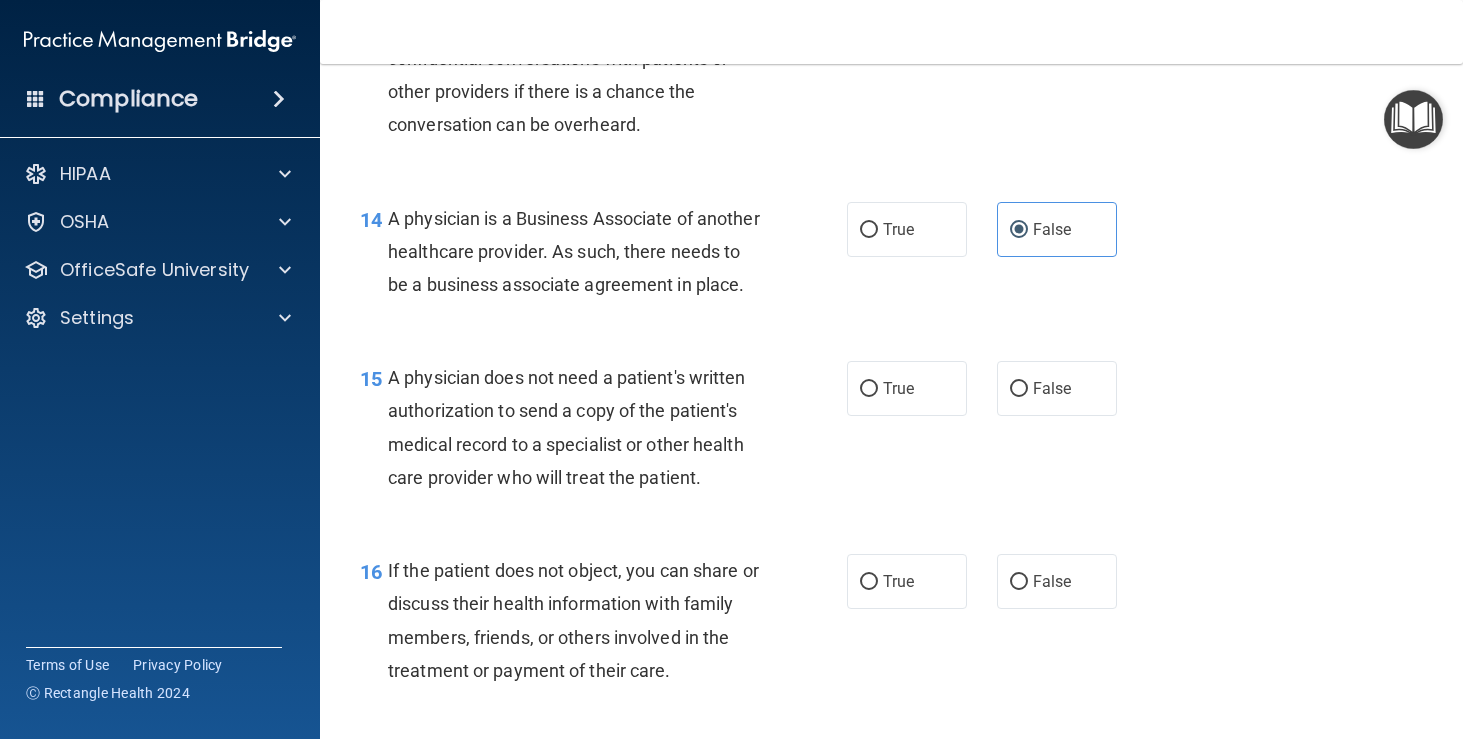 scroll, scrollTop: 2435, scrollLeft: 0, axis: vertical 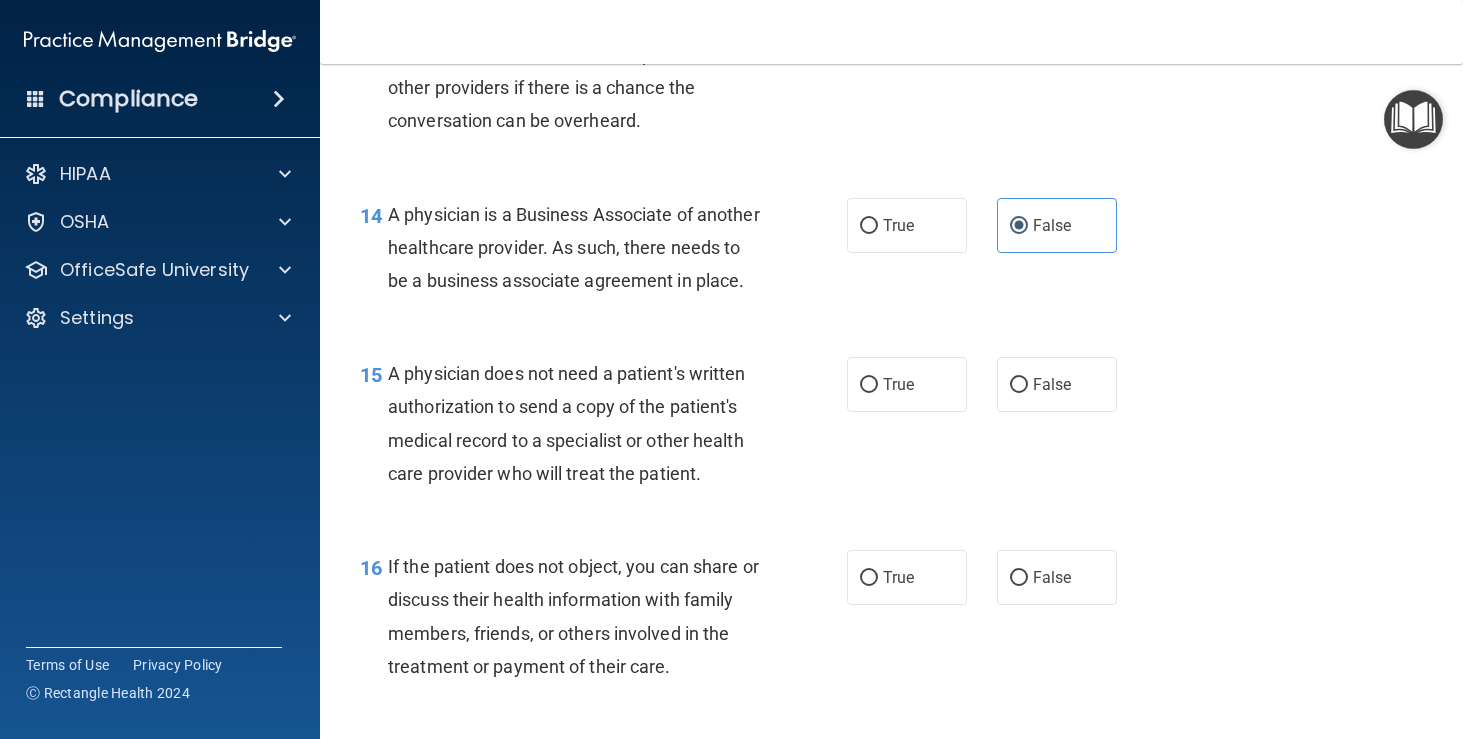click on "15       A physician does not need a patient's written authorization to send a copy of the patient's medical record to a specialist or other health care provider who will treat the patient.                 True           False" at bounding box center (891, 428) 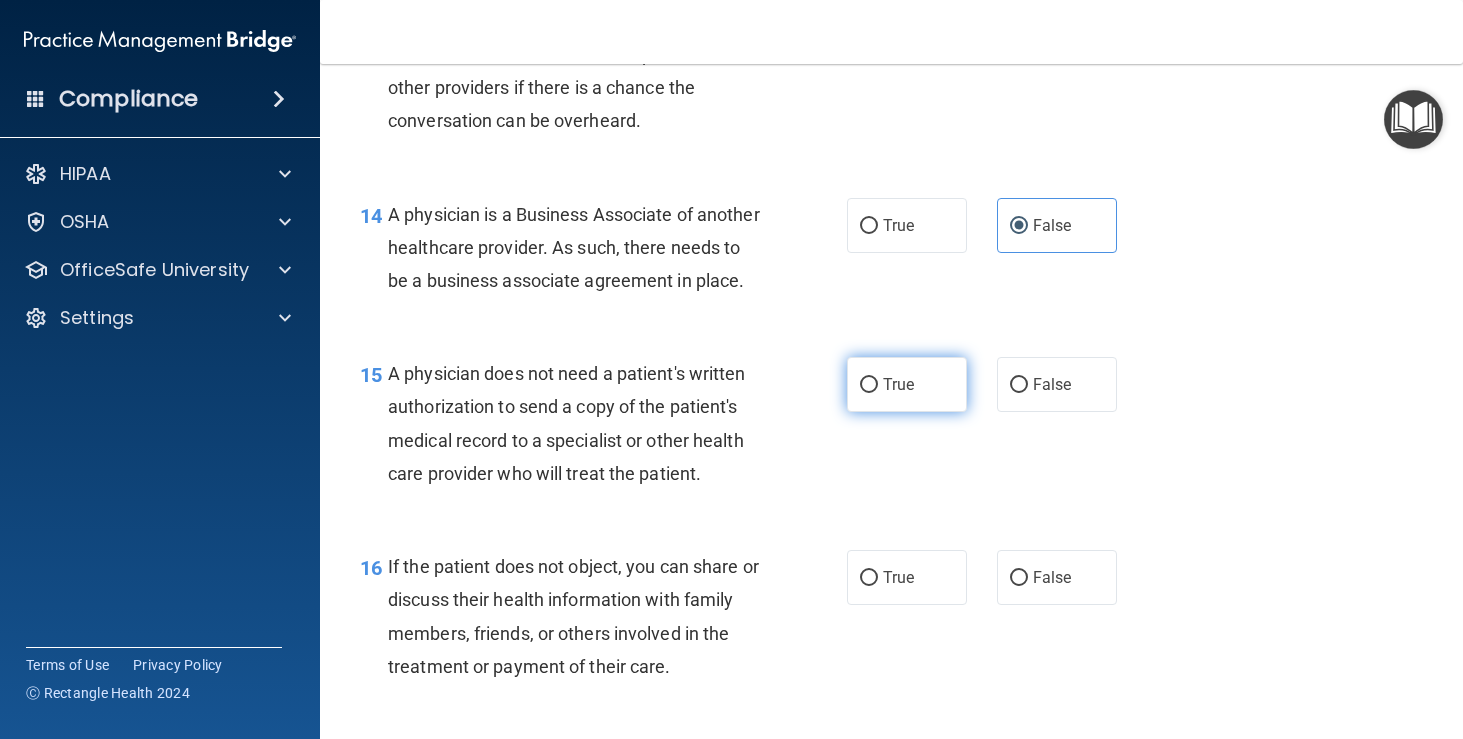 click on "True" at bounding box center [907, 384] 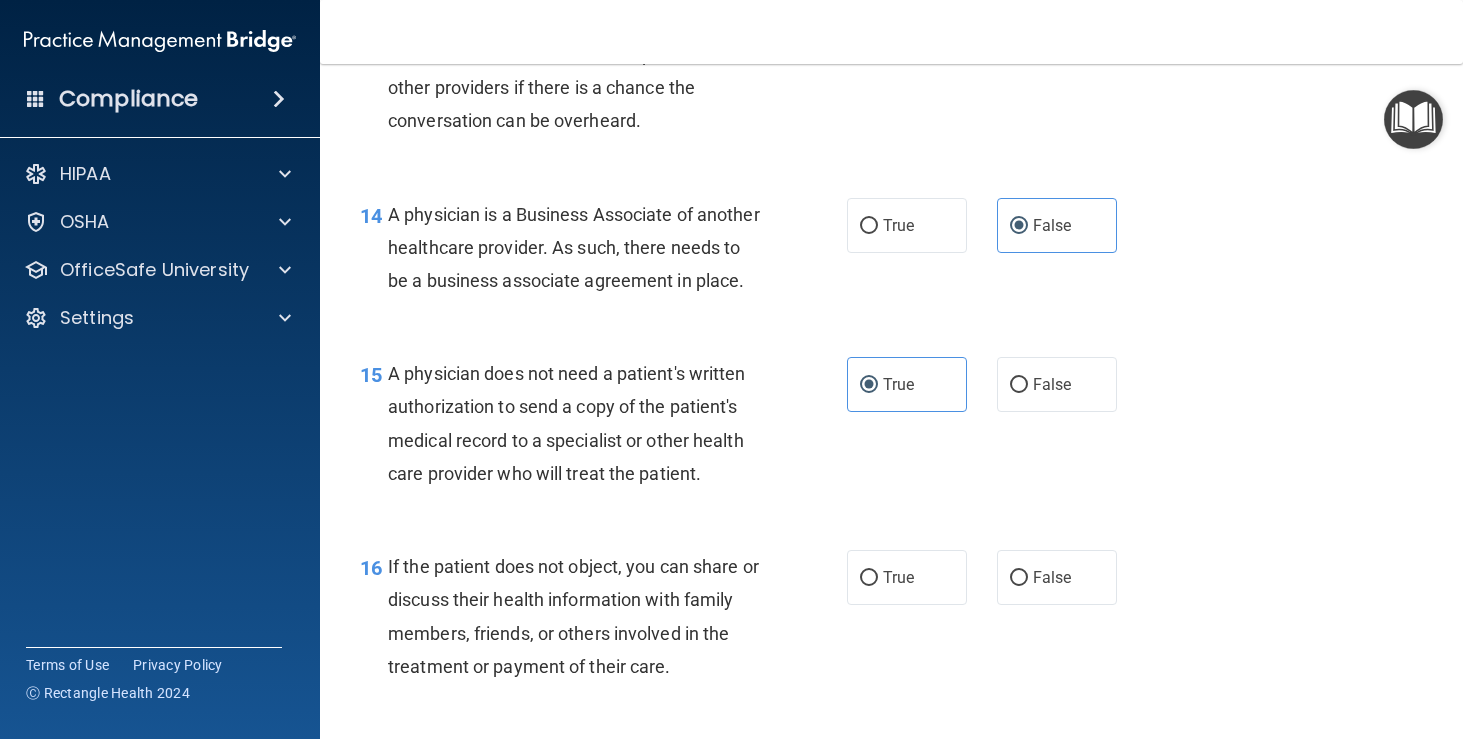 click on "16       If the patient does not object, you can share or discuss their health information with family members, friends, or others involved in the treatment or payment of their care.                   True           False" at bounding box center [891, 621] 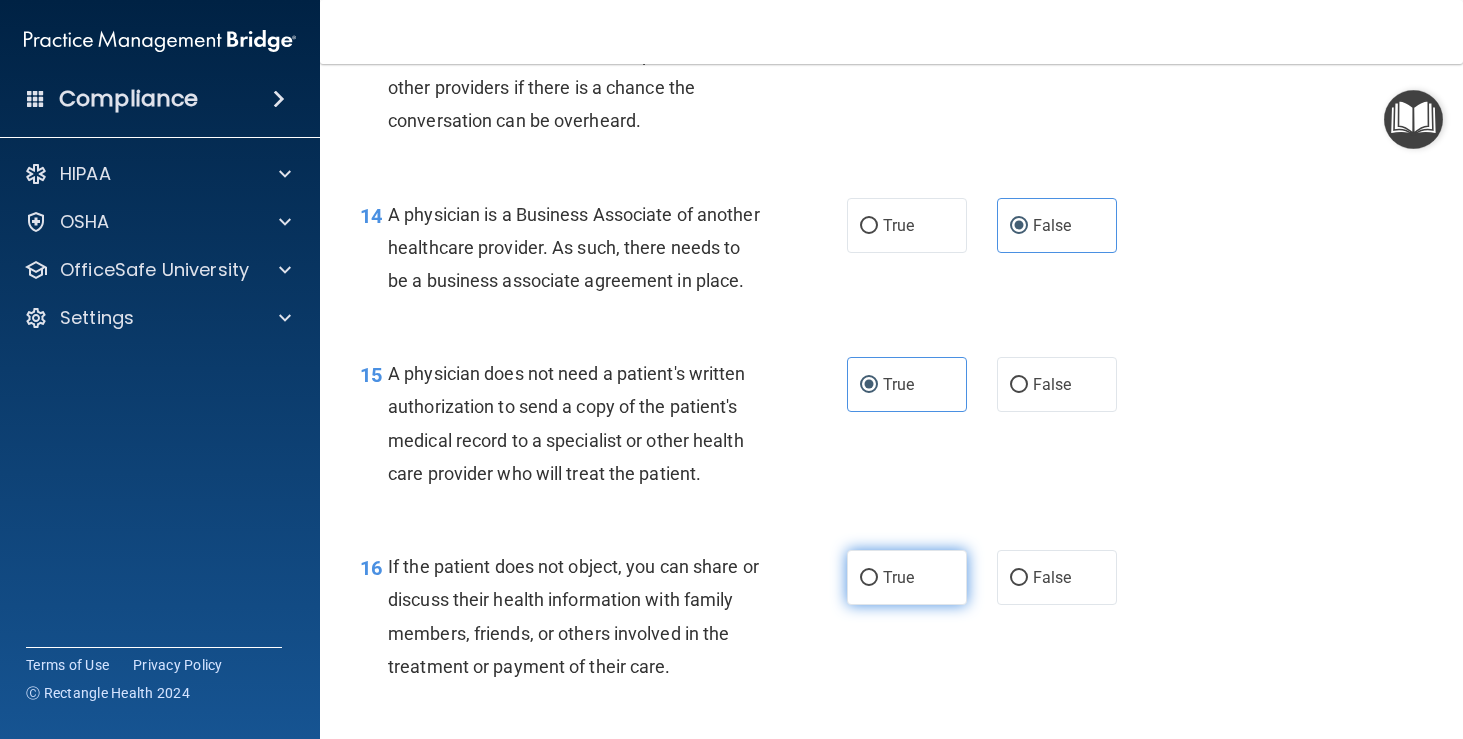 click on "True" at bounding box center [898, 577] 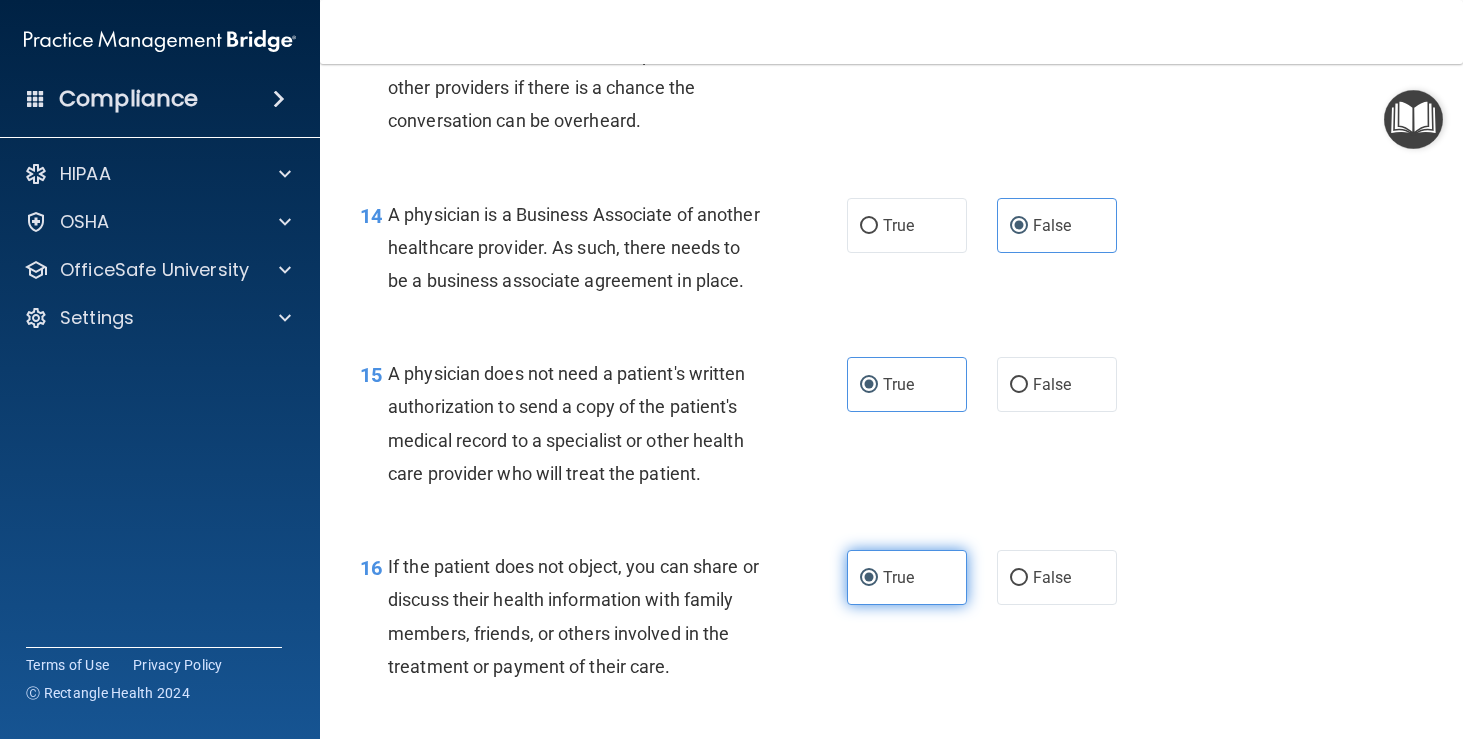 scroll, scrollTop: 2824, scrollLeft: 0, axis: vertical 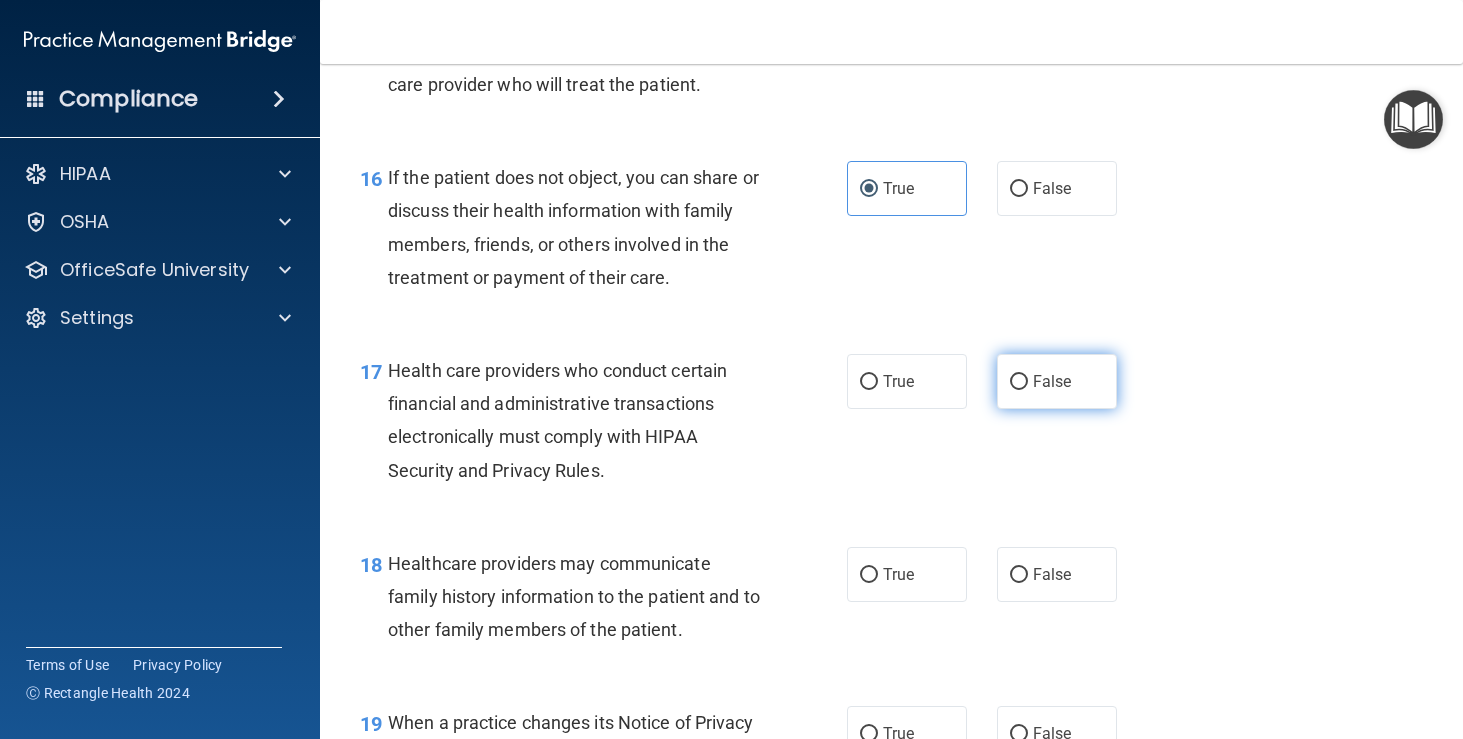 click on "False" at bounding box center [1019, 382] 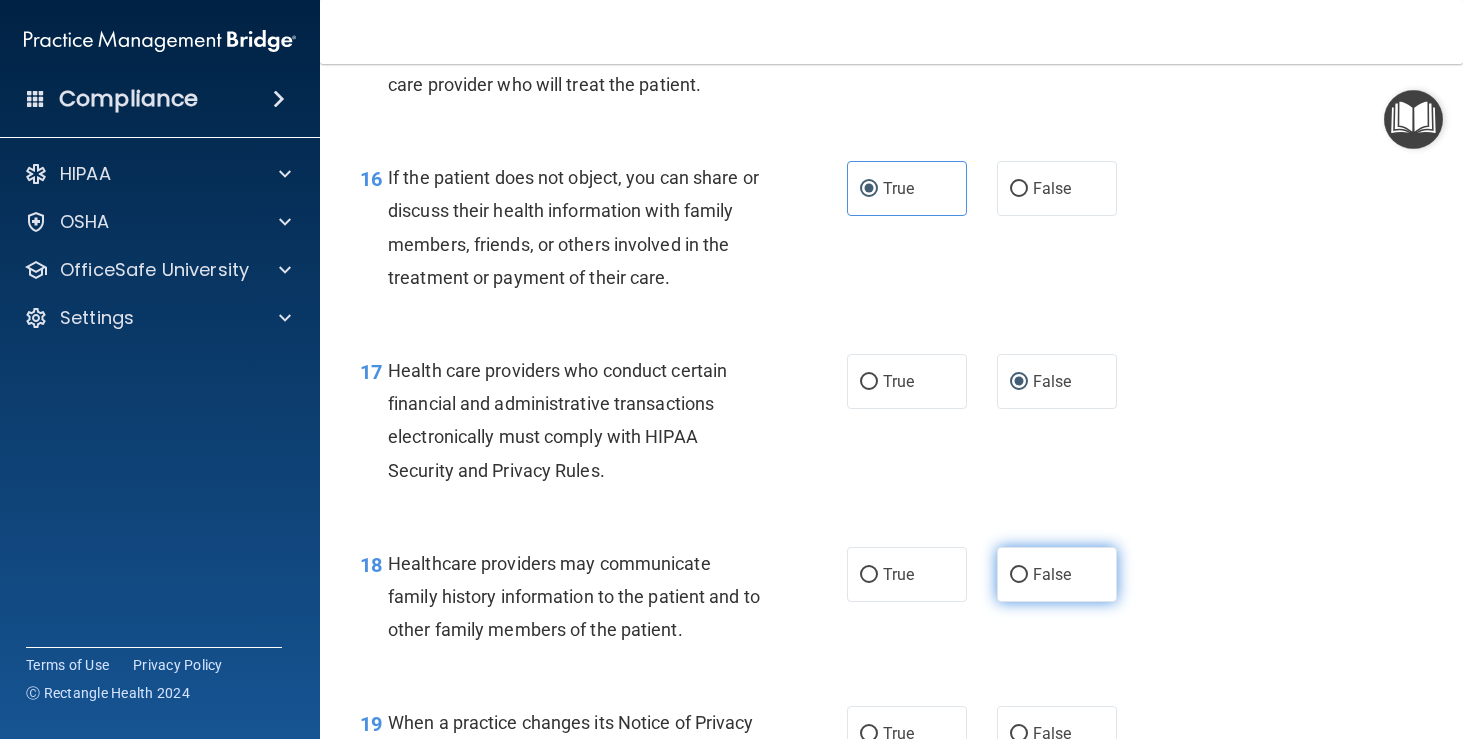 click on "False" at bounding box center [1057, 574] 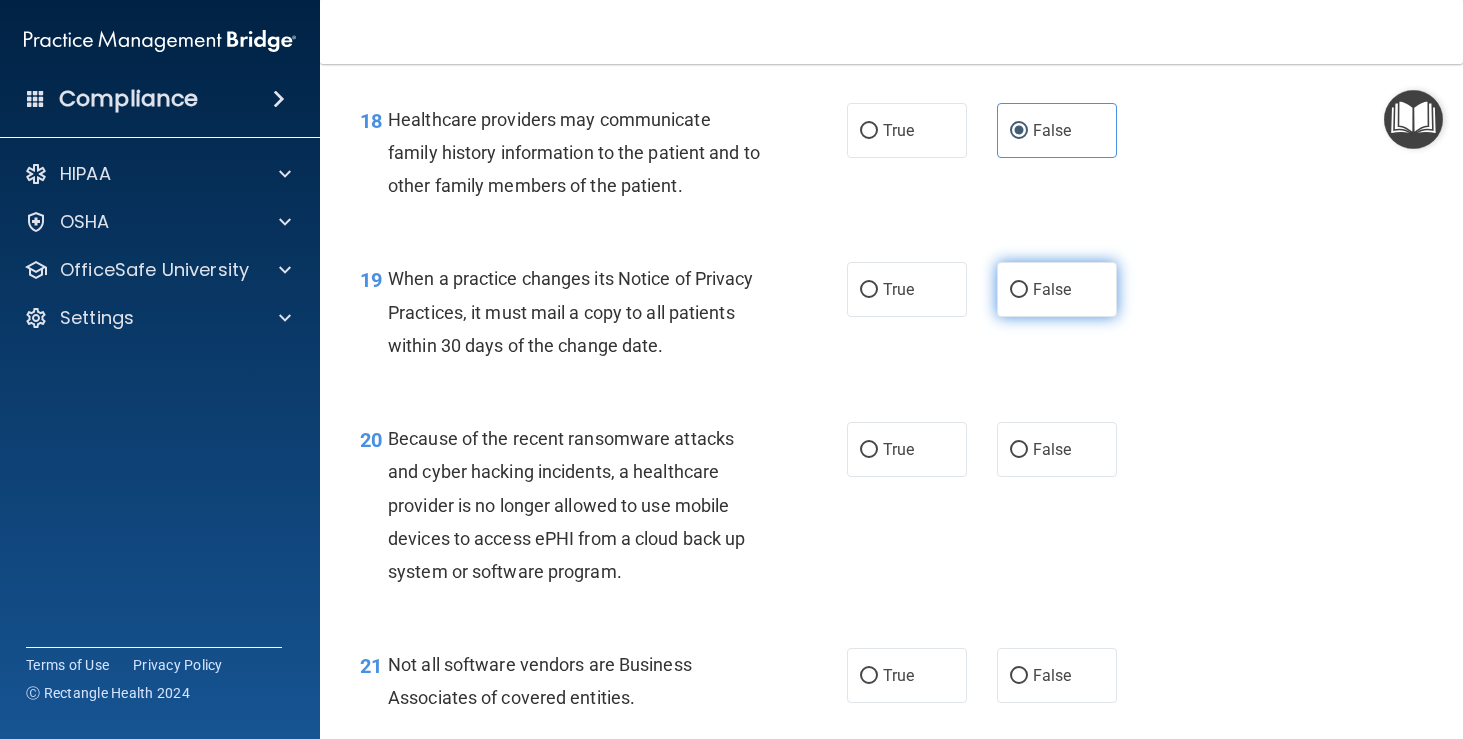 scroll, scrollTop: 3277, scrollLeft: 0, axis: vertical 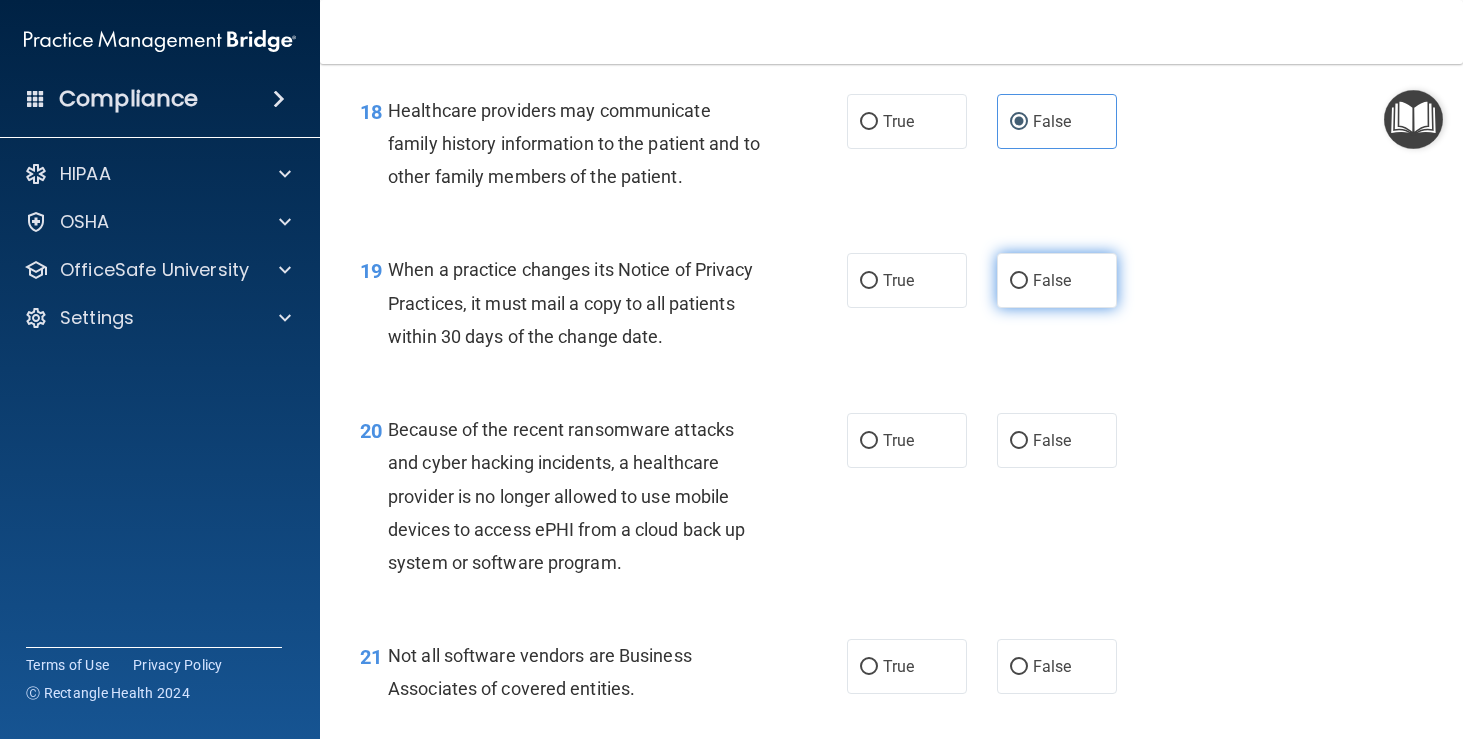 click on "False" at bounding box center [1052, 280] 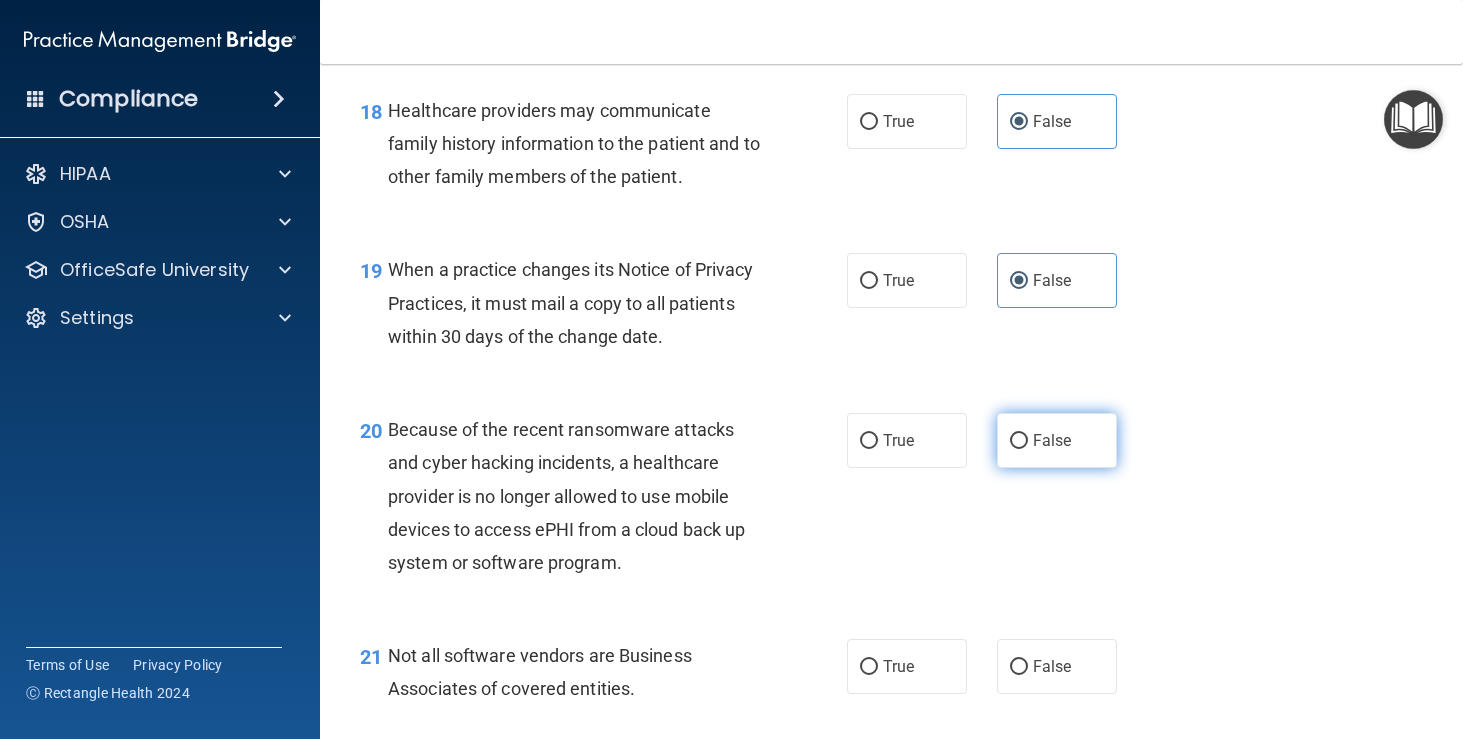 click on "False" at bounding box center (1057, 440) 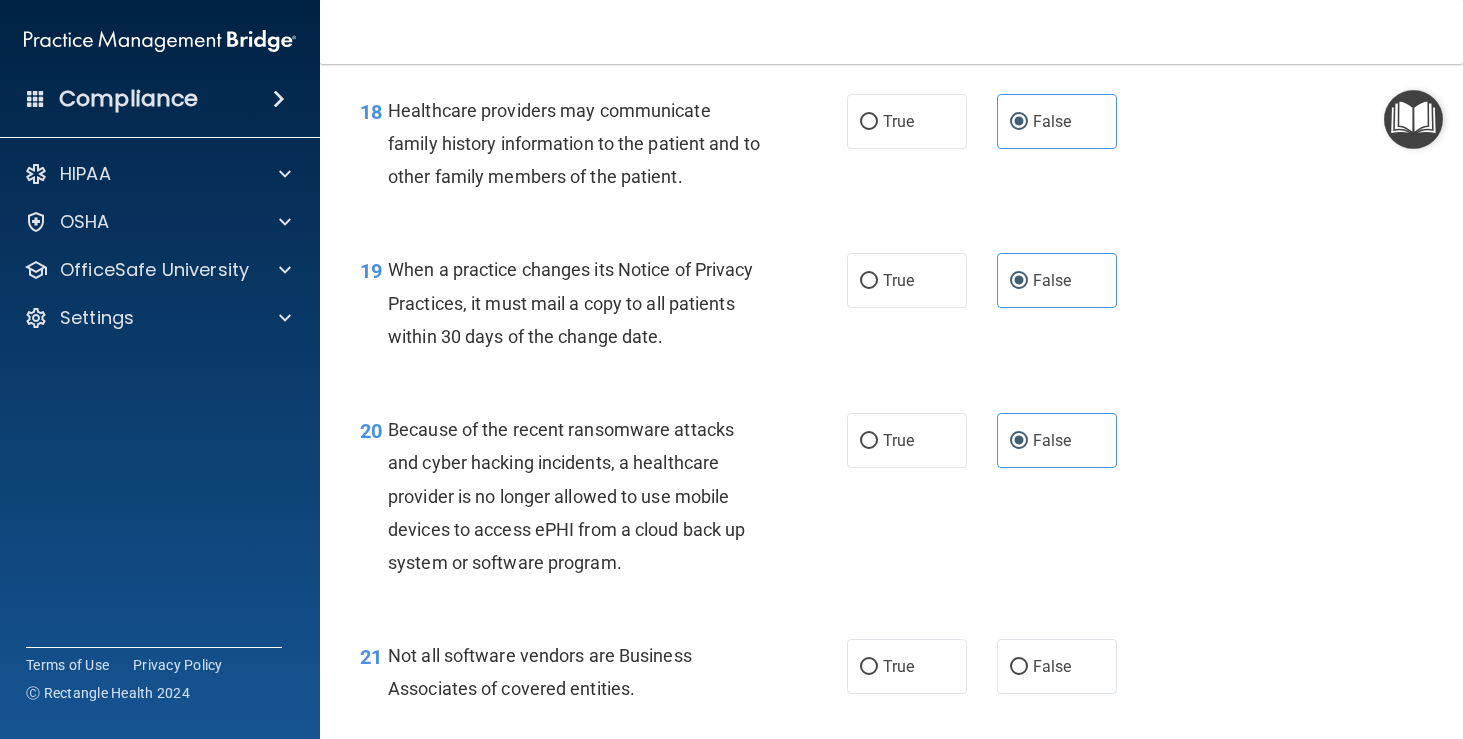 scroll, scrollTop: 3458, scrollLeft: 0, axis: vertical 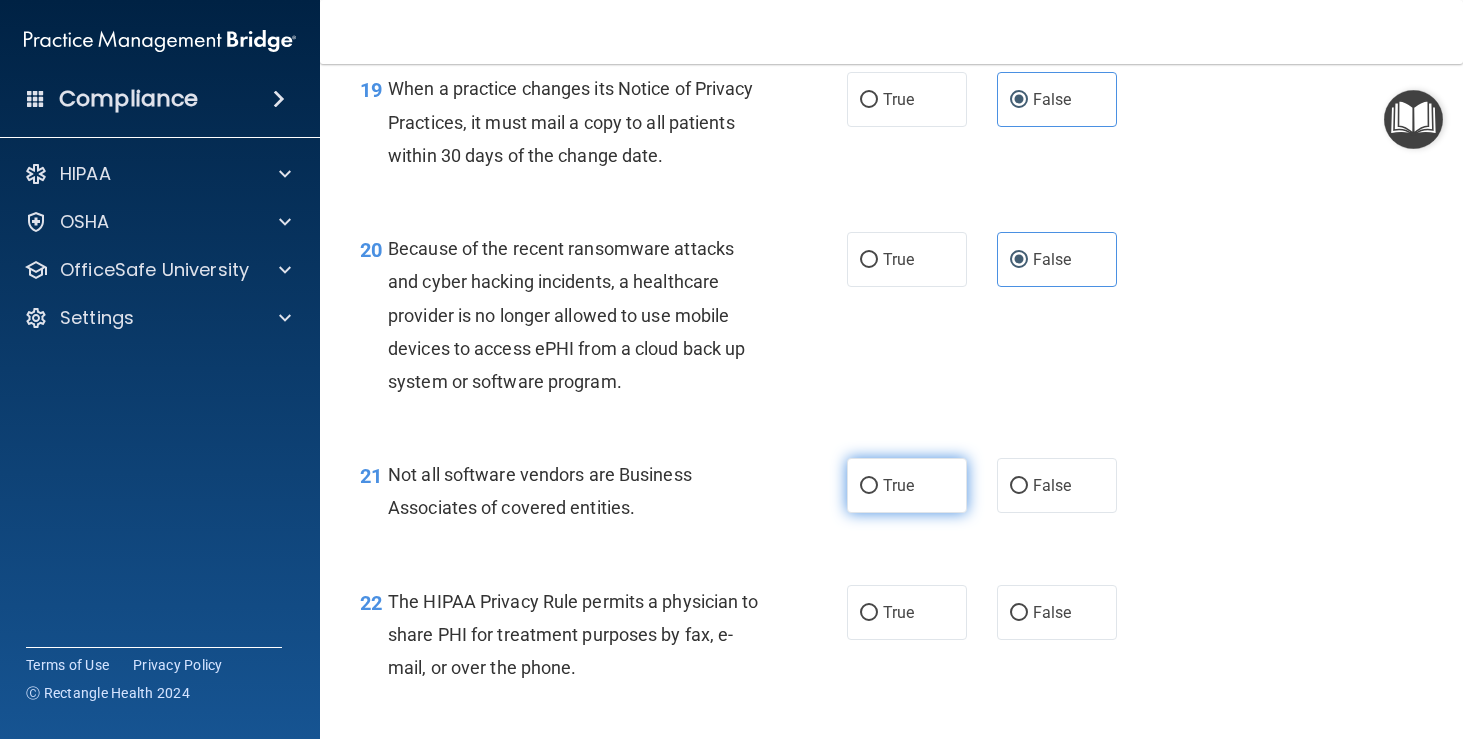 click on "True" at bounding box center [907, 485] 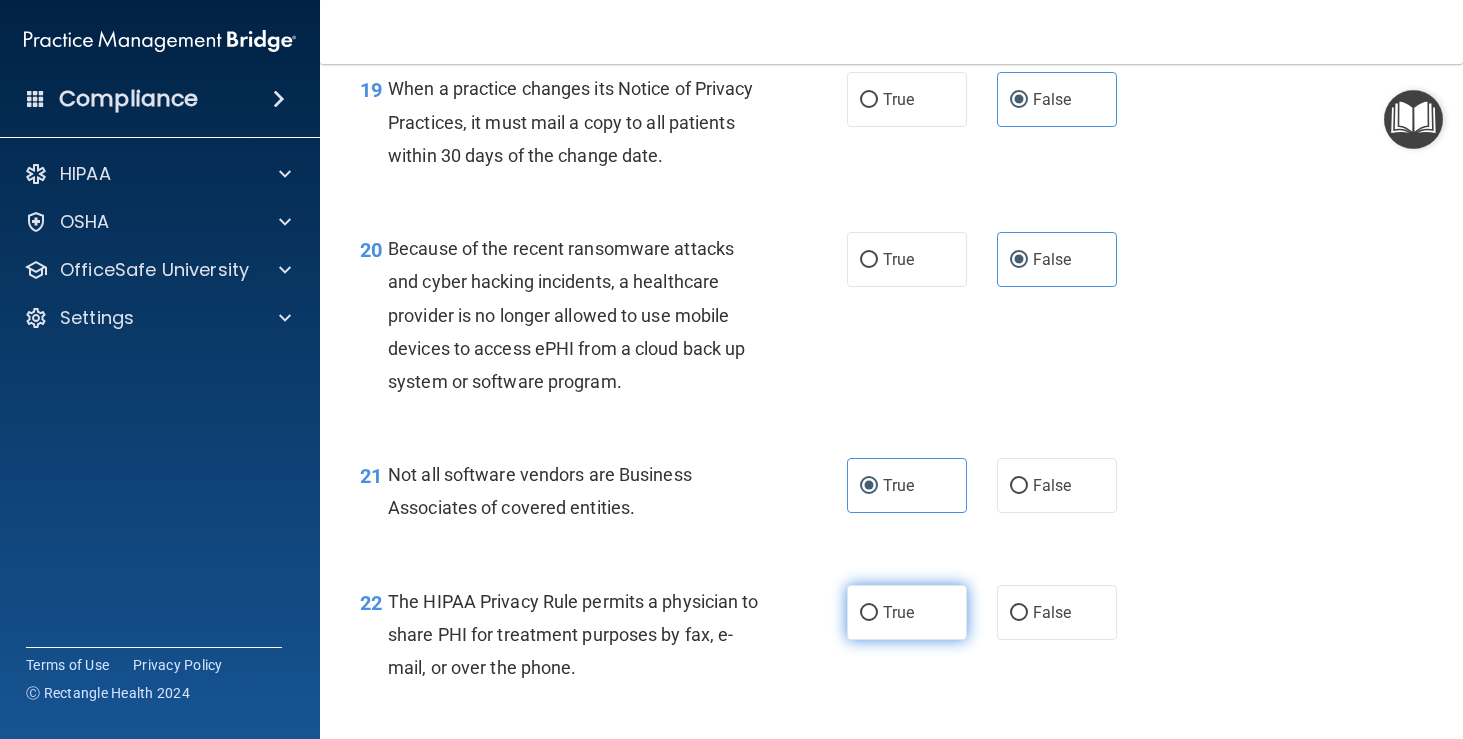 click on "True" at bounding box center [898, 612] 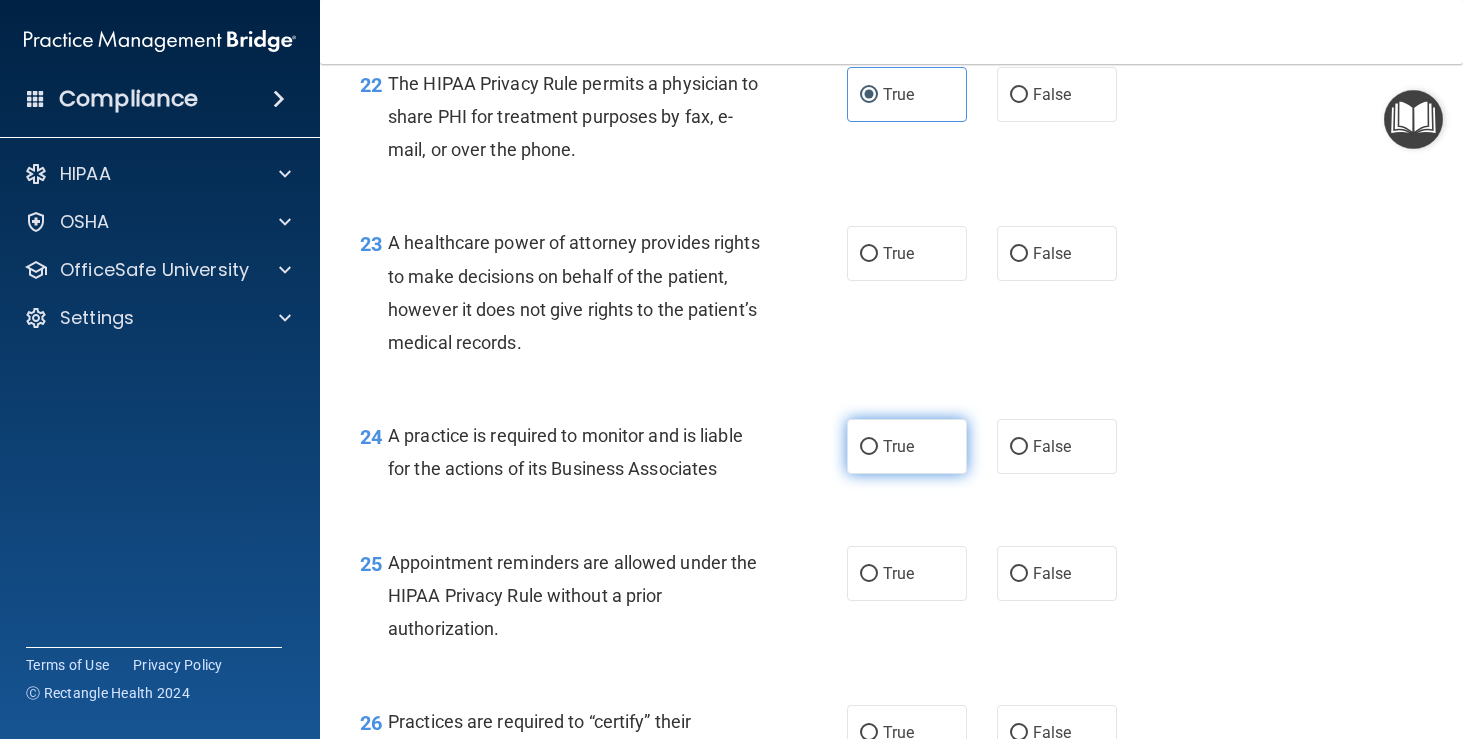 scroll, scrollTop: 4006, scrollLeft: 0, axis: vertical 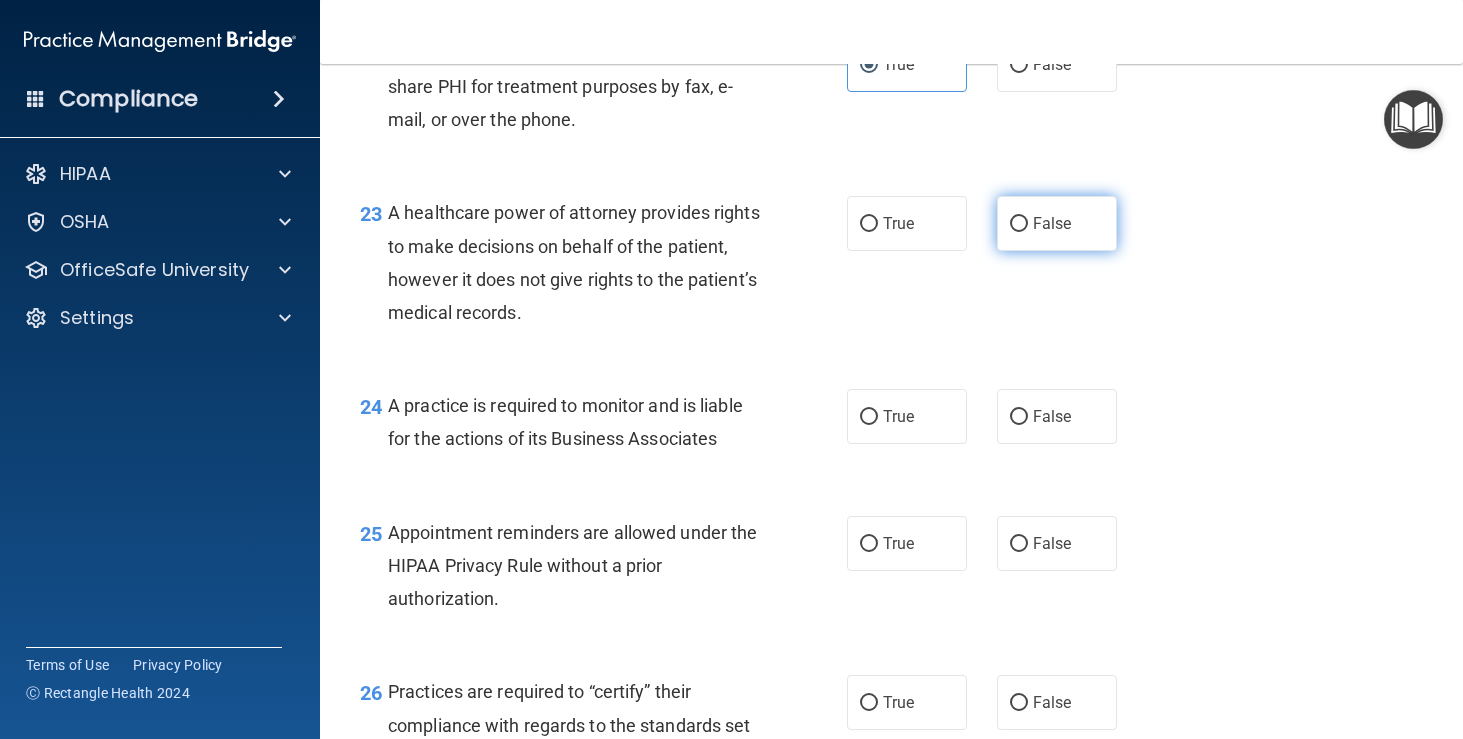 click on "False" at bounding box center (1057, 223) 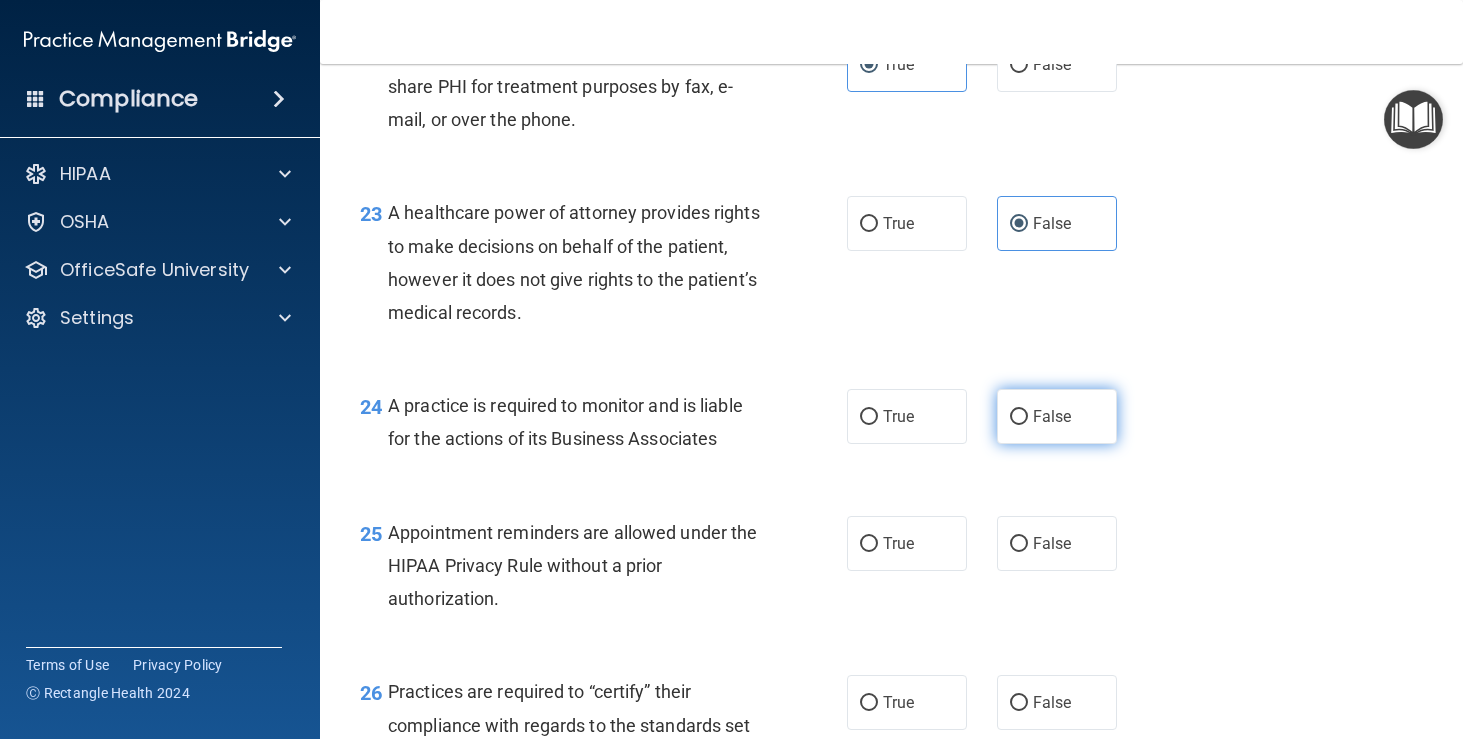 click on "False" at bounding box center [1057, 416] 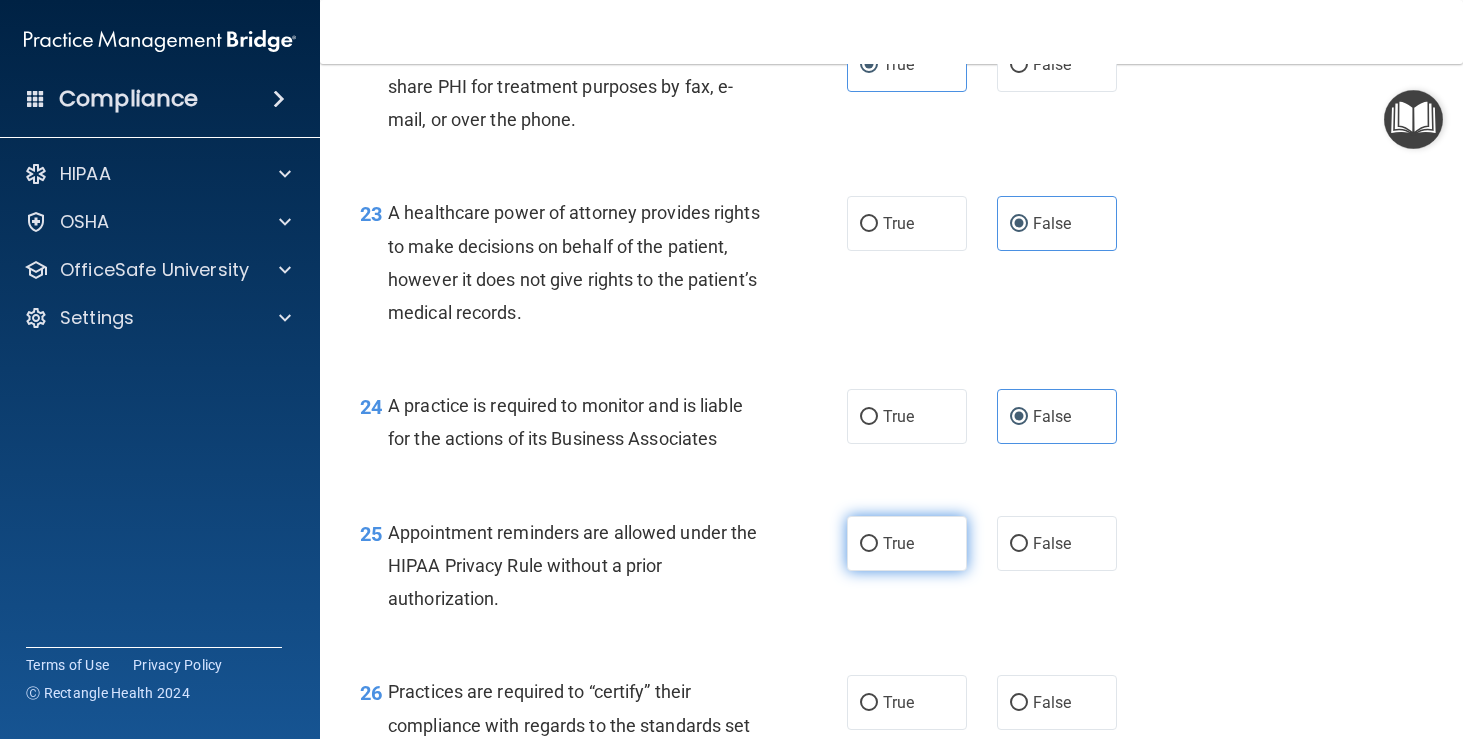 click on "True" at bounding box center [907, 543] 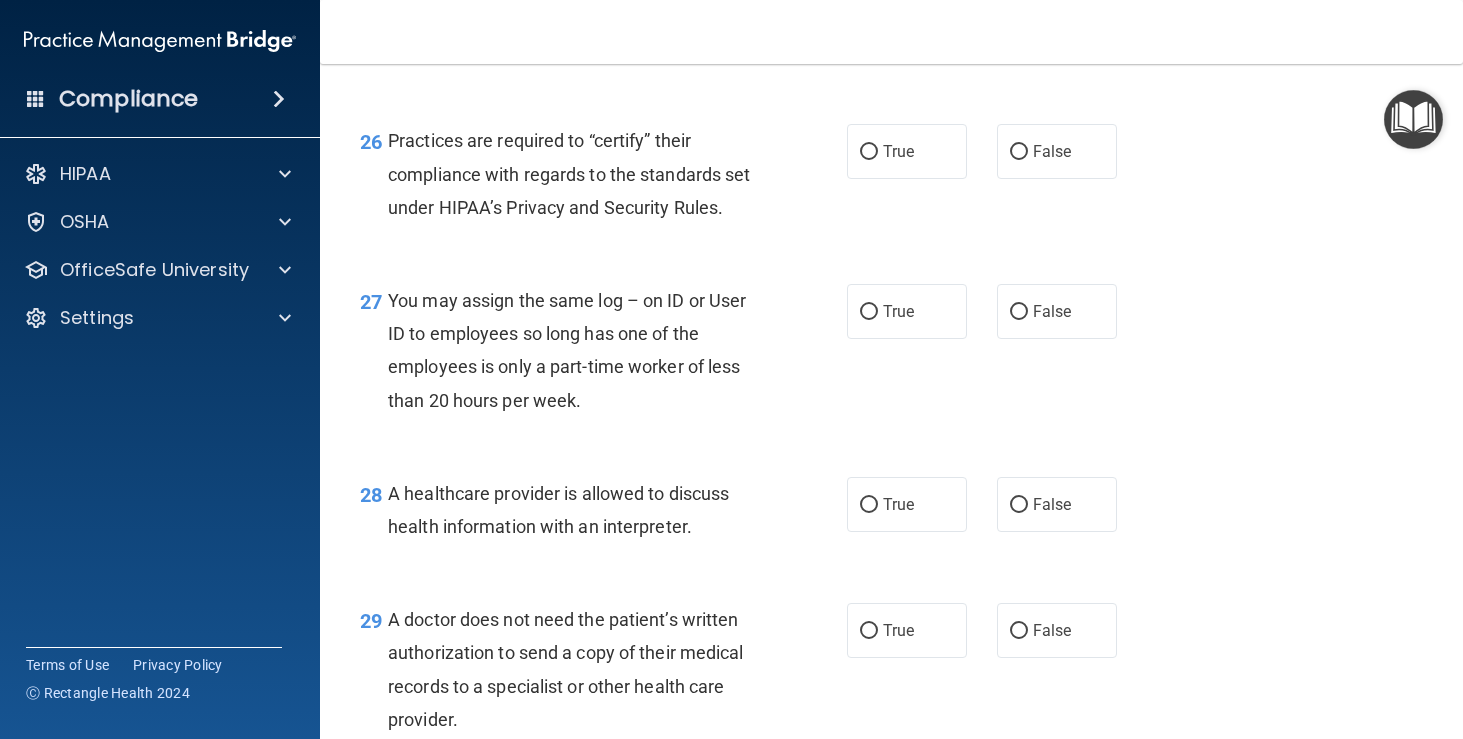 scroll, scrollTop: 4556, scrollLeft: 0, axis: vertical 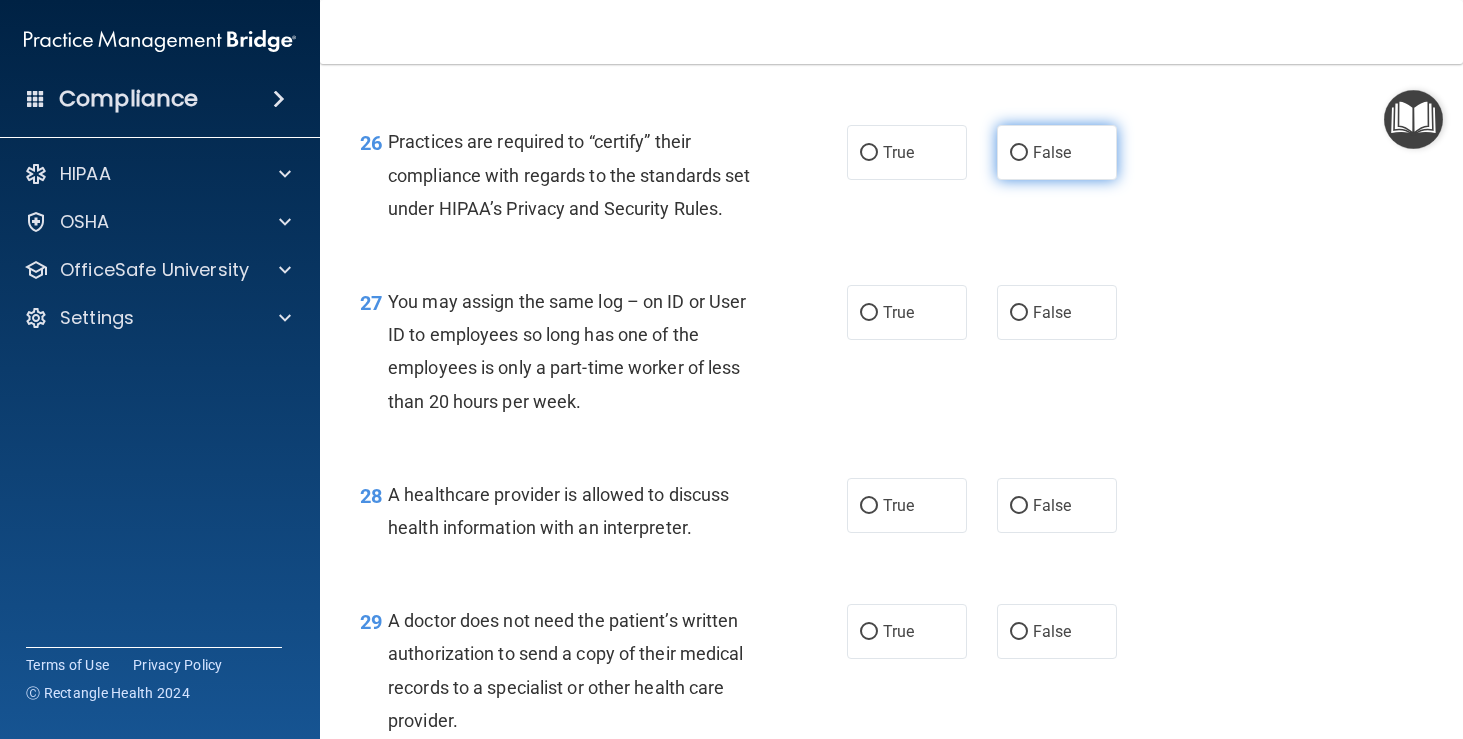 click on "False" at bounding box center [1057, 152] 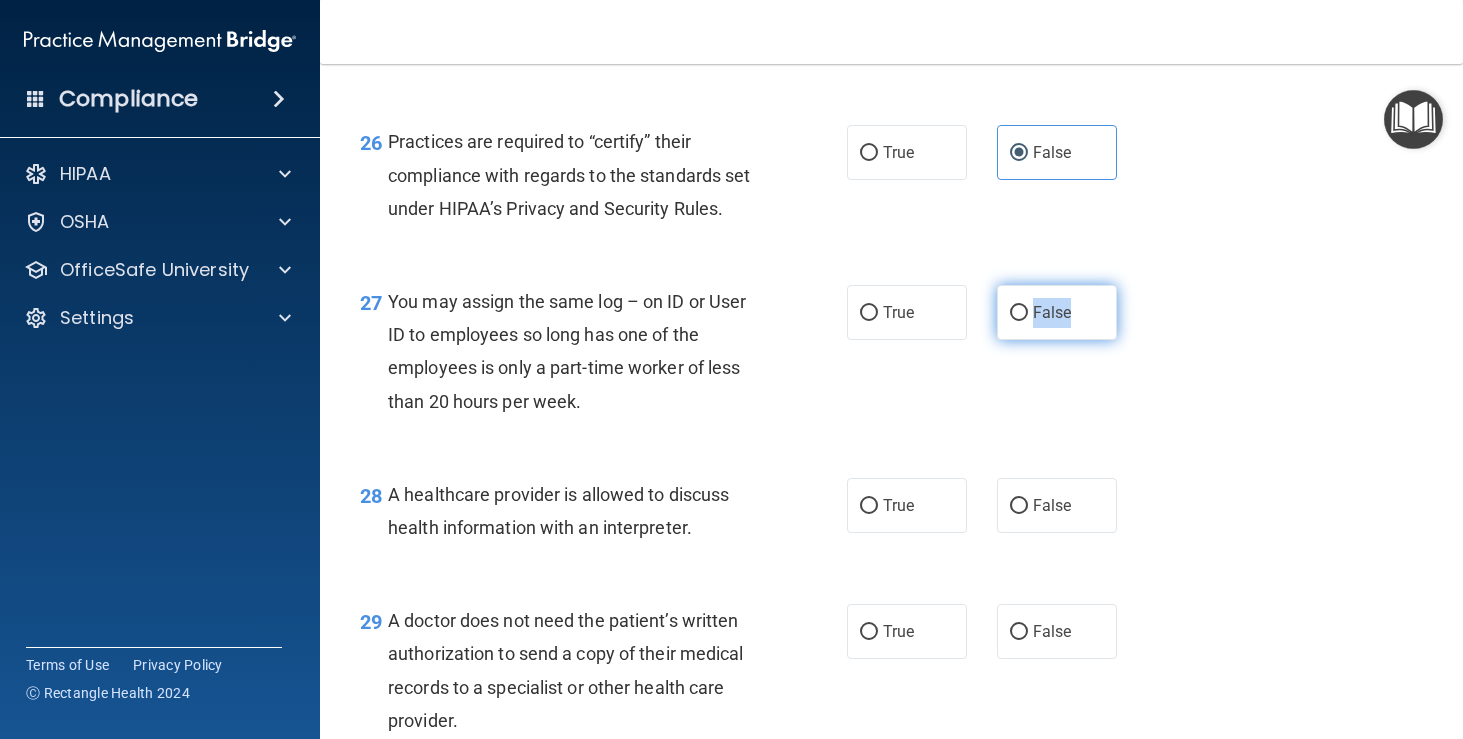 click on "False" at bounding box center (1057, 312) 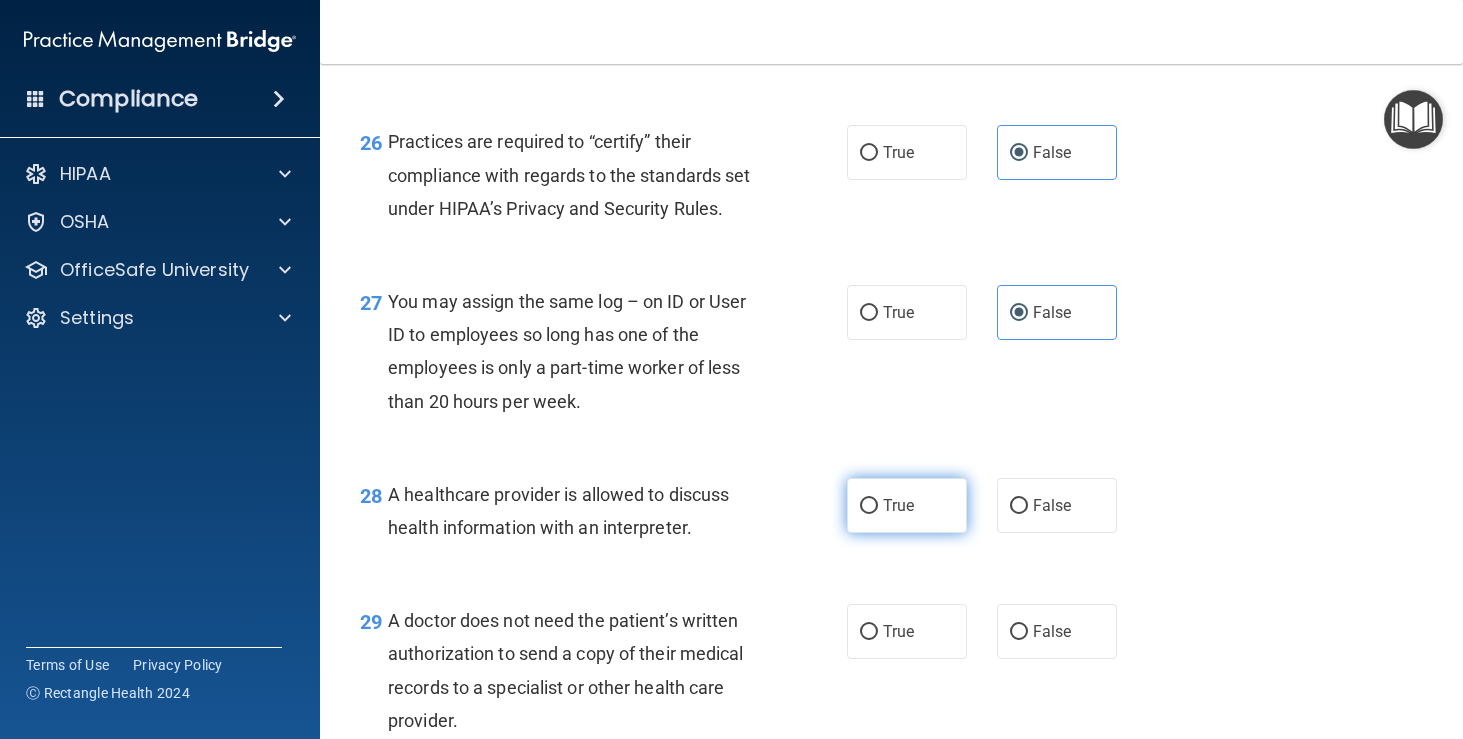 click on "True" at bounding box center [907, 505] 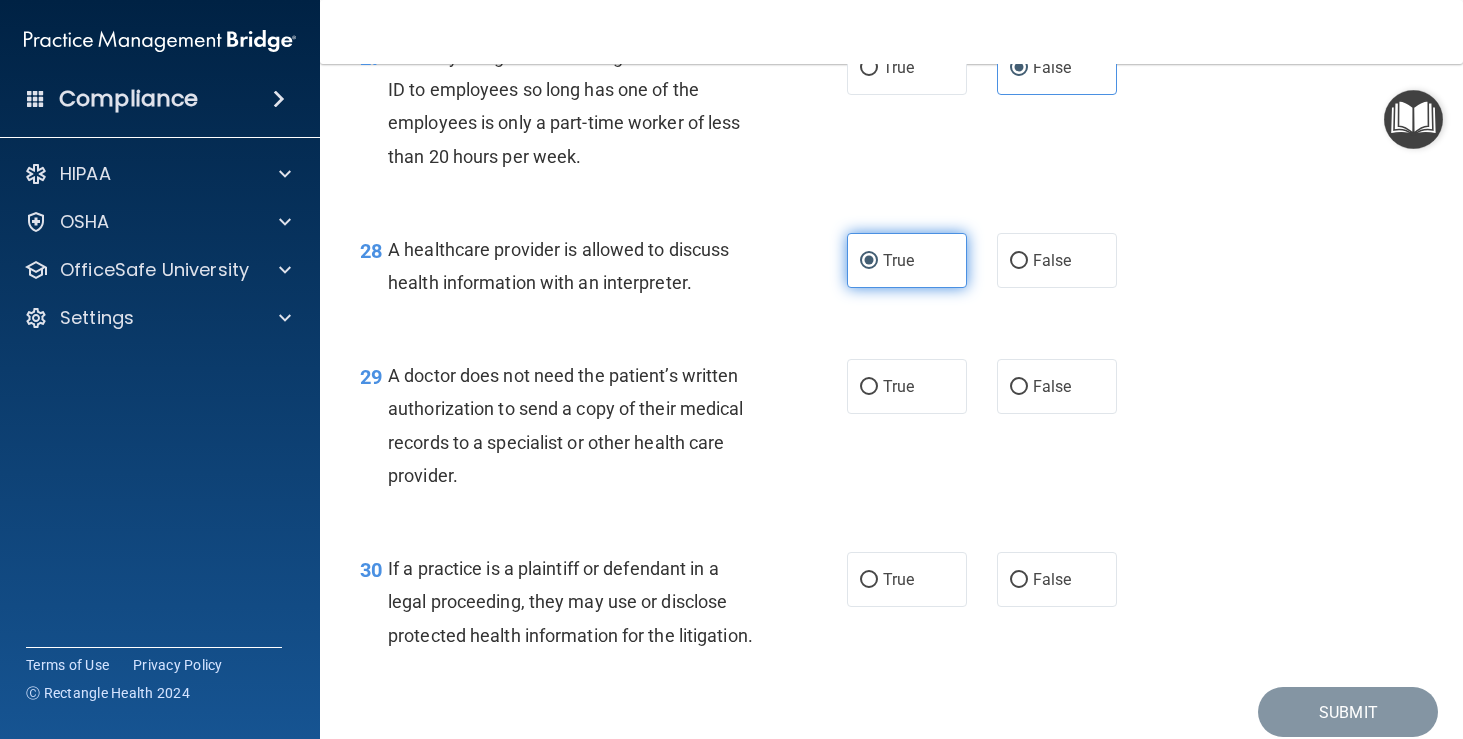 scroll, scrollTop: 4838, scrollLeft: 0, axis: vertical 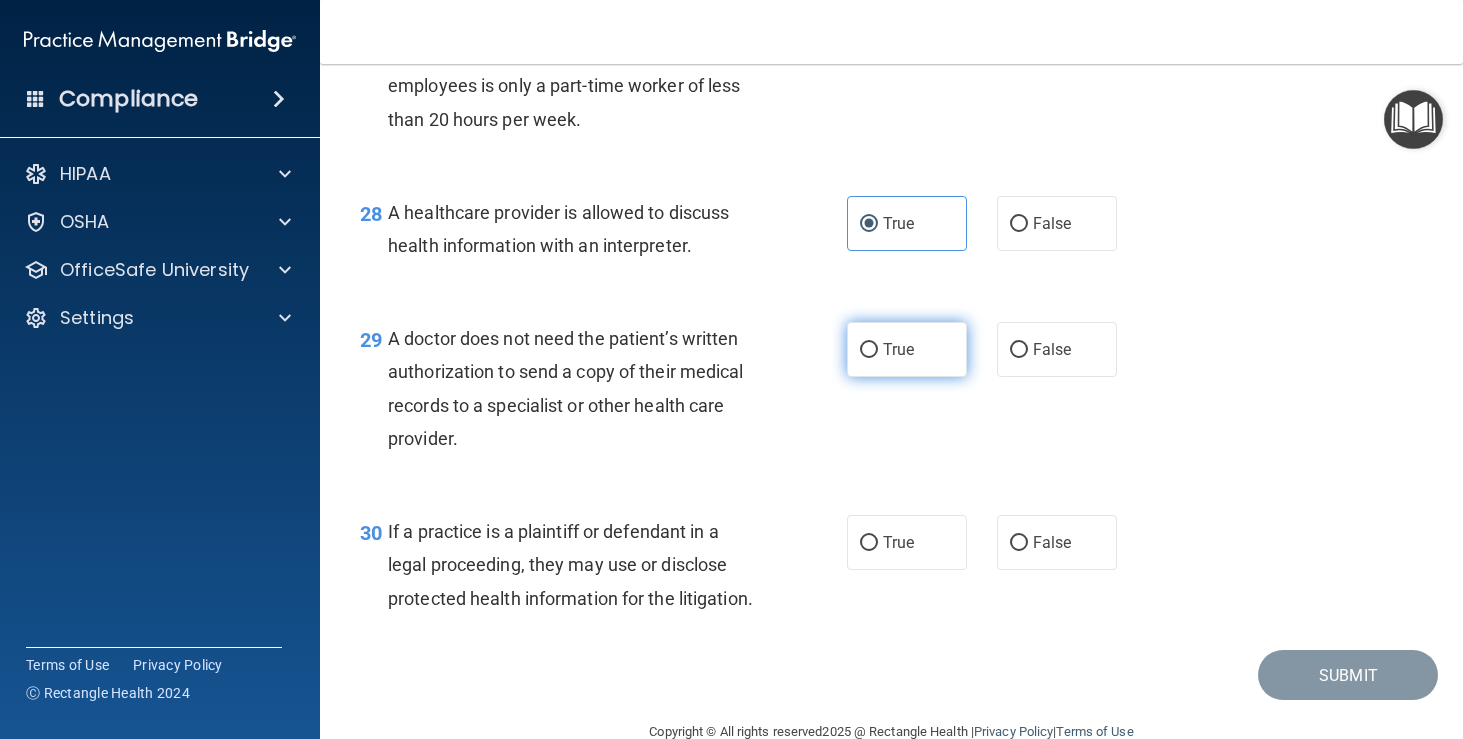 click on "True" at bounding box center [907, 349] 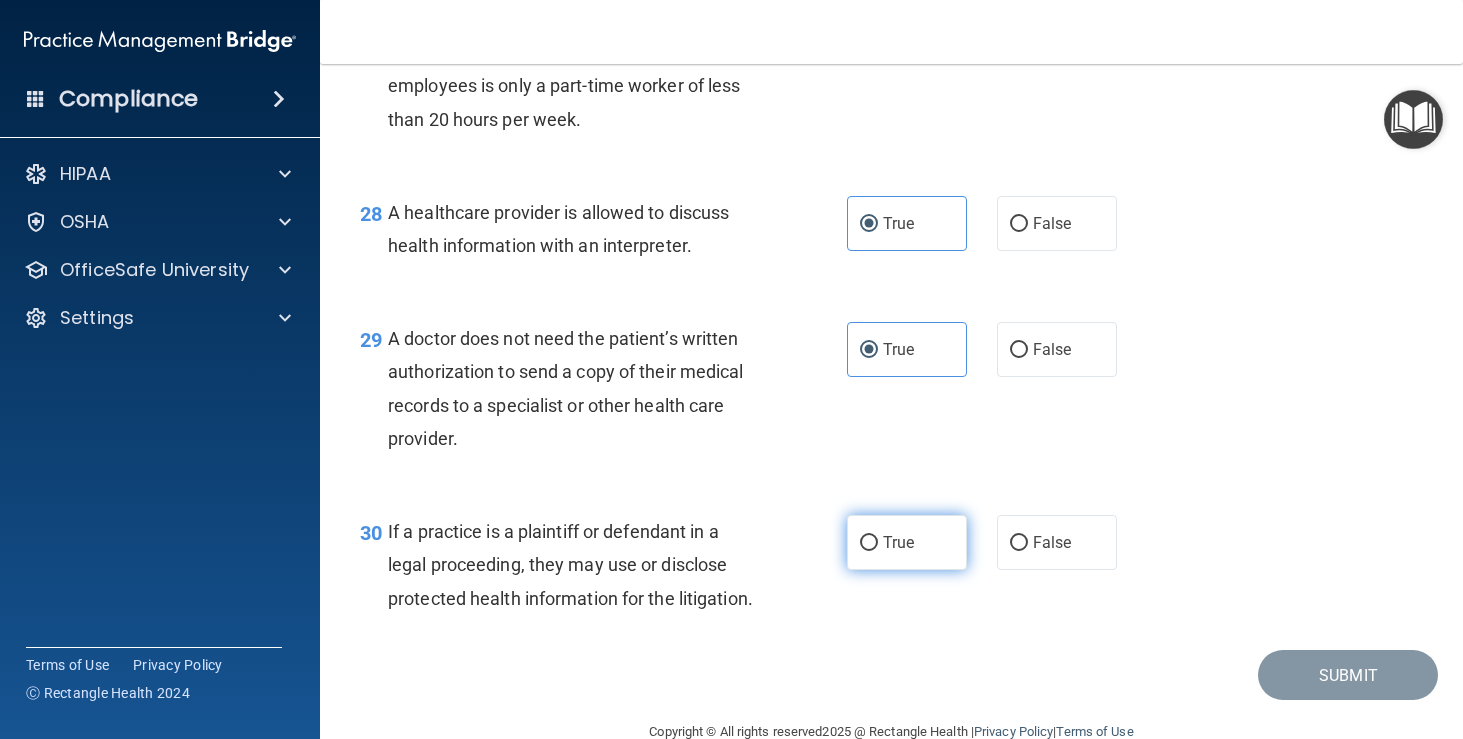 click on "True" at bounding box center [907, 542] 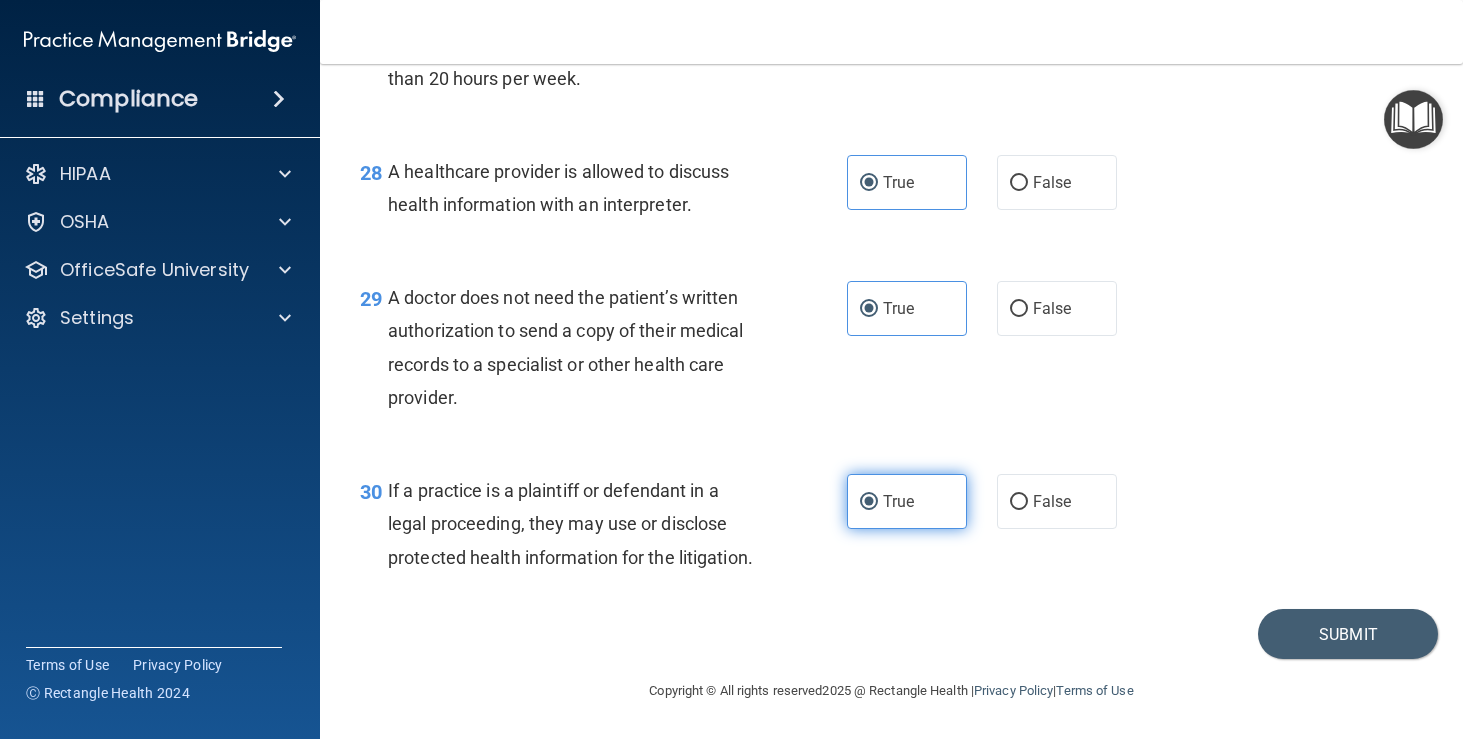 scroll, scrollTop: 4921, scrollLeft: 0, axis: vertical 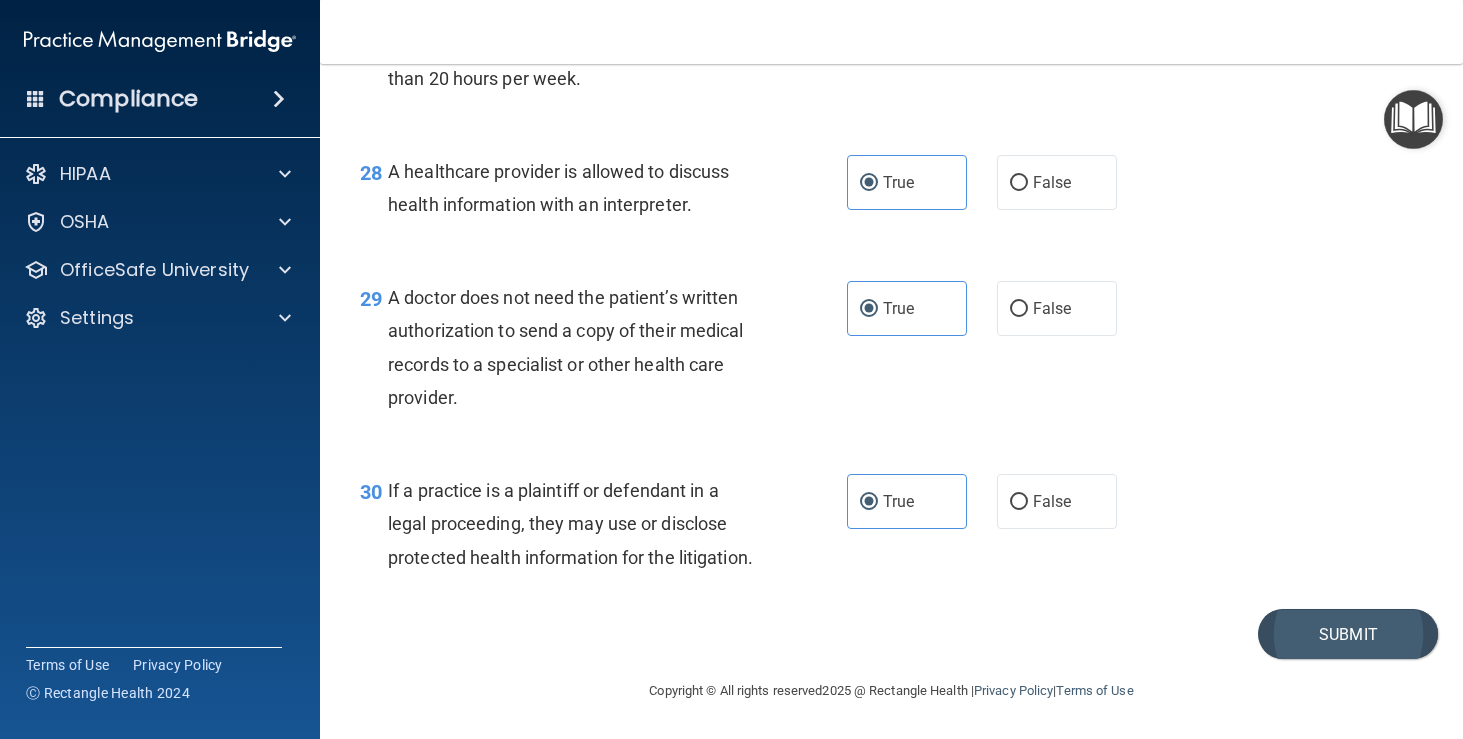 click on "Submit" at bounding box center (1348, 634) 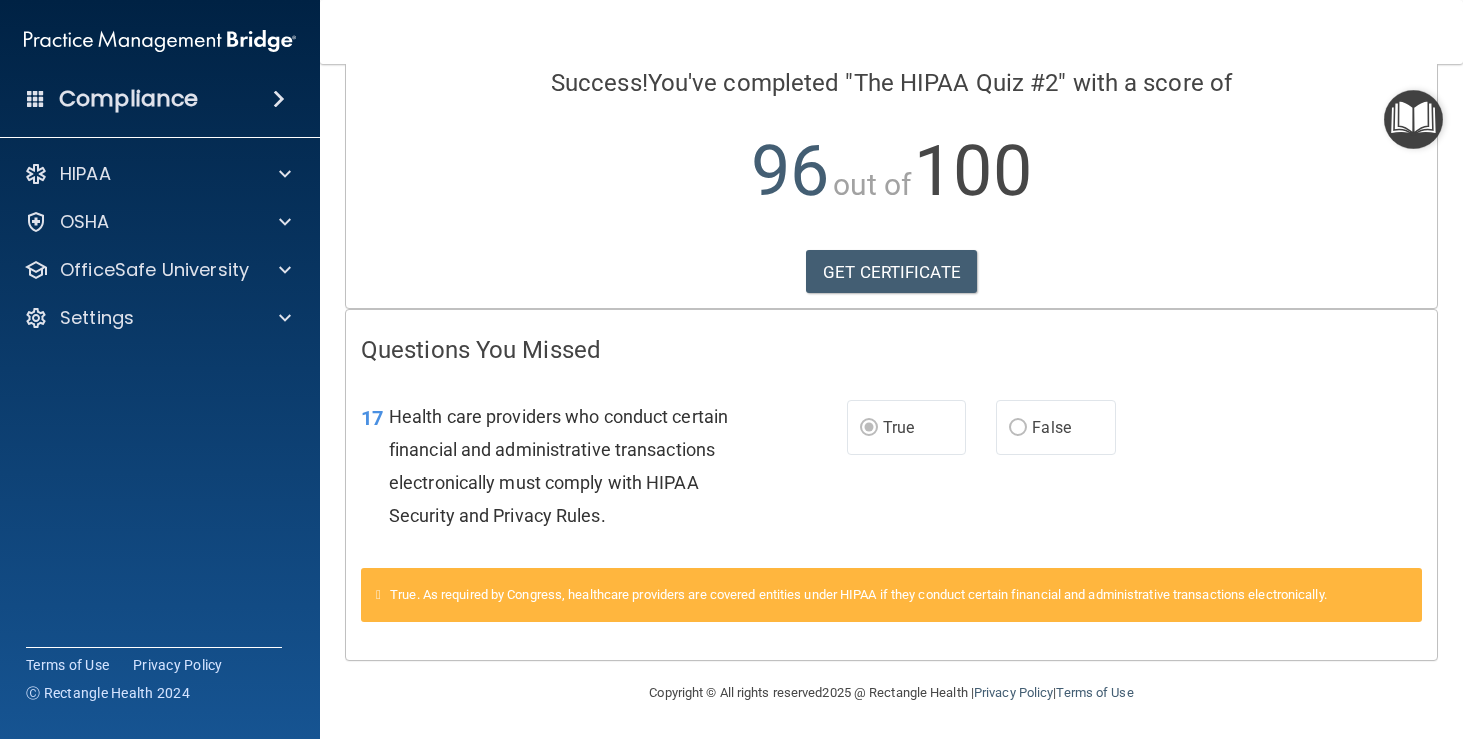 scroll, scrollTop: 160, scrollLeft: 0, axis: vertical 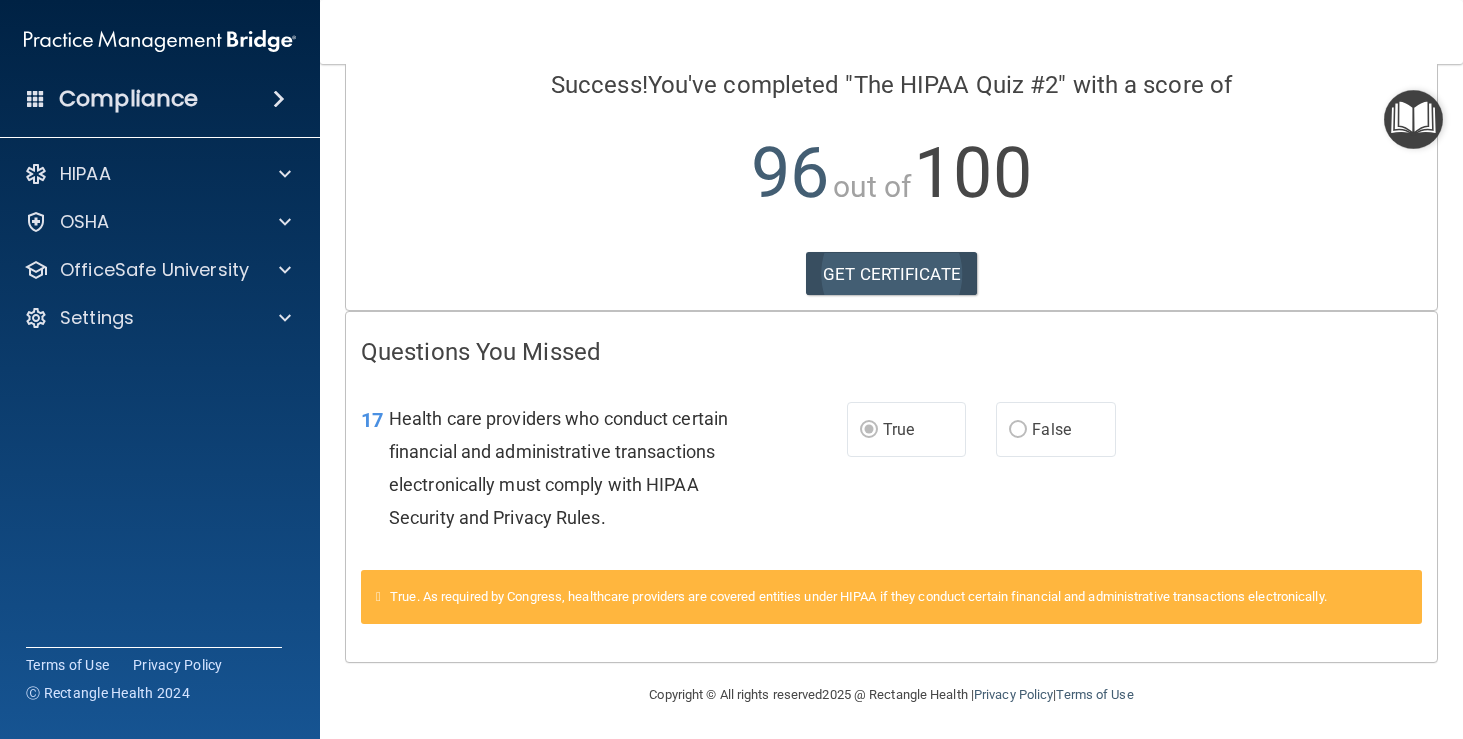 click on "GET CERTIFICATE" at bounding box center [891, 274] 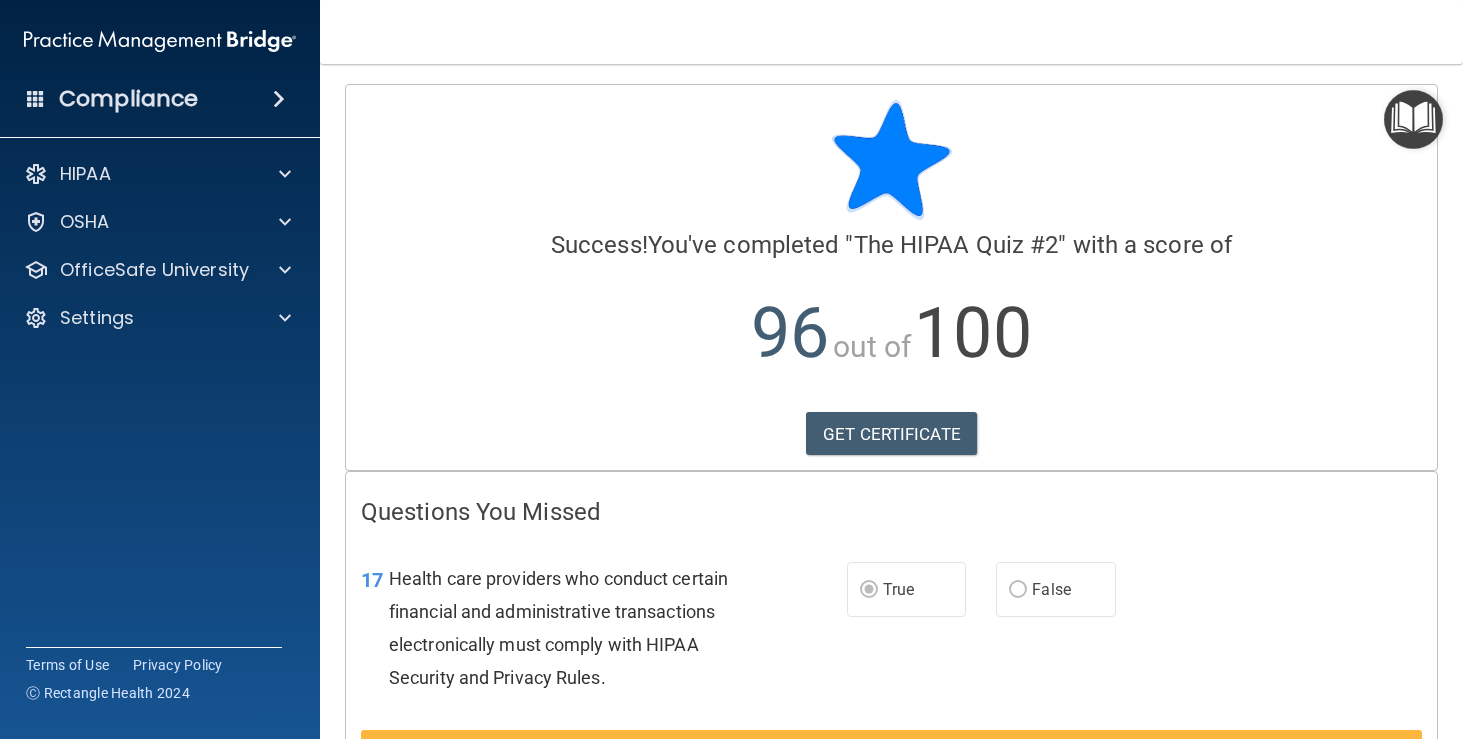 scroll, scrollTop: 0, scrollLeft: 0, axis: both 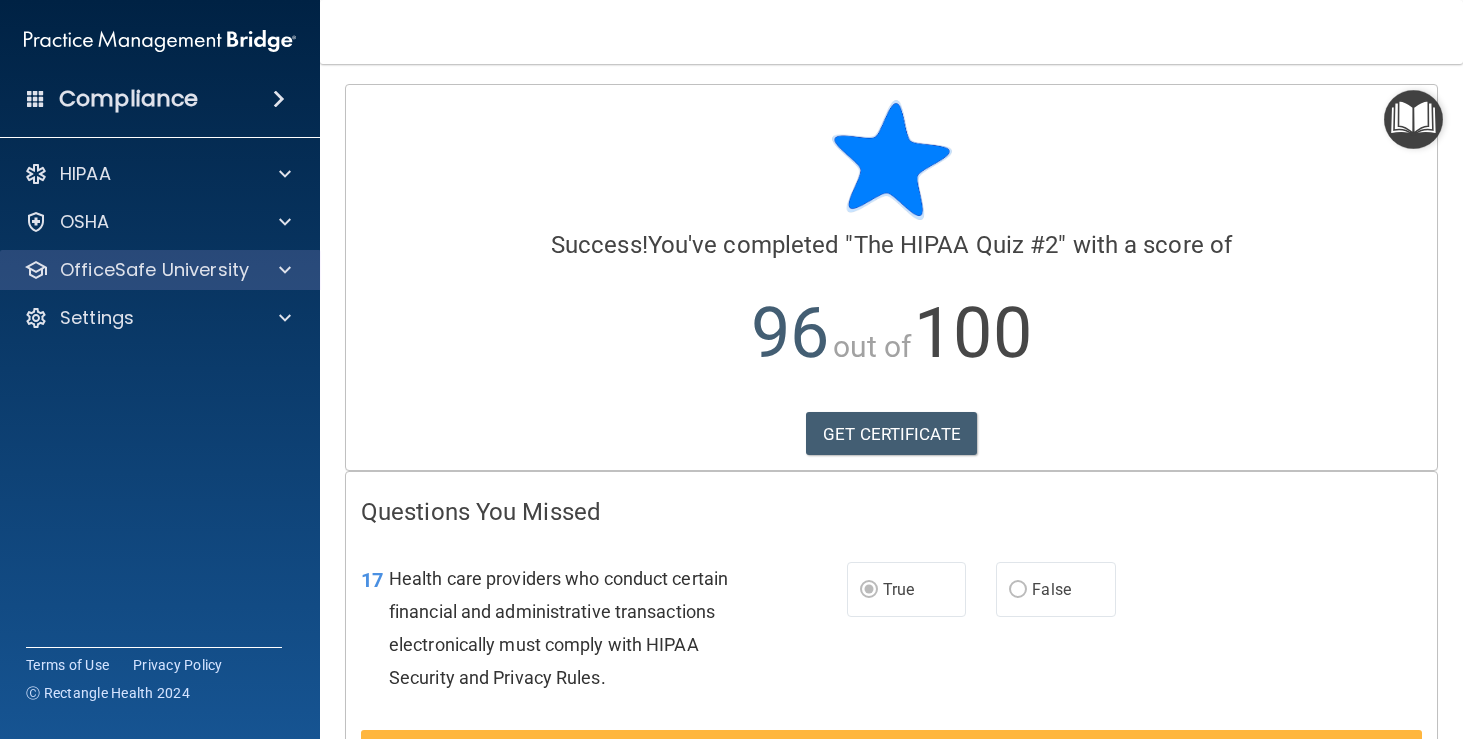 click on "OfficeSafe University" at bounding box center (154, 270) 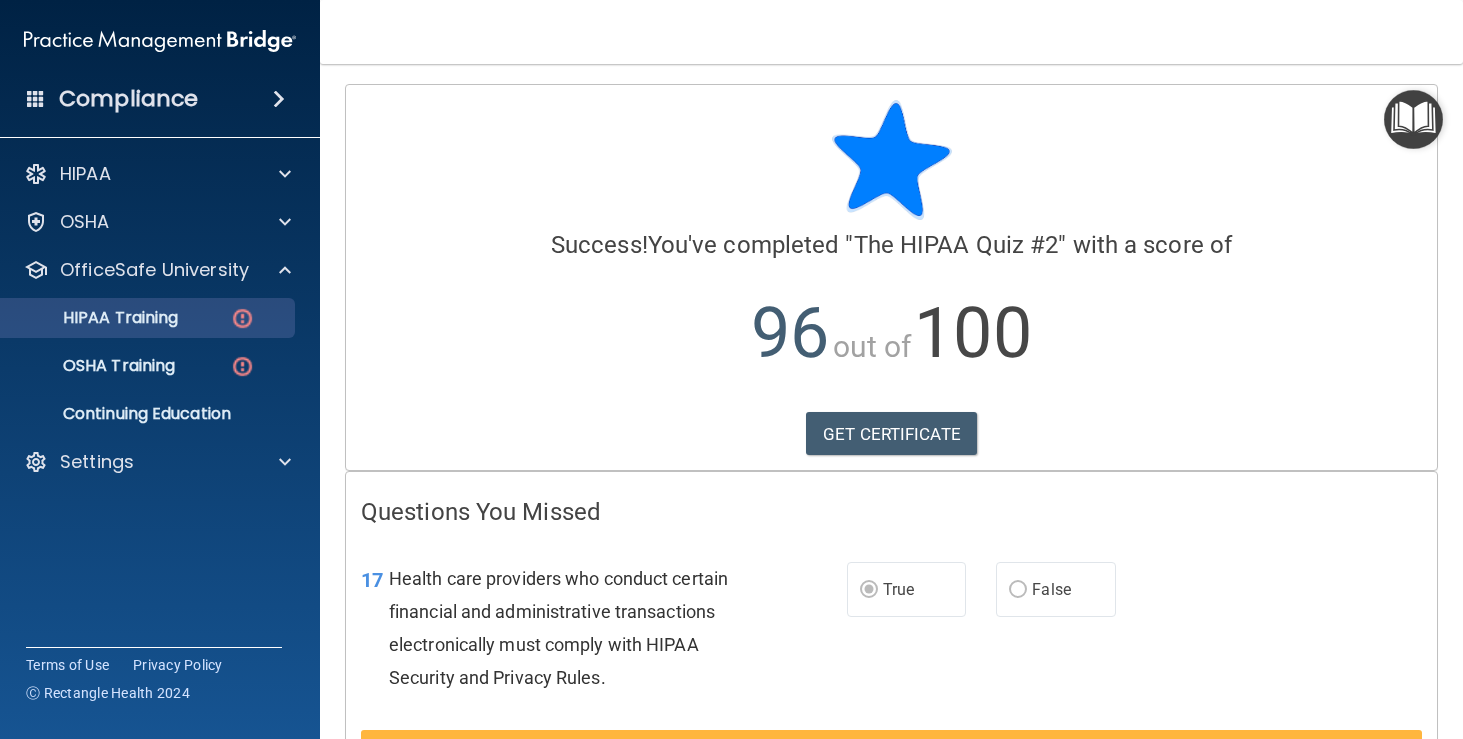 click on "HIPAA Training" at bounding box center [137, 318] 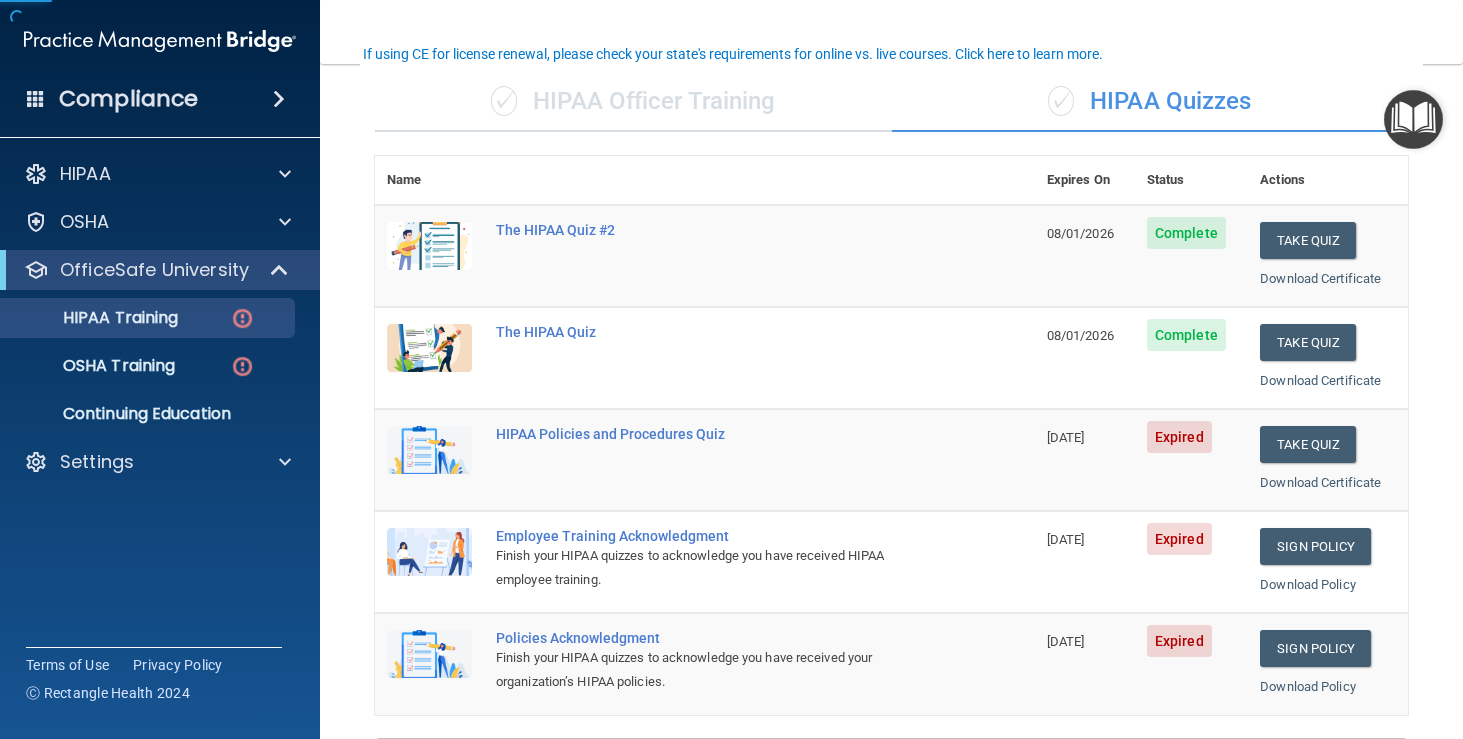 scroll, scrollTop: 168, scrollLeft: 0, axis: vertical 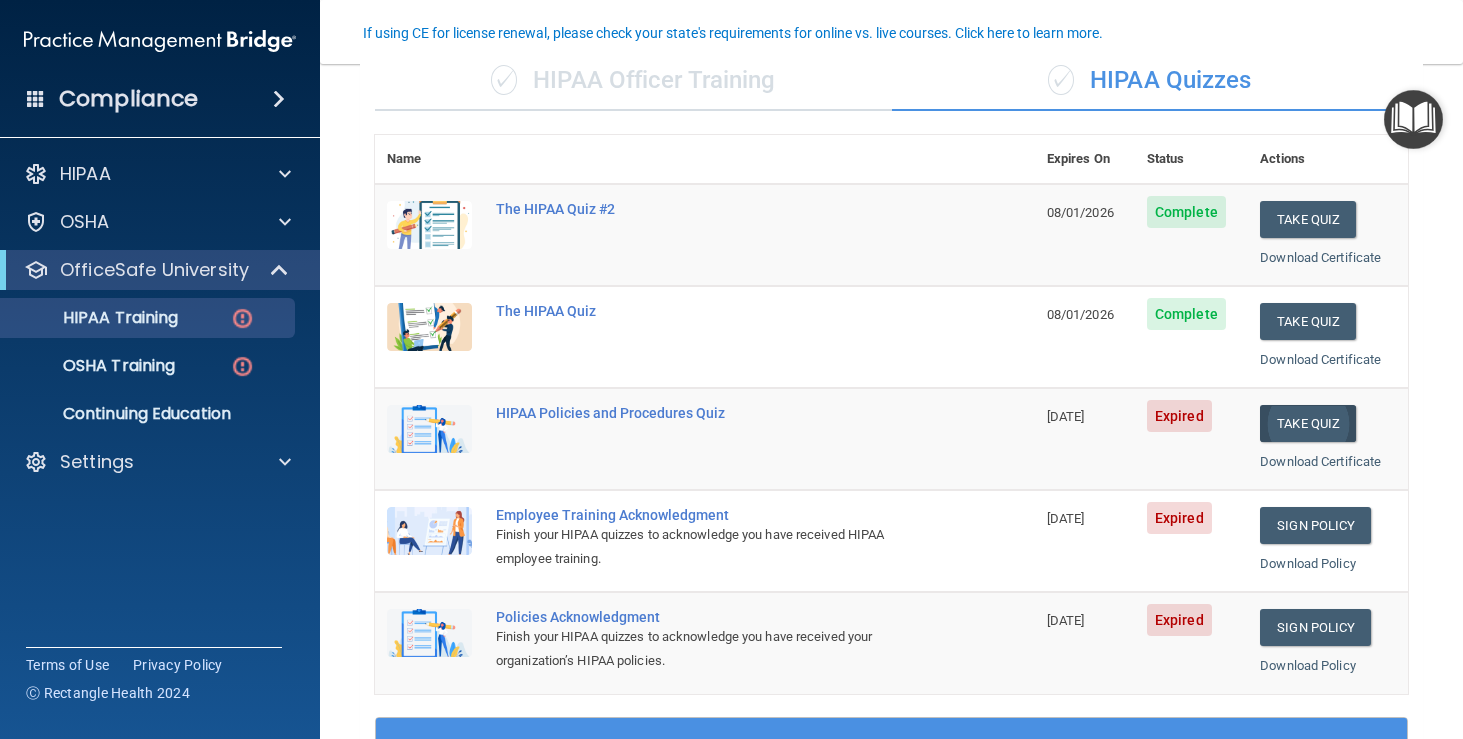 click on "Take Quiz" at bounding box center [1308, 423] 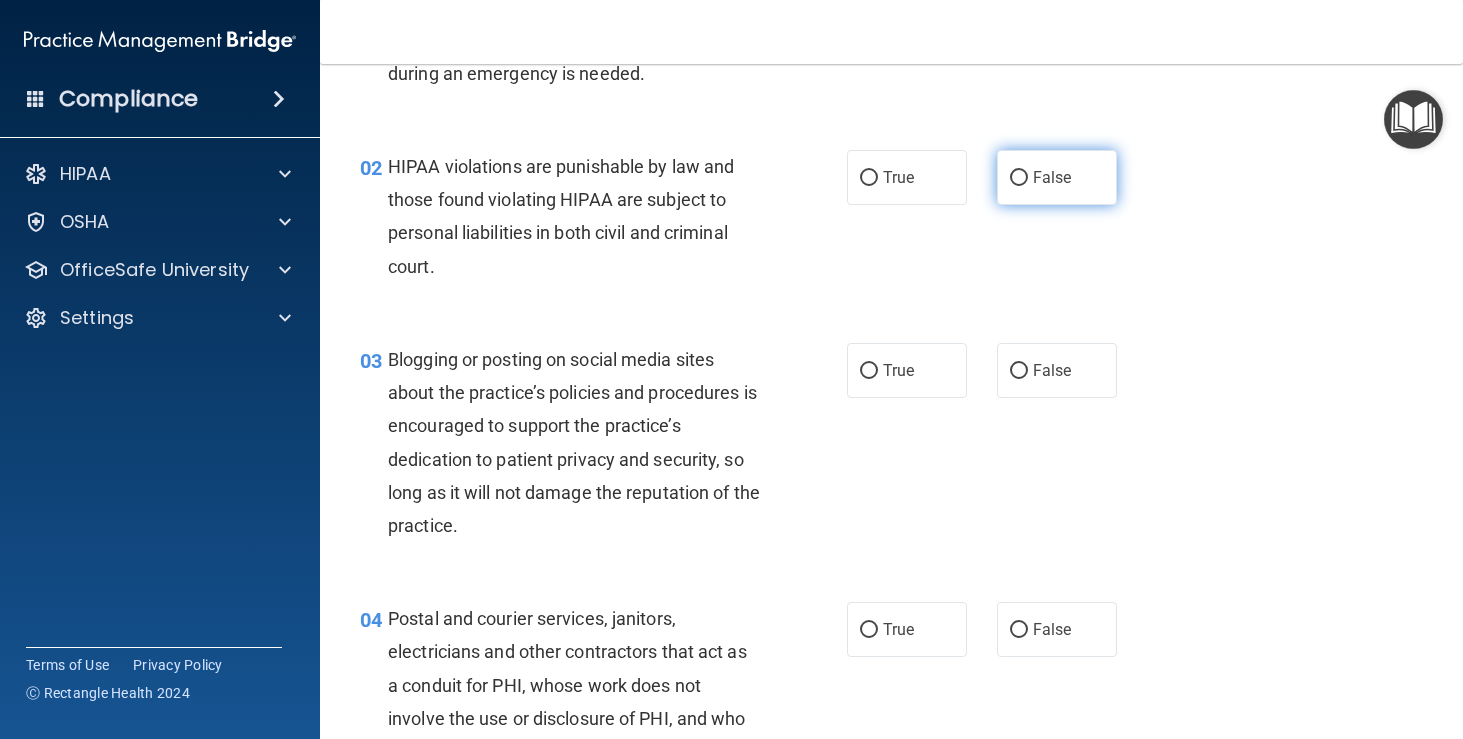 click on "False" at bounding box center [1019, 178] 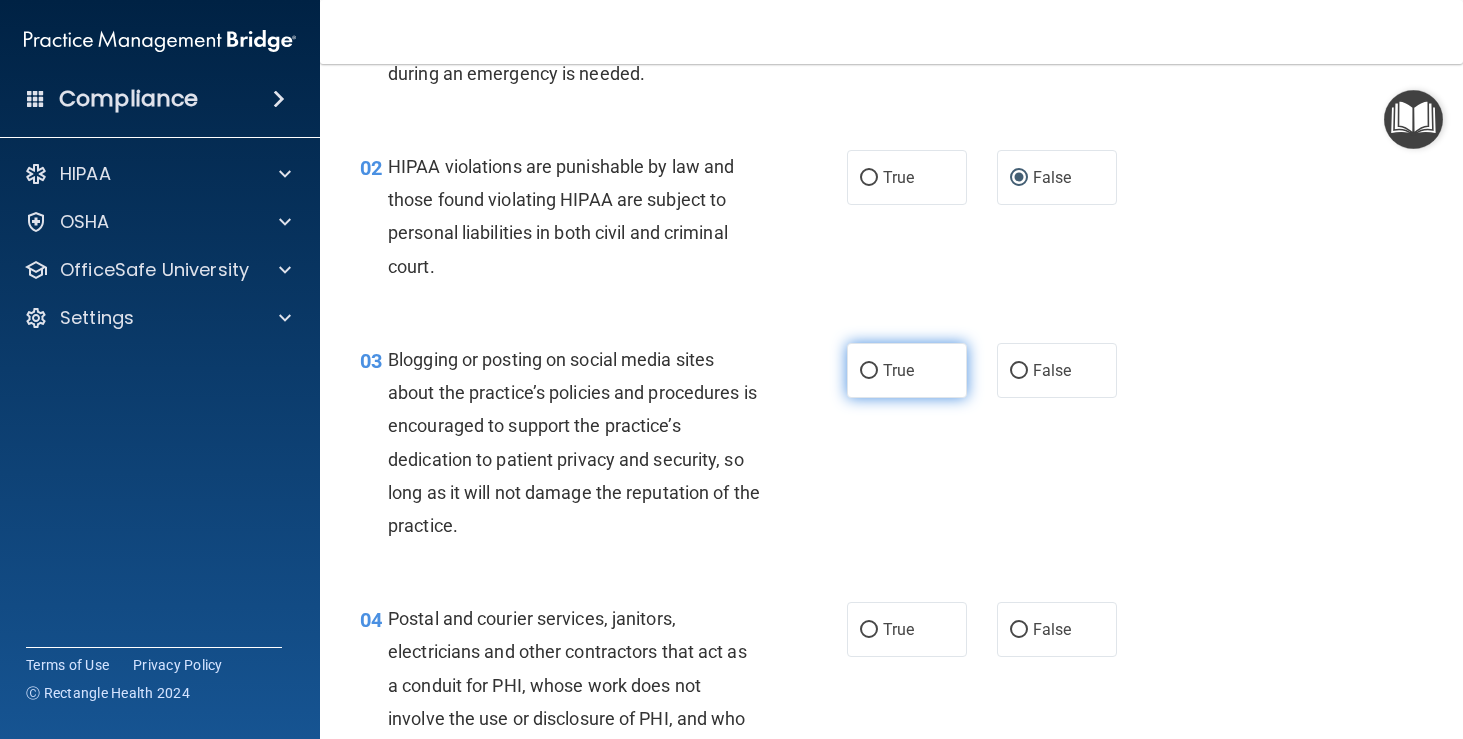 click on "True" at bounding box center [907, 370] 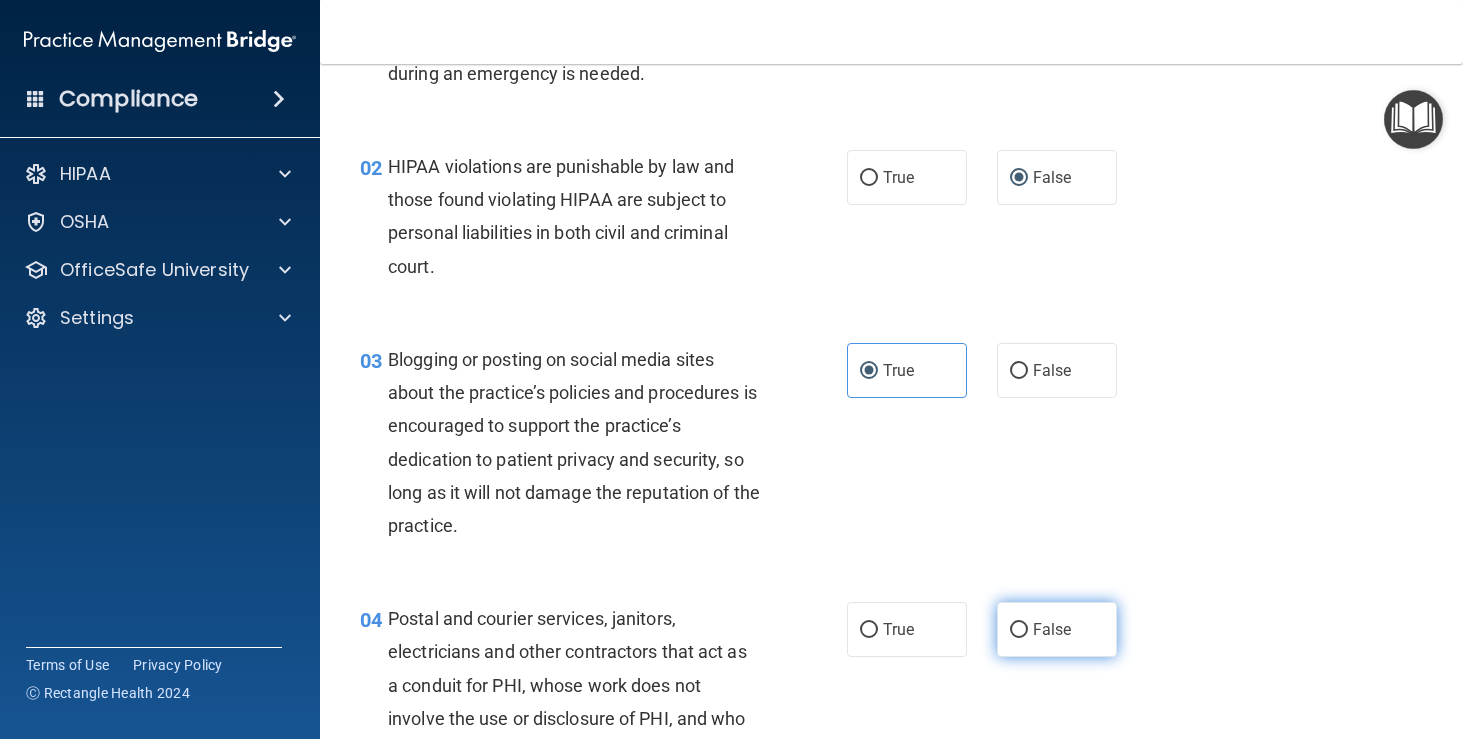 click on "False" at bounding box center (1057, 629) 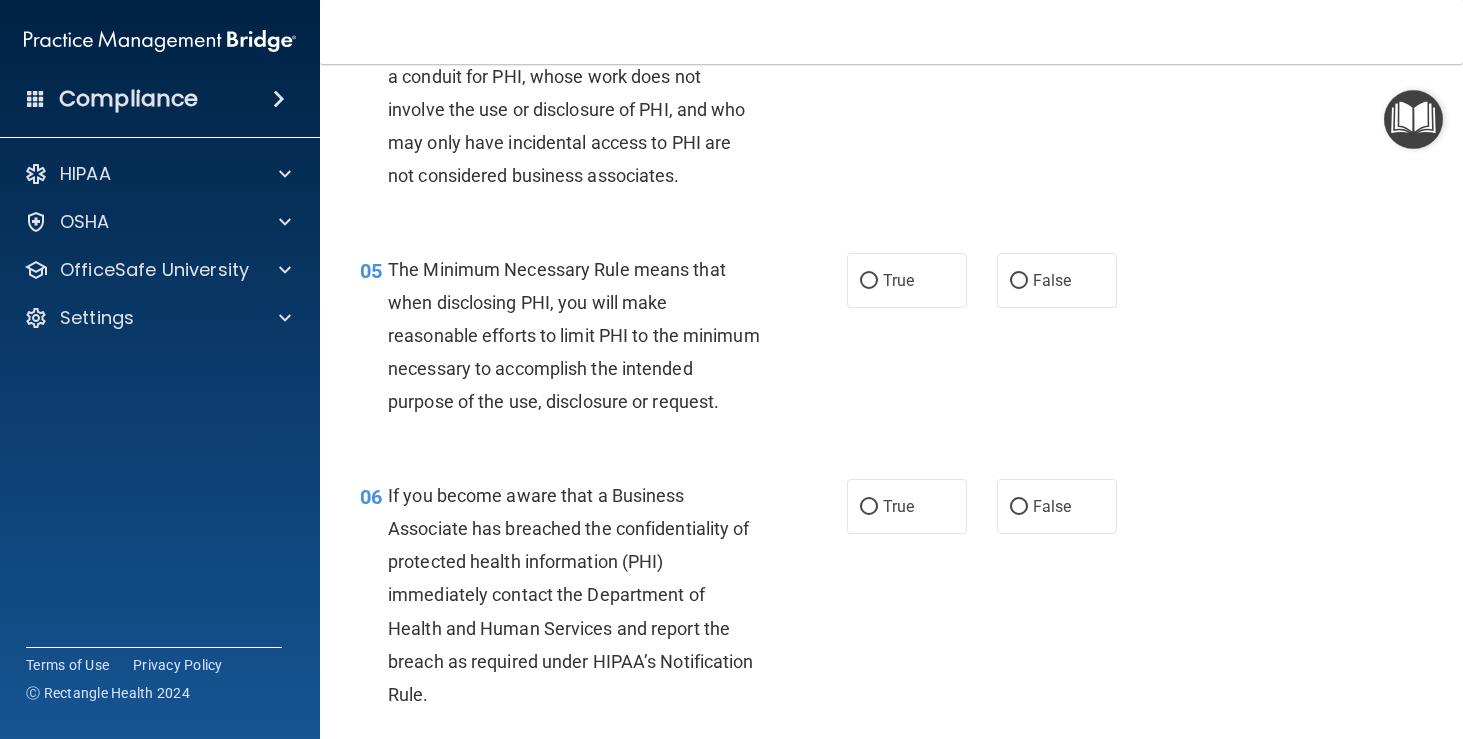 scroll, scrollTop: 779, scrollLeft: 0, axis: vertical 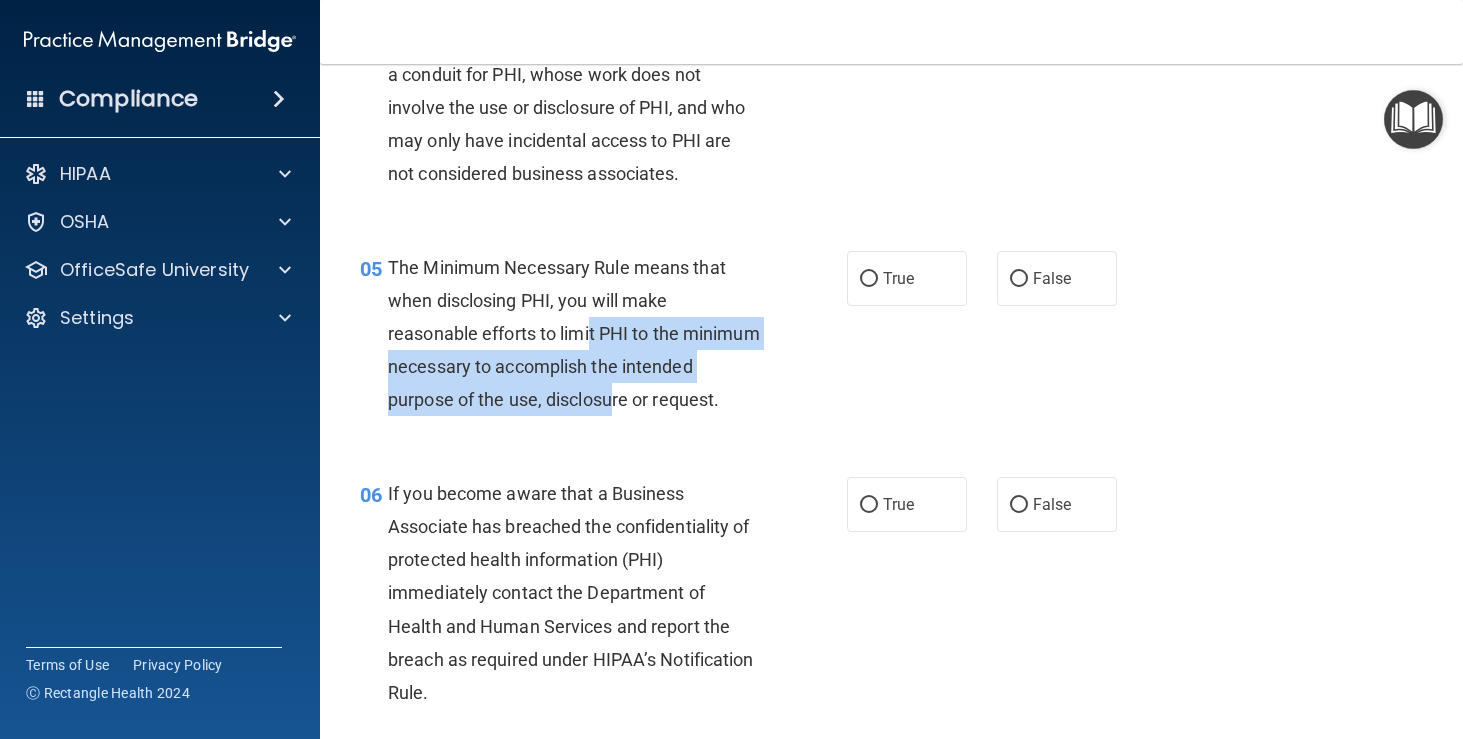 drag, startPoint x: 594, startPoint y: 332, endPoint x: 687, endPoint y: 372, distance: 101.23734 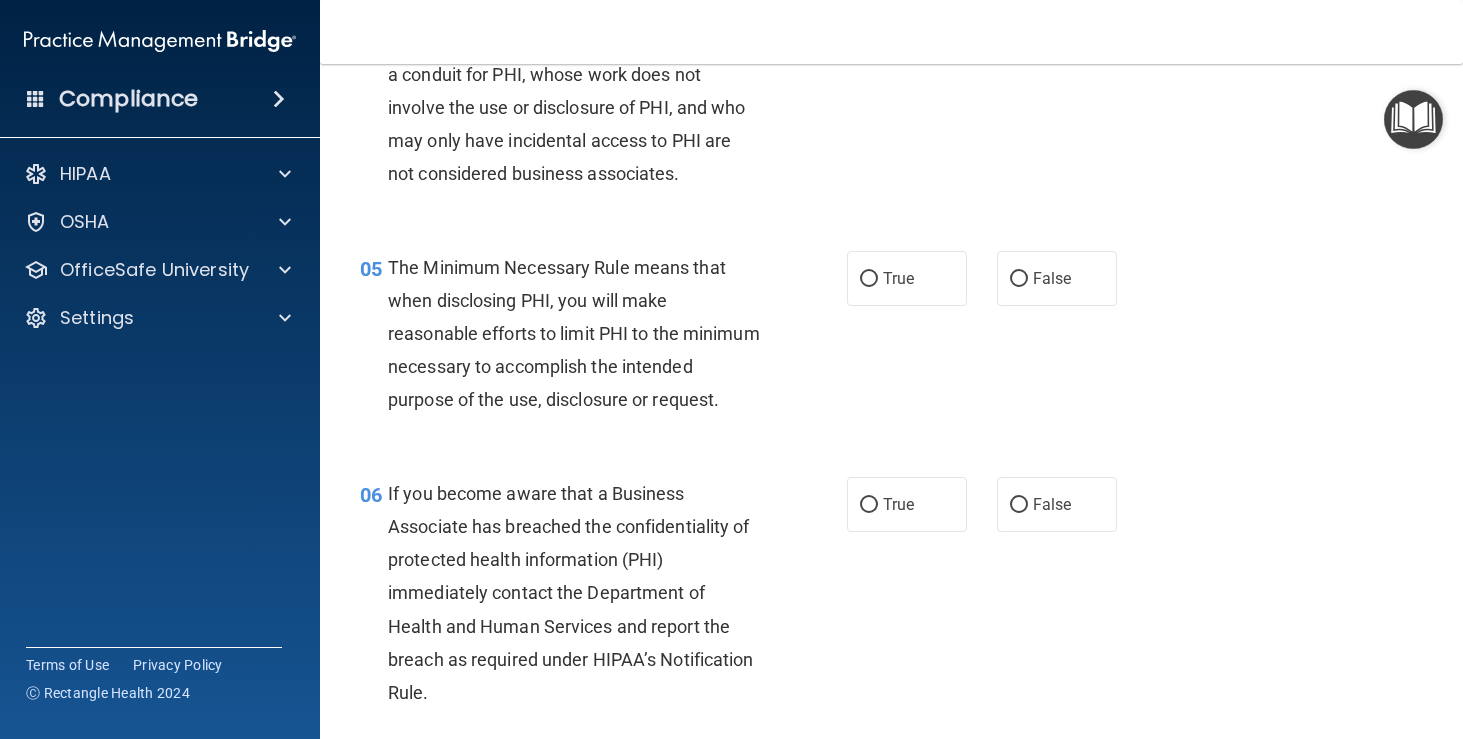 click on "05       The Minimum Necessary Rule means that when disclosing PHI, you will make reasonable efforts to limit PHI to the minimum necessary to accomplish the intended purpose of the use, disclosure or request." at bounding box center [603, 339] 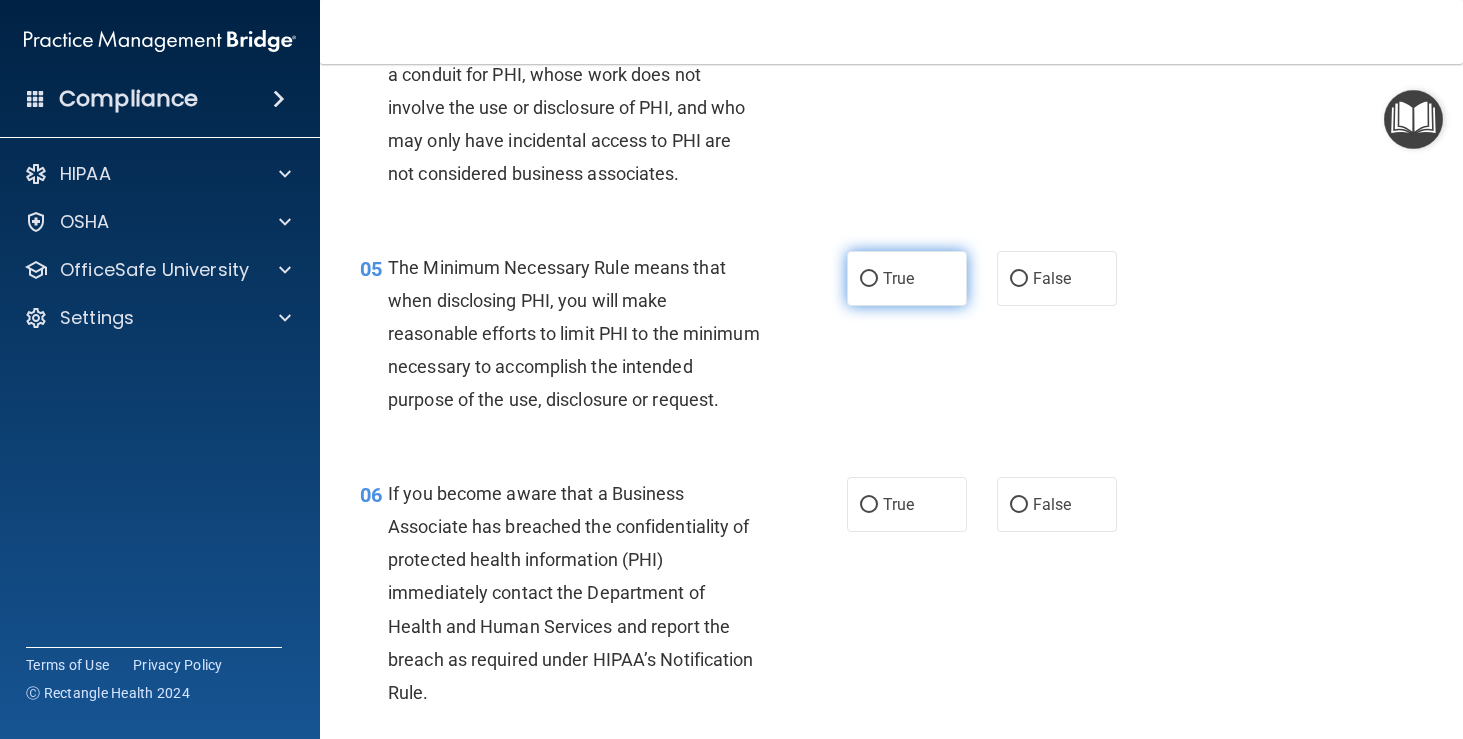 click on "True" at bounding box center [907, 278] 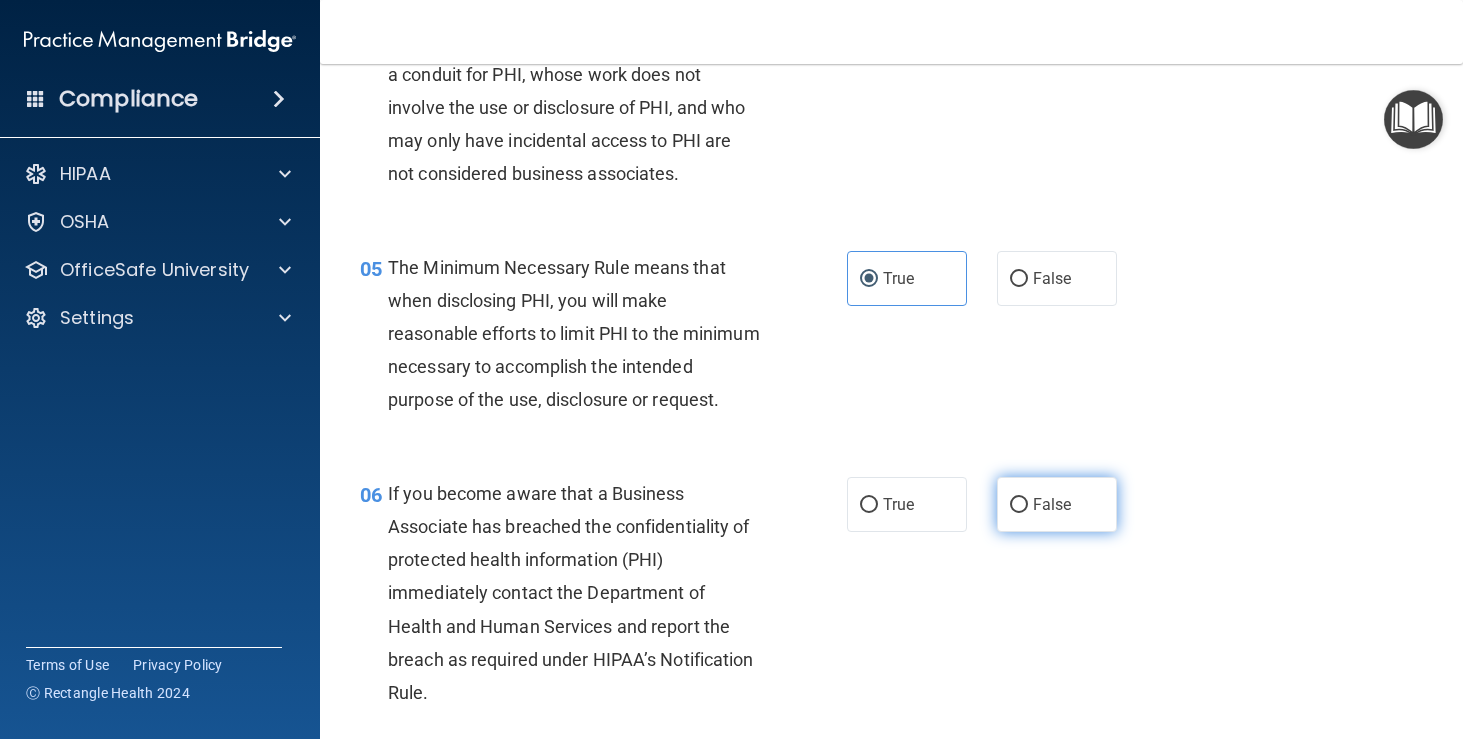 click on "False" at bounding box center [1052, 504] 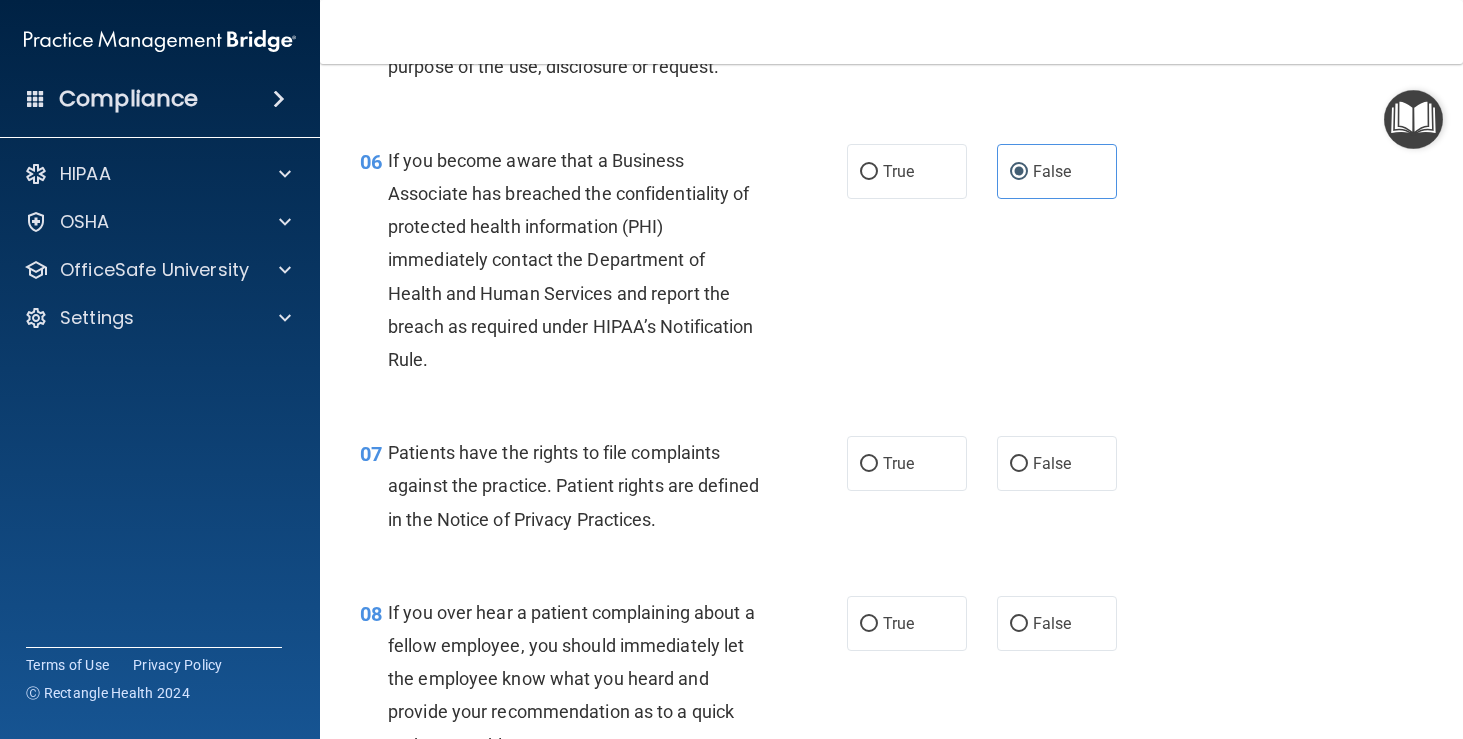 scroll, scrollTop: 1128, scrollLeft: 0, axis: vertical 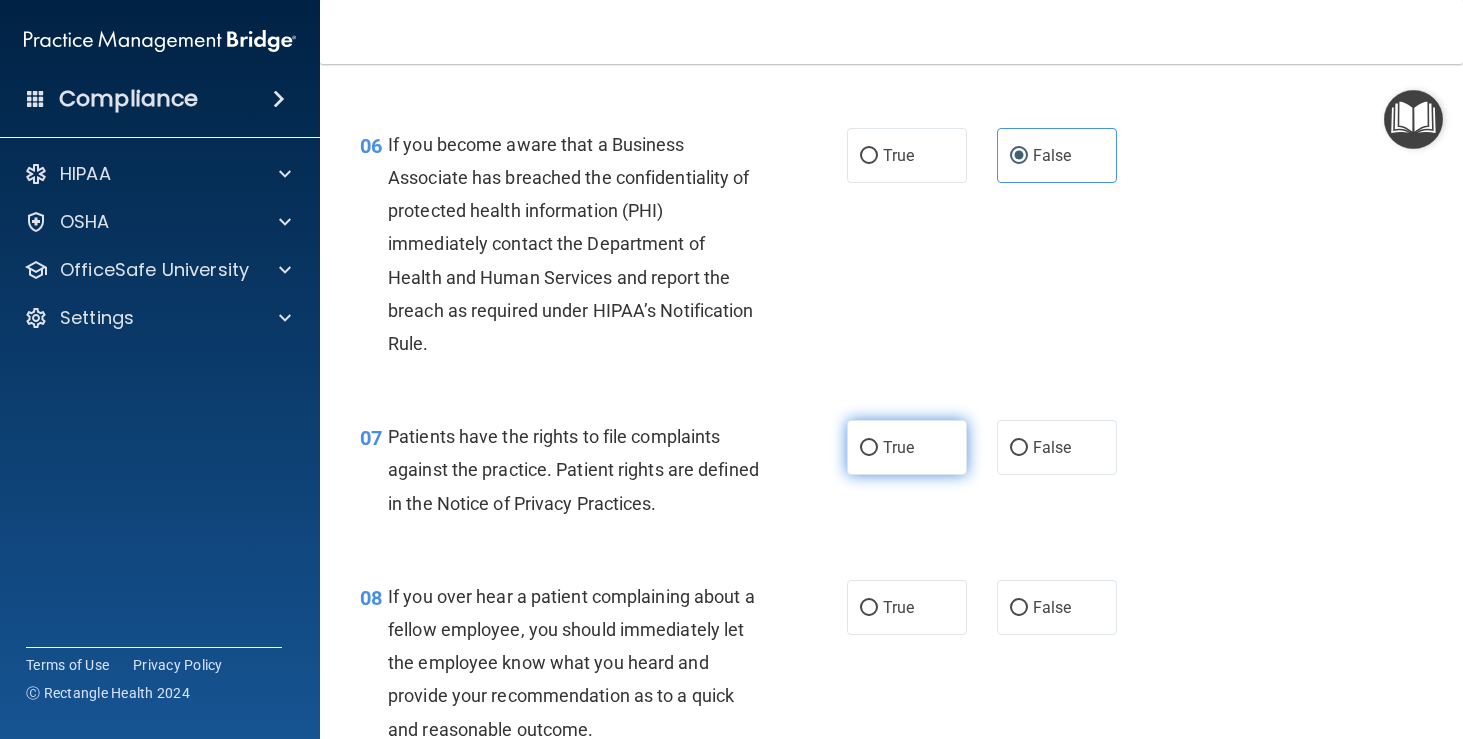 click on "True" at bounding box center [869, 448] 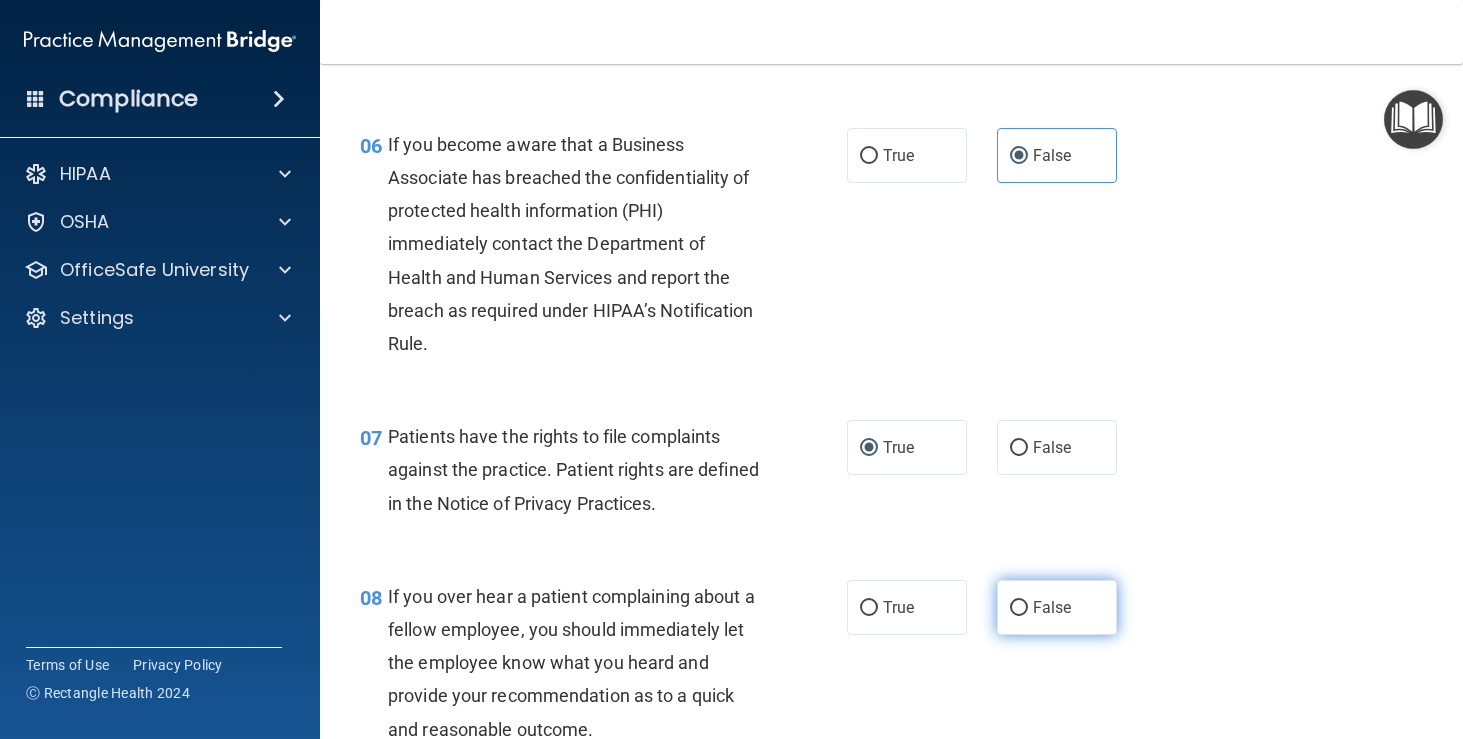 click on "False" at bounding box center [1057, 607] 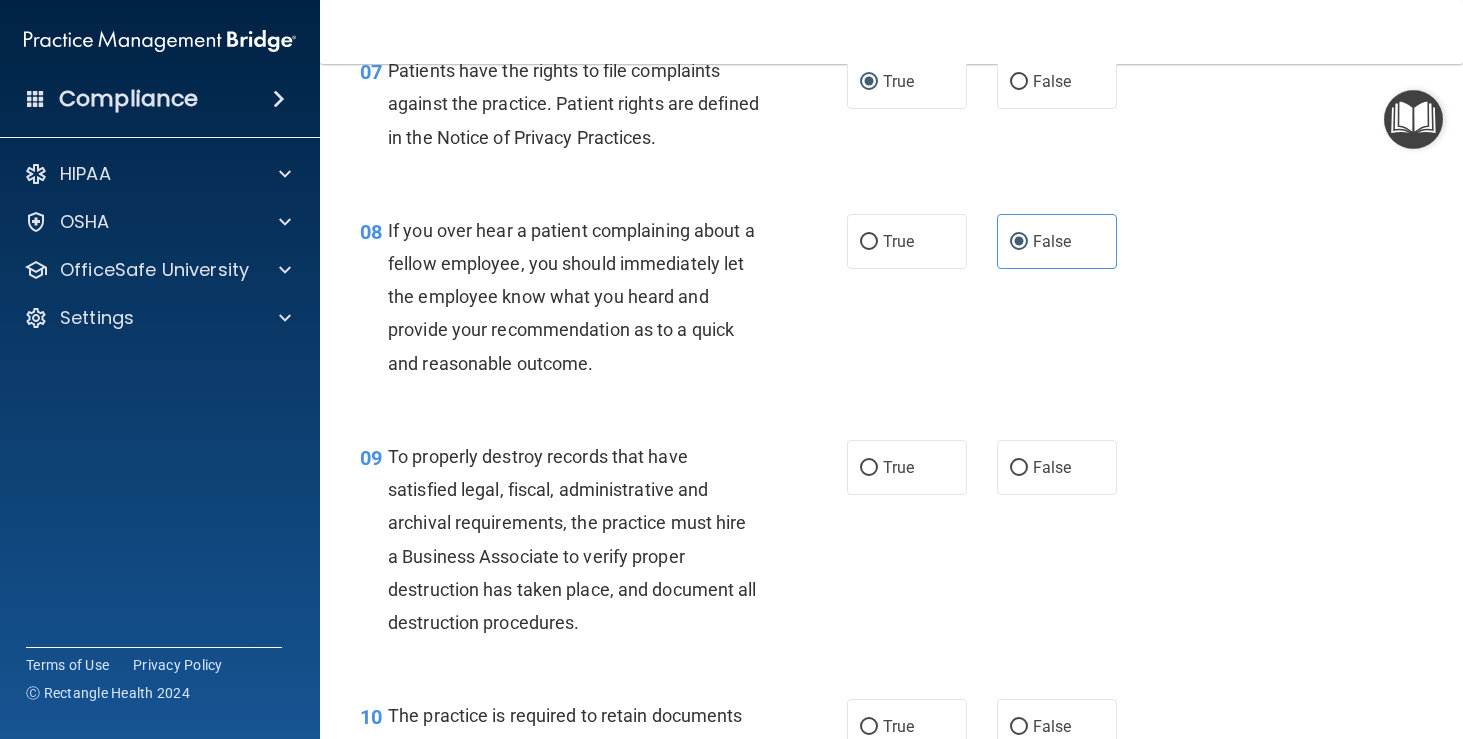 scroll, scrollTop: 1493, scrollLeft: 0, axis: vertical 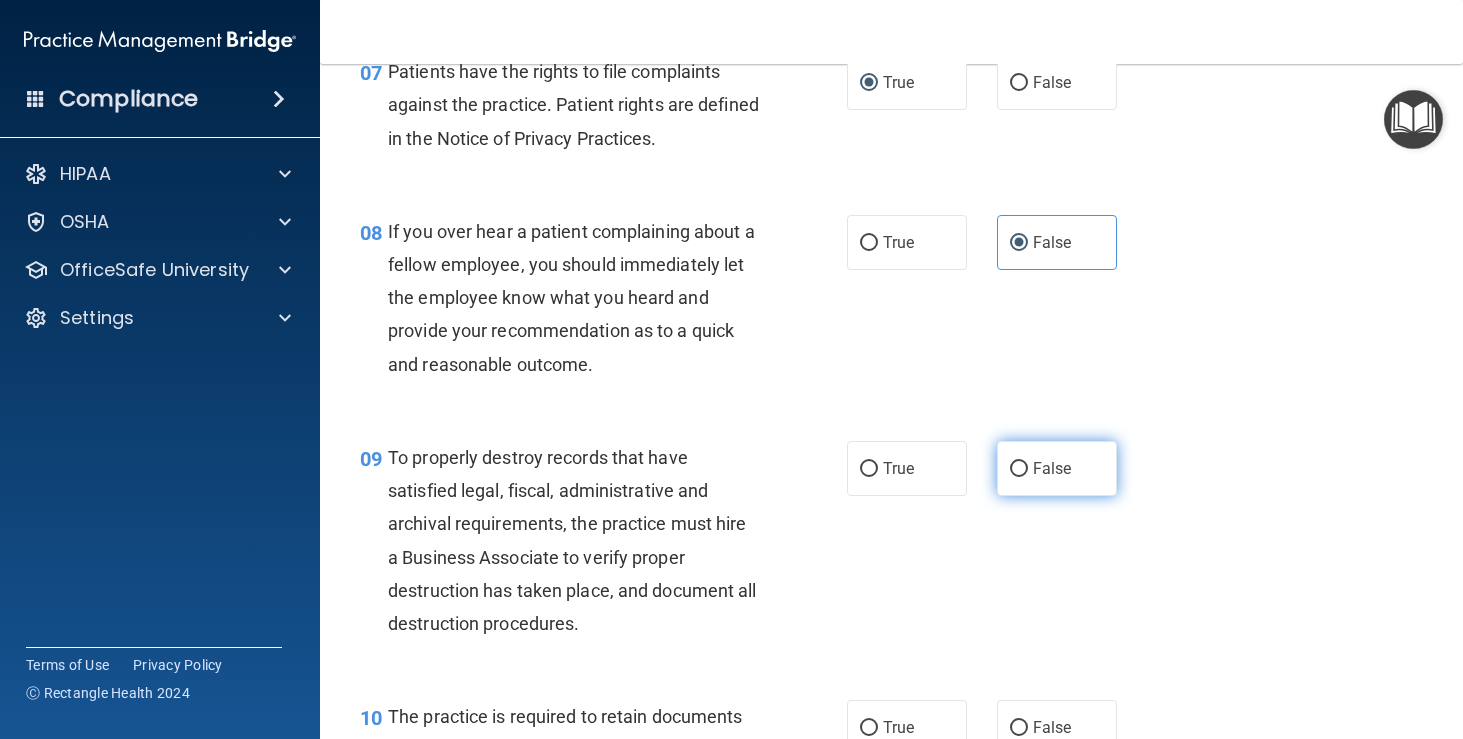 click on "False" at bounding box center (1057, 468) 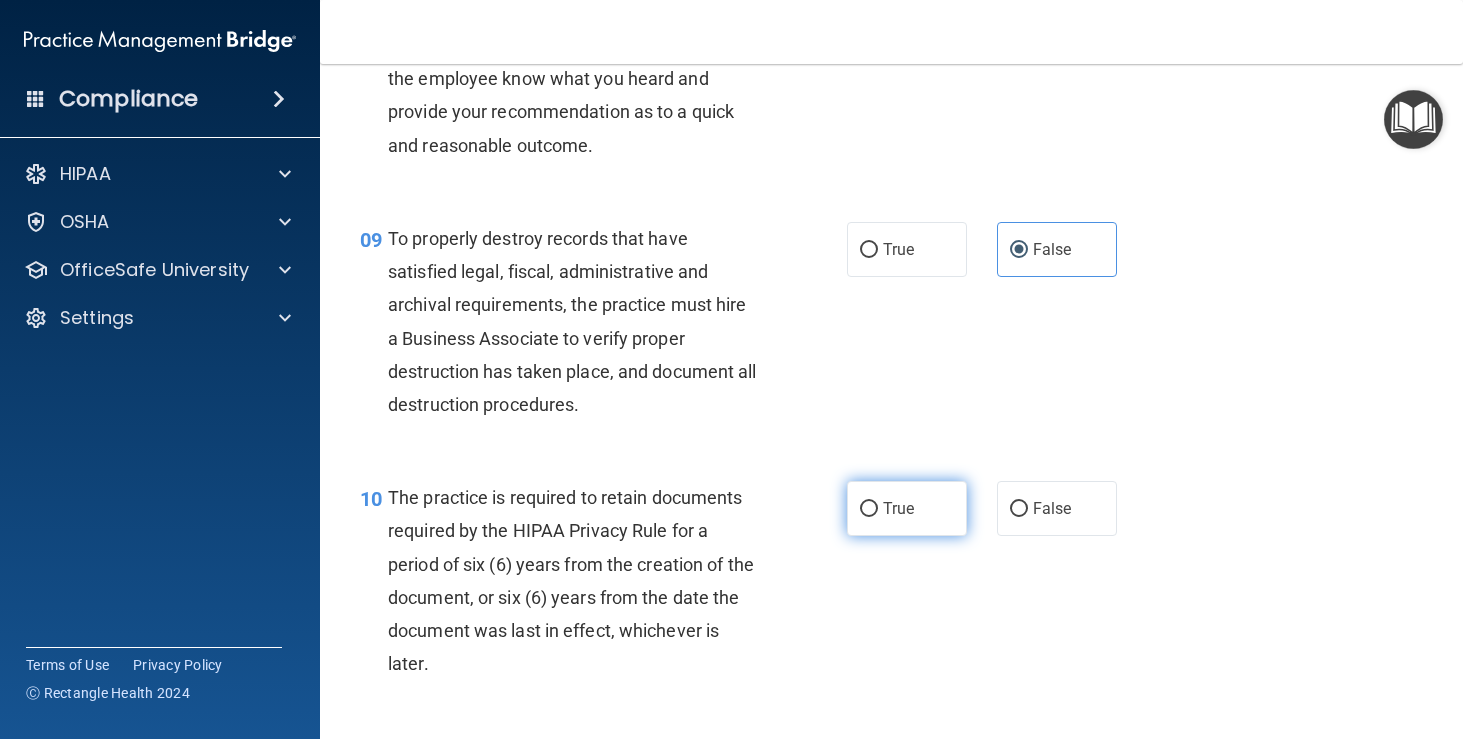 click on "True" at bounding box center (907, 508) 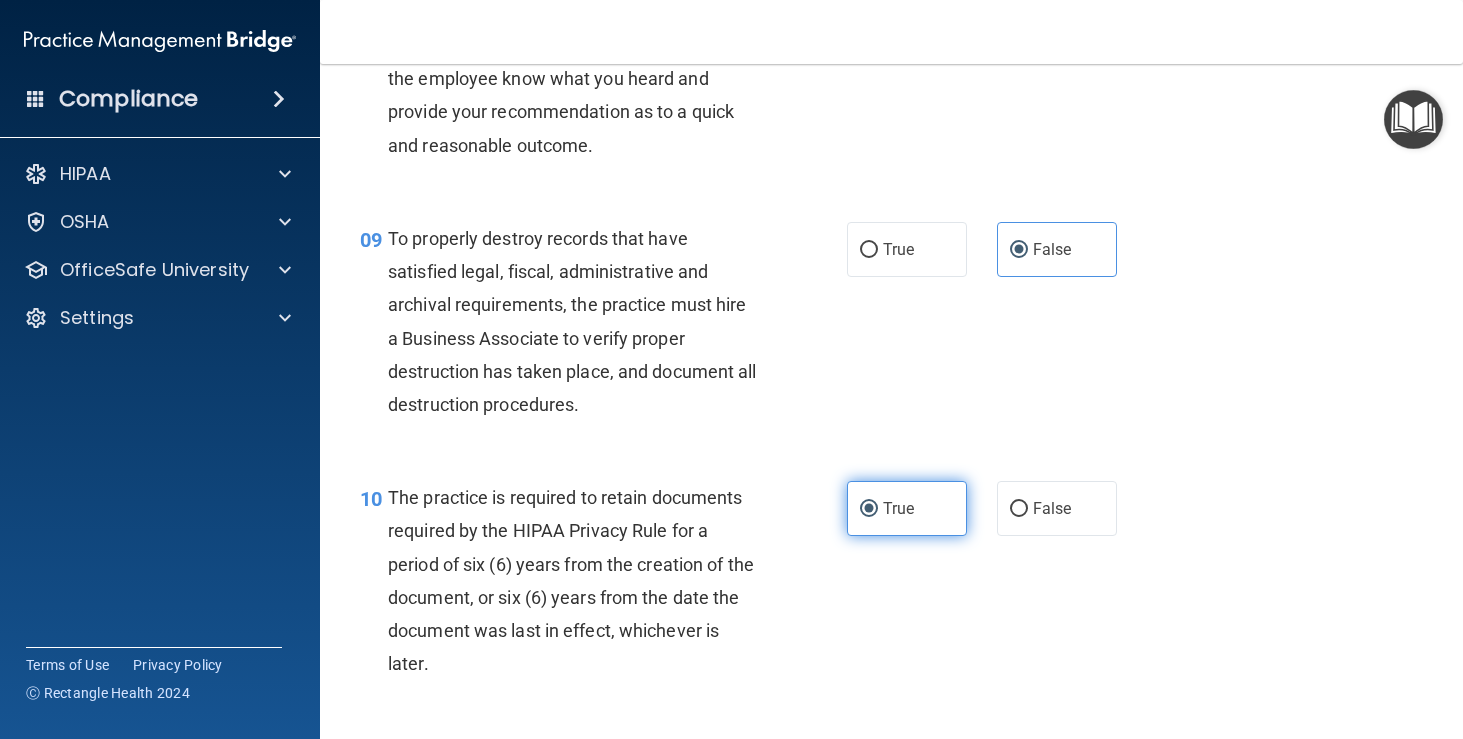 scroll, scrollTop: 1893, scrollLeft: 0, axis: vertical 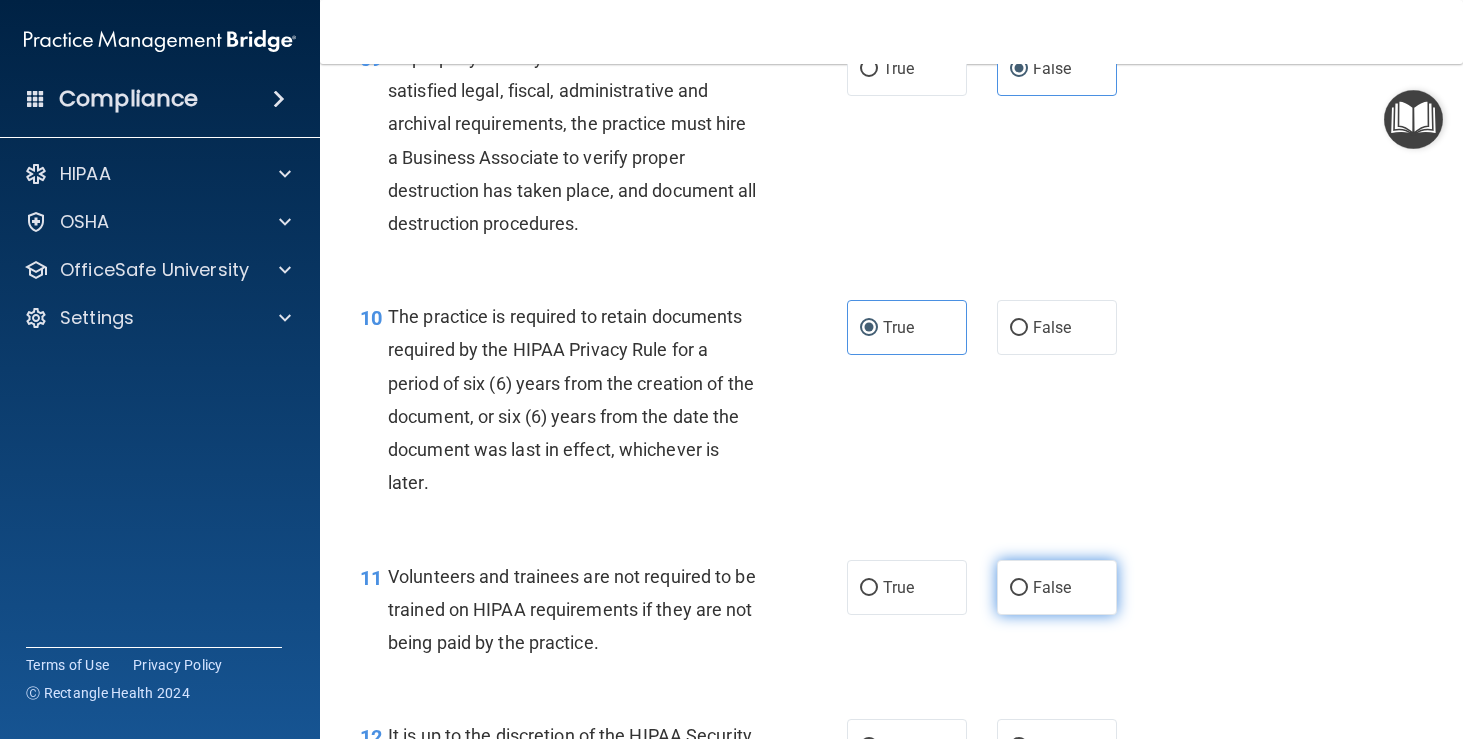 click on "False" at bounding box center [1019, 588] 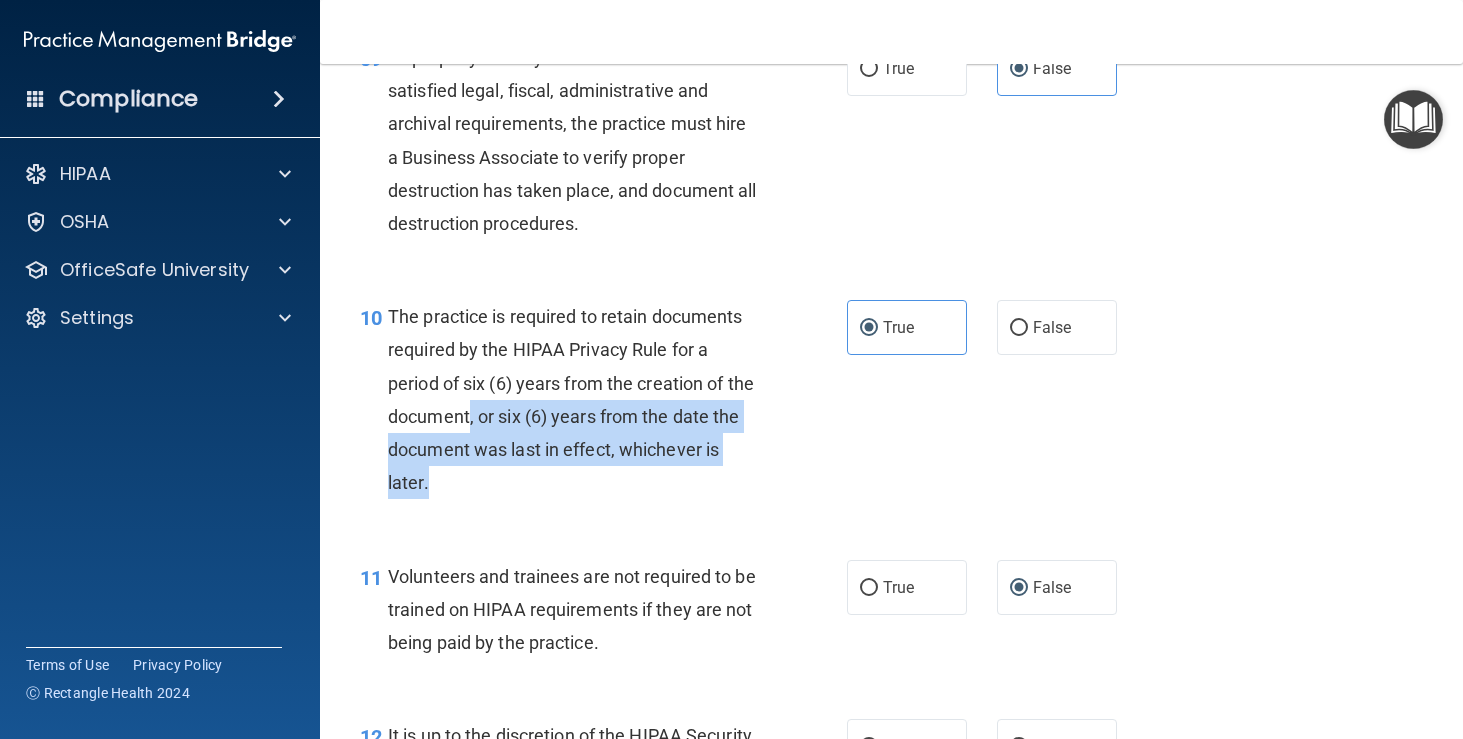 drag, startPoint x: 469, startPoint y: 435, endPoint x: 686, endPoint y: 487, distance: 223.14345 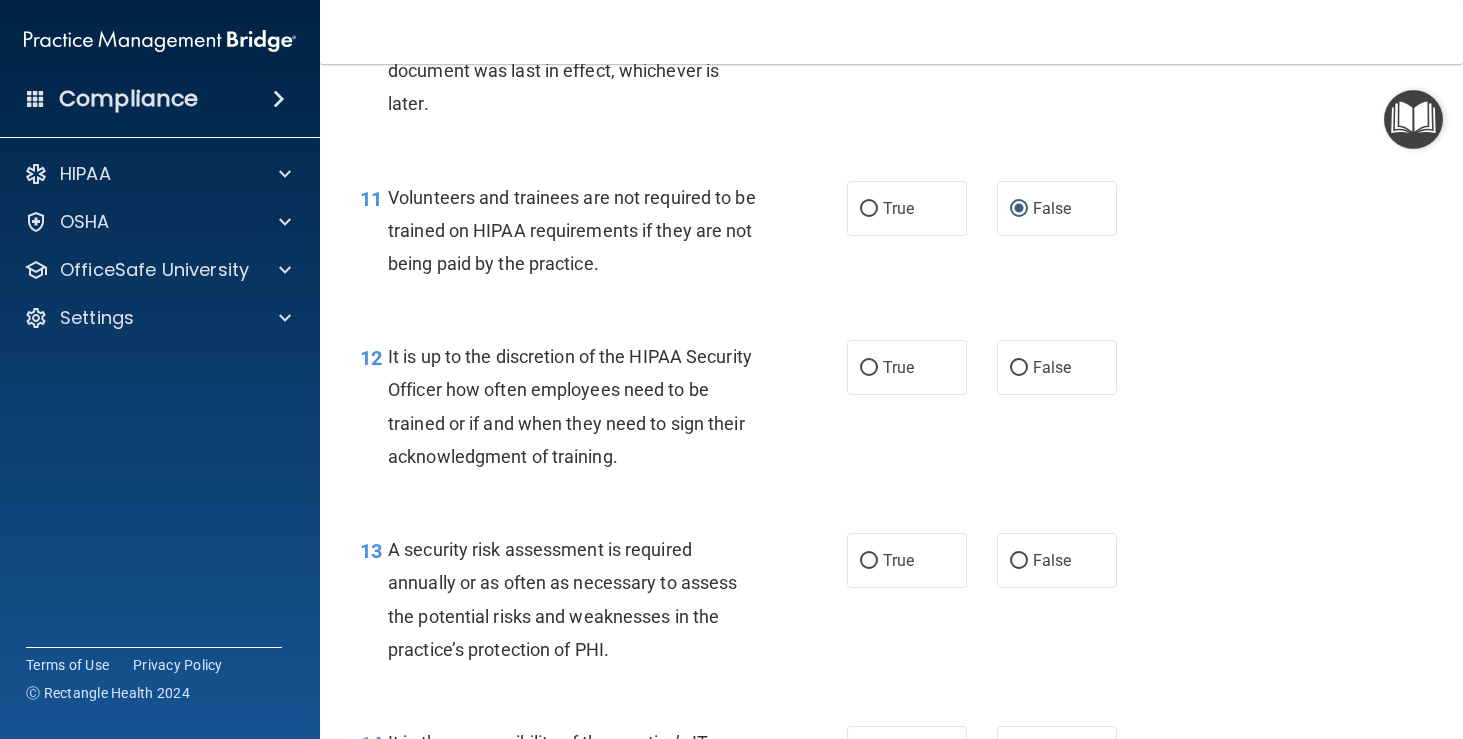 scroll, scrollTop: 2321, scrollLeft: 0, axis: vertical 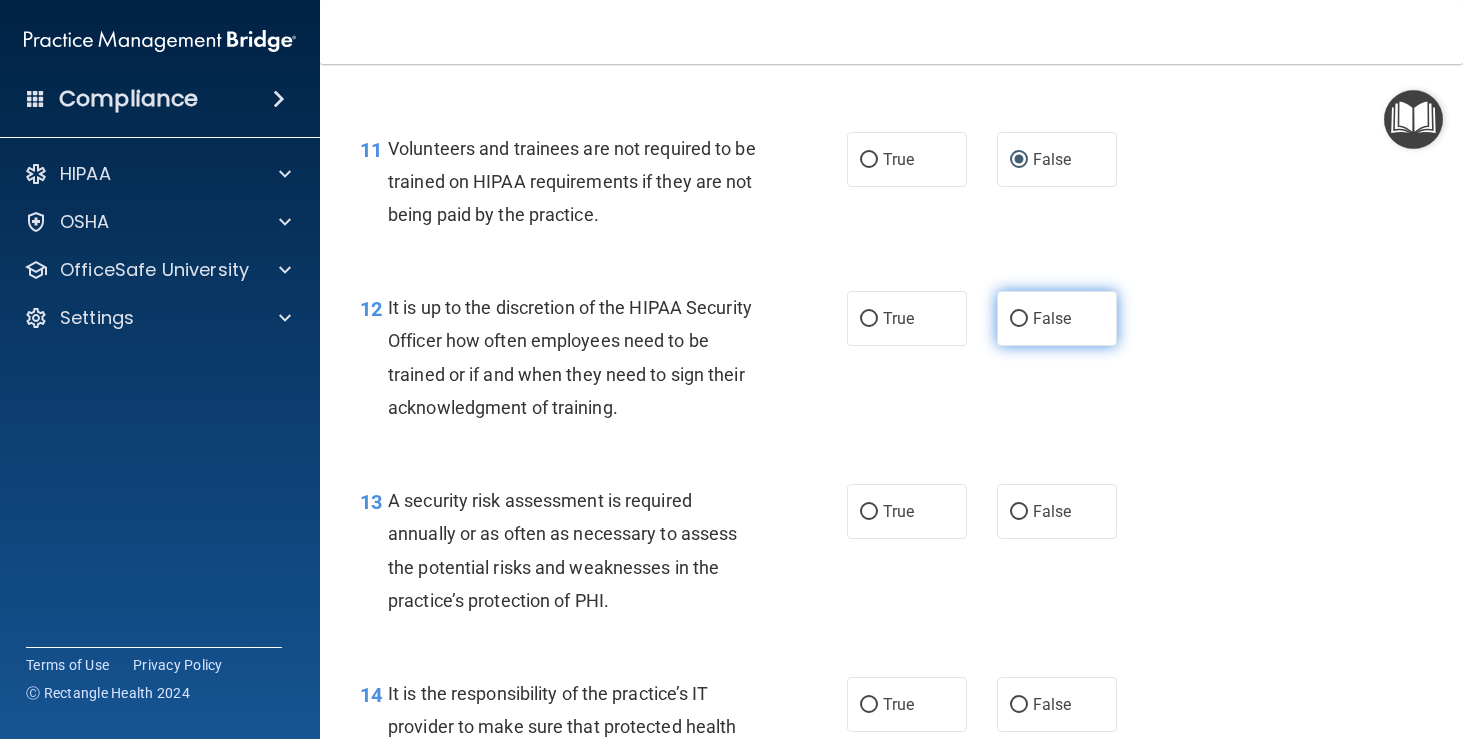 click on "False" at bounding box center [1052, 318] 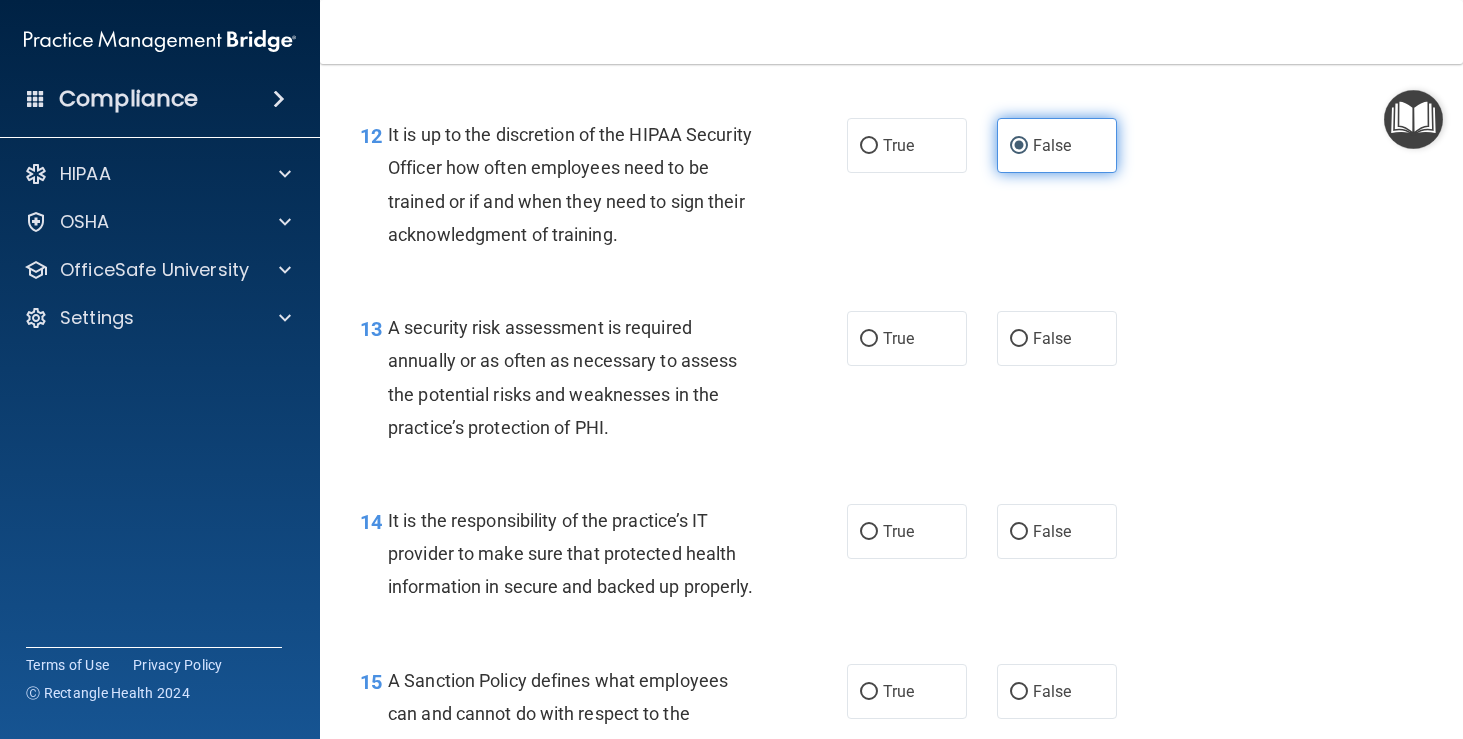 scroll, scrollTop: 2495, scrollLeft: 0, axis: vertical 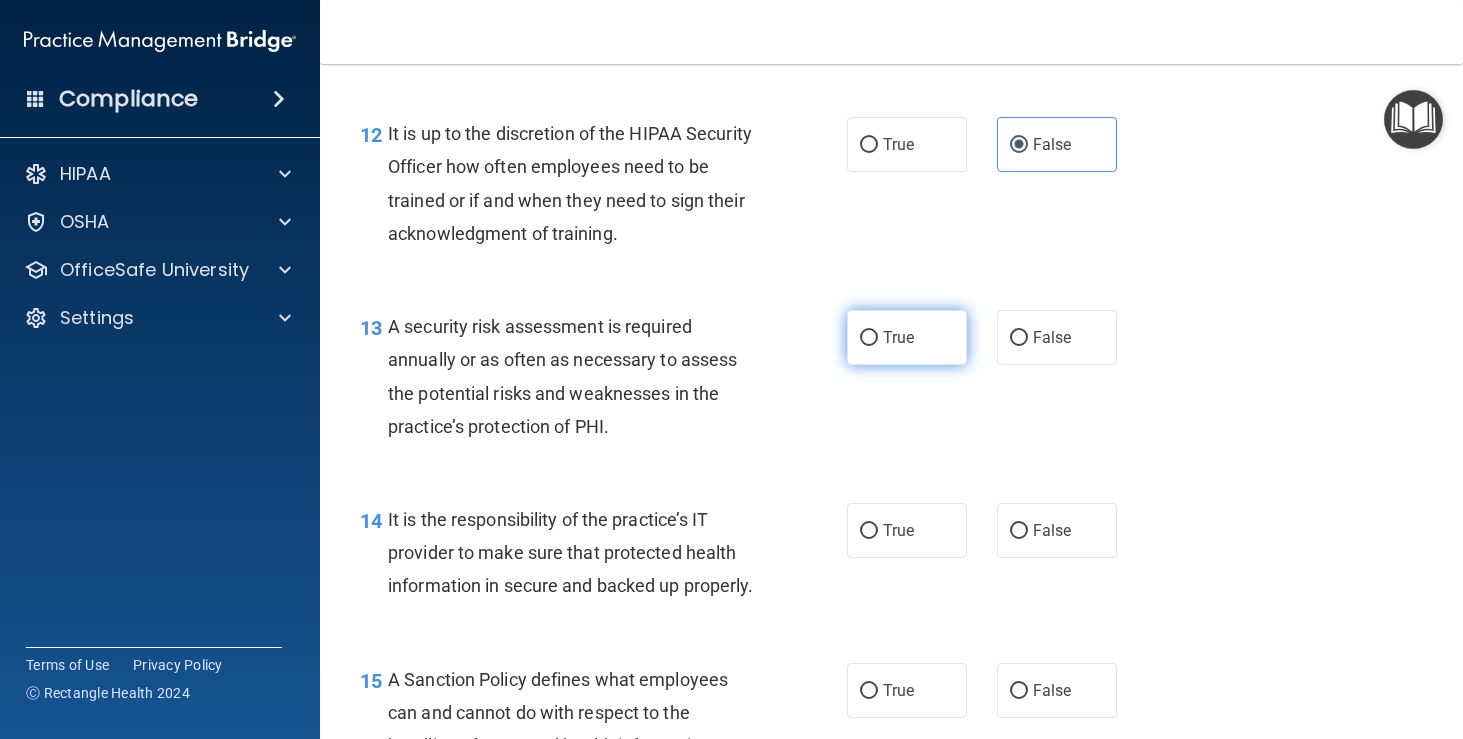 click on "True" at bounding box center (907, 337) 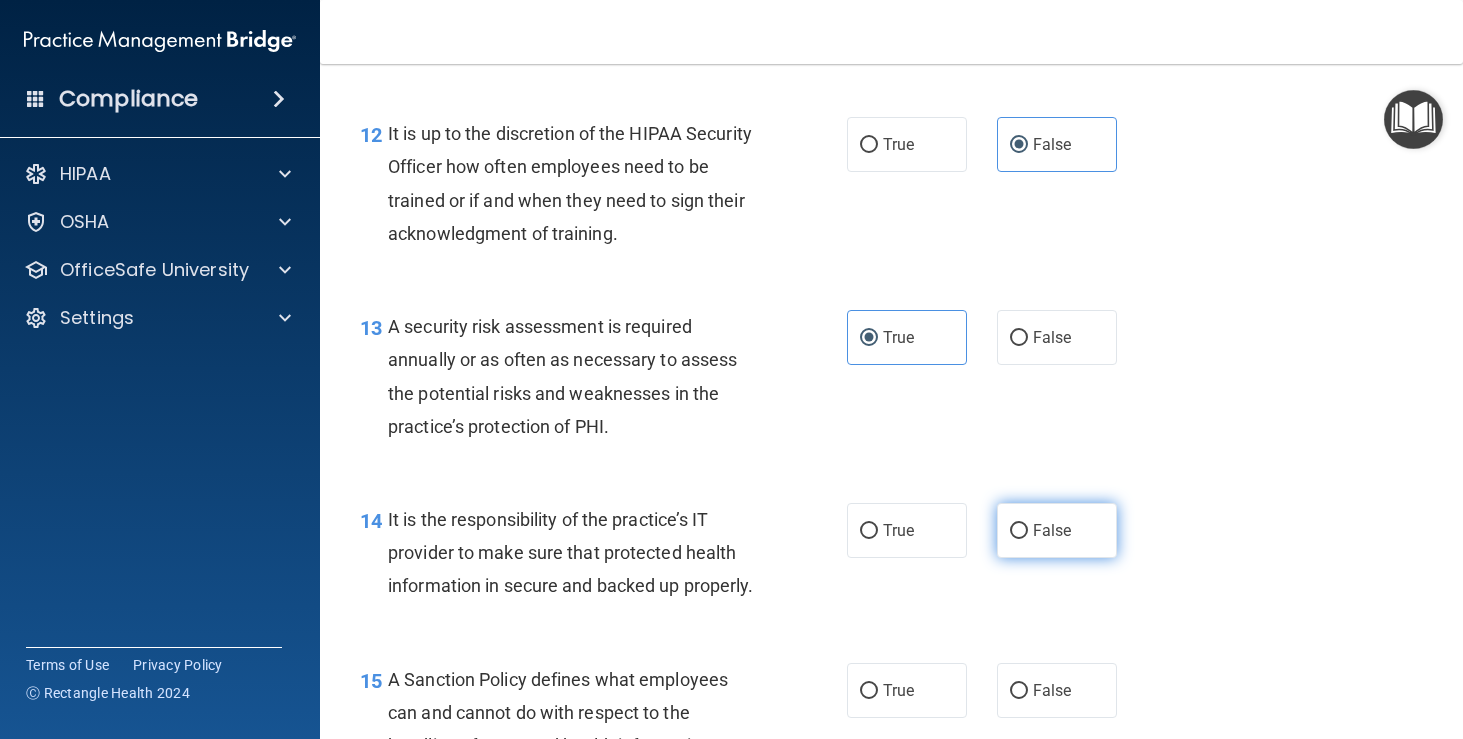 click on "False" at bounding box center [1052, 530] 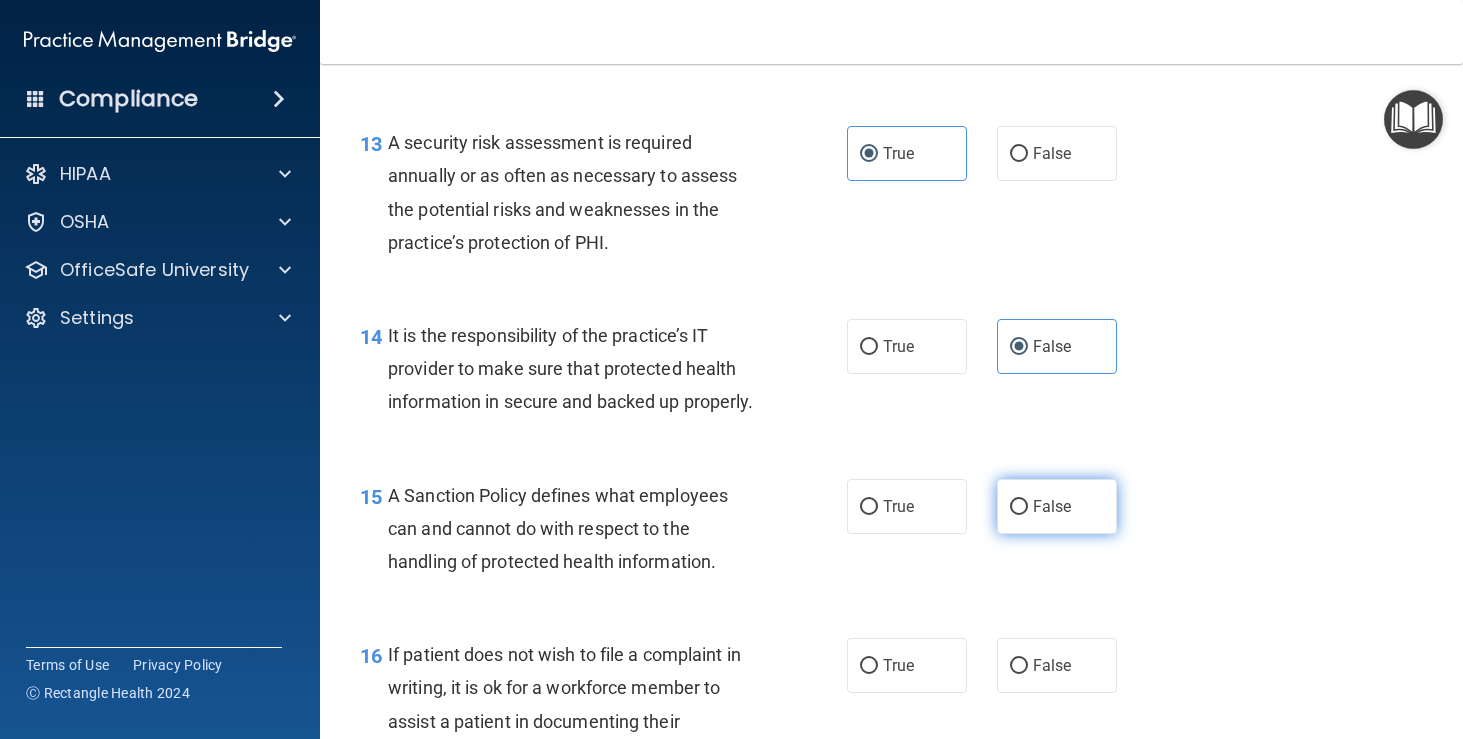 click on "False" at bounding box center [1057, 506] 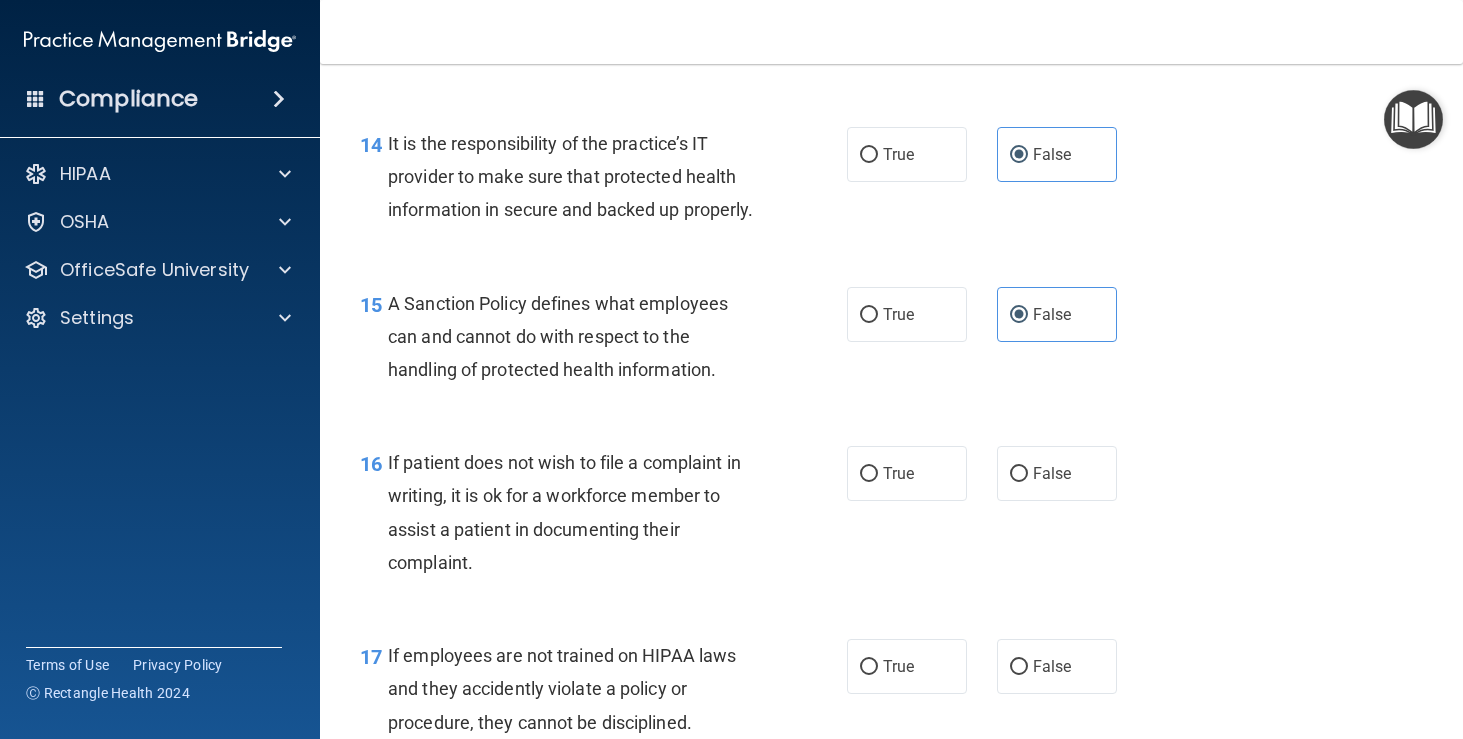 scroll, scrollTop: 2870, scrollLeft: 0, axis: vertical 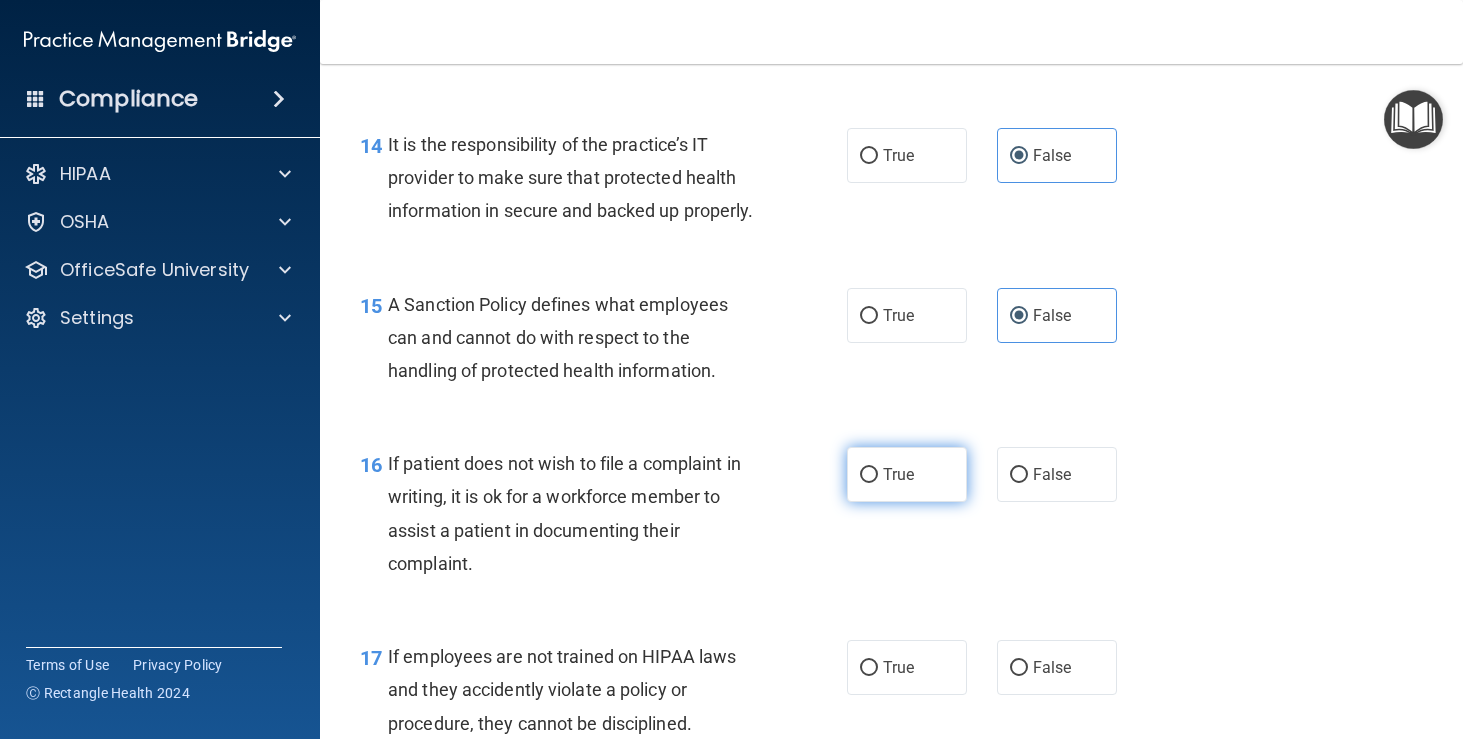 click on "True" at bounding box center [907, 474] 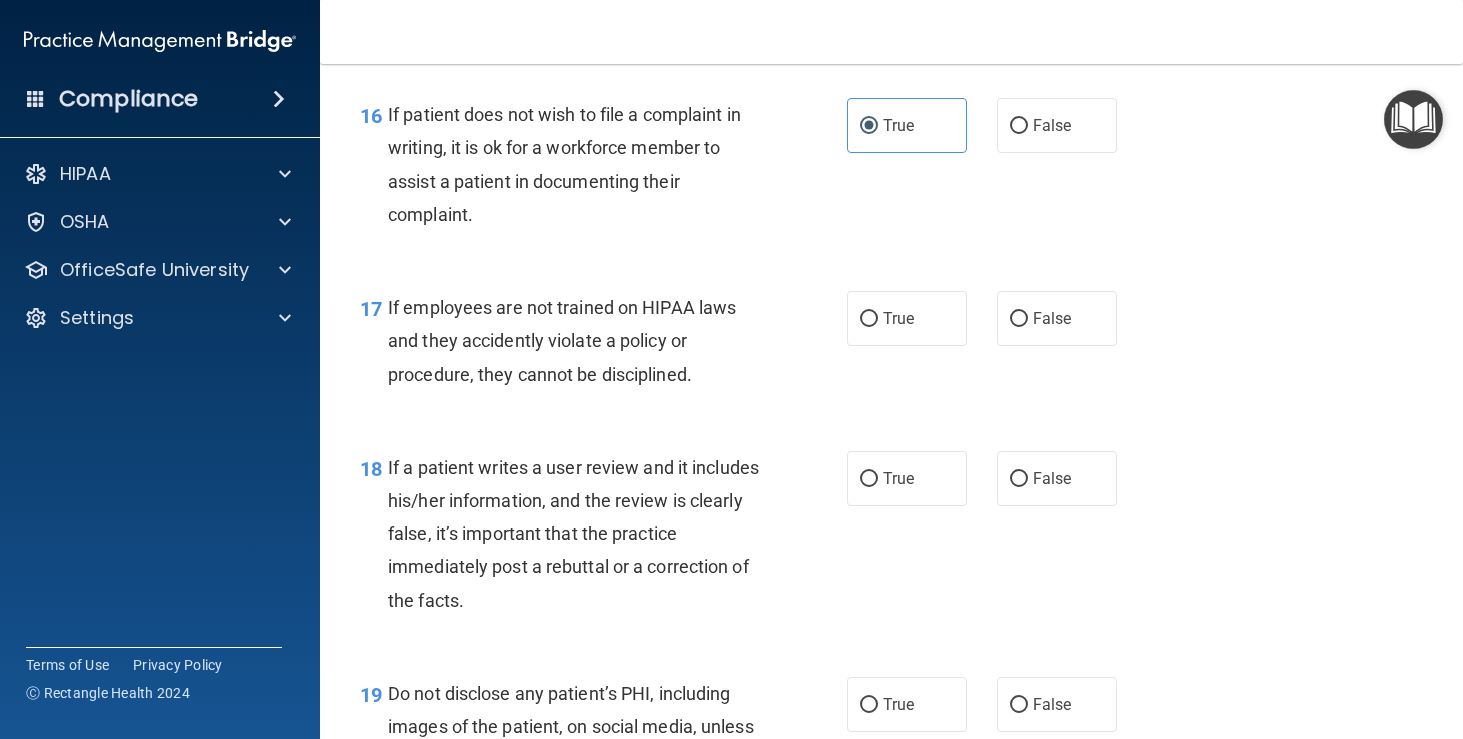 scroll, scrollTop: 3316, scrollLeft: 0, axis: vertical 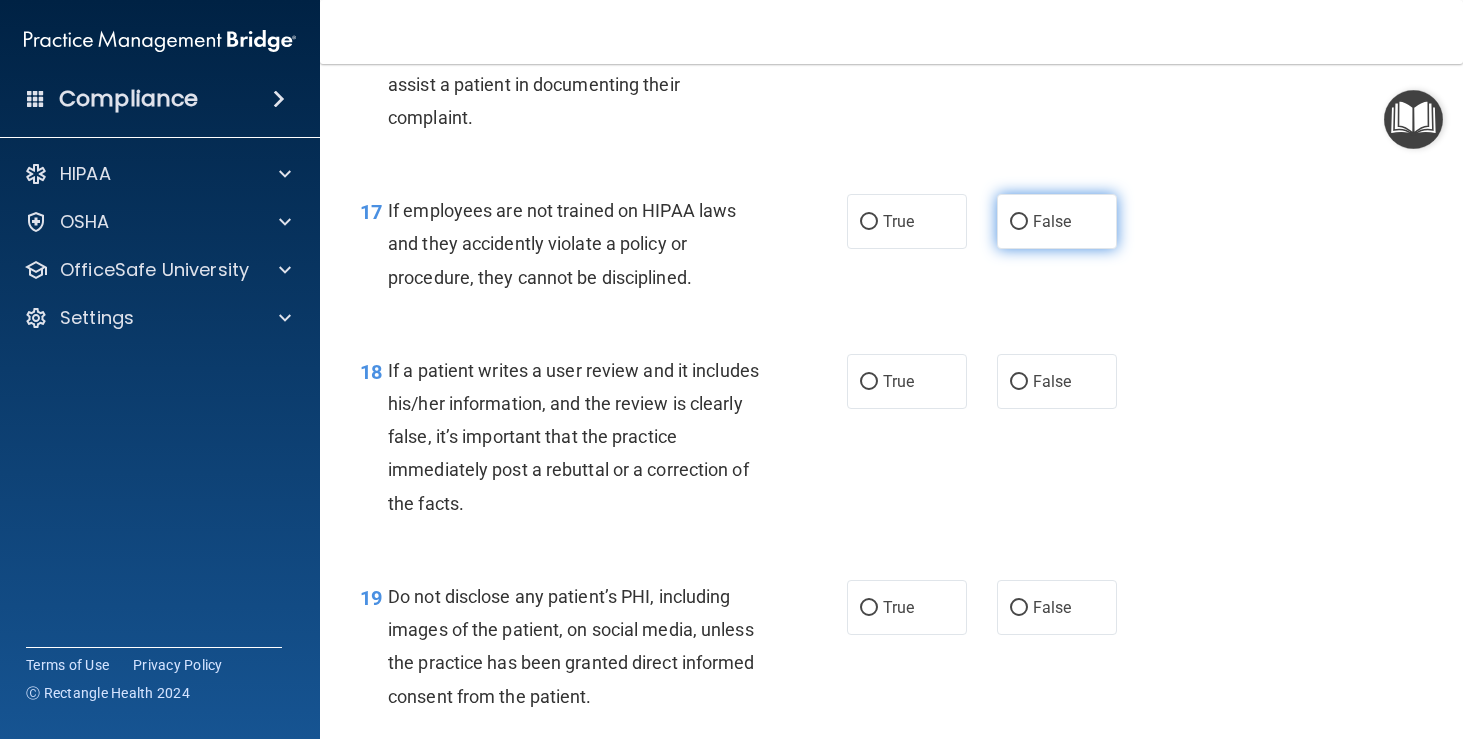 click on "False" at bounding box center (1052, 221) 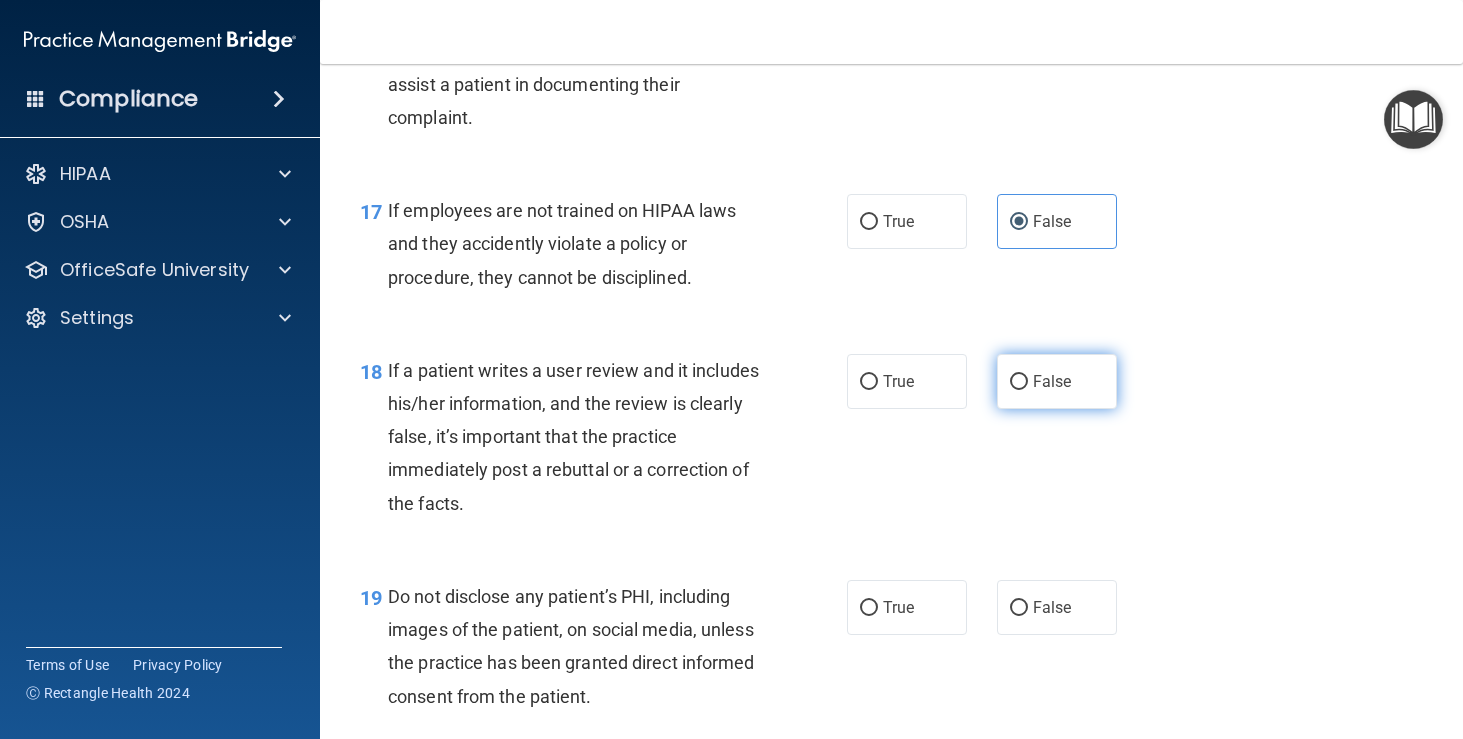 click on "False" at bounding box center [1052, 381] 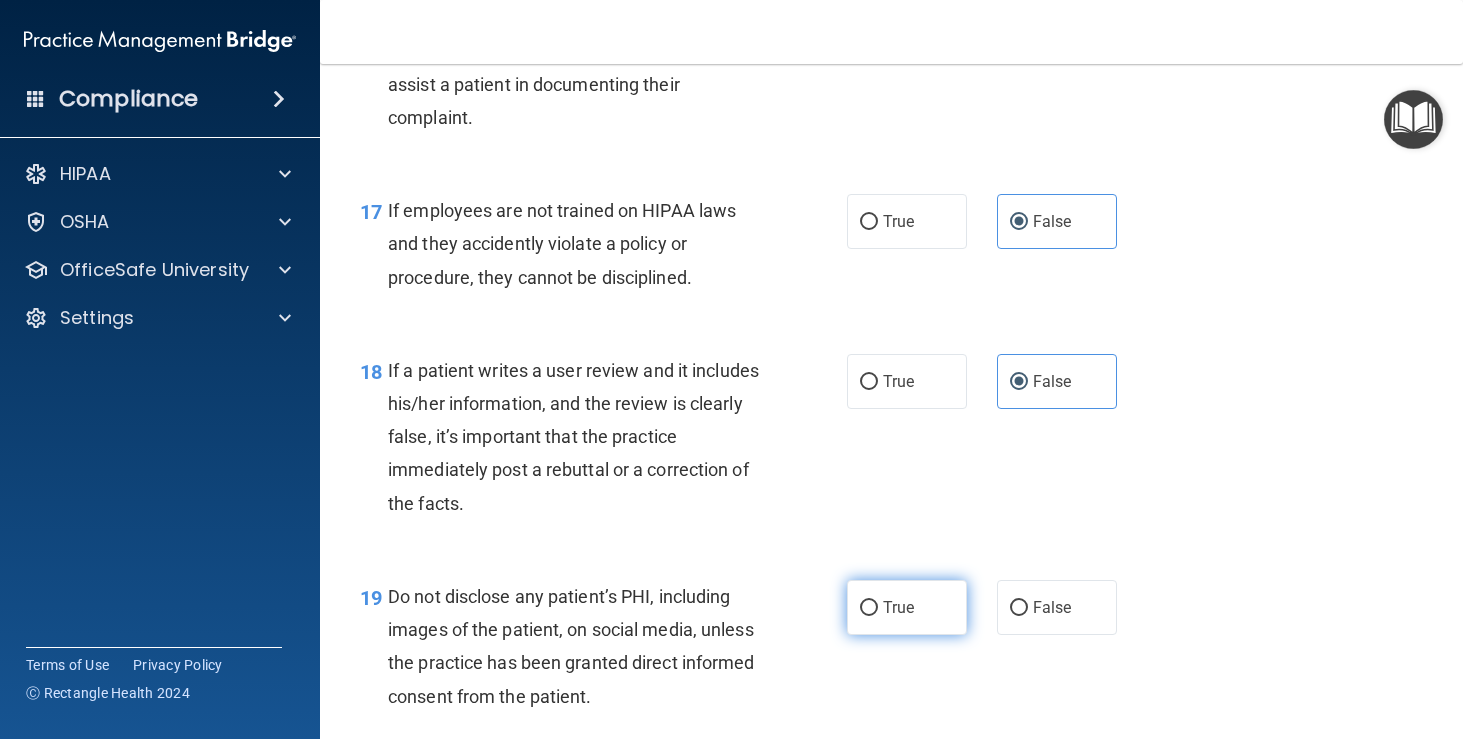 click on "True" at bounding box center (907, 607) 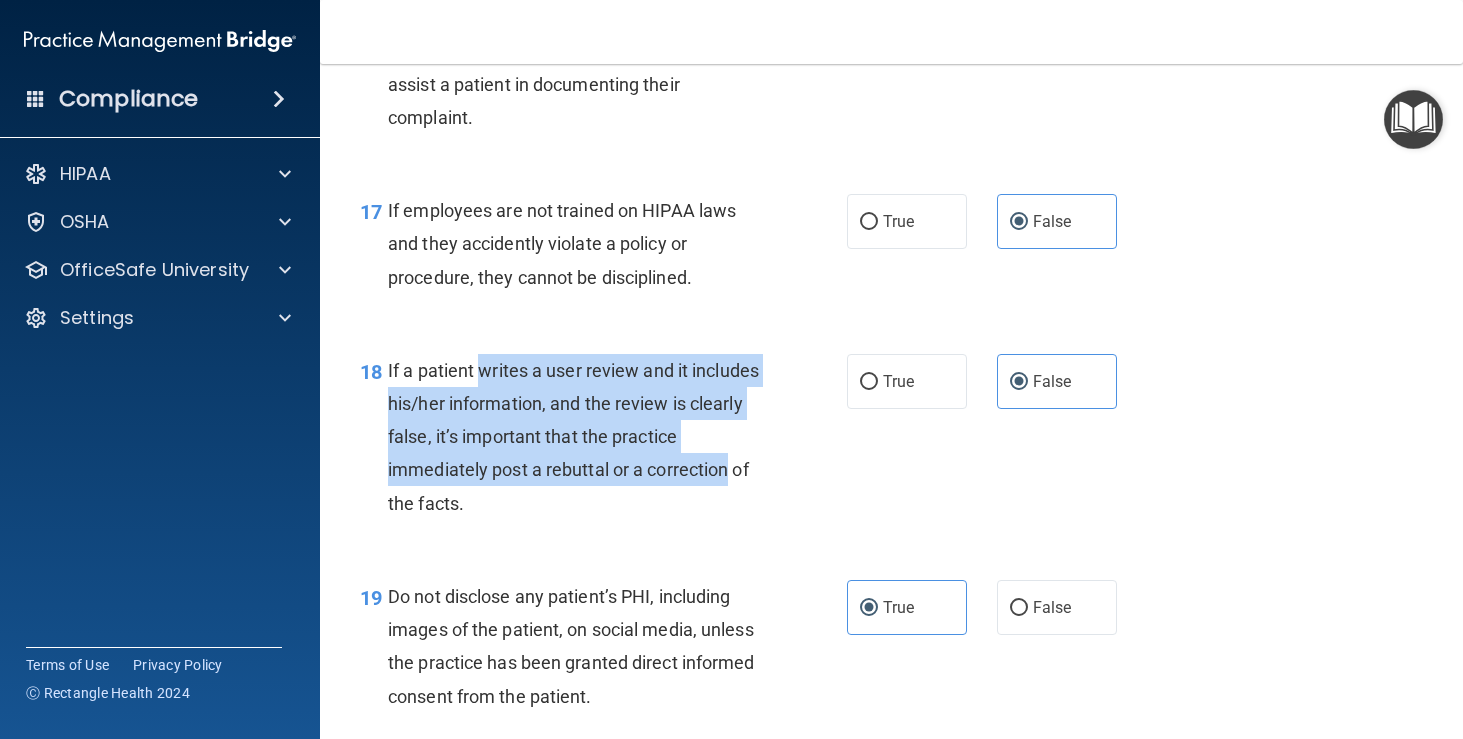 drag, startPoint x: 486, startPoint y: 384, endPoint x: 729, endPoint y: 473, distance: 258.7856 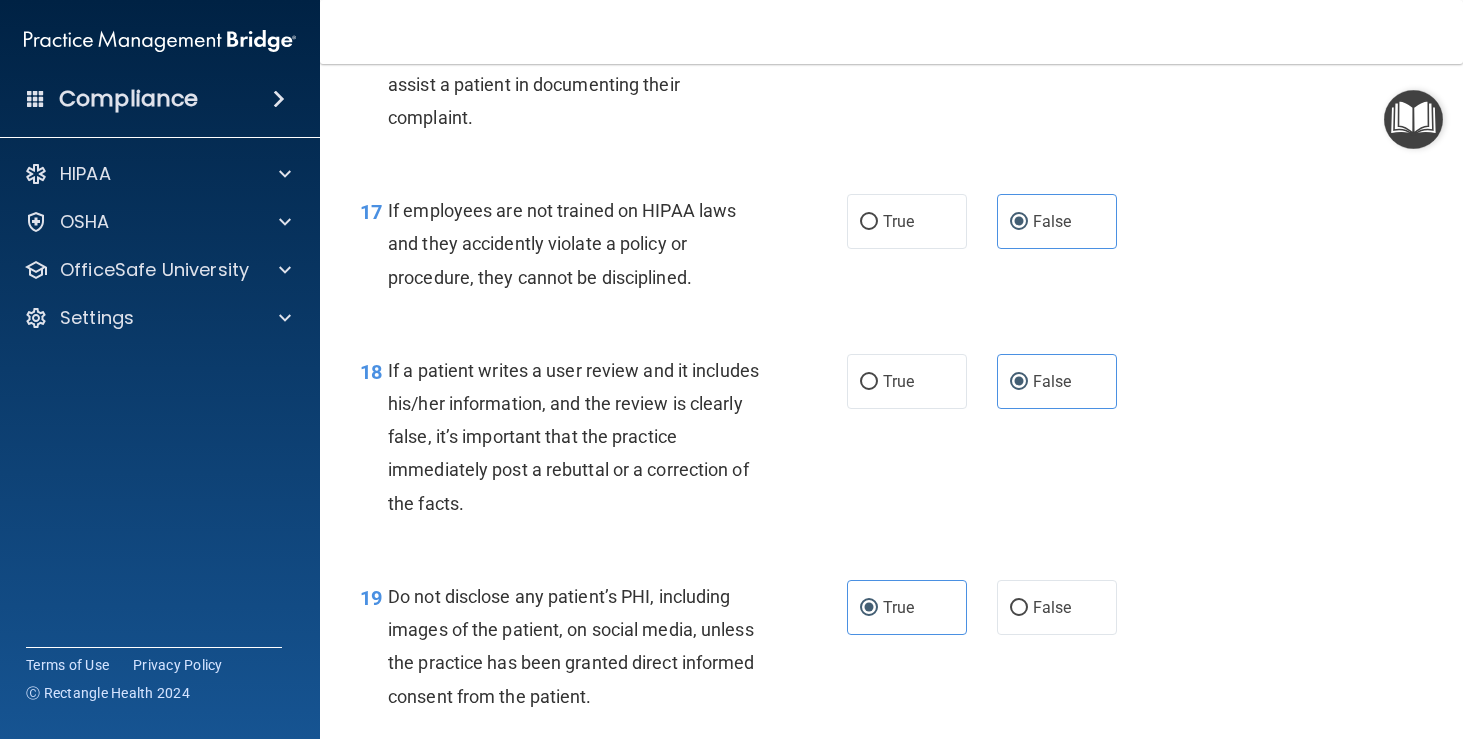 click on "If a patient writes a user review and it includes his/her information, and the review is clearly false, it’s important that the practice immediately post a rebuttal or a correction of the facts." at bounding box center (573, 437) 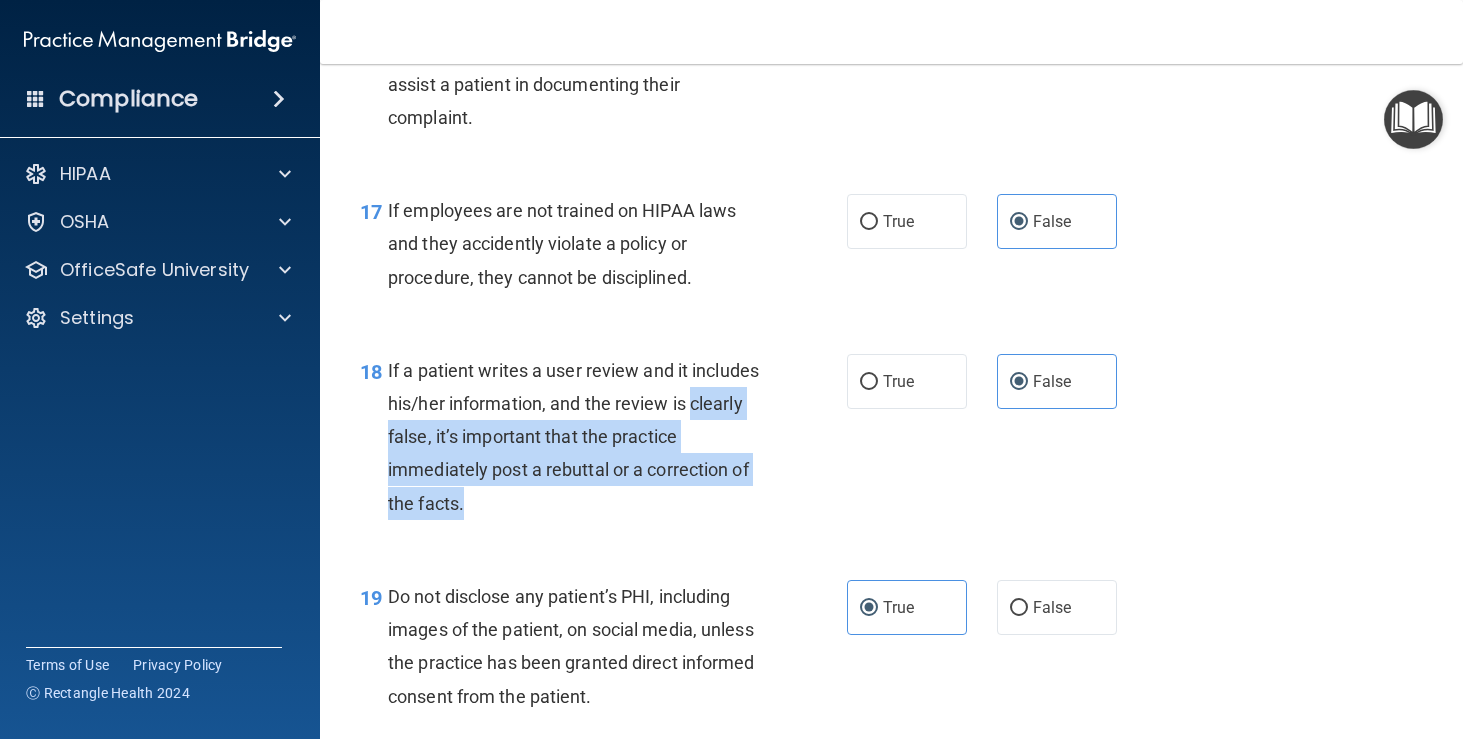 drag, startPoint x: 382, startPoint y: 453, endPoint x: 544, endPoint y: 518, distance: 174.55371 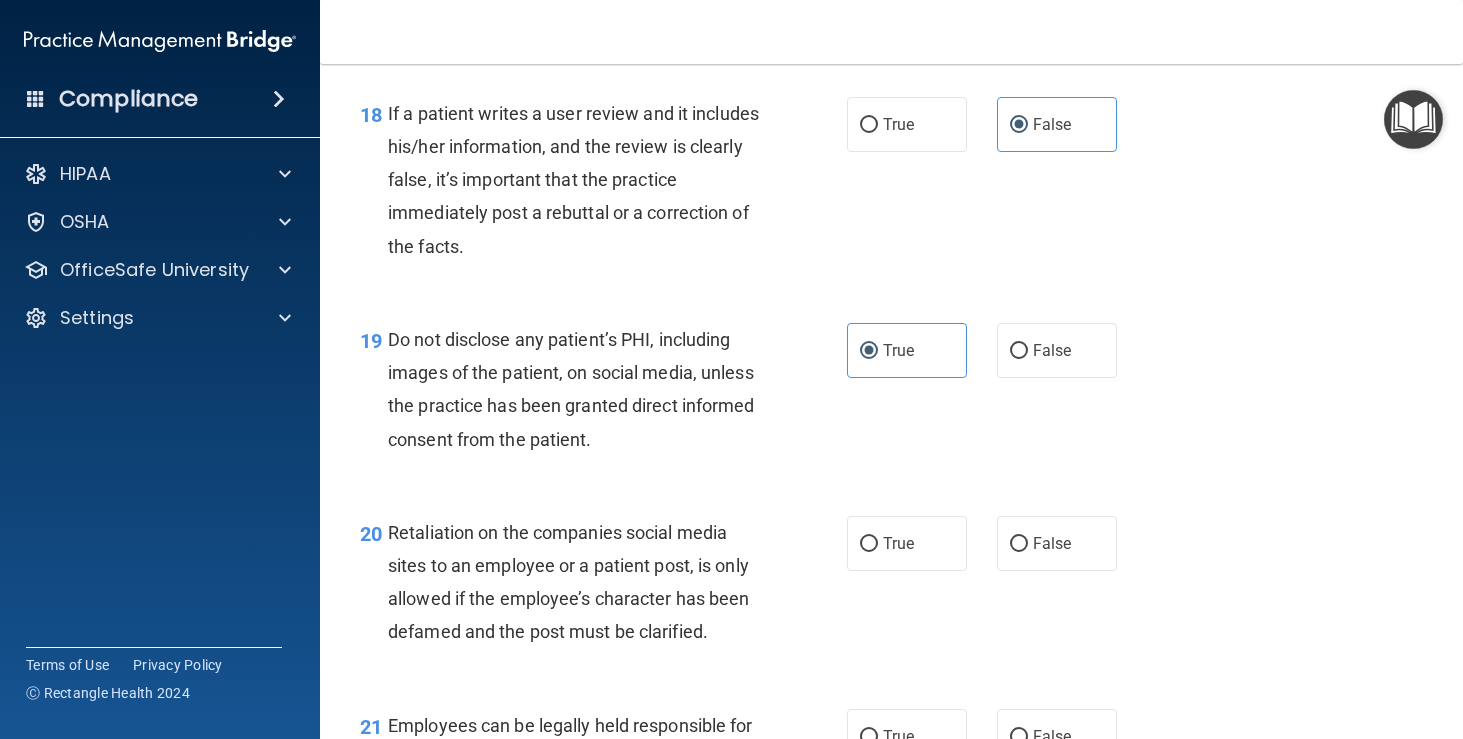 scroll, scrollTop: 3572, scrollLeft: 0, axis: vertical 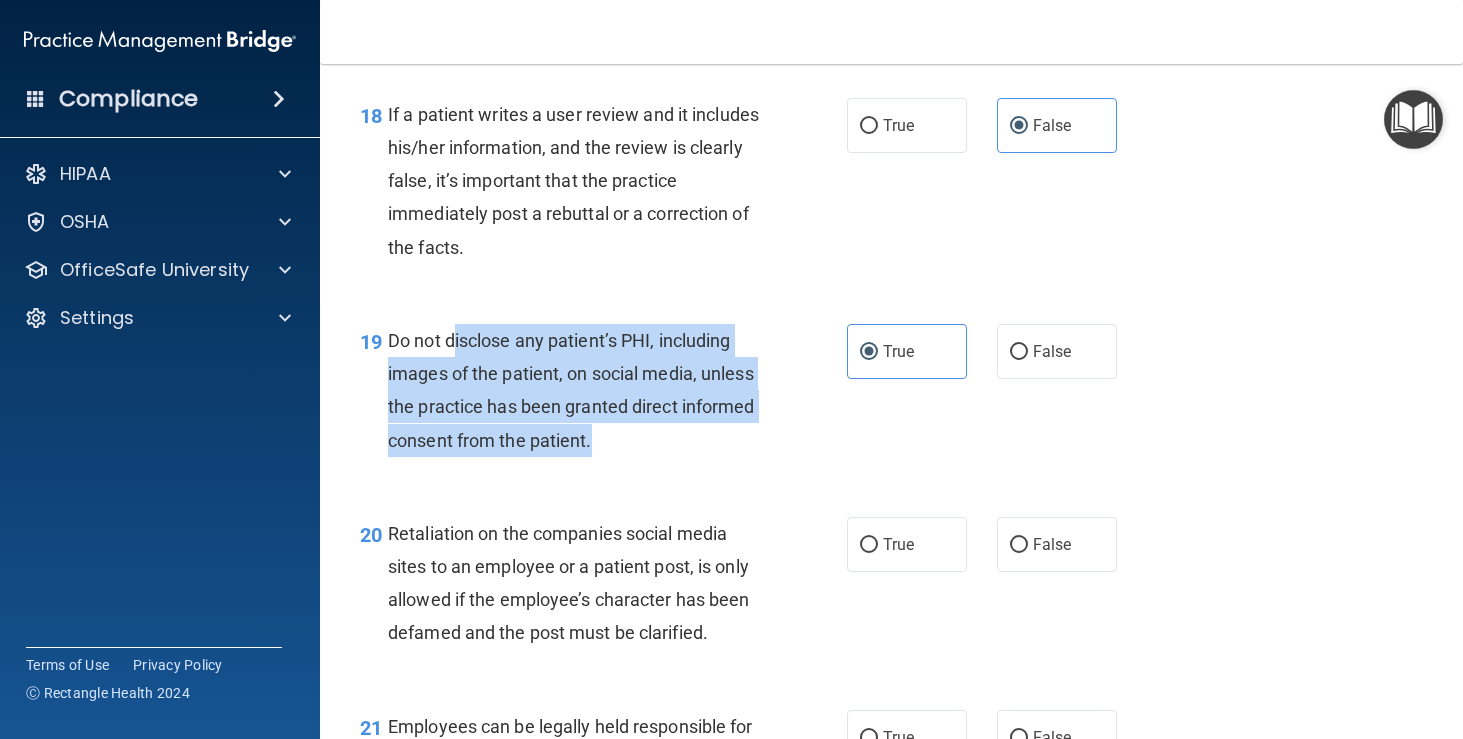 drag, startPoint x: 452, startPoint y: 354, endPoint x: 715, endPoint y: 461, distance: 283.9331 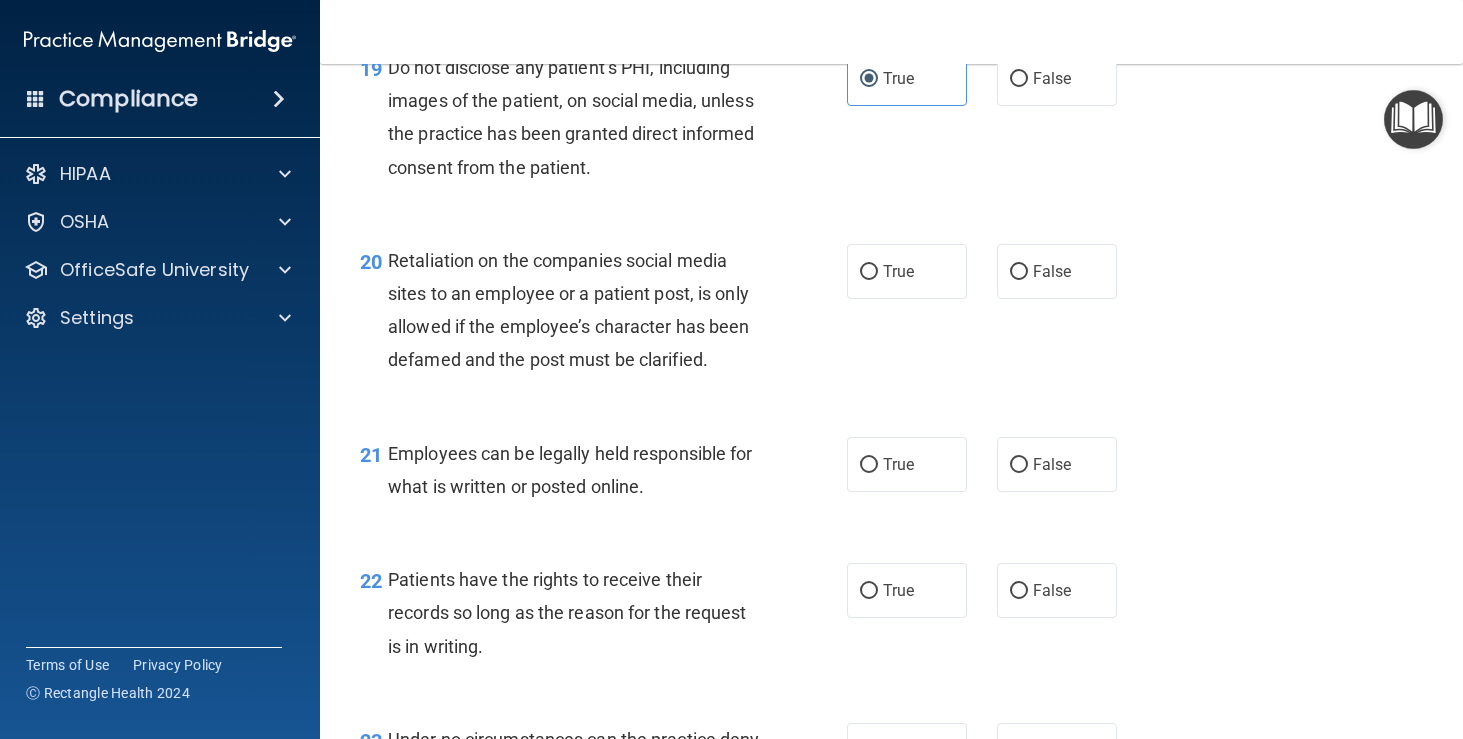 scroll, scrollTop: 3864, scrollLeft: 0, axis: vertical 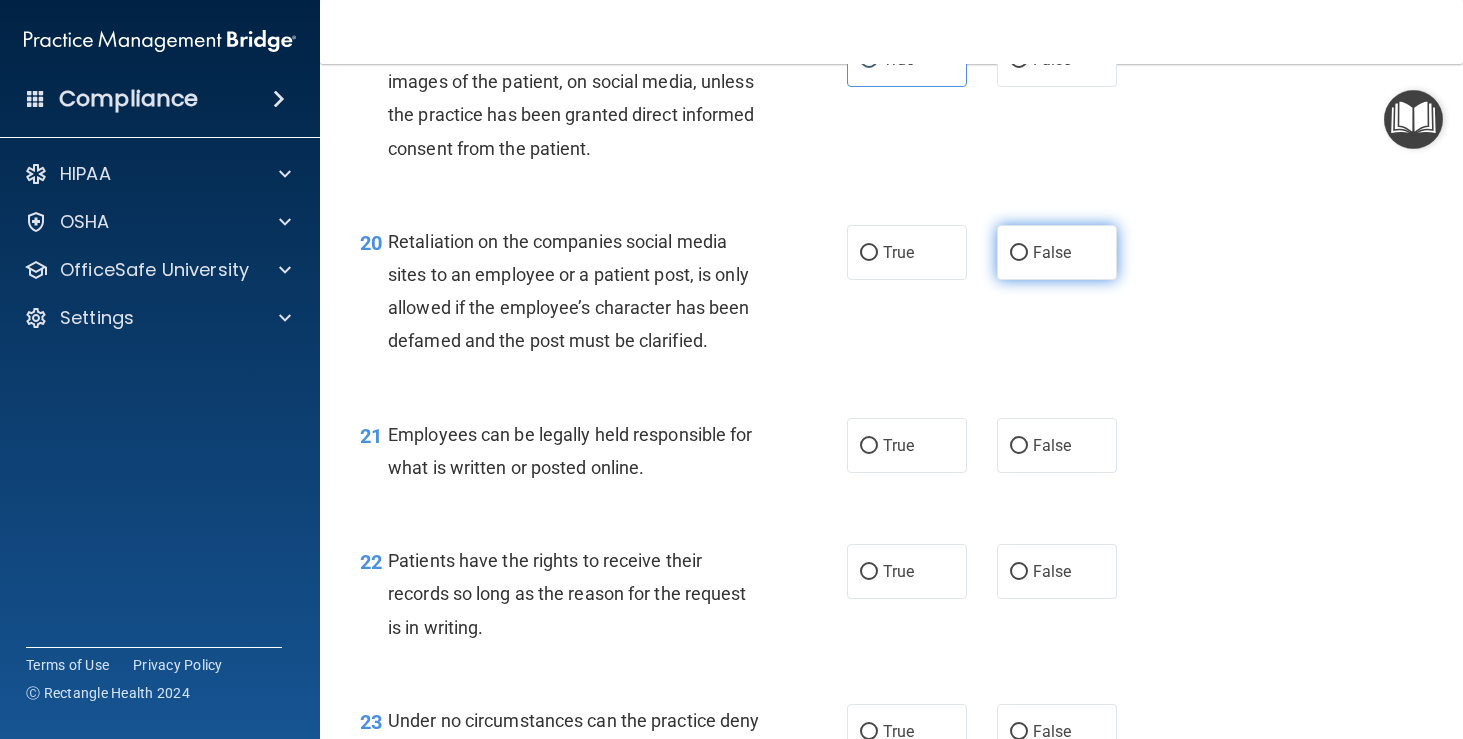 click on "False" at bounding box center (1057, 252) 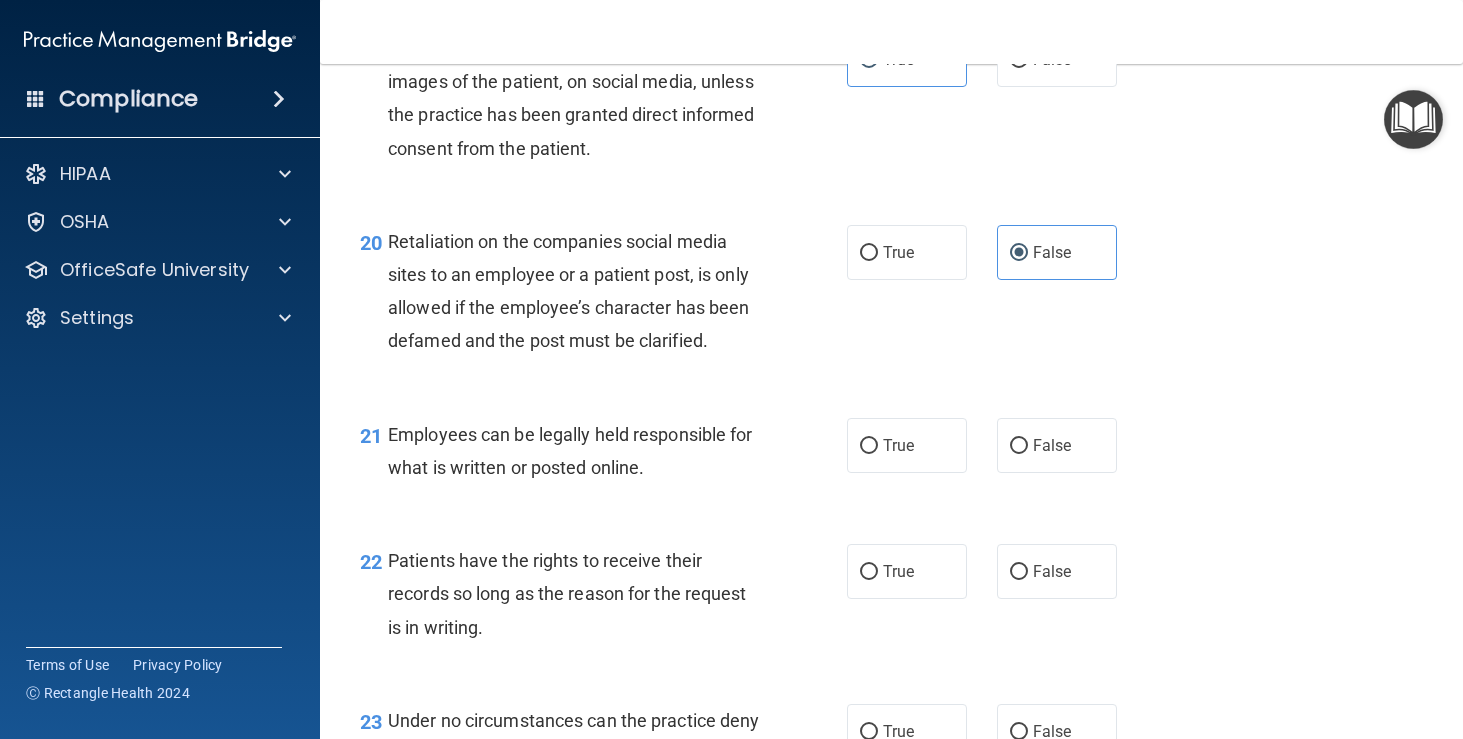 click on "21       Employees can be legally held responsible for what is written or posted online.                 True           False" at bounding box center [891, 456] 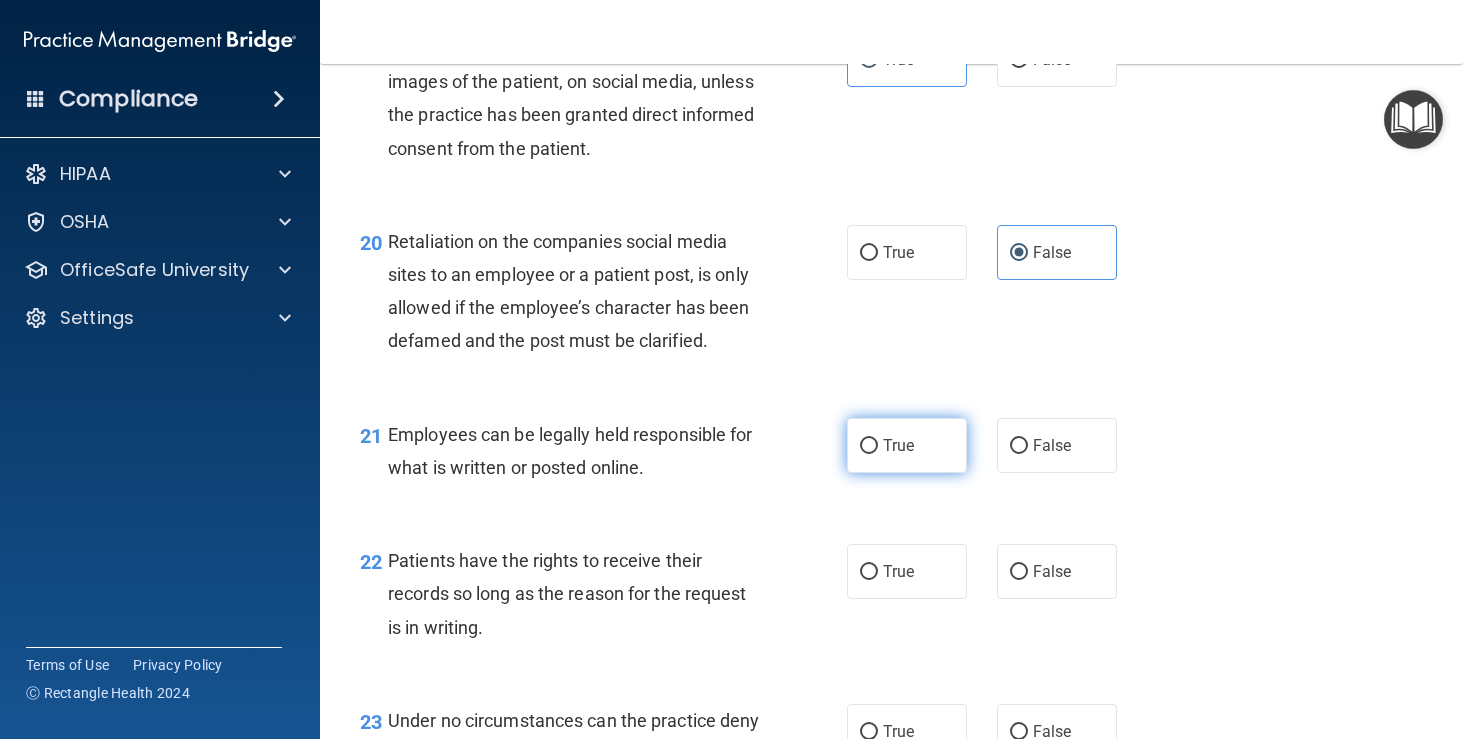 click on "True" at bounding box center [907, 445] 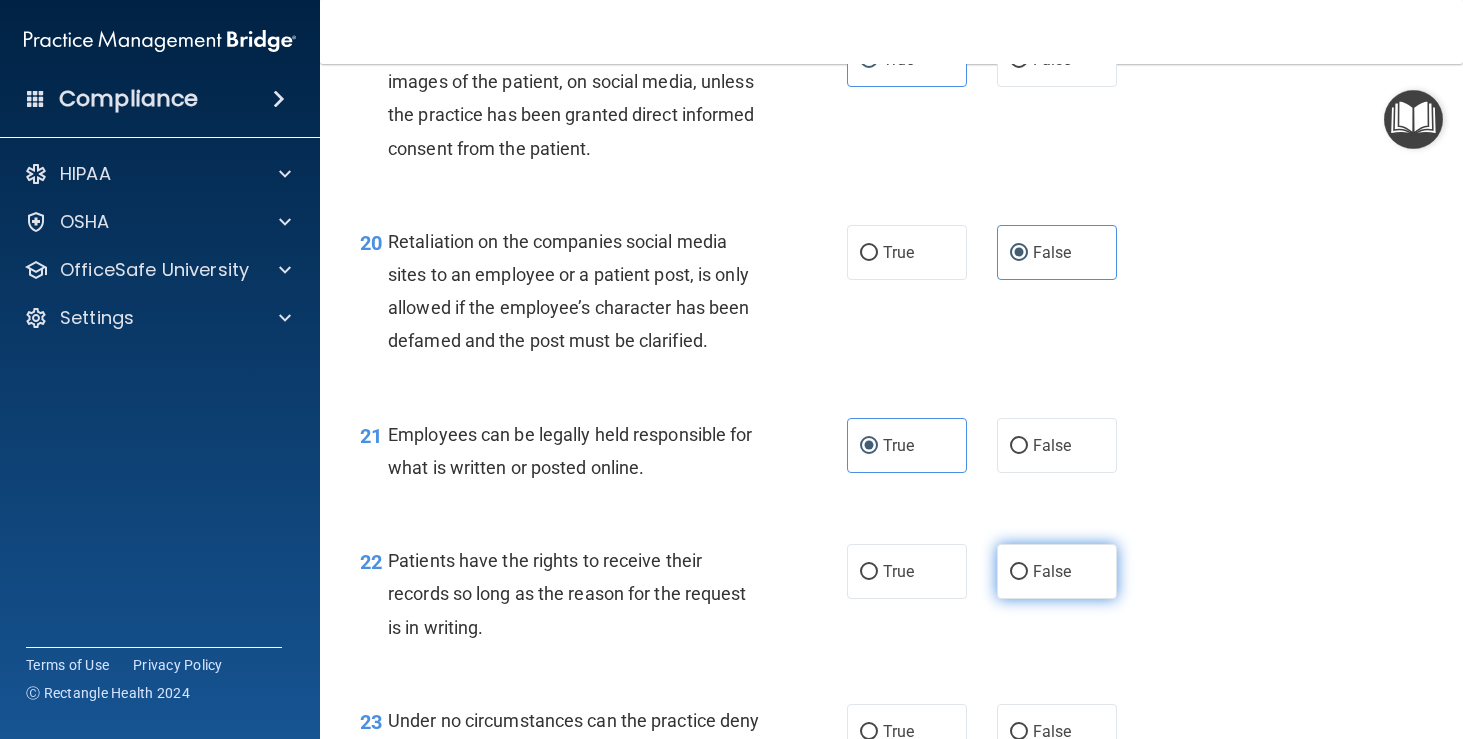 click on "False" at bounding box center (1057, 571) 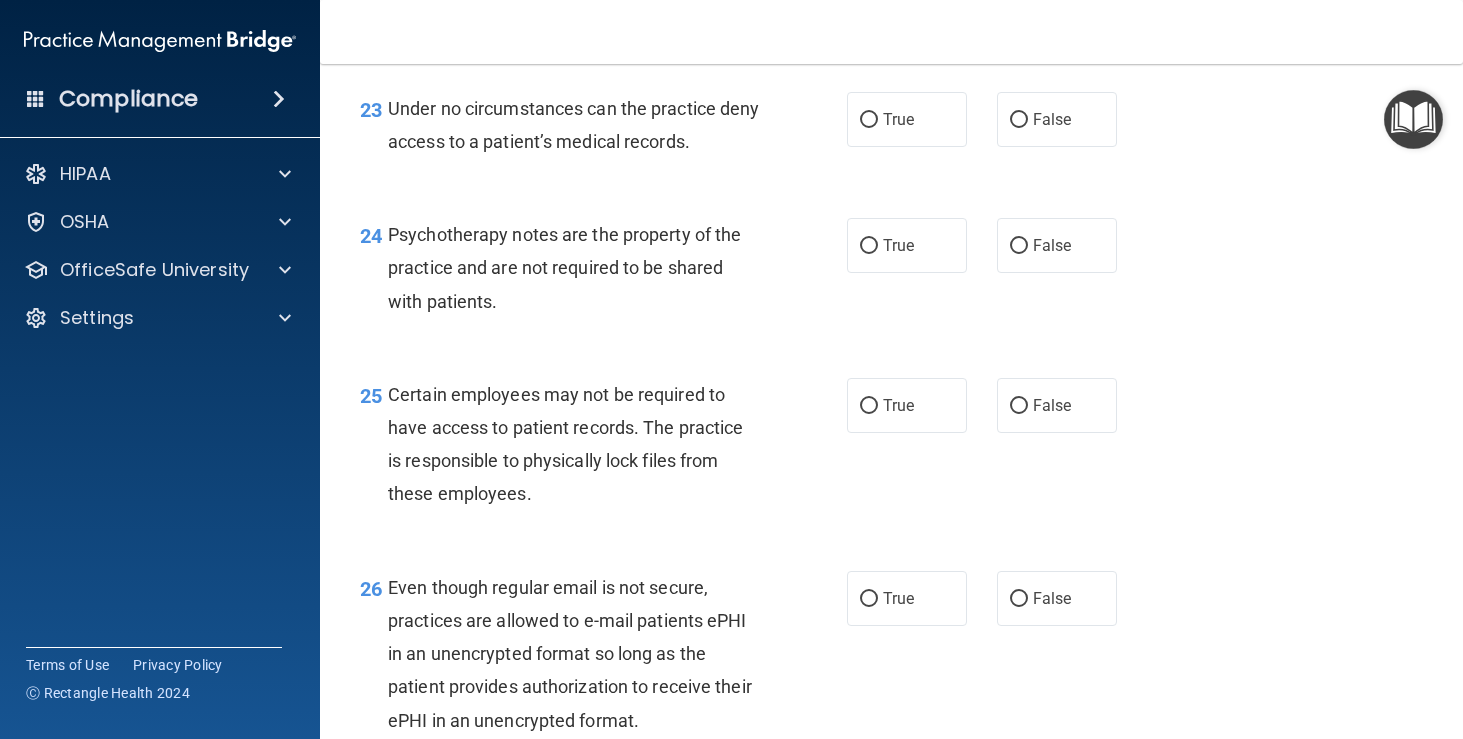 scroll, scrollTop: 4488, scrollLeft: 0, axis: vertical 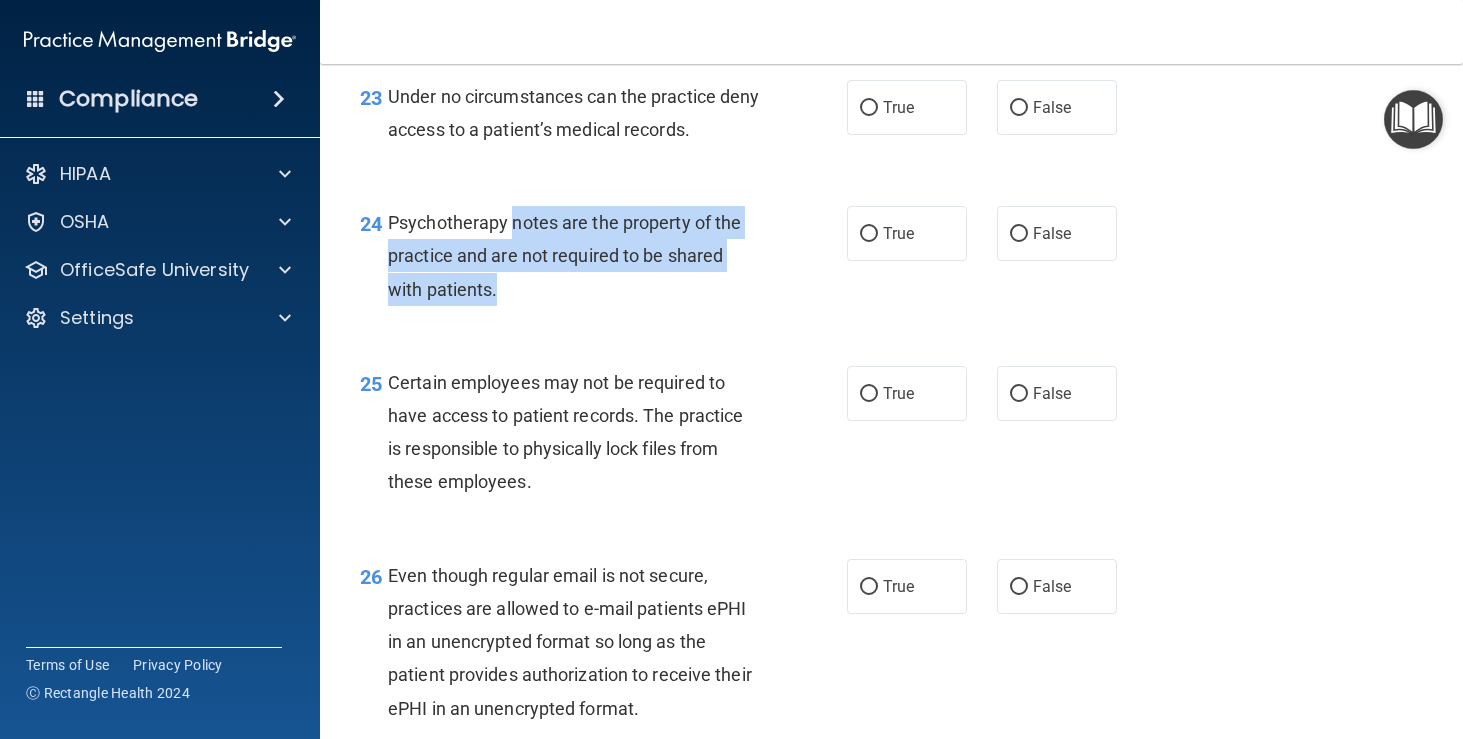 drag, startPoint x: 510, startPoint y: 229, endPoint x: 671, endPoint y: 295, distance: 174.00287 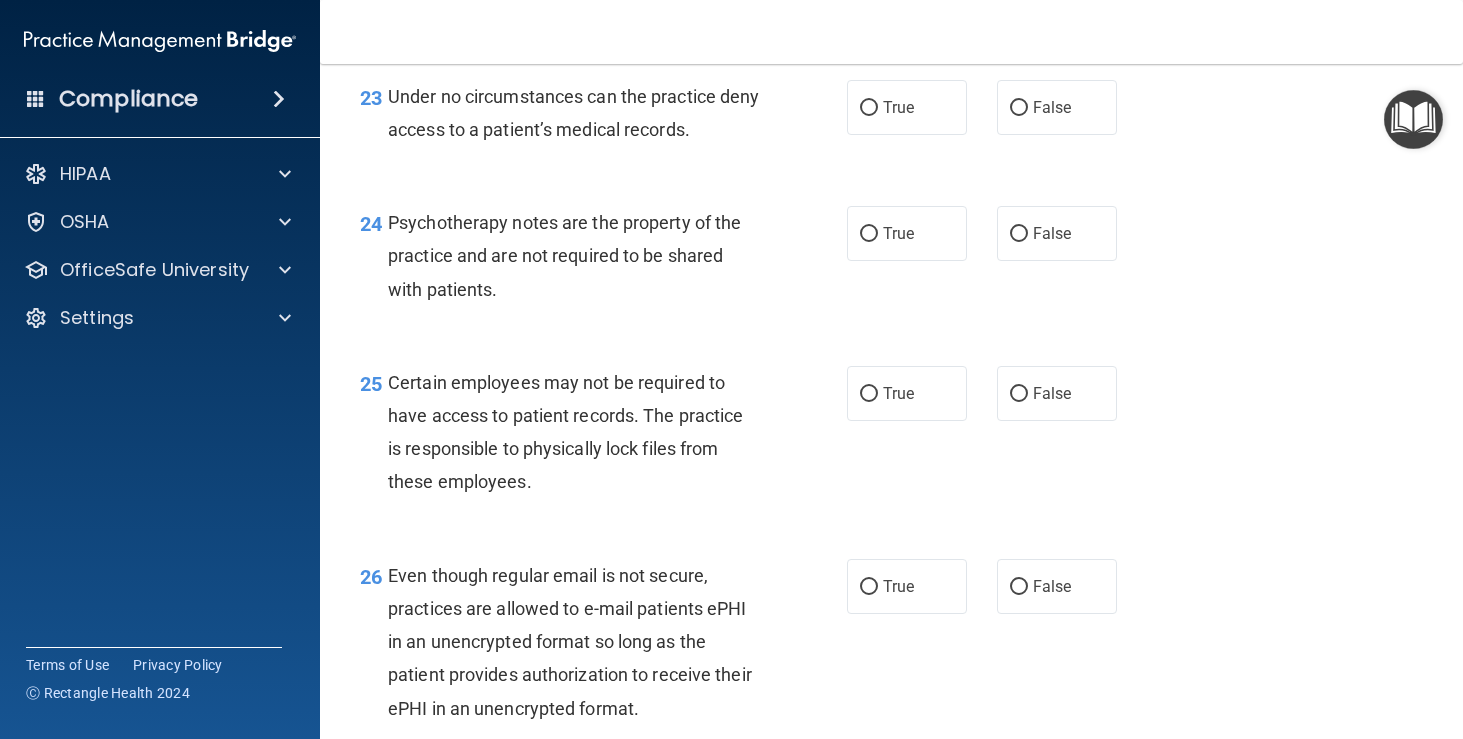 click on "Psychotherapy notes are the property of the practice and are not required to be shared with patients." at bounding box center (564, 255) 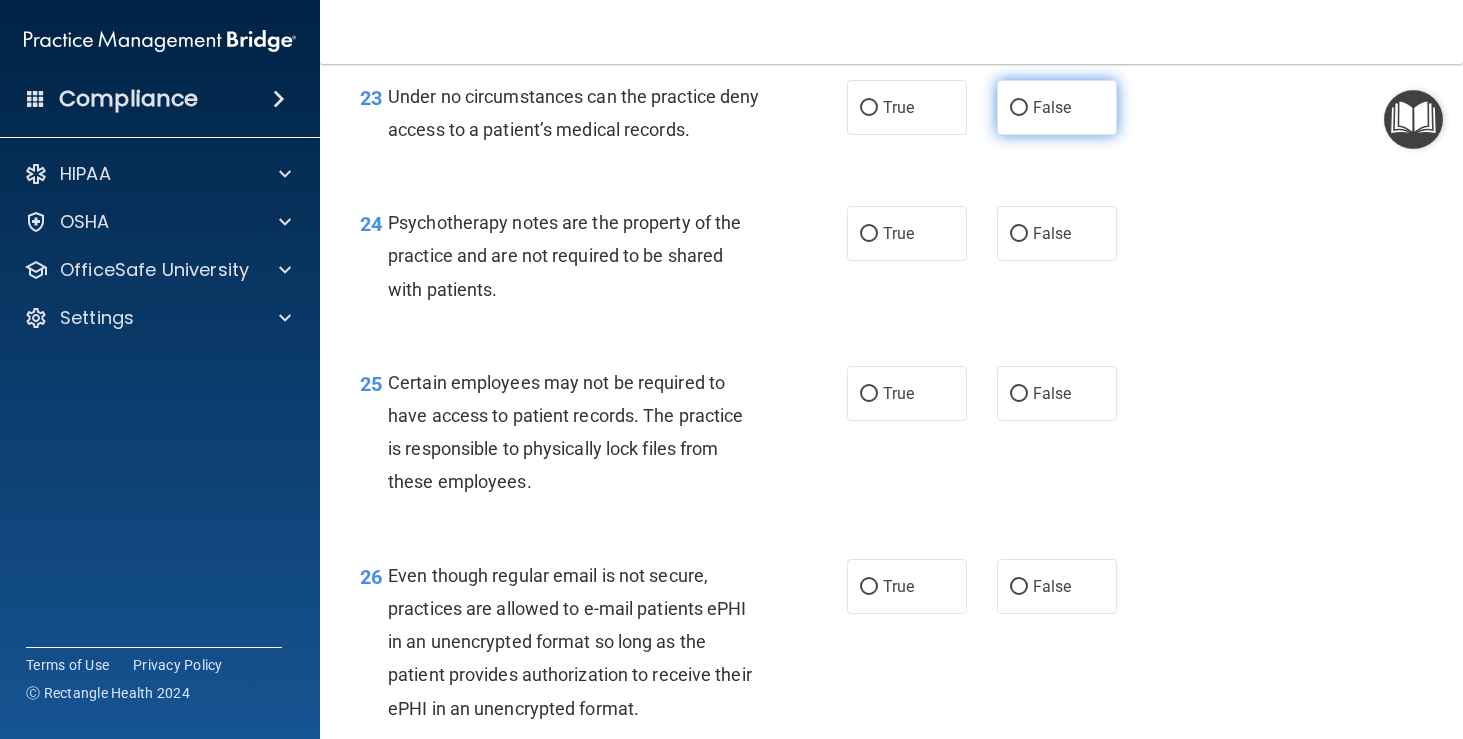 click on "False" at bounding box center [1057, 107] 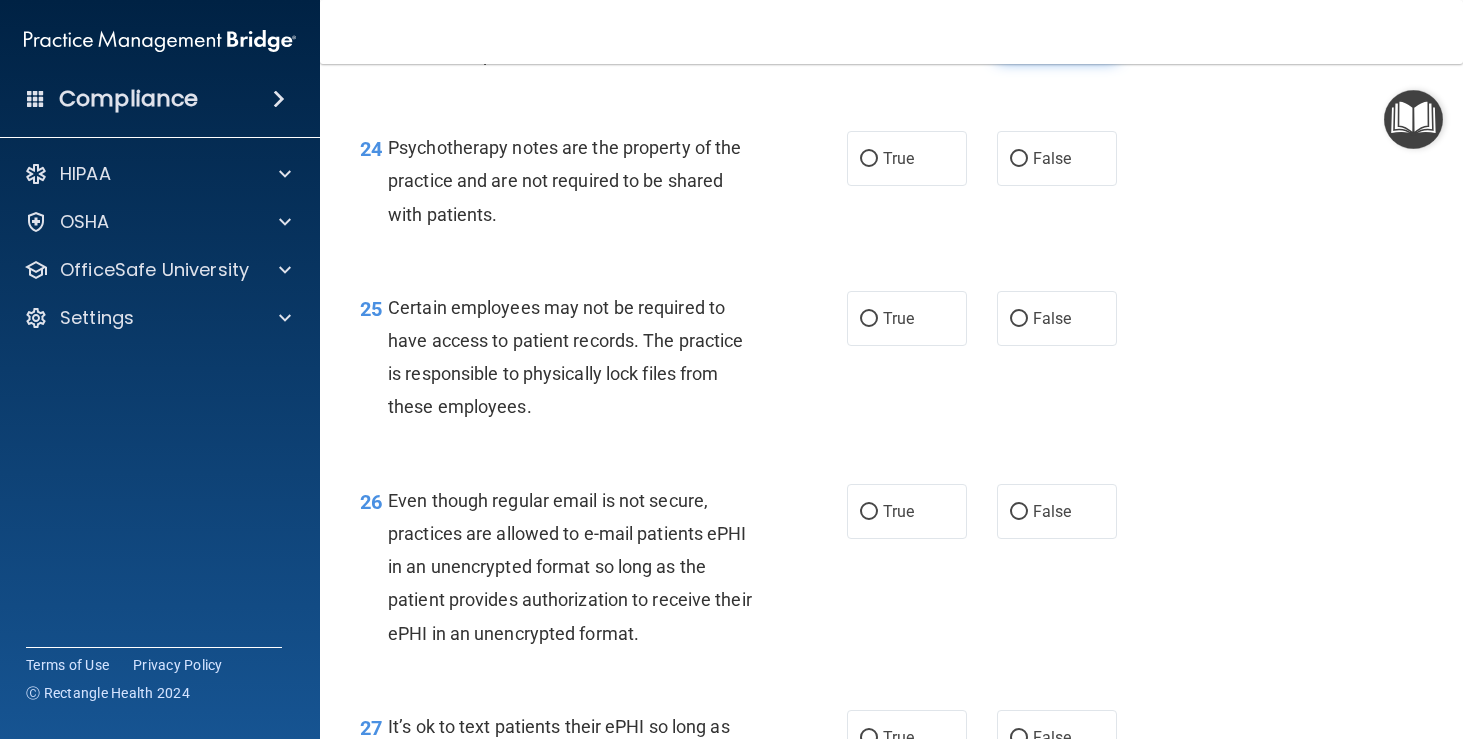 scroll, scrollTop: 4564, scrollLeft: 0, axis: vertical 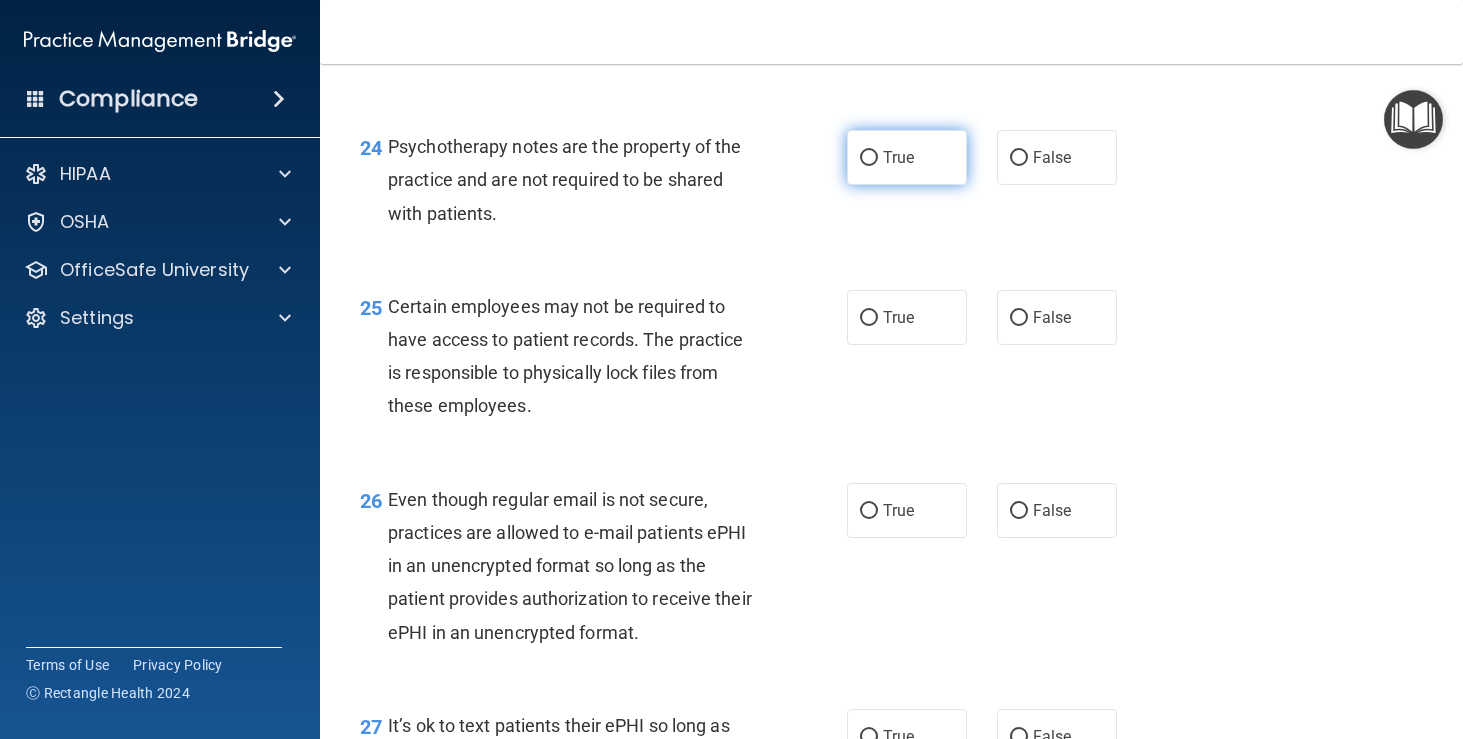 click on "True" at bounding box center [907, 157] 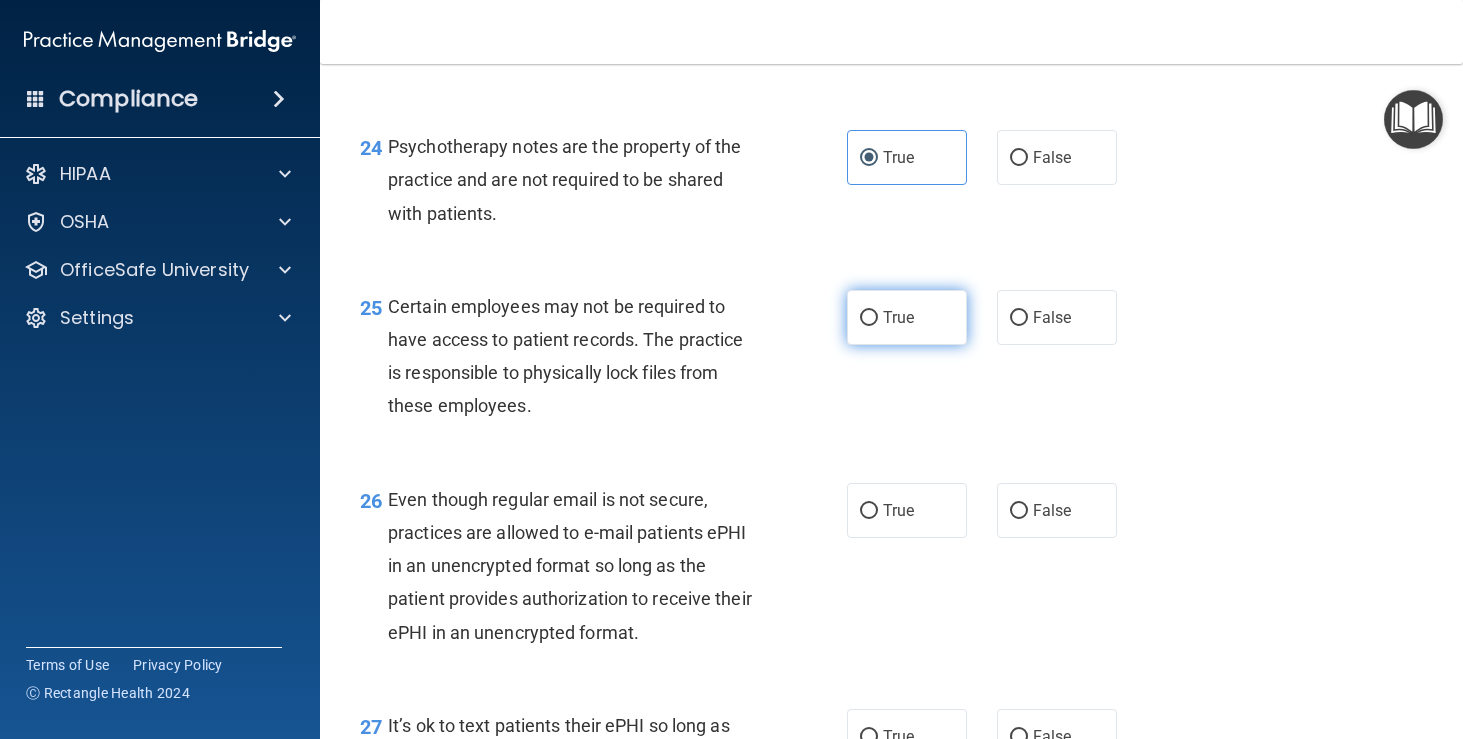 click on "True" at bounding box center (907, 317) 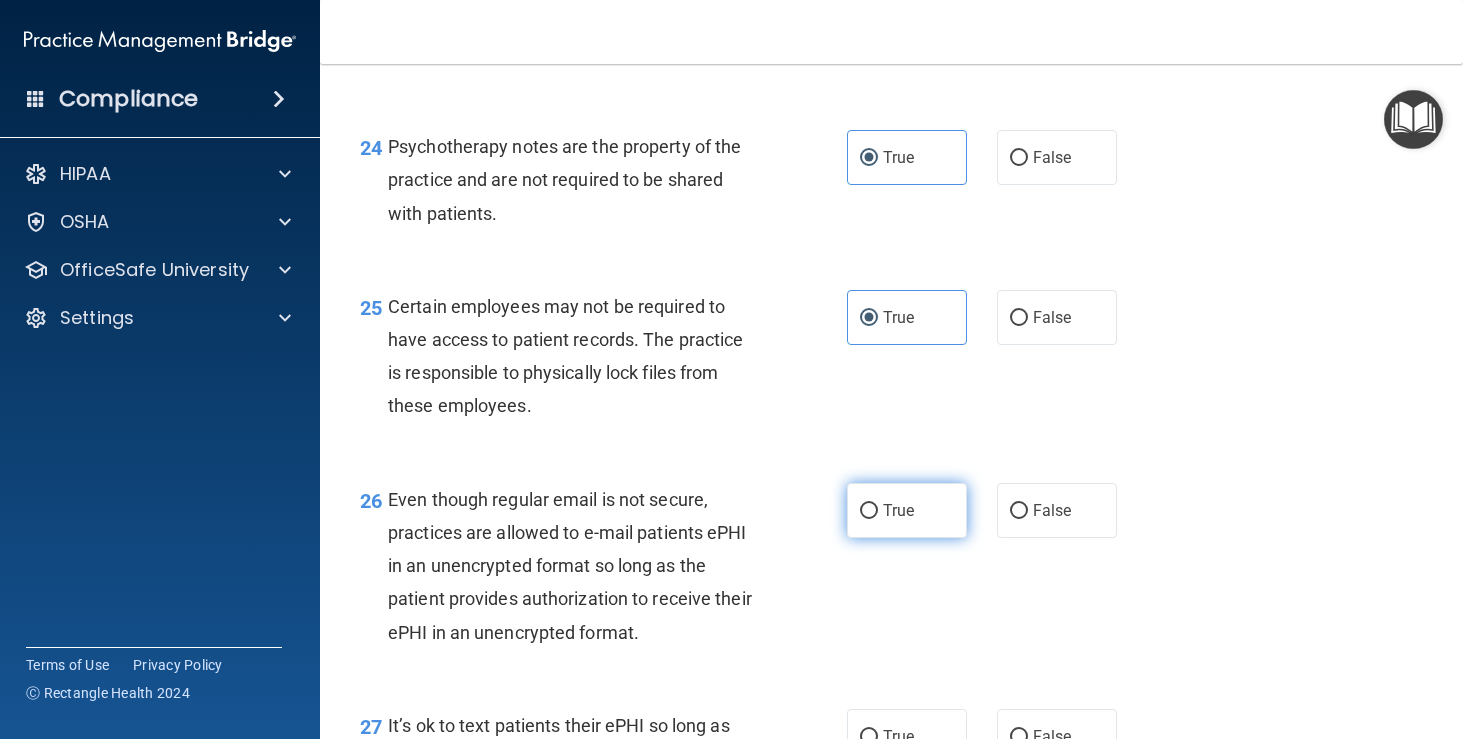 click on "True" at bounding box center (898, 510) 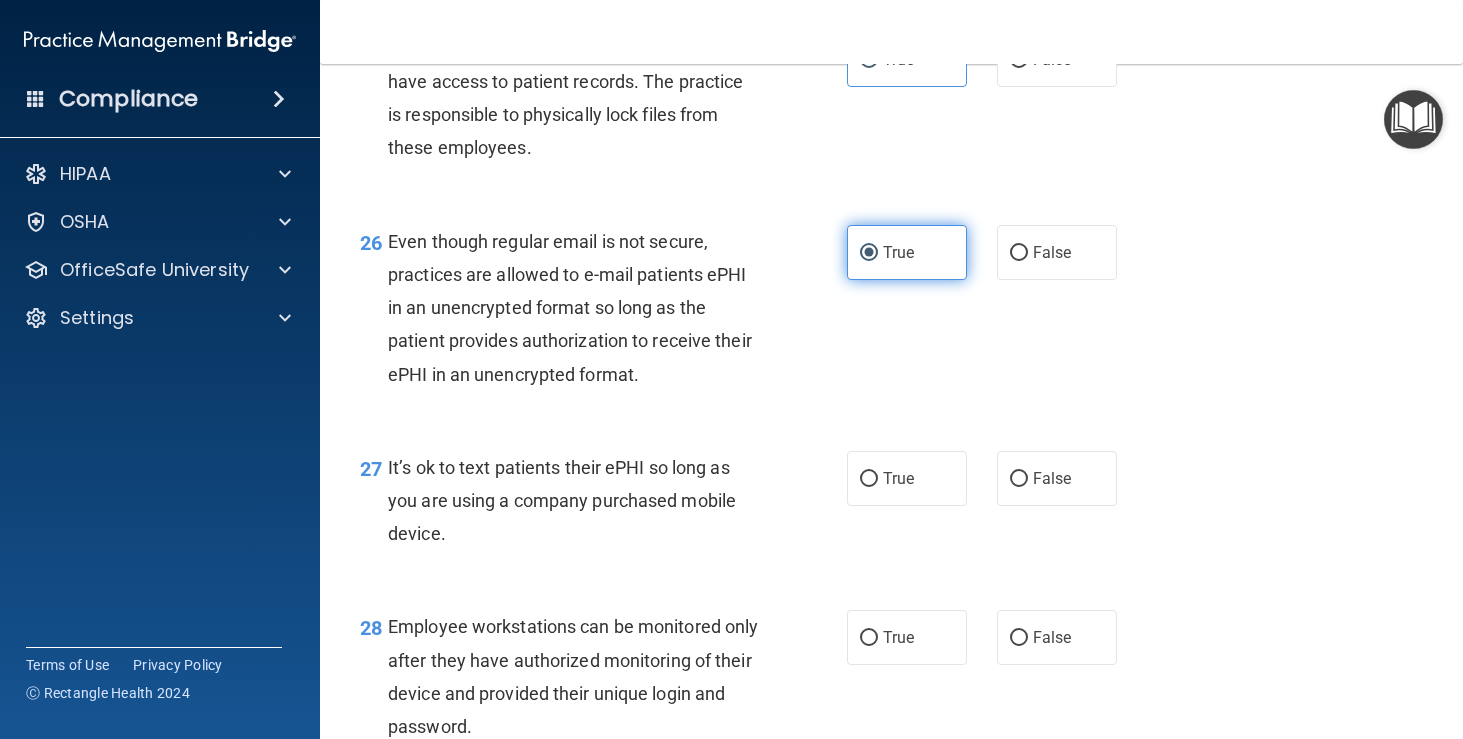 scroll, scrollTop: 4894, scrollLeft: 0, axis: vertical 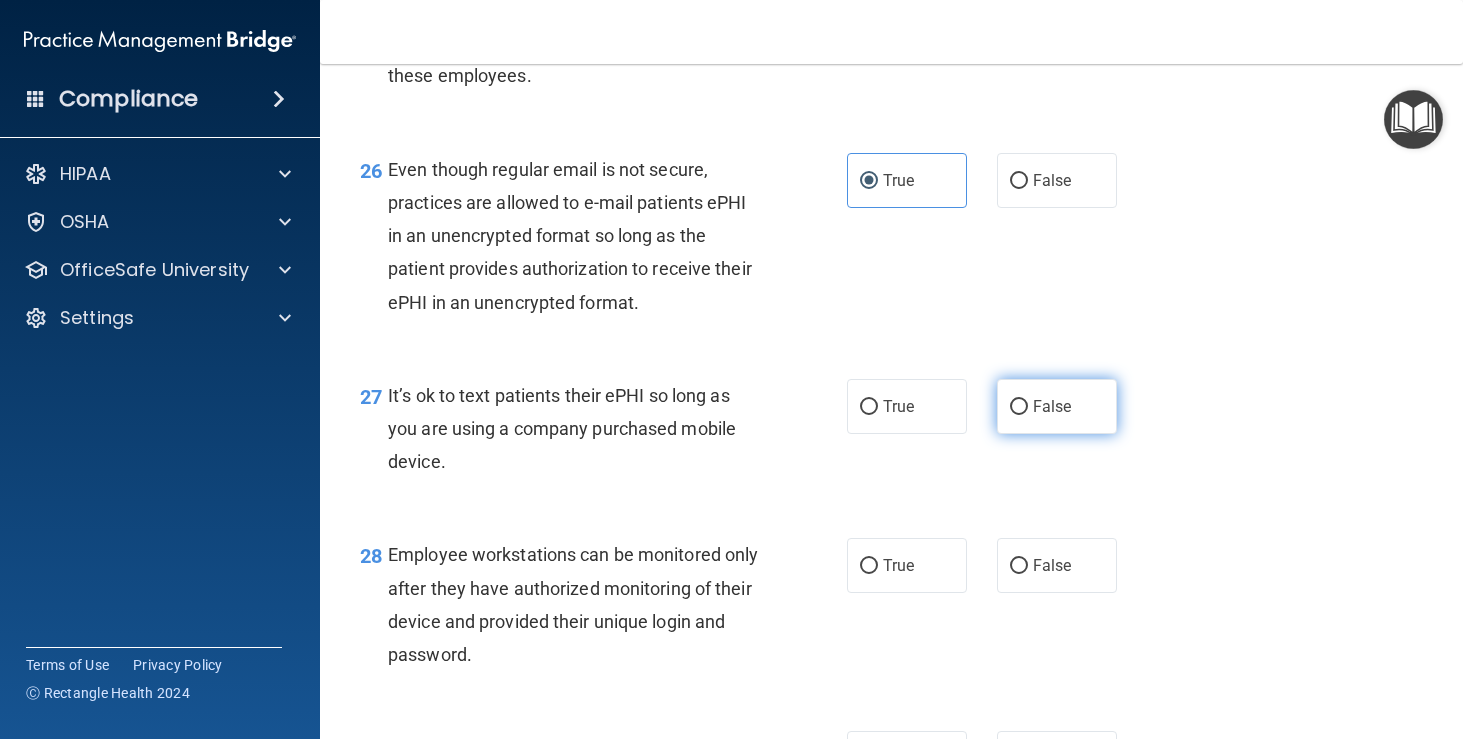 click on "False" at bounding box center (1057, 406) 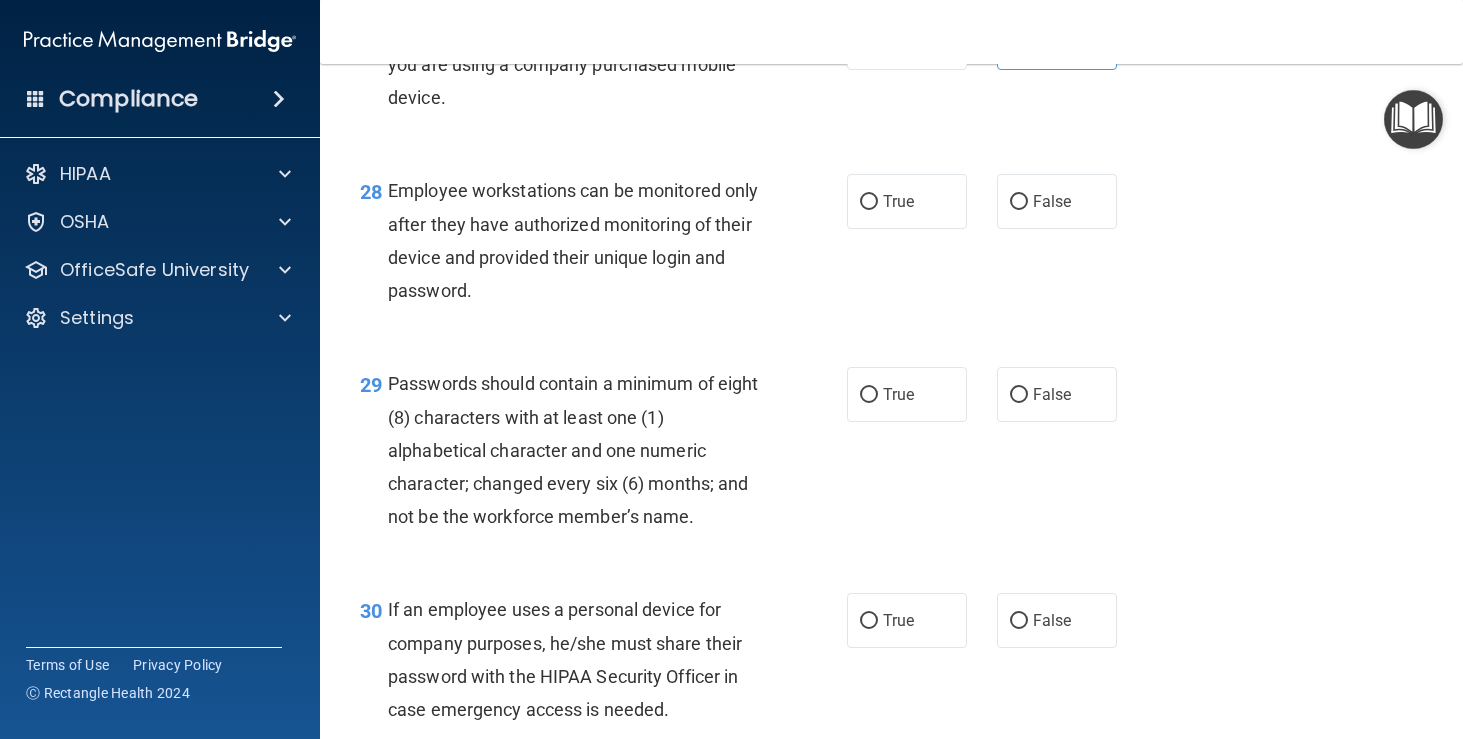 scroll, scrollTop: 5263, scrollLeft: 0, axis: vertical 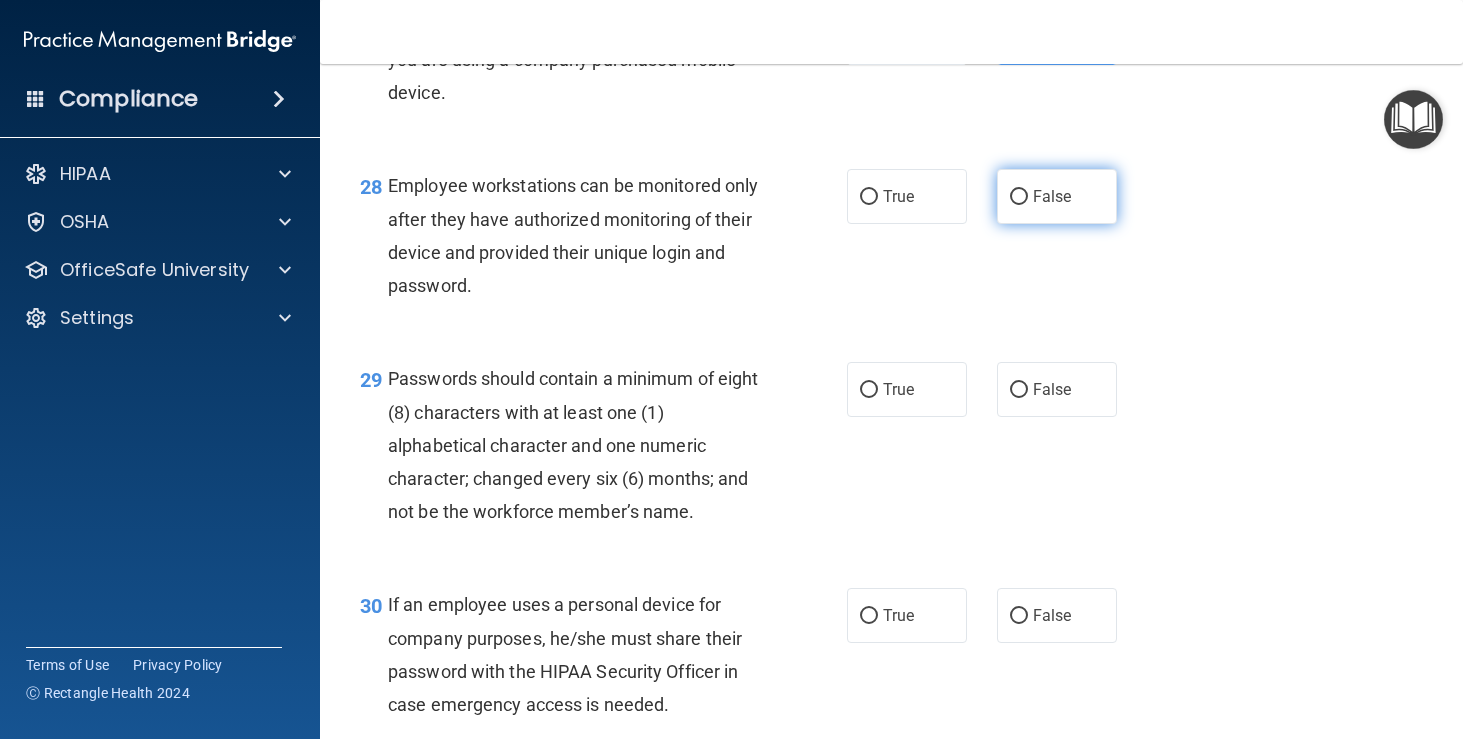 click on "False" at bounding box center (1052, 196) 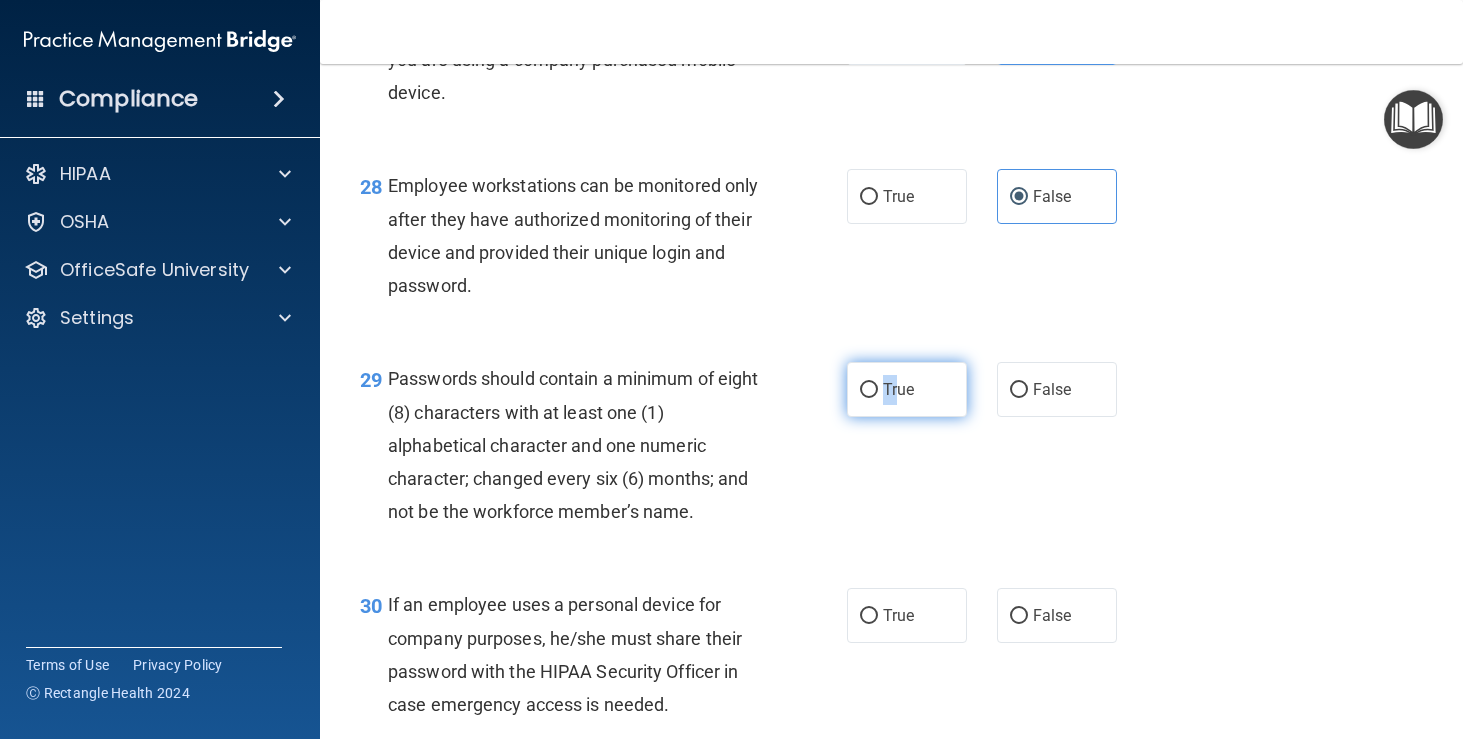 click on "True" at bounding box center (907, 389) 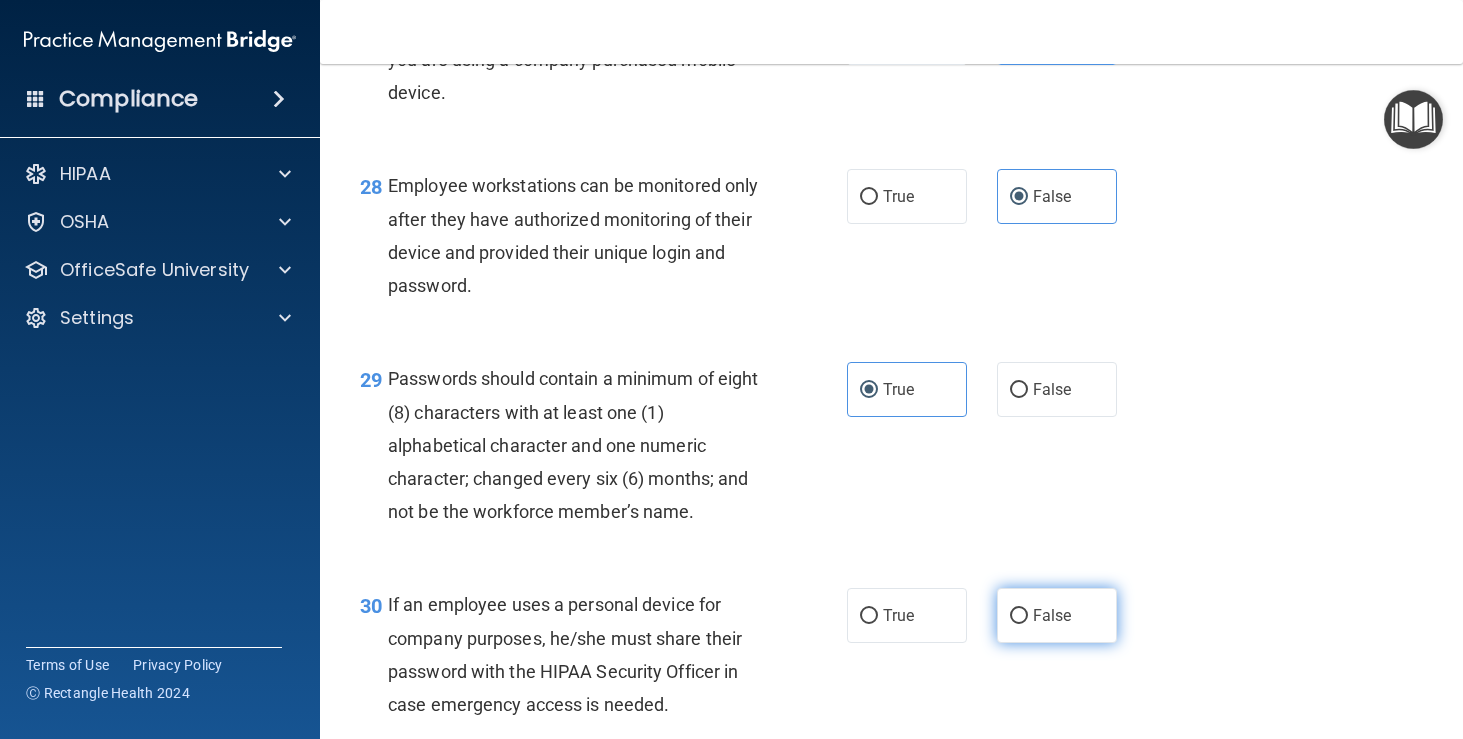 click on "False" at bounding box center (1057, 615) 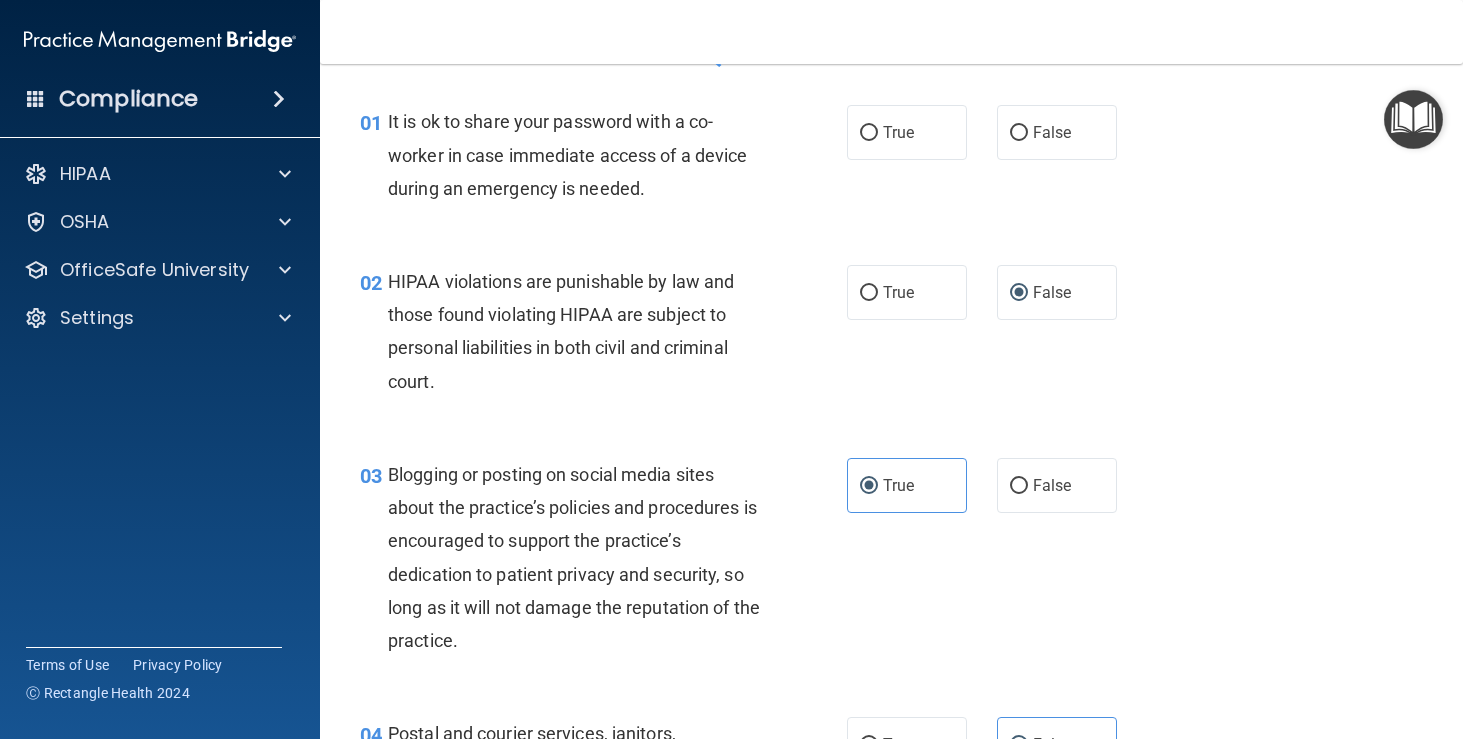 scroll, scrollTop: 0, scrollLeft: 0, axis: both 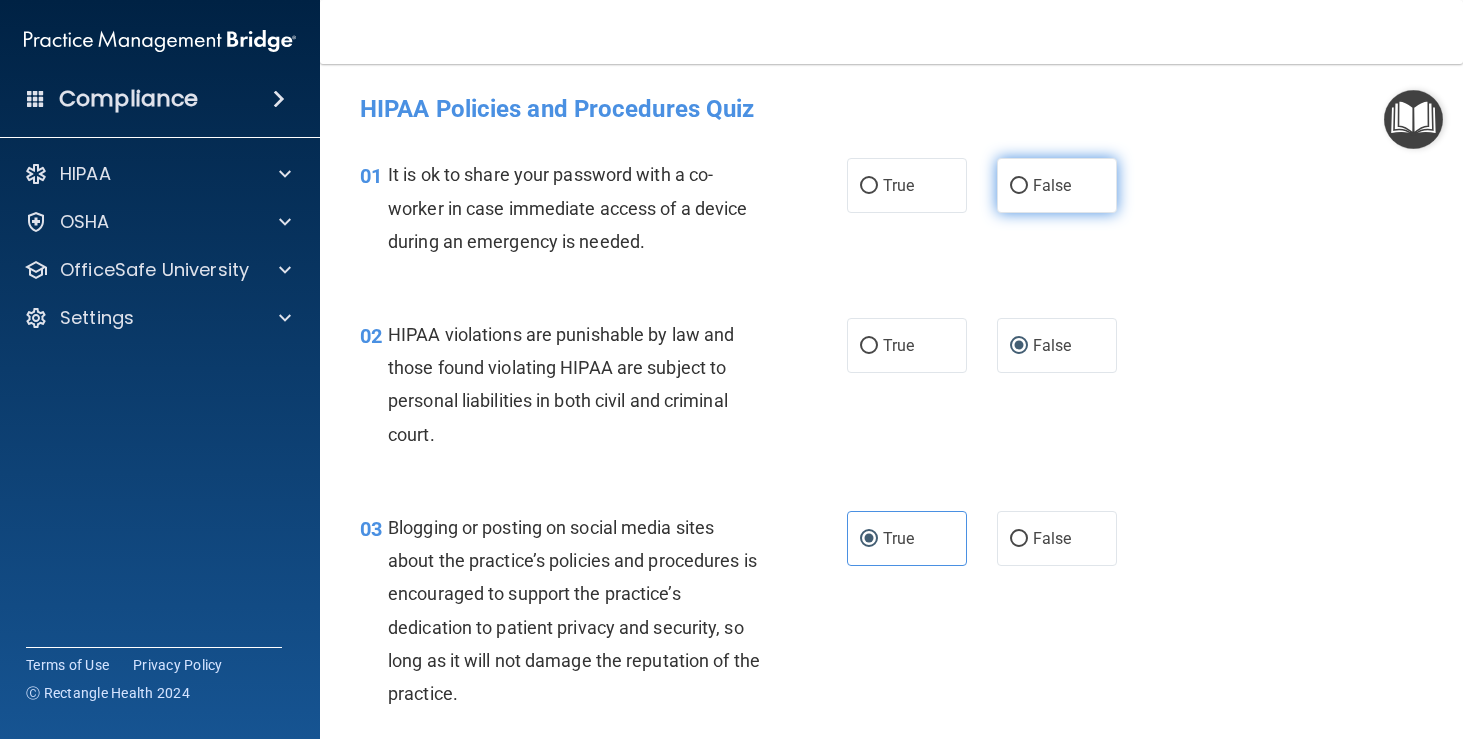 click on "False" at bounding box center (1057, 185) 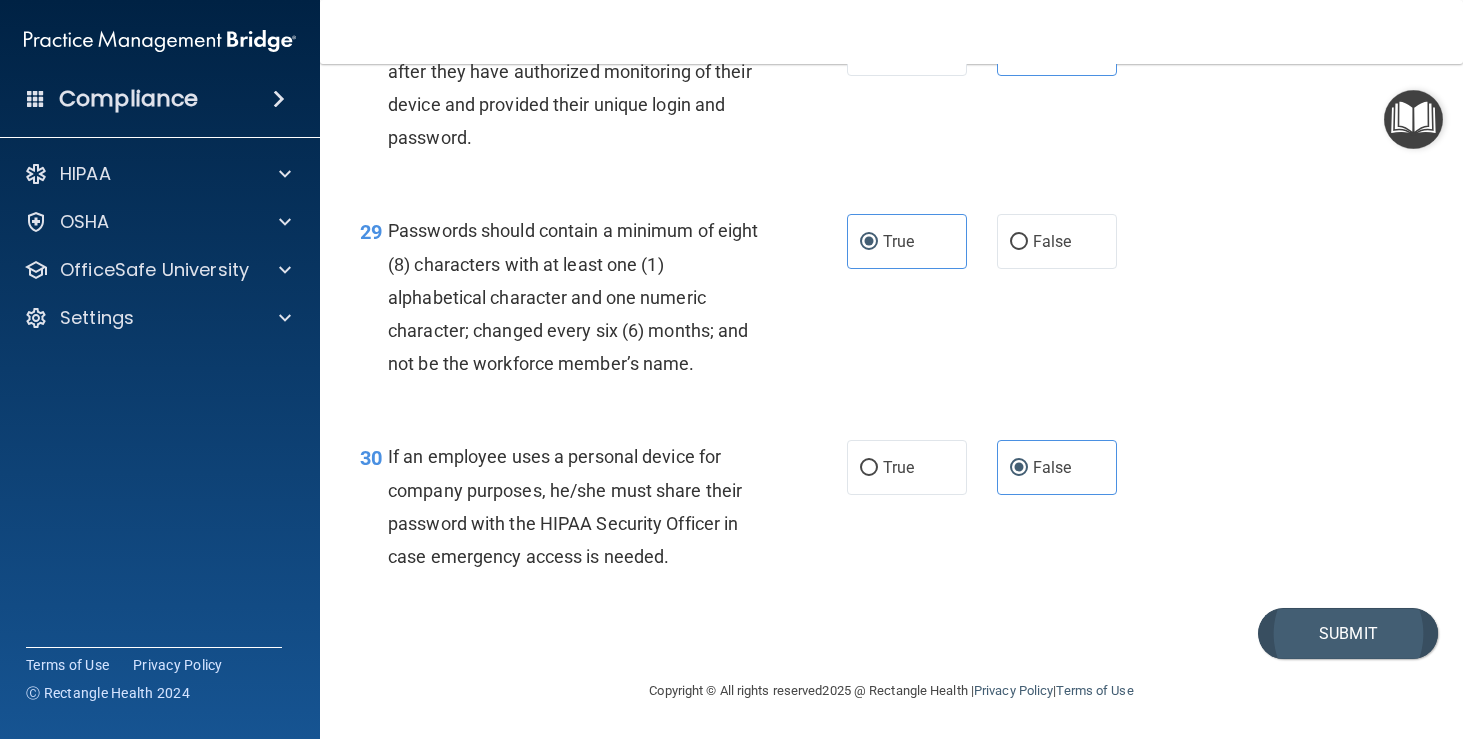 scroll, scrollTop: 5416, scrollLeft: 0, axis: vertical 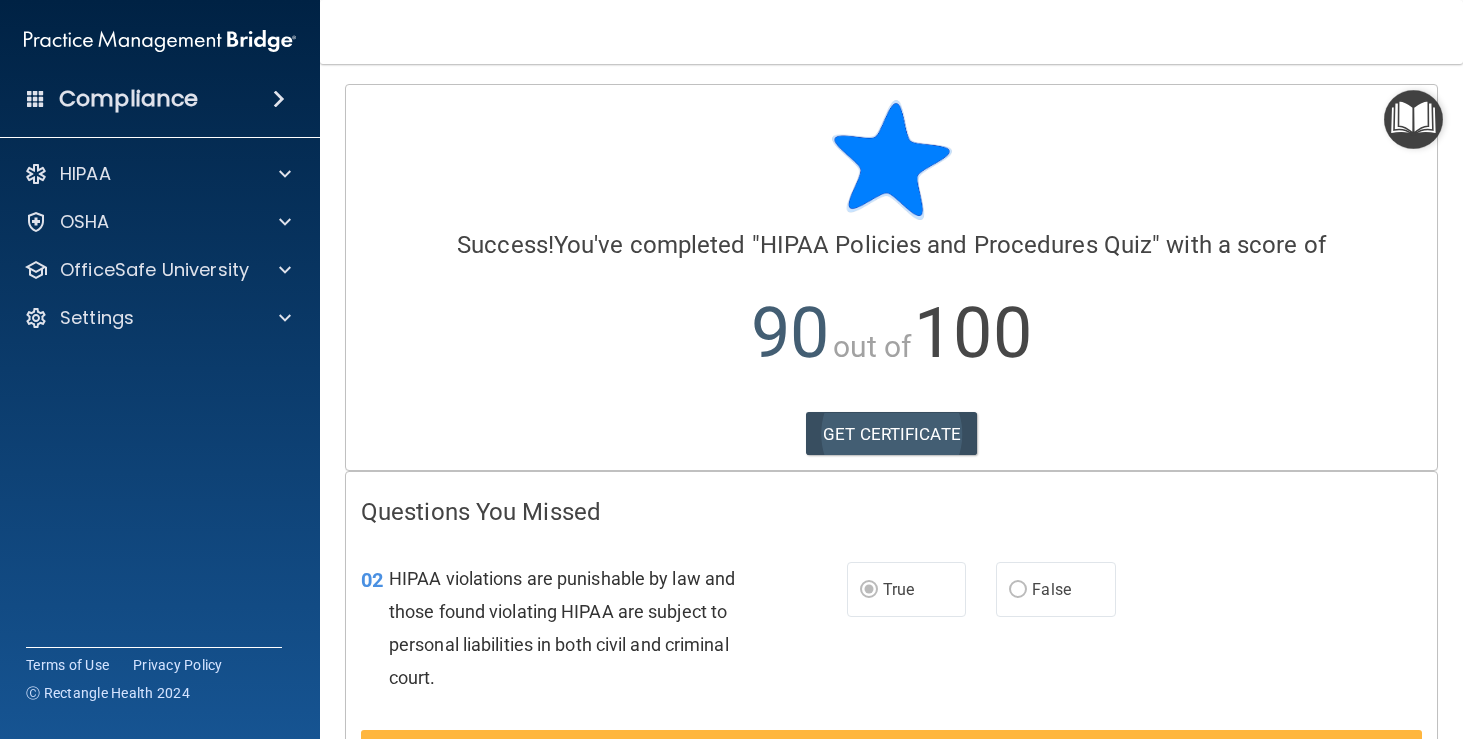 click on "GET CERTIFICATE" at bounding box center [891, 434] 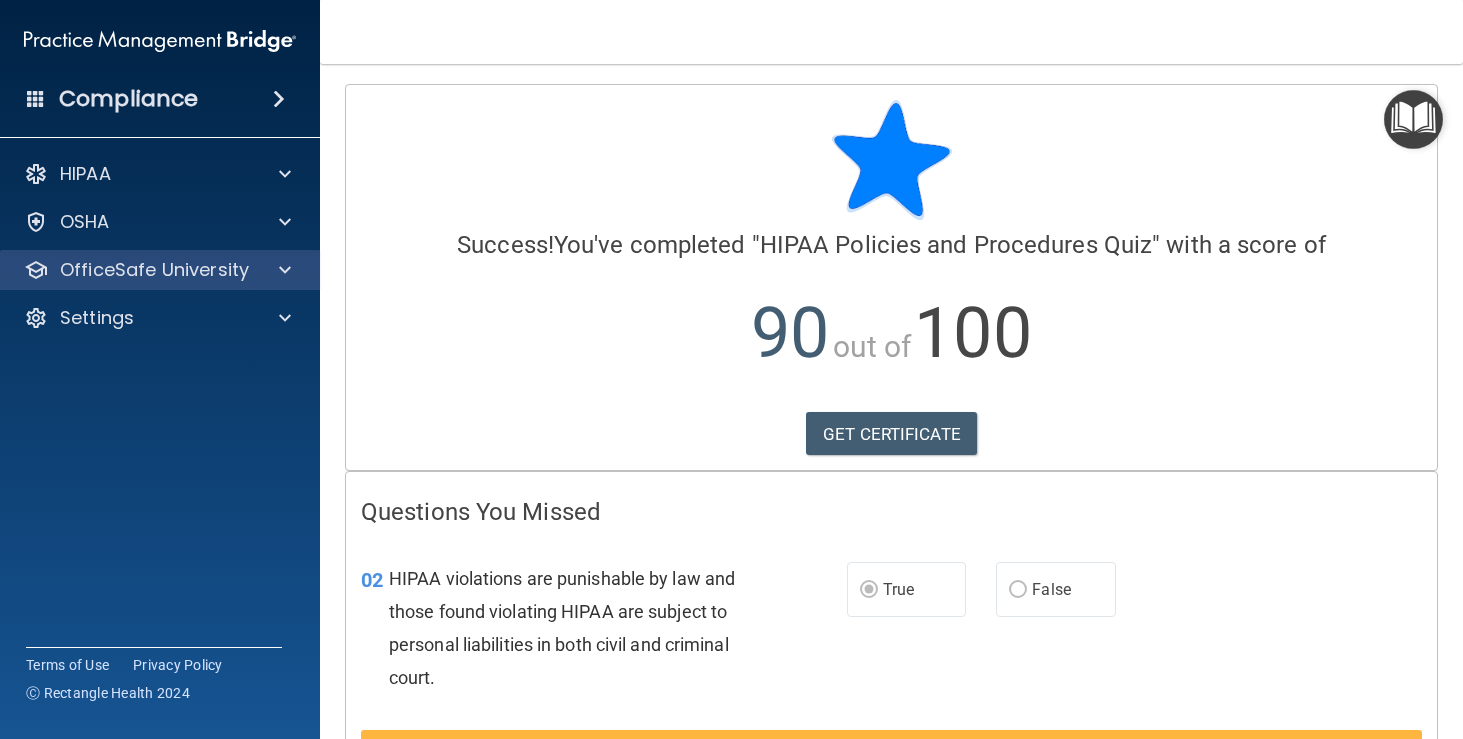 click on "OfficeSafe University" at bounding box center [154, 270] 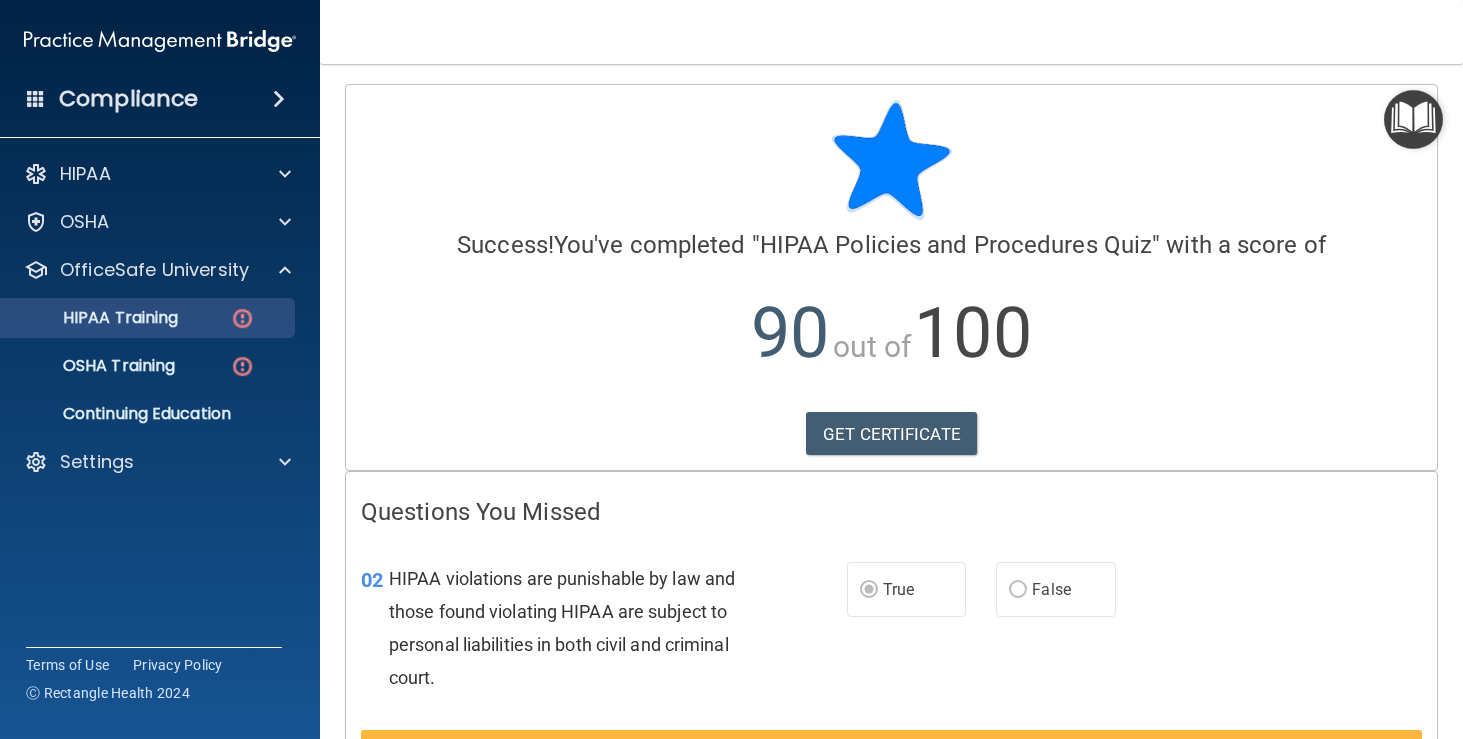click on "HIPAA Training" at bounding box center [149, 318] 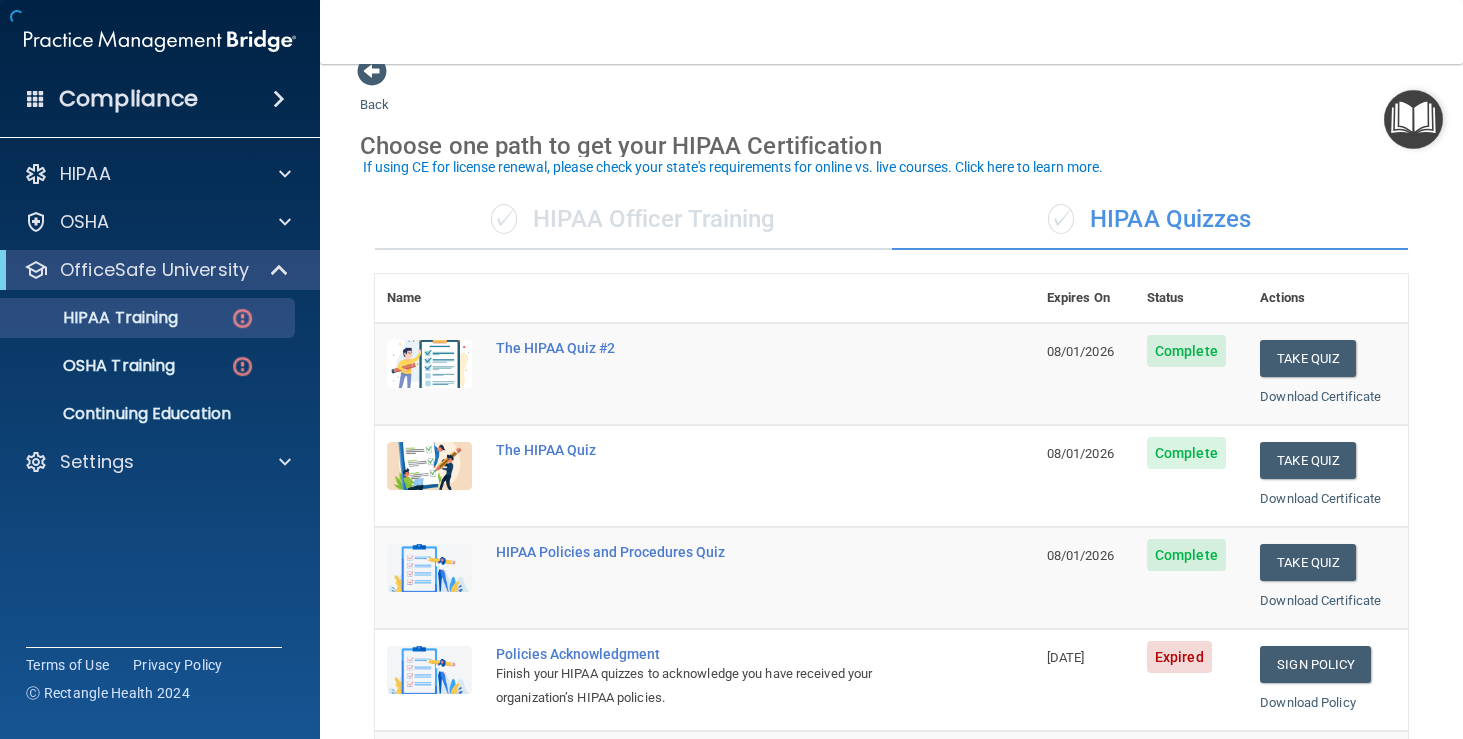 scroll, scrollTop: 339, scrollLeft: 0, axis: vertical 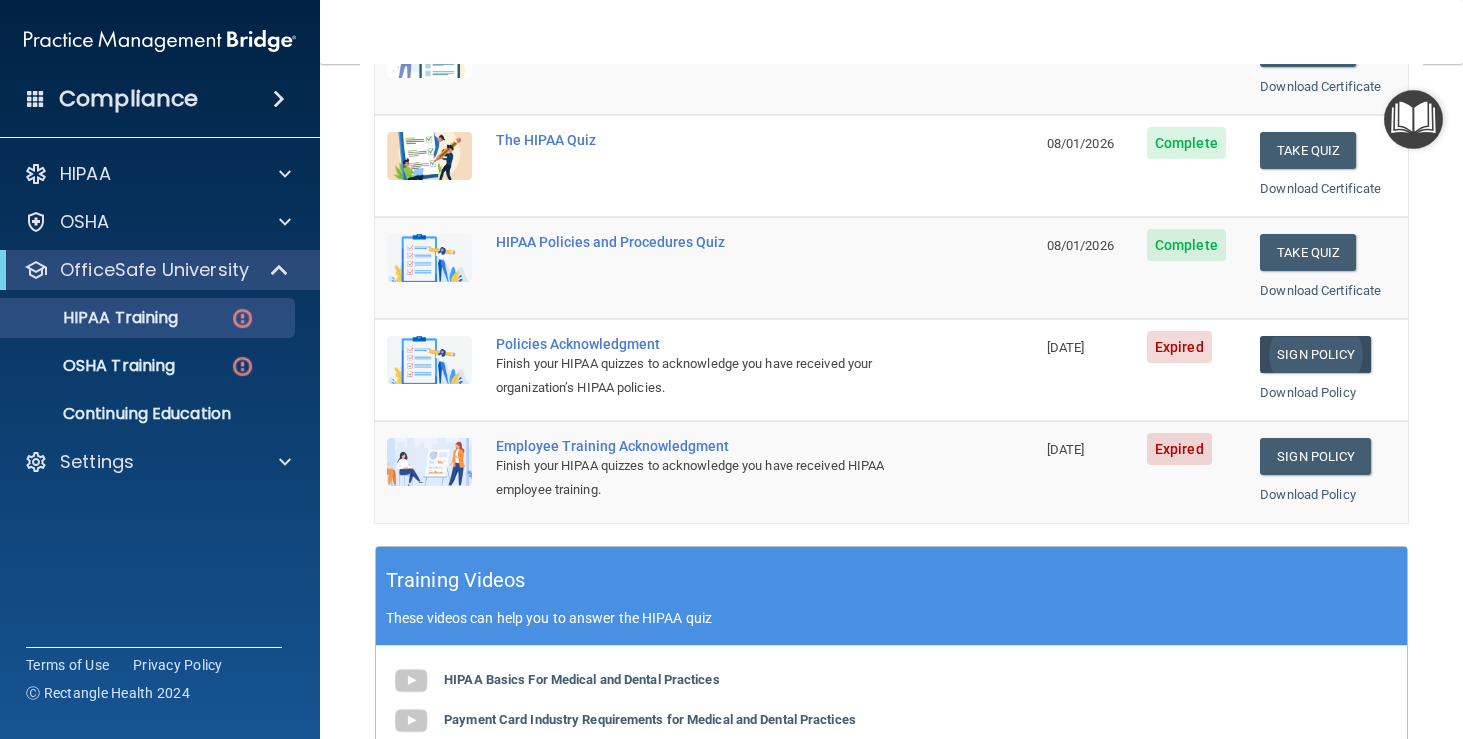 click on "Sign Policy" at bounding box center (1315, 354) 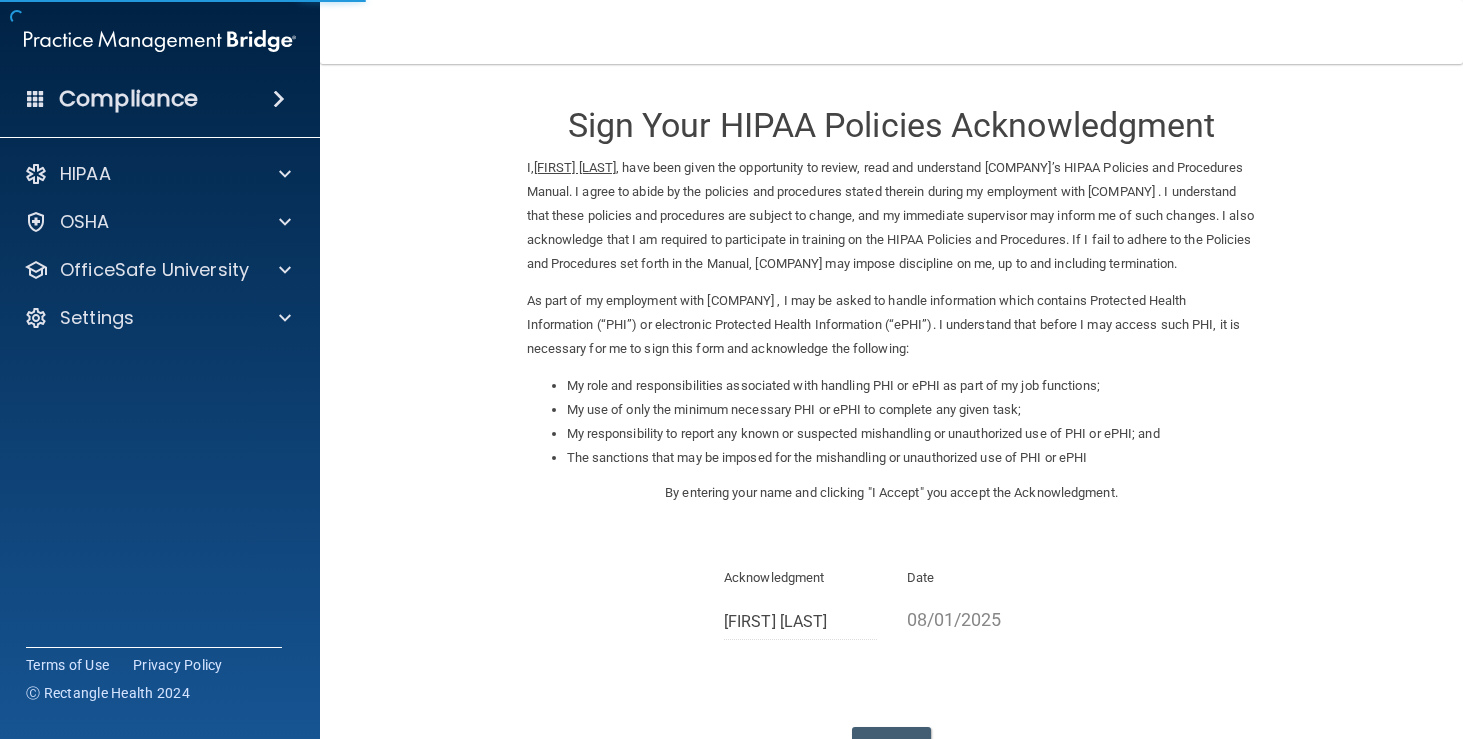scroll, scrollTop: 0, scrollLeft: 0, axis: both 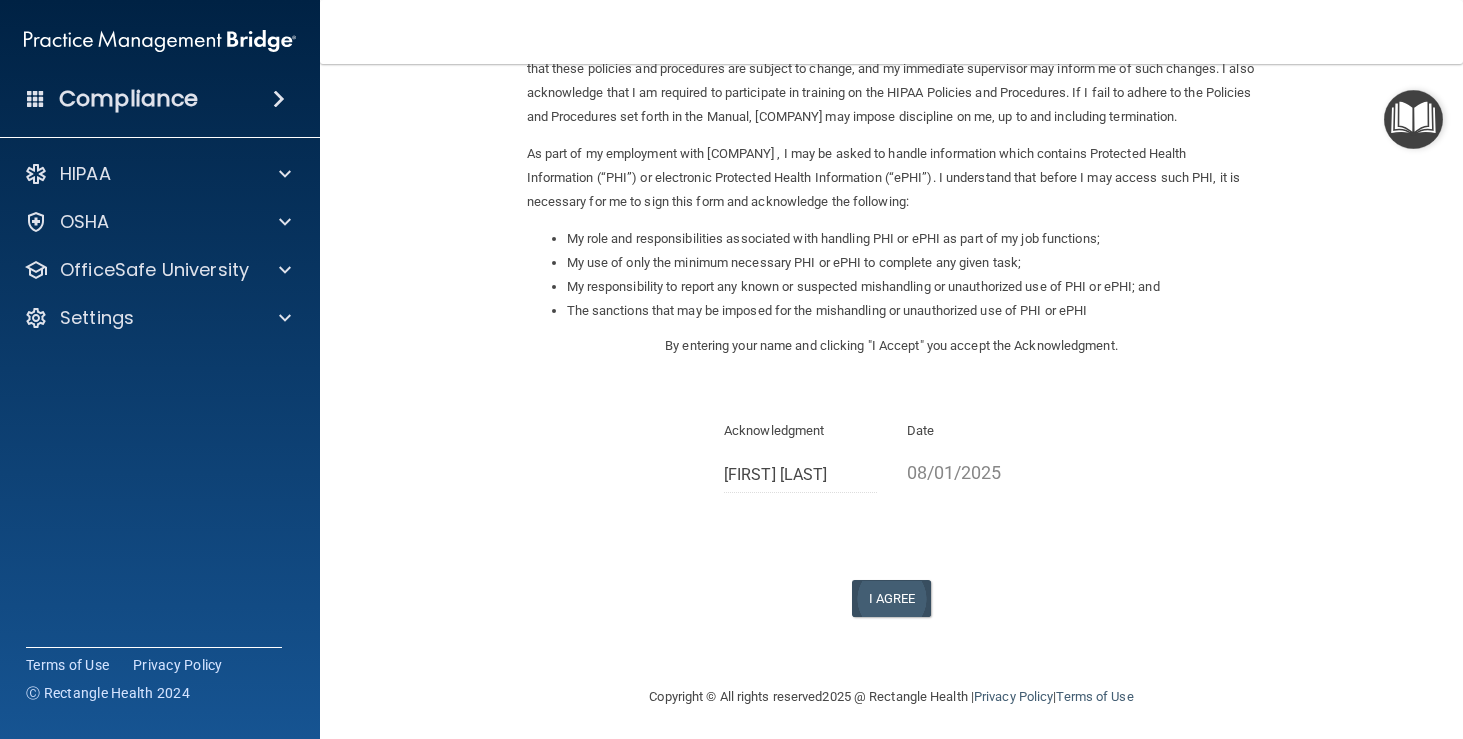 click on "I Agree" at bounding box center [892, 598] 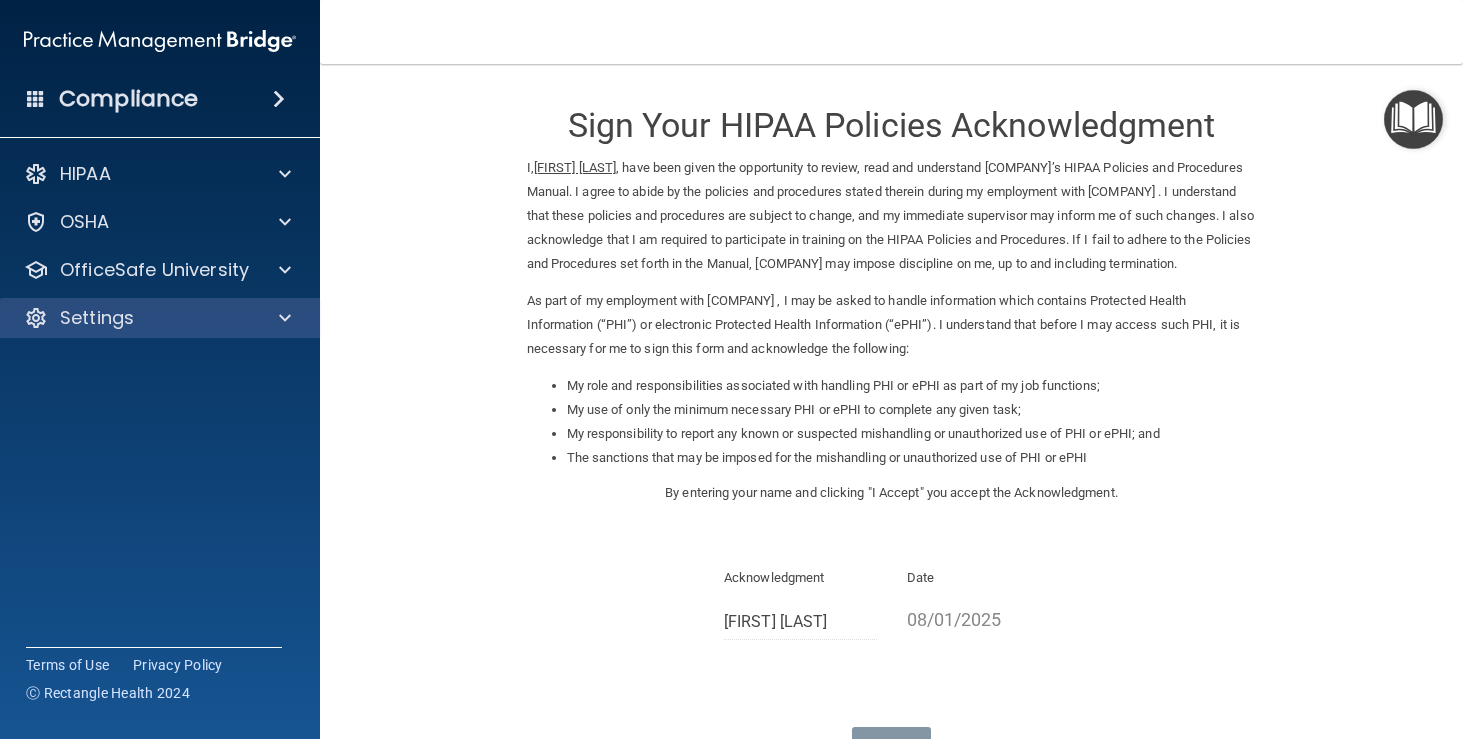 scroll, scrollTop: 0, scrollLeft: 0, axis: both 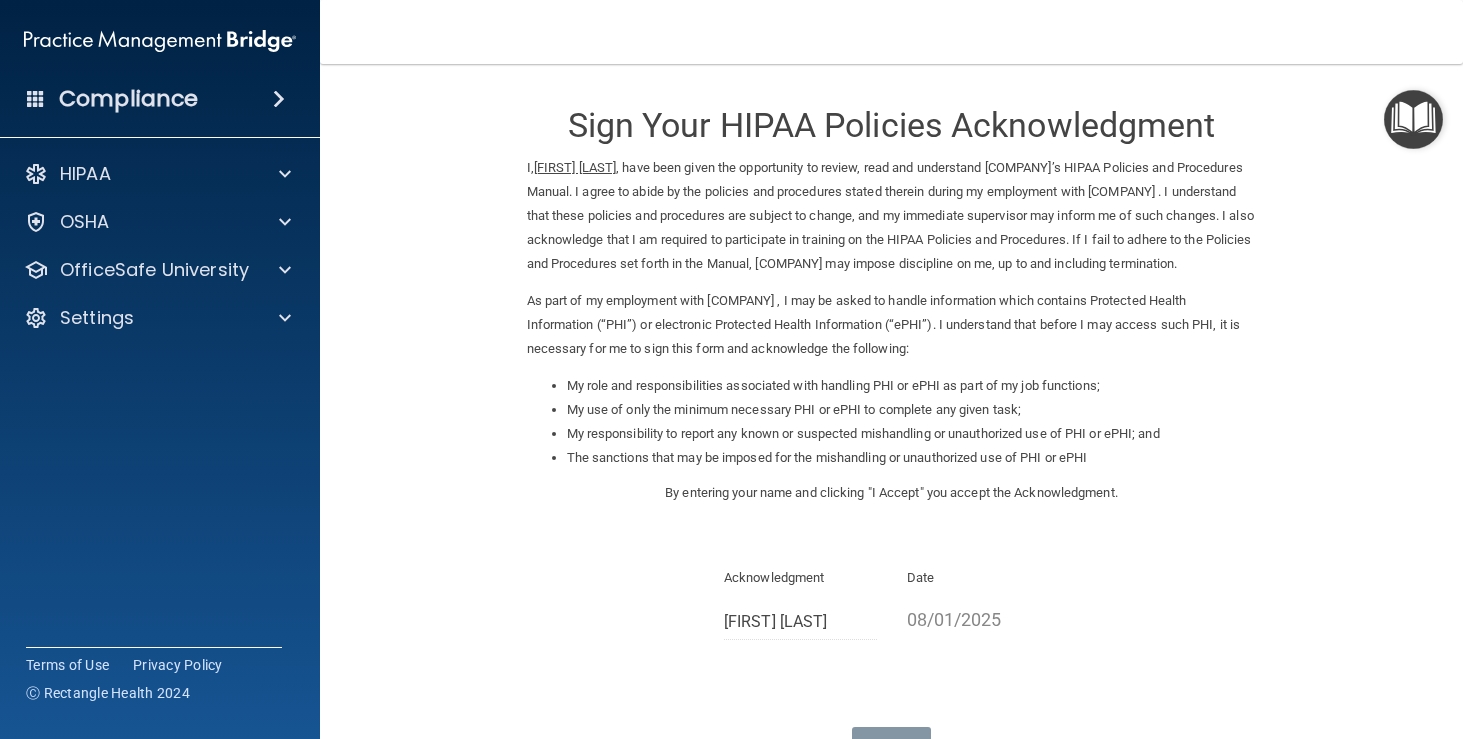 click on "HIPAA
Documents and Policies                 Report an Incident               Business Associates               Emergency Planning               Resources                 HIPAA Risk Assessment
OSHA
Documents               Safety Data Sheets               Self-Assessment                Injury and Illness Report                Resources
PCI
PCI Compliance                Merchant Savings Calculator
OfficeSafe University
HIPAA Training                   OSHA Training                   Continuing Education
Settings
My Account               My Users               Services                 Sign Out" at bounding box center (160, 250) 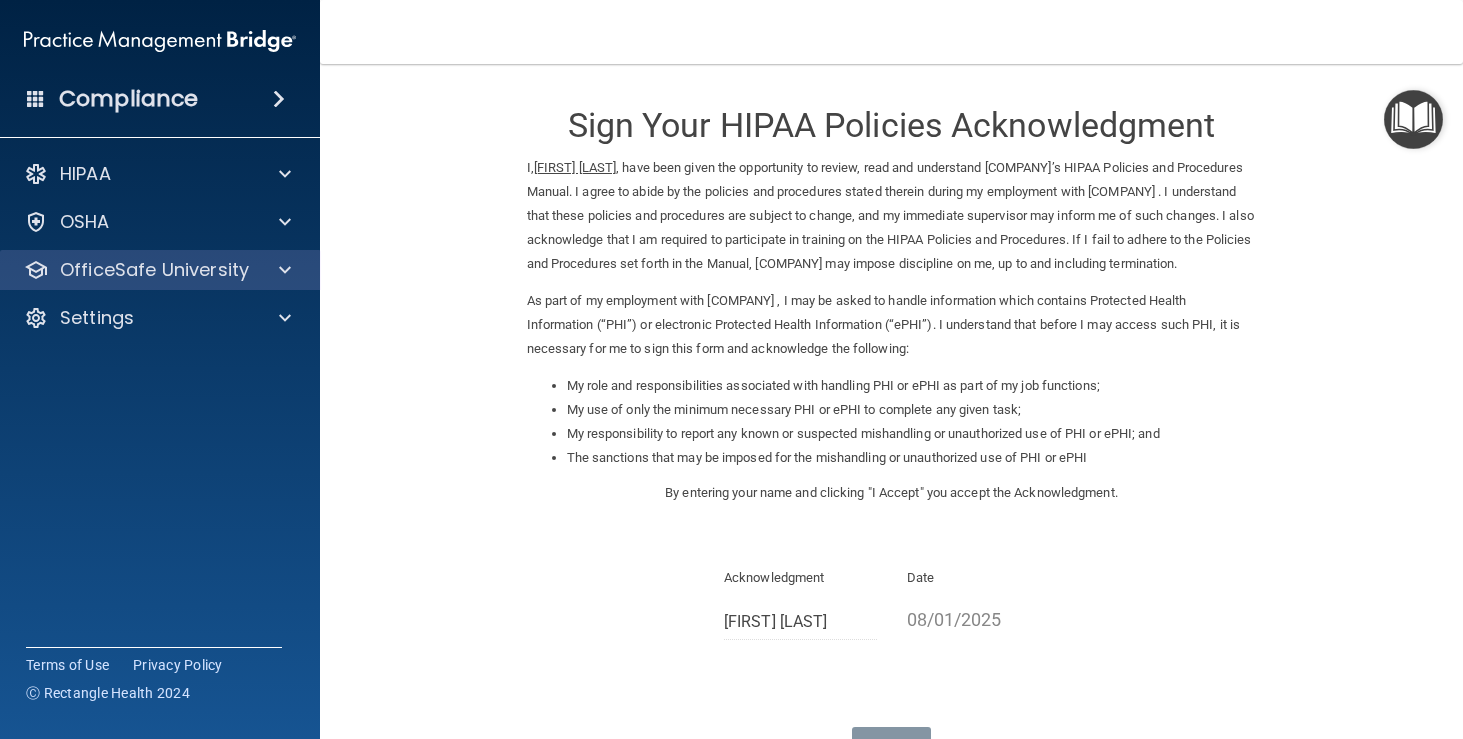 click at bounding box center [282, 270] 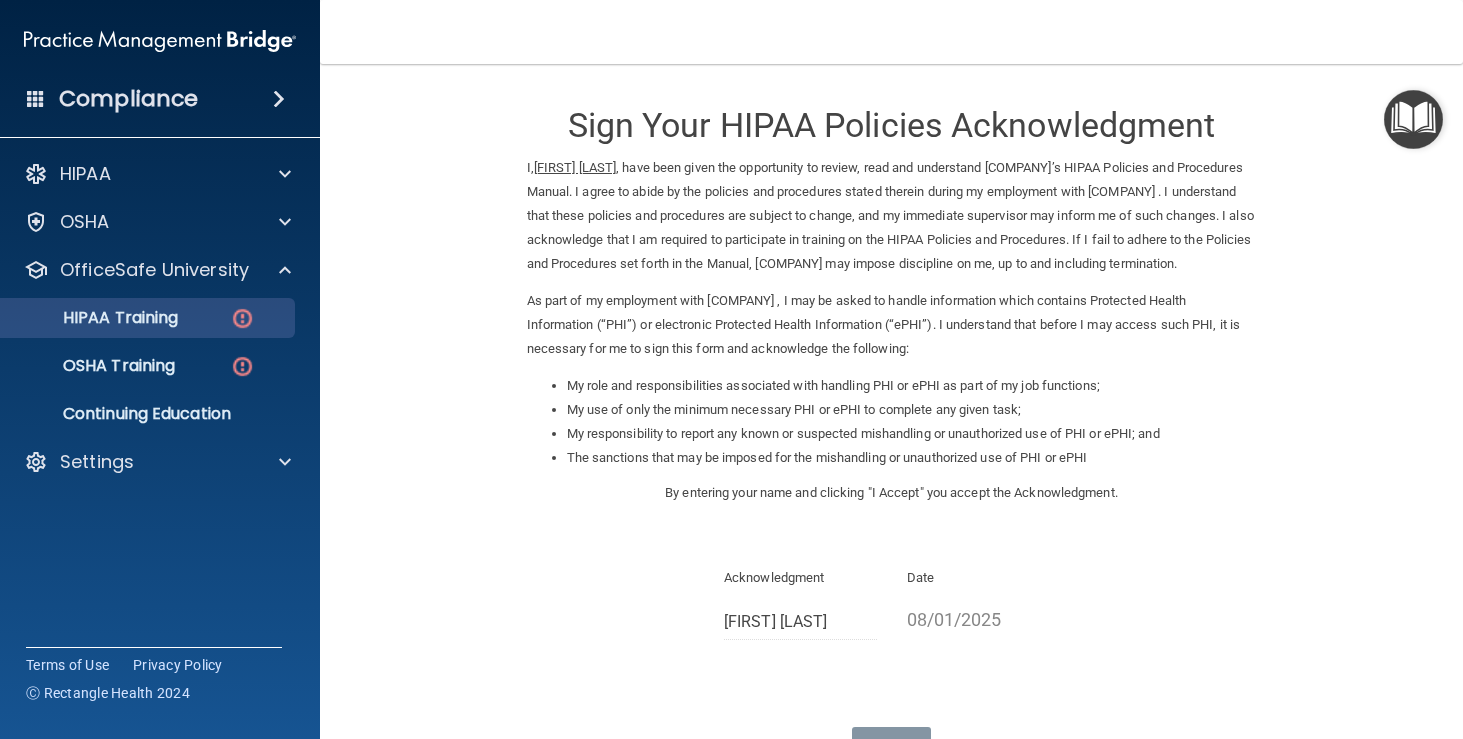 click on "HIPAA Training" at bounding box center [137, 318] 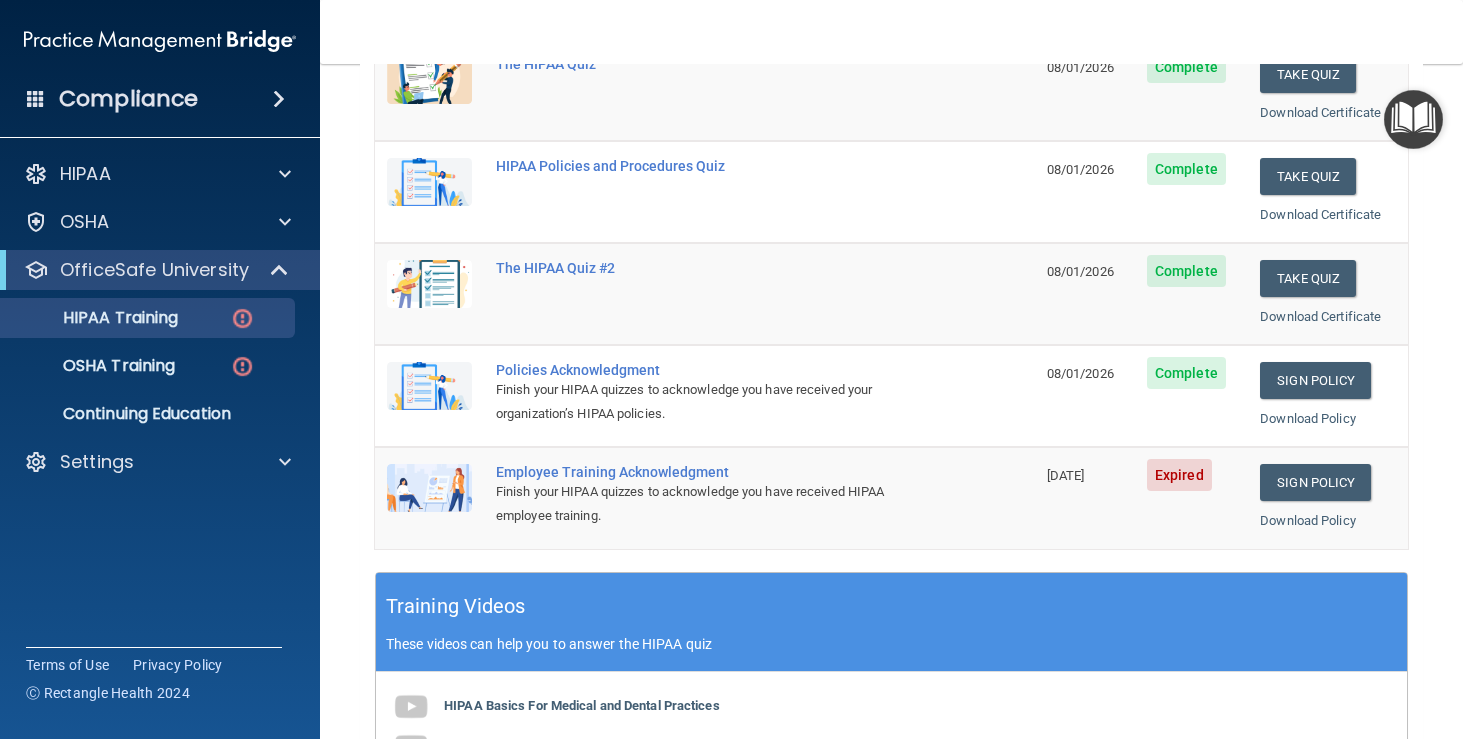 scroll, scrollTop: 314, scrollLeft: 0, axis: vertical 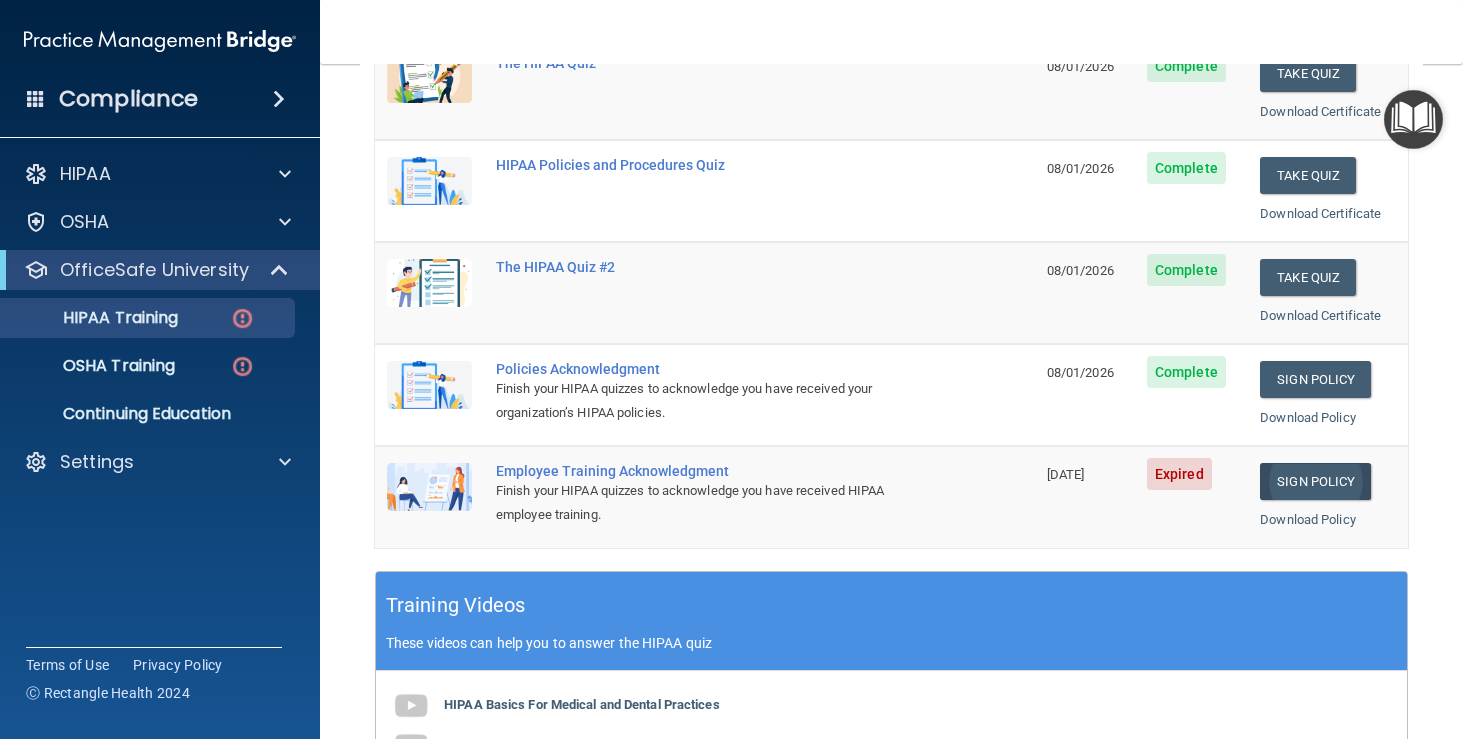 click on "Sign Policy" at bounding box center (1315, 481) 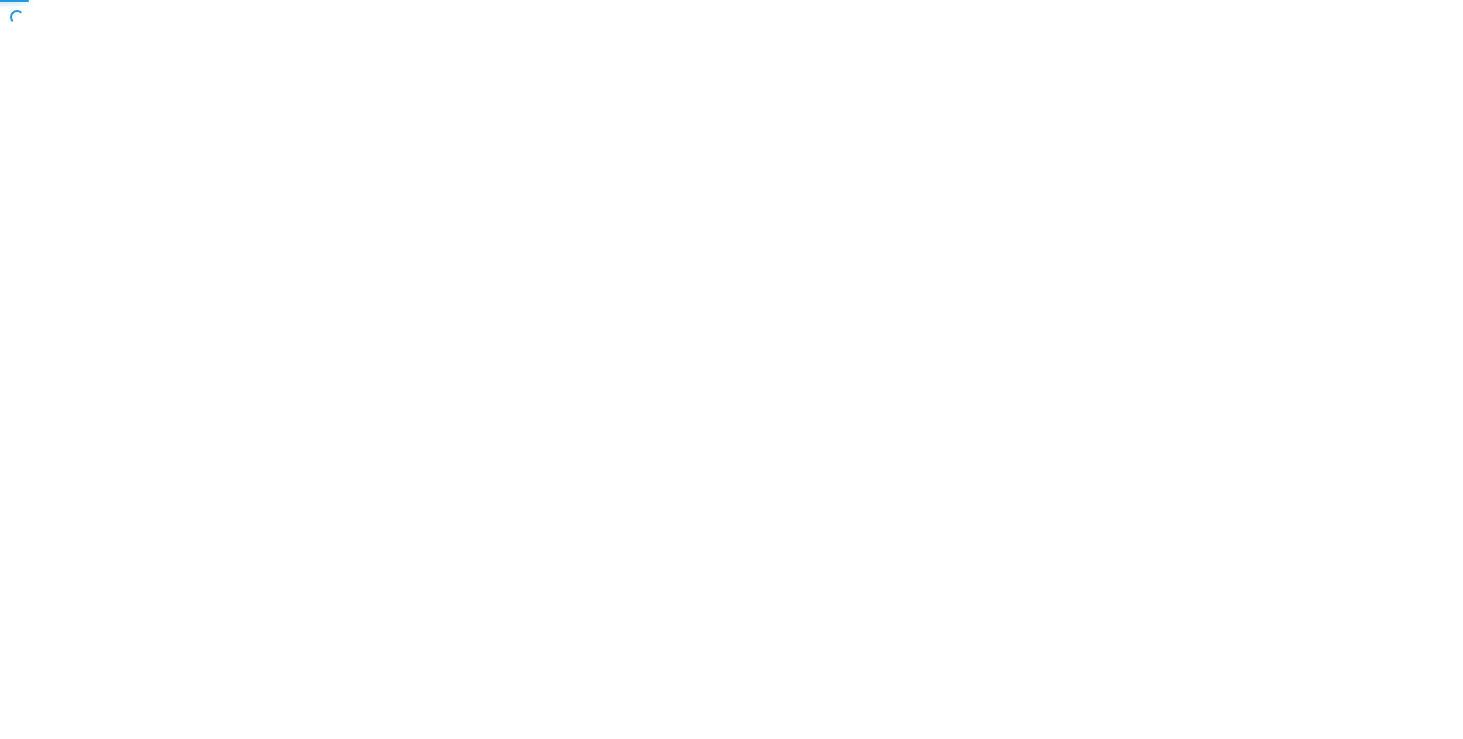 scroll, scrollTop: 0, scrollLeft: 0, axis: both 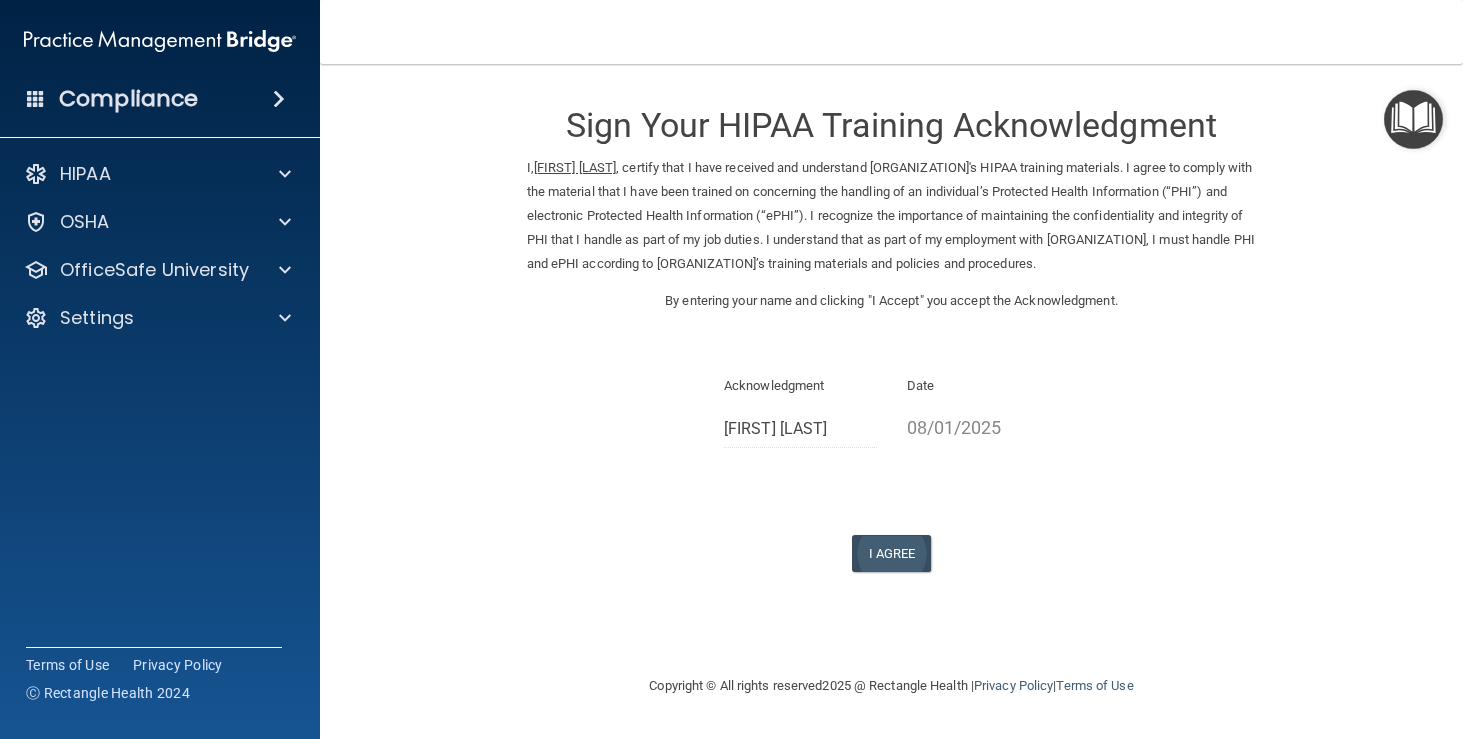 click on "I Agree" at bounding box center [892, 553] 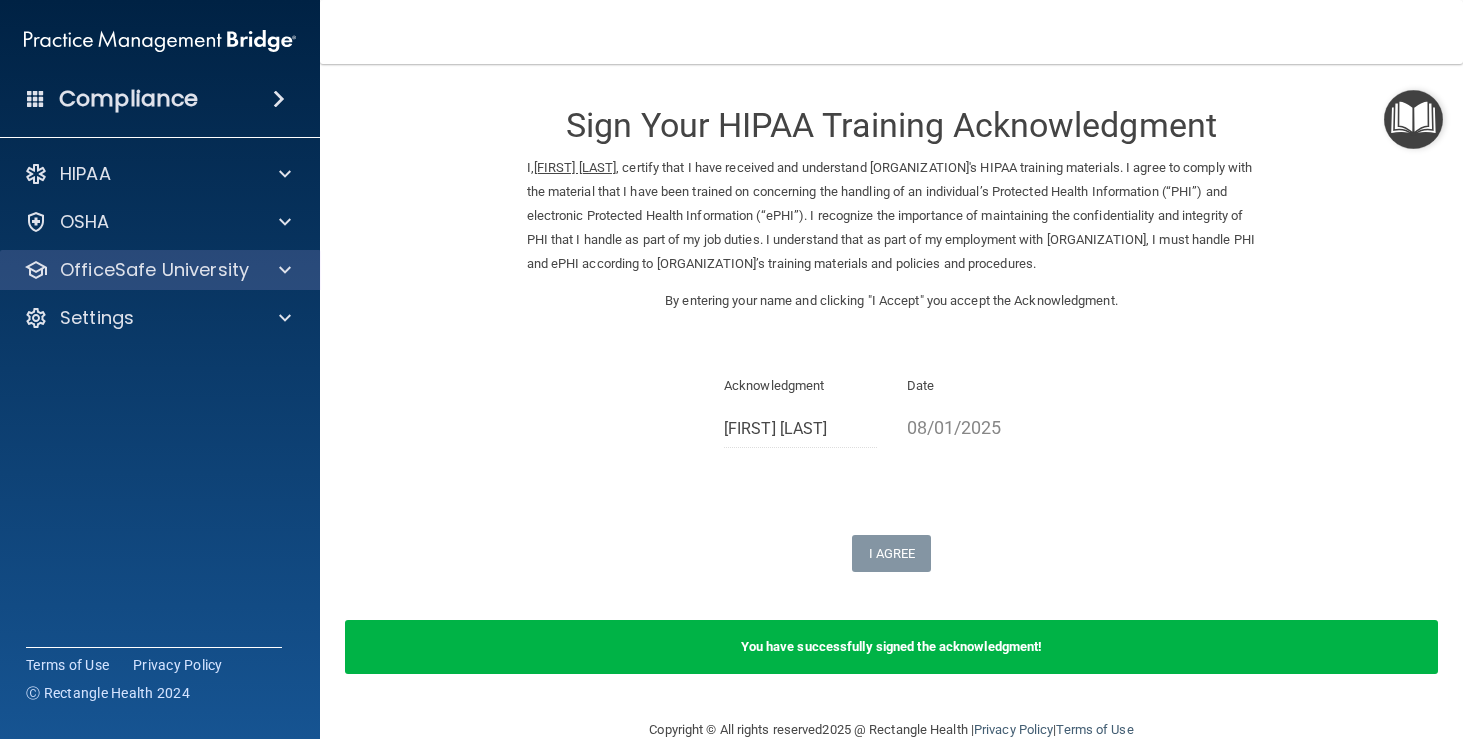 drag, startPoint x: 955, startPoint y: 4, endPoint x: 260, endPoint y: 259, distance: 740.304 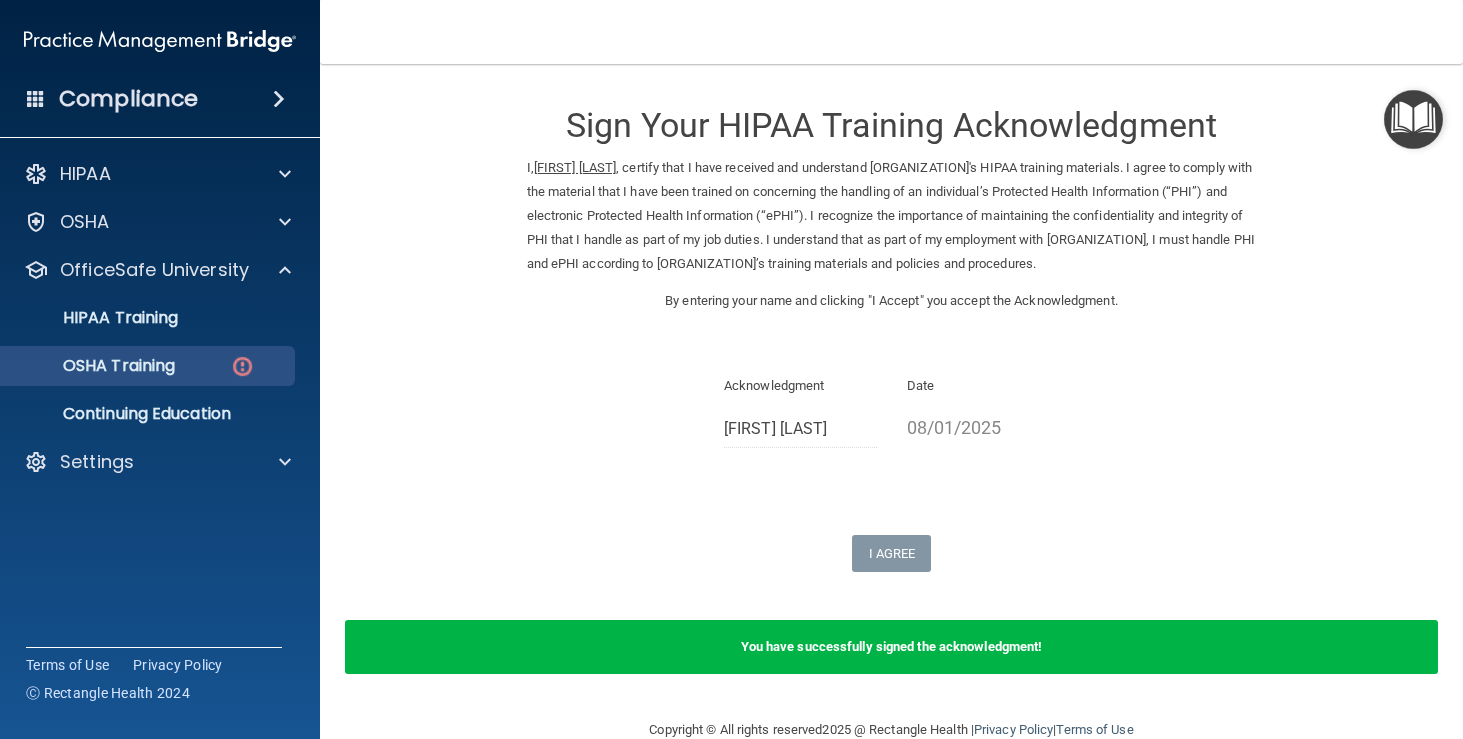 click on "OSHA Training" at bounding box center (94, 366) 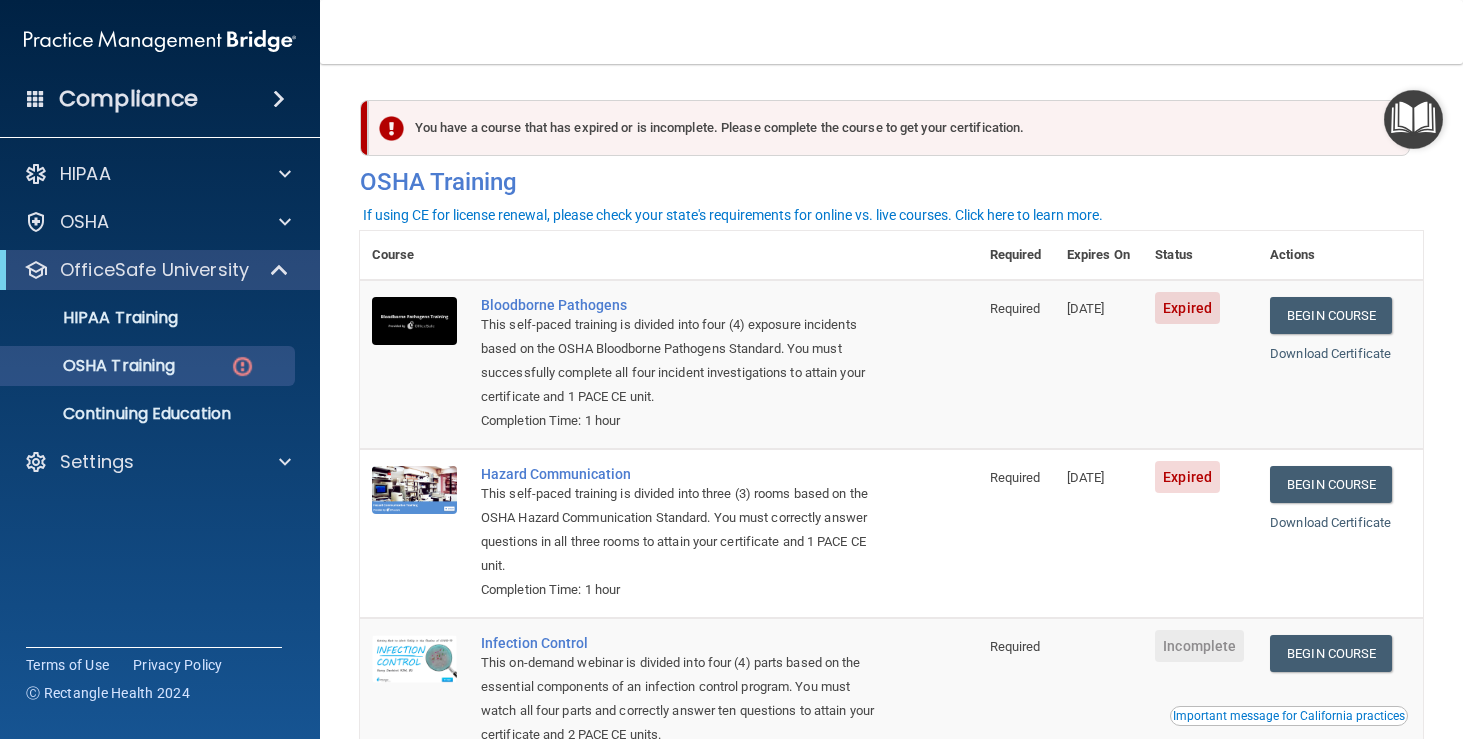 scroll, scrollTop: 0, scrollLeft: 0, axis: both 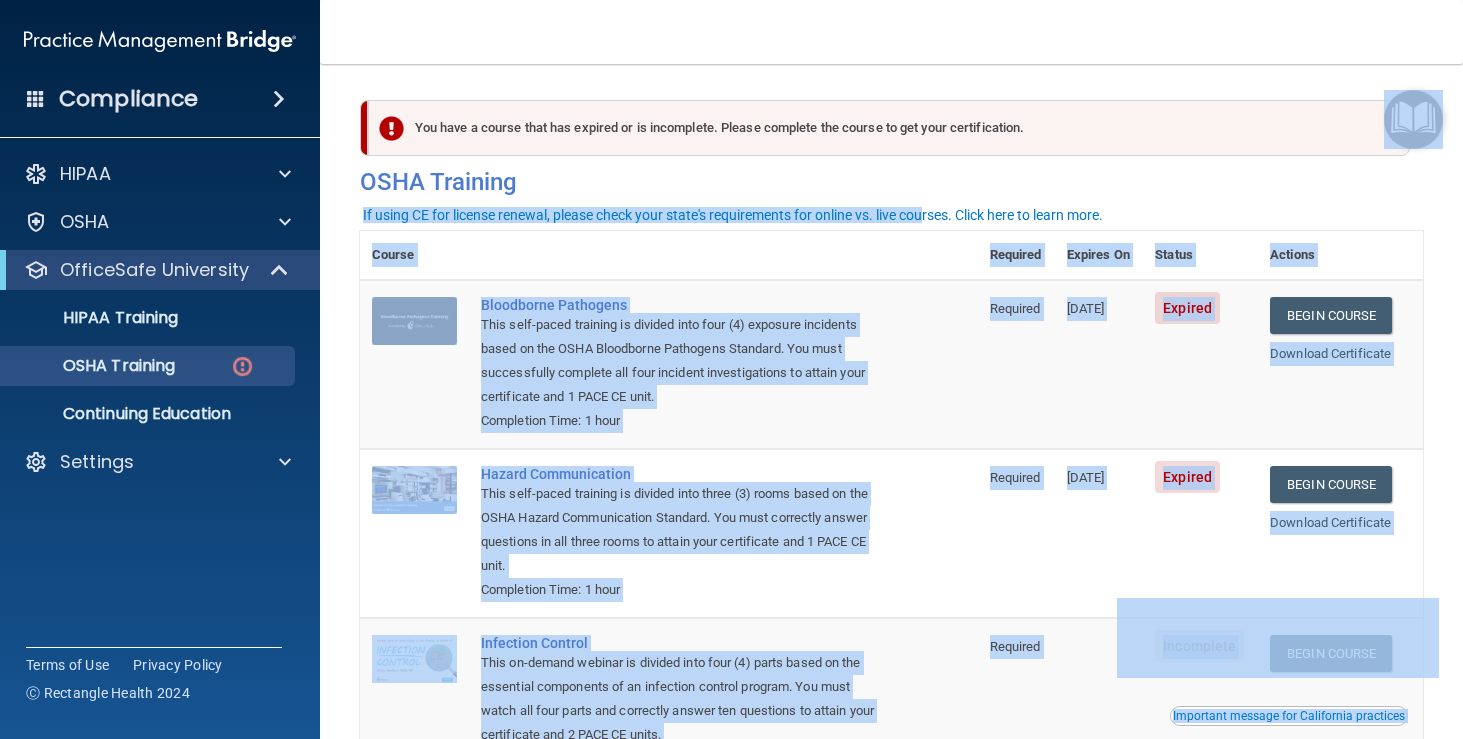 drag, startPoint x: 360, startPoint y: 205, endPoint x: 931, endPoint y: 219, distance: 571.17163 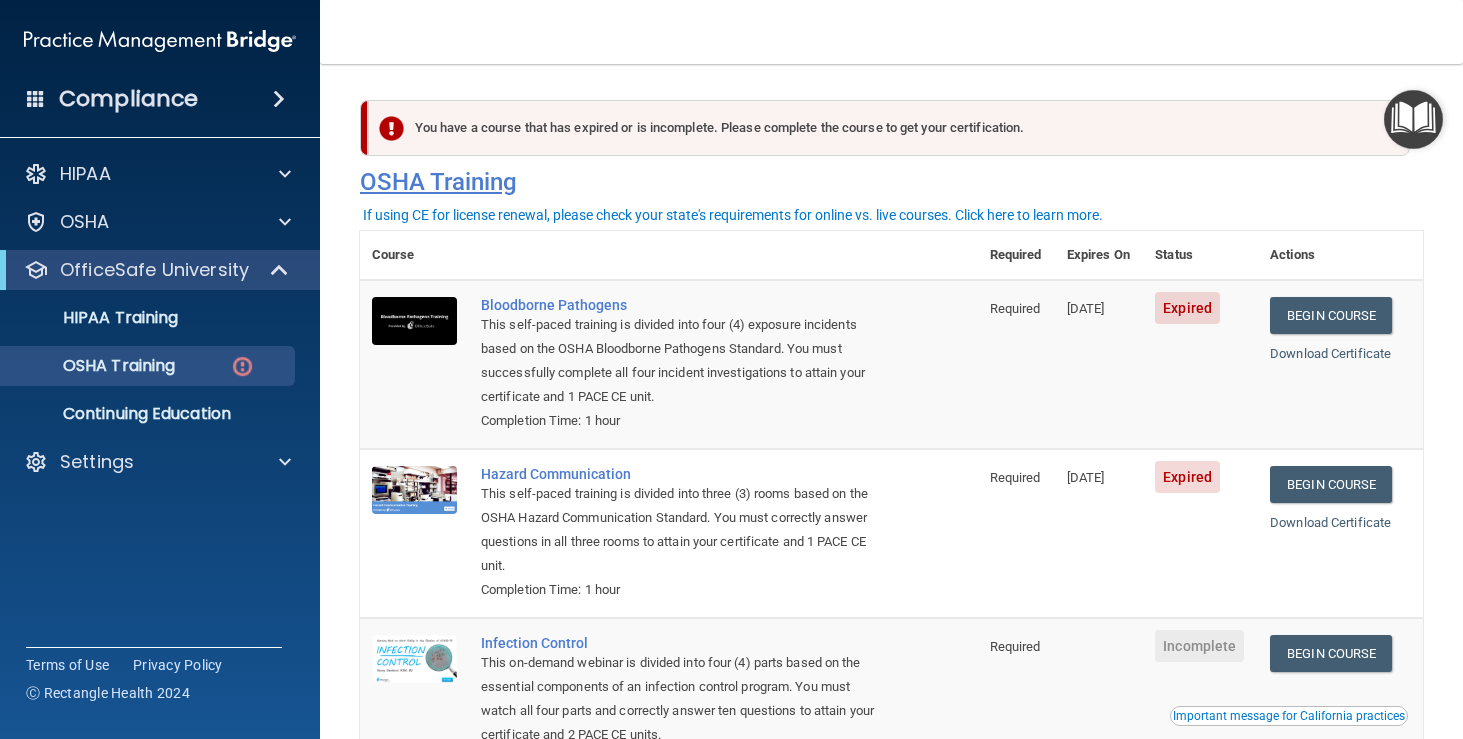 click on "OSHA Training" at bounding box center [891, 182] 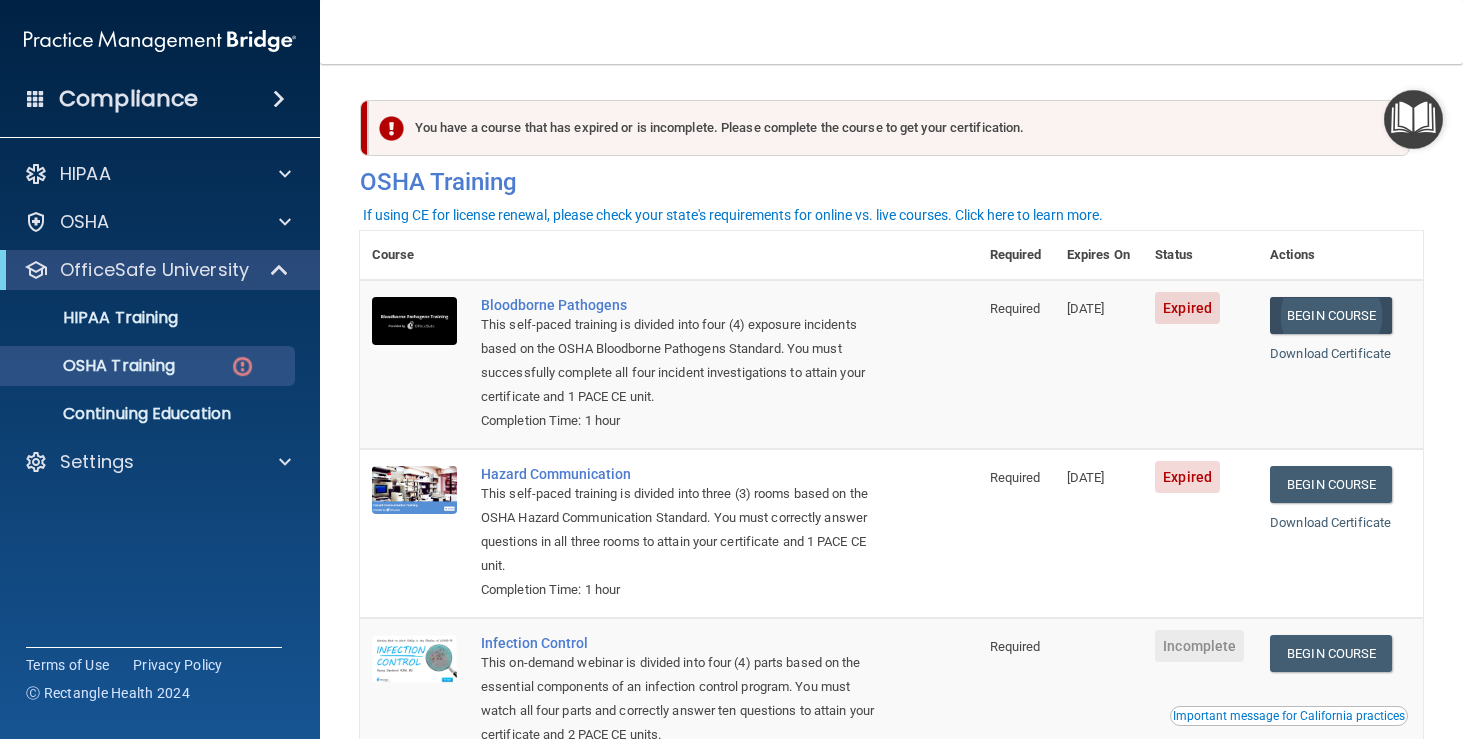 click on "Begin Course" at bounding box center [1331, 315] 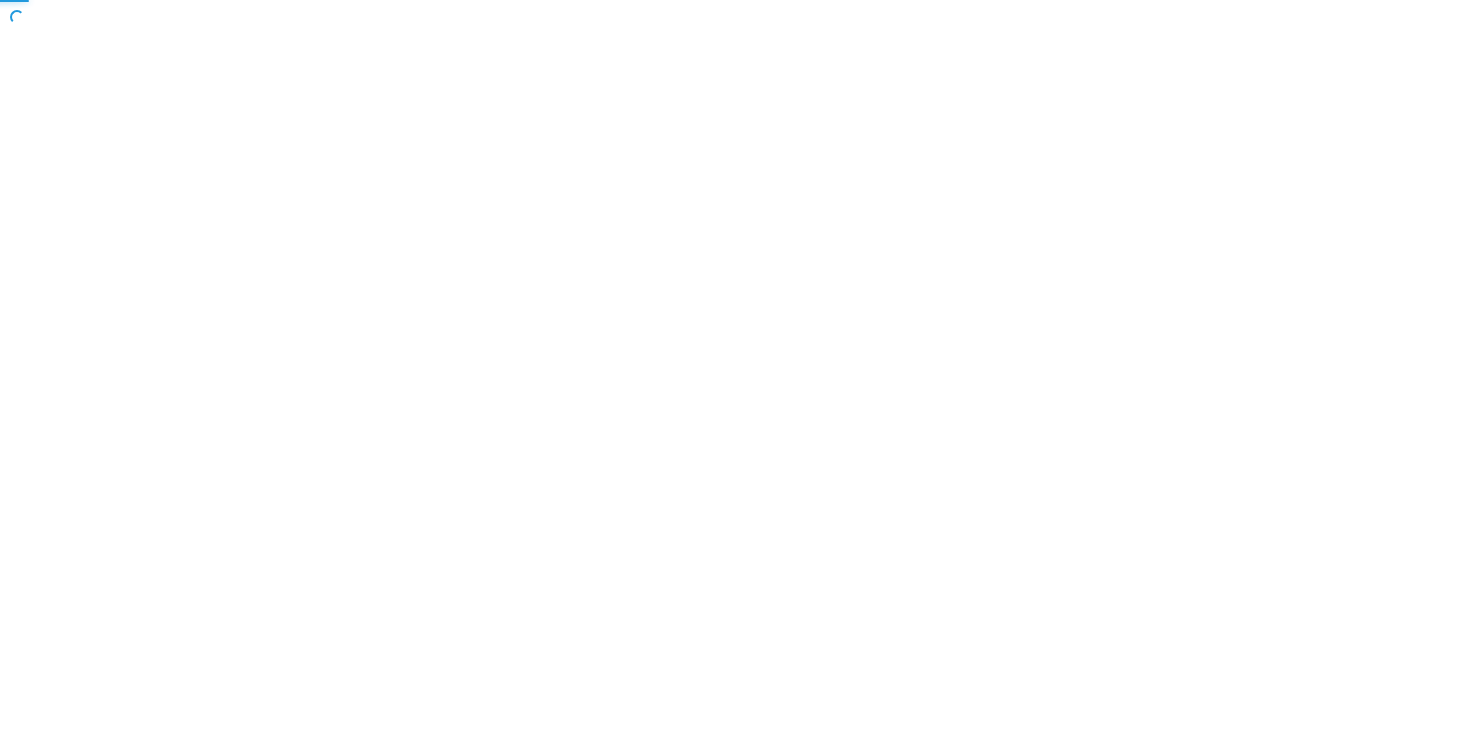 scroll, scrollTop: 0, scrollLeft: 0, axis: both 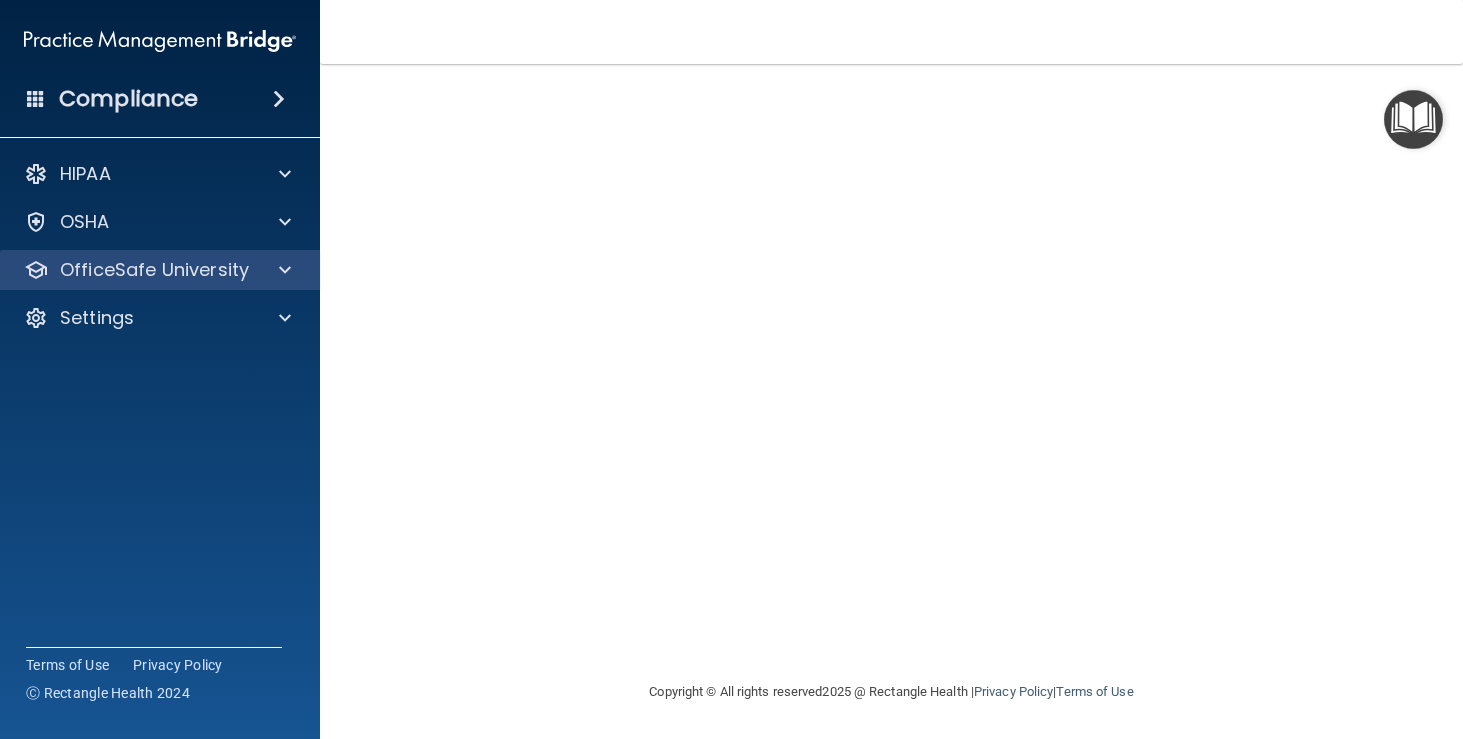 click at bounding box center (282, 270) 